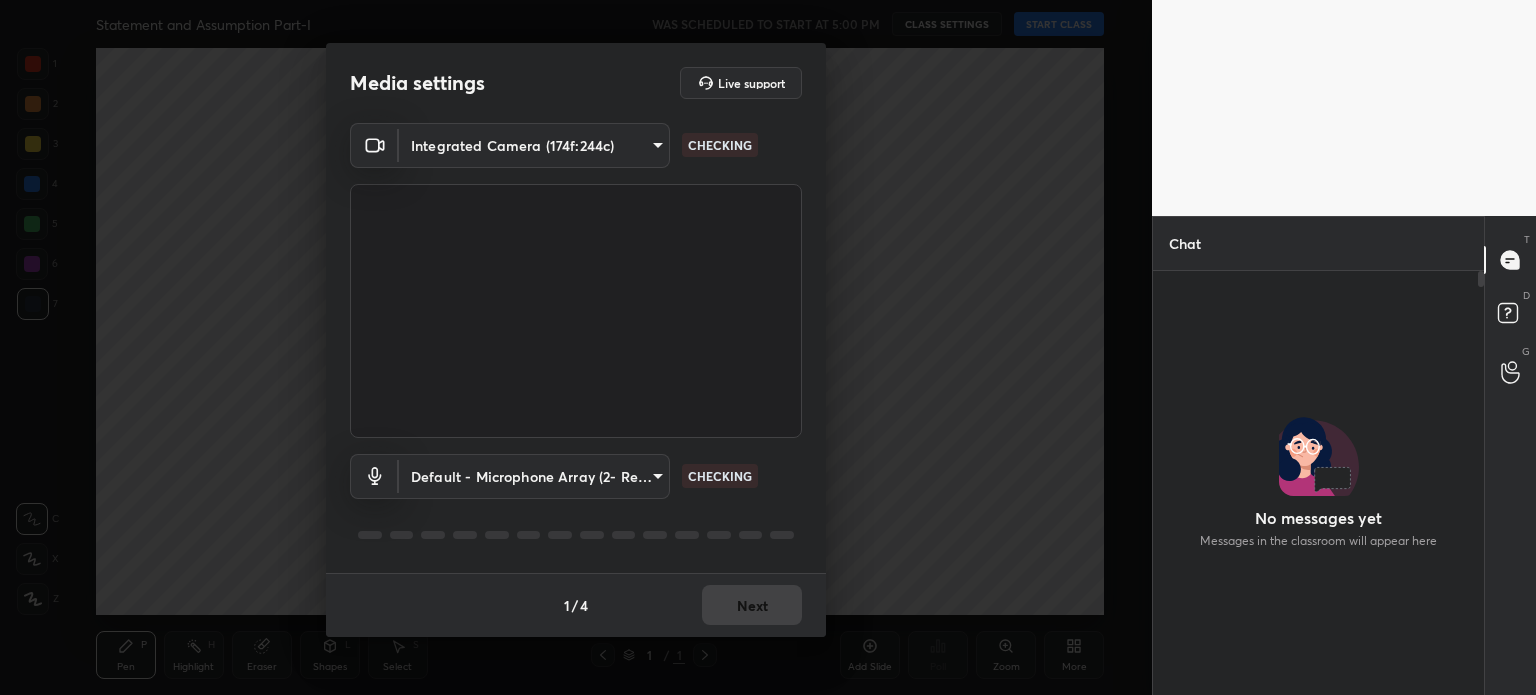 scroll, scrollTop: 0, scrollLeft: 0, axis: both 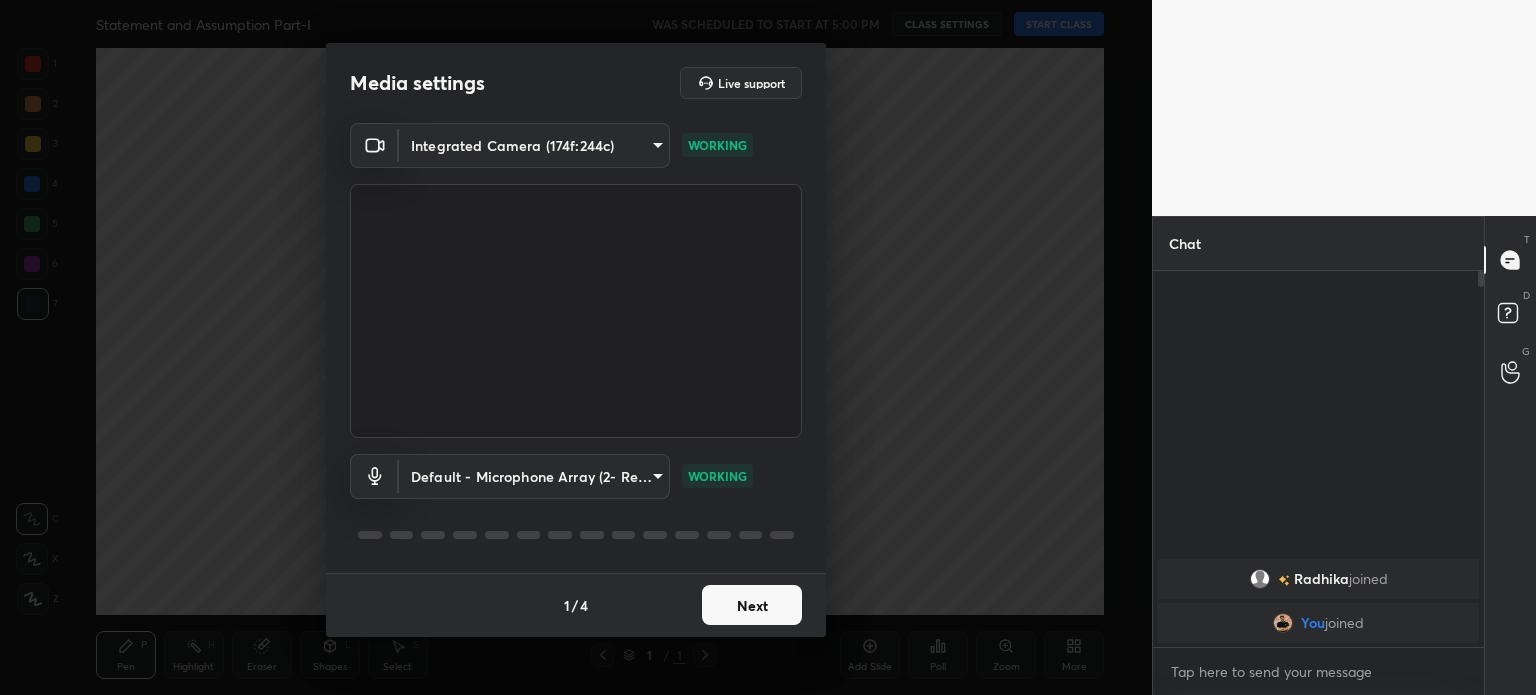 click on "Next" at bounding box center [752, 605] 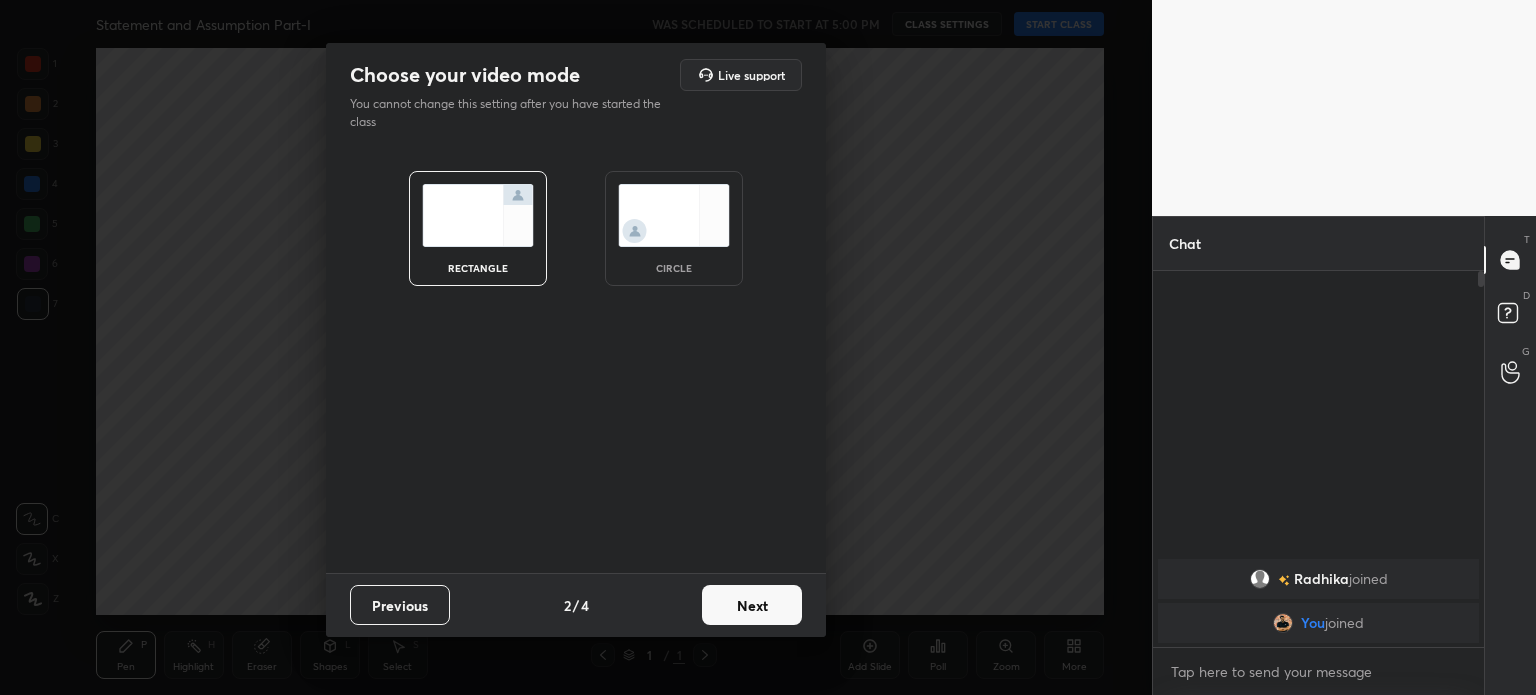 click at bounding box center (674, 215) 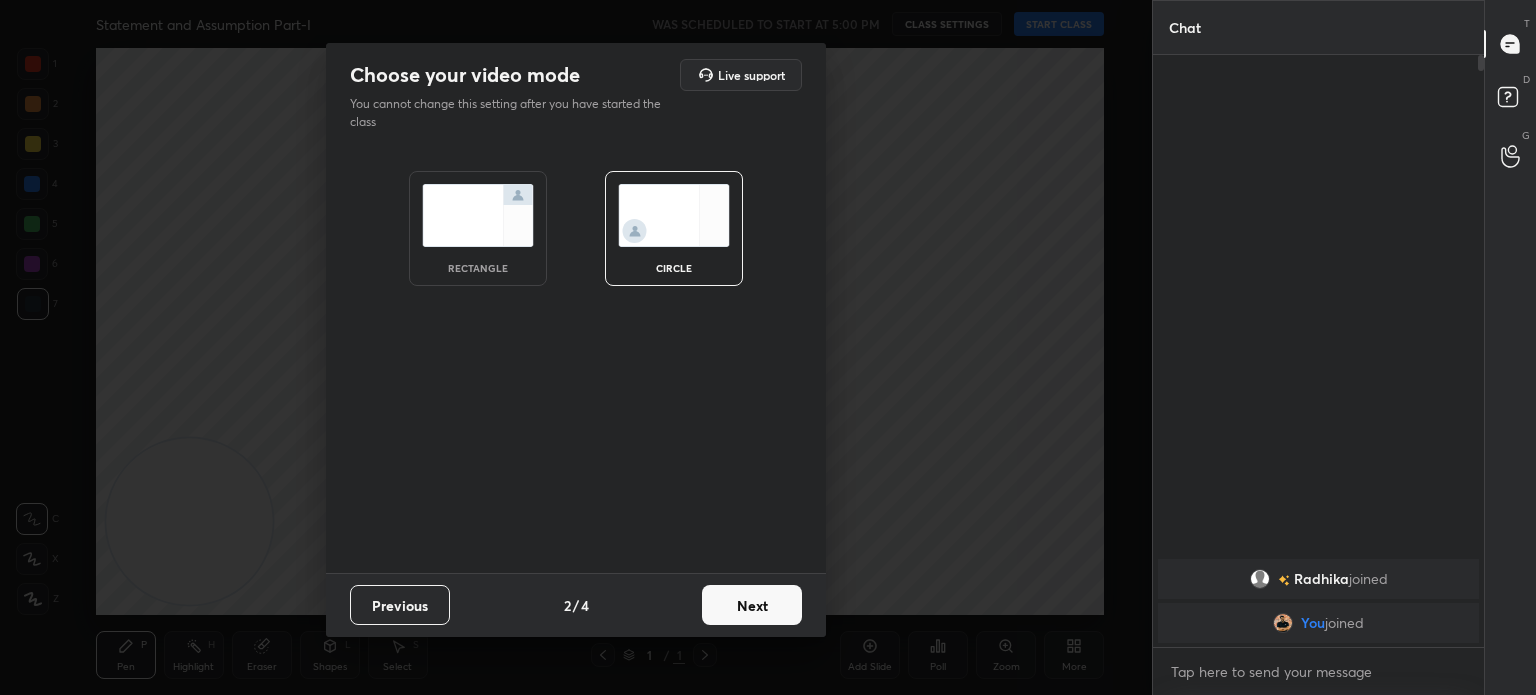 scroll, scrollTop: 5, scrollLeft: 6, axis: both 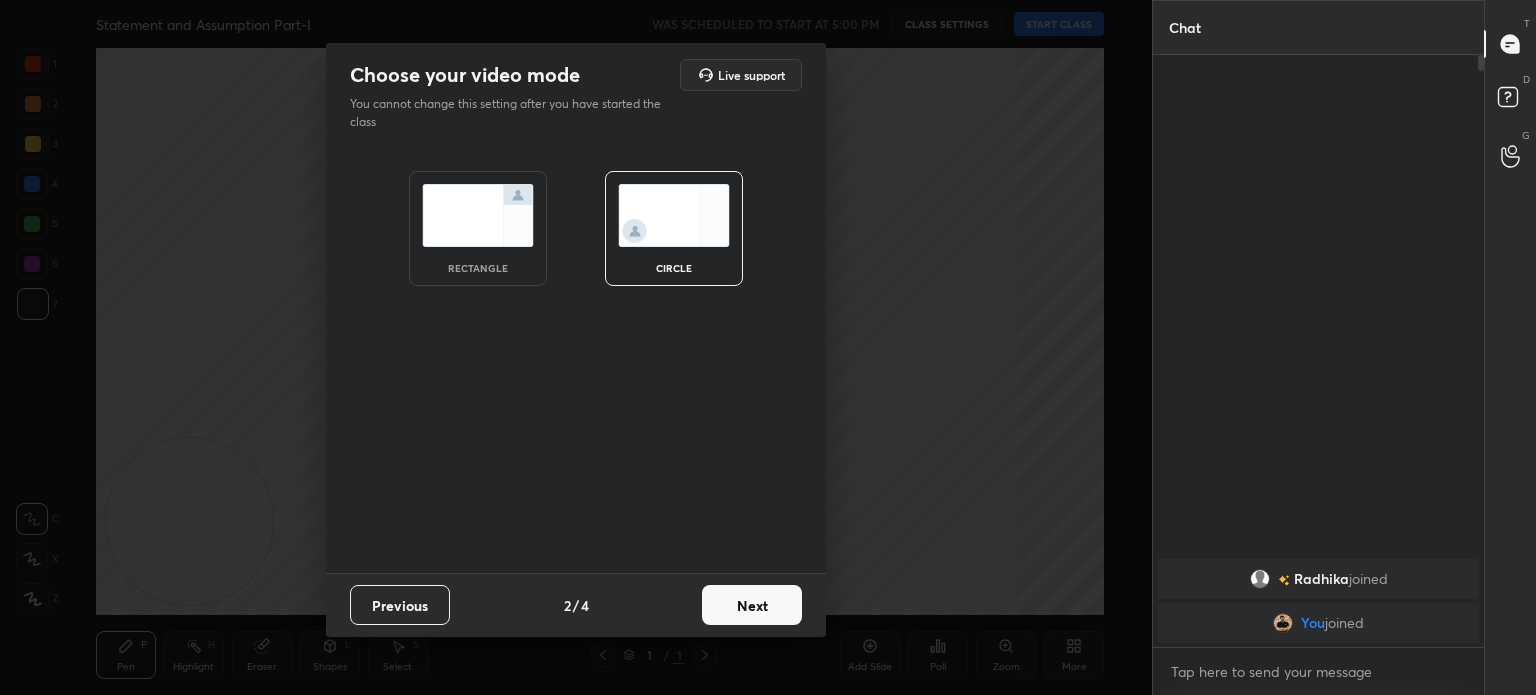 click on "Next" at bounding box center (752, 605) 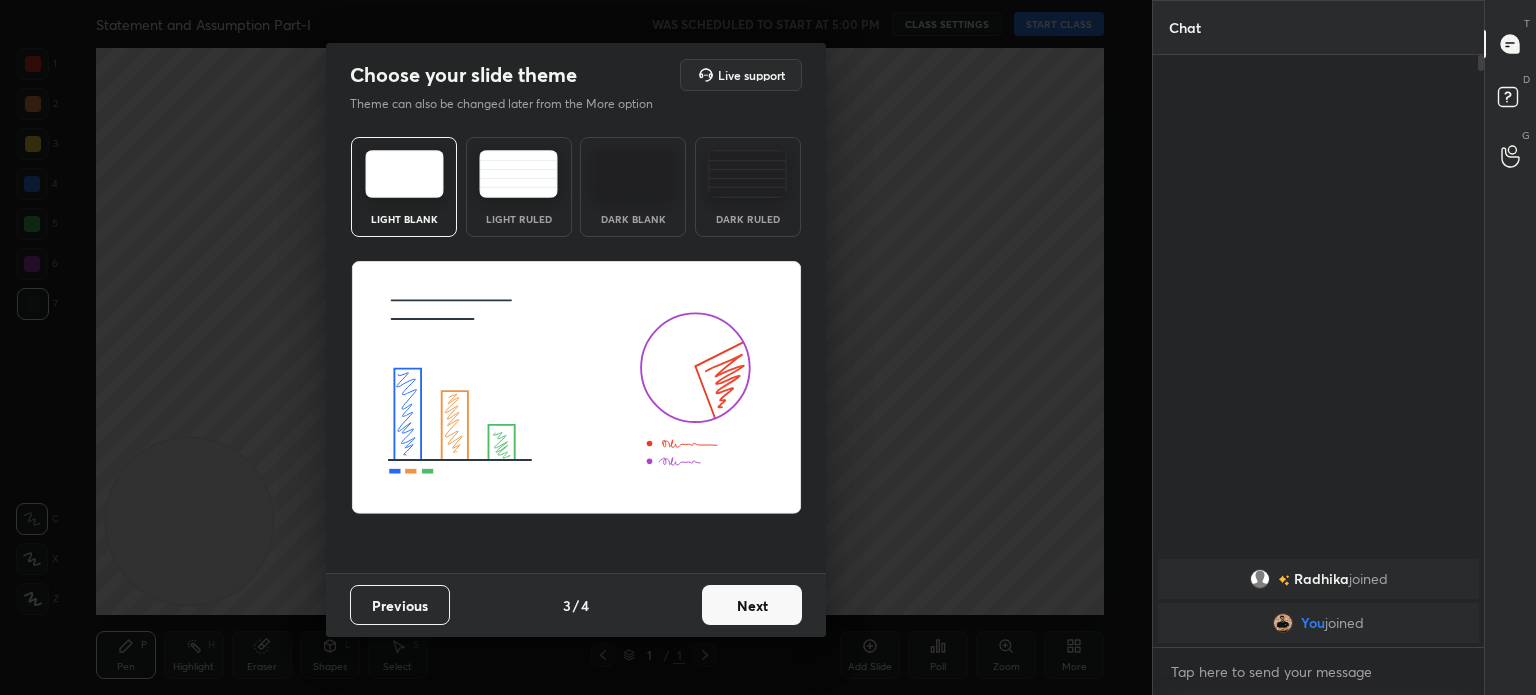 click on "Next" at bounding box center [752, 605] 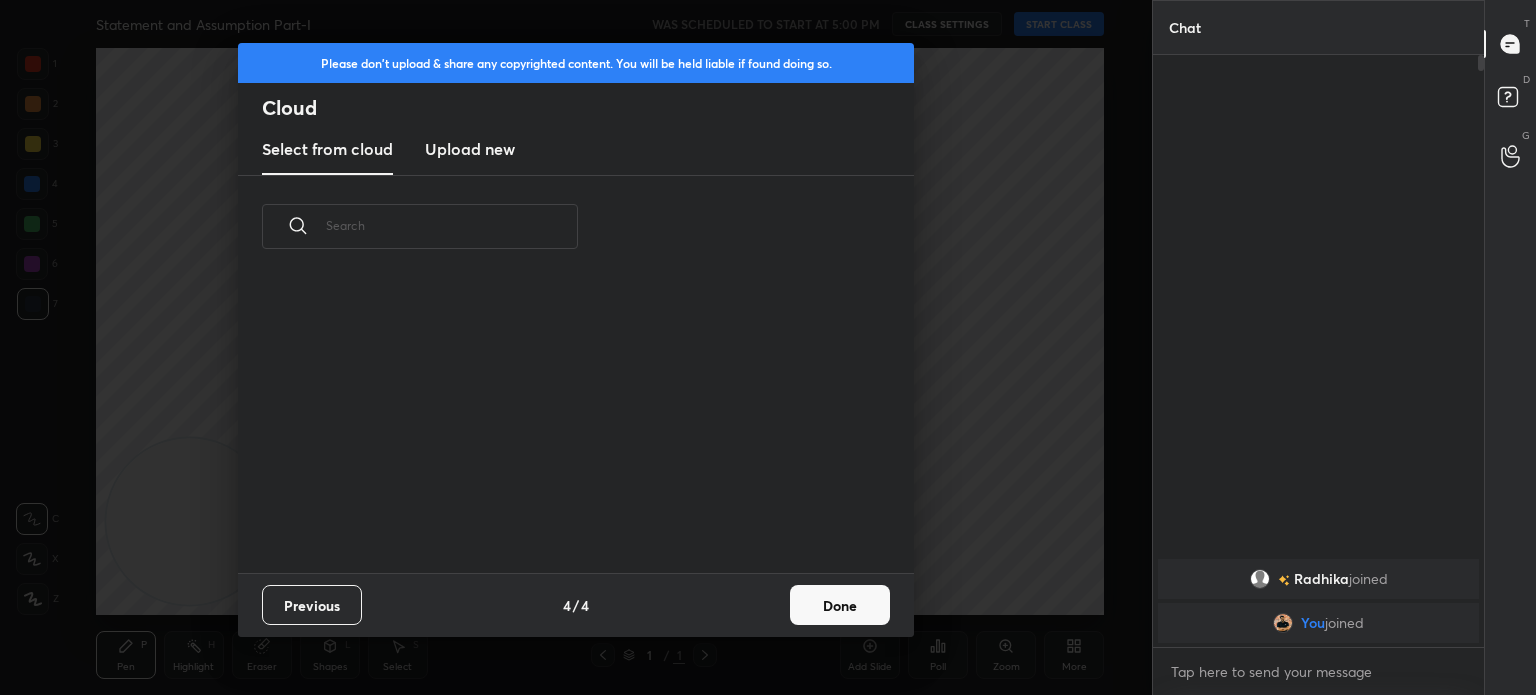 scroll, scrollTop: 6, scrollLeft: 10, axis: both 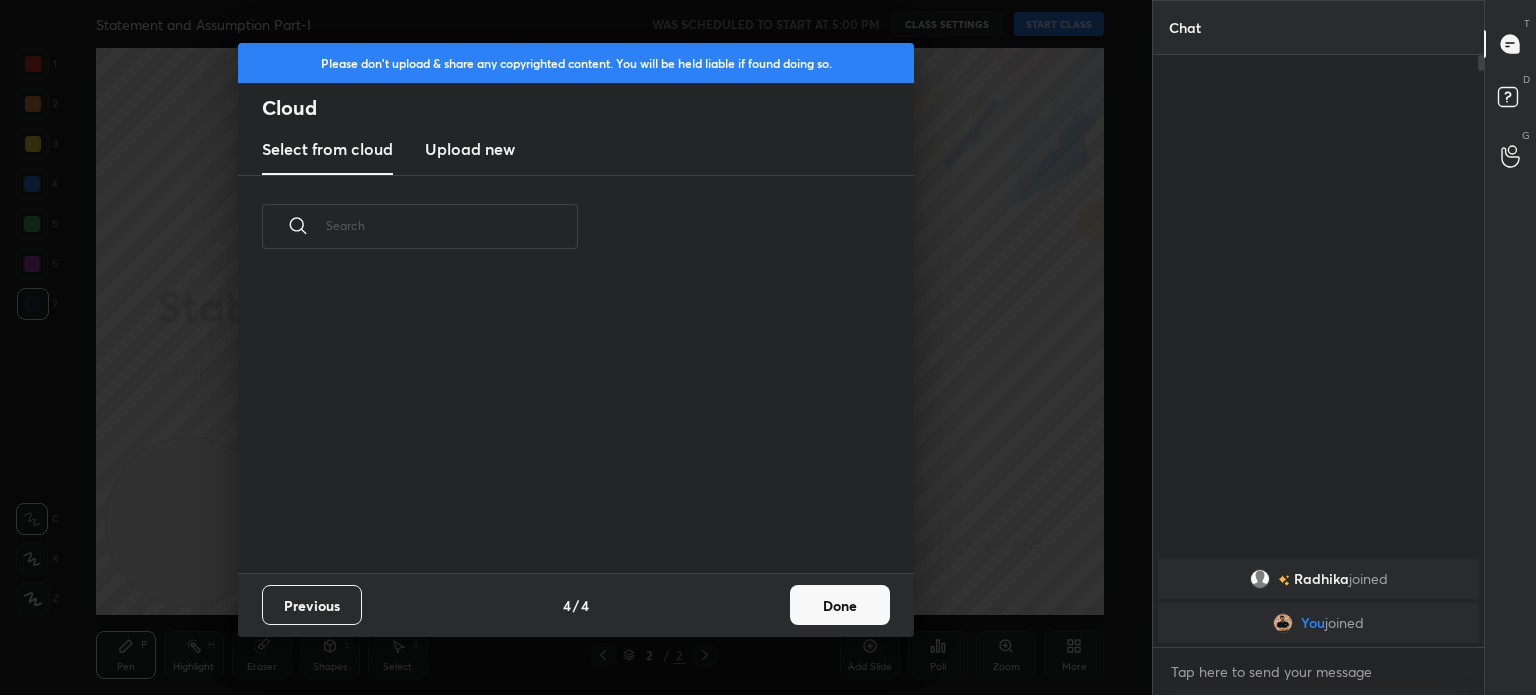 click on "Done" at bounding box center [840, 605] 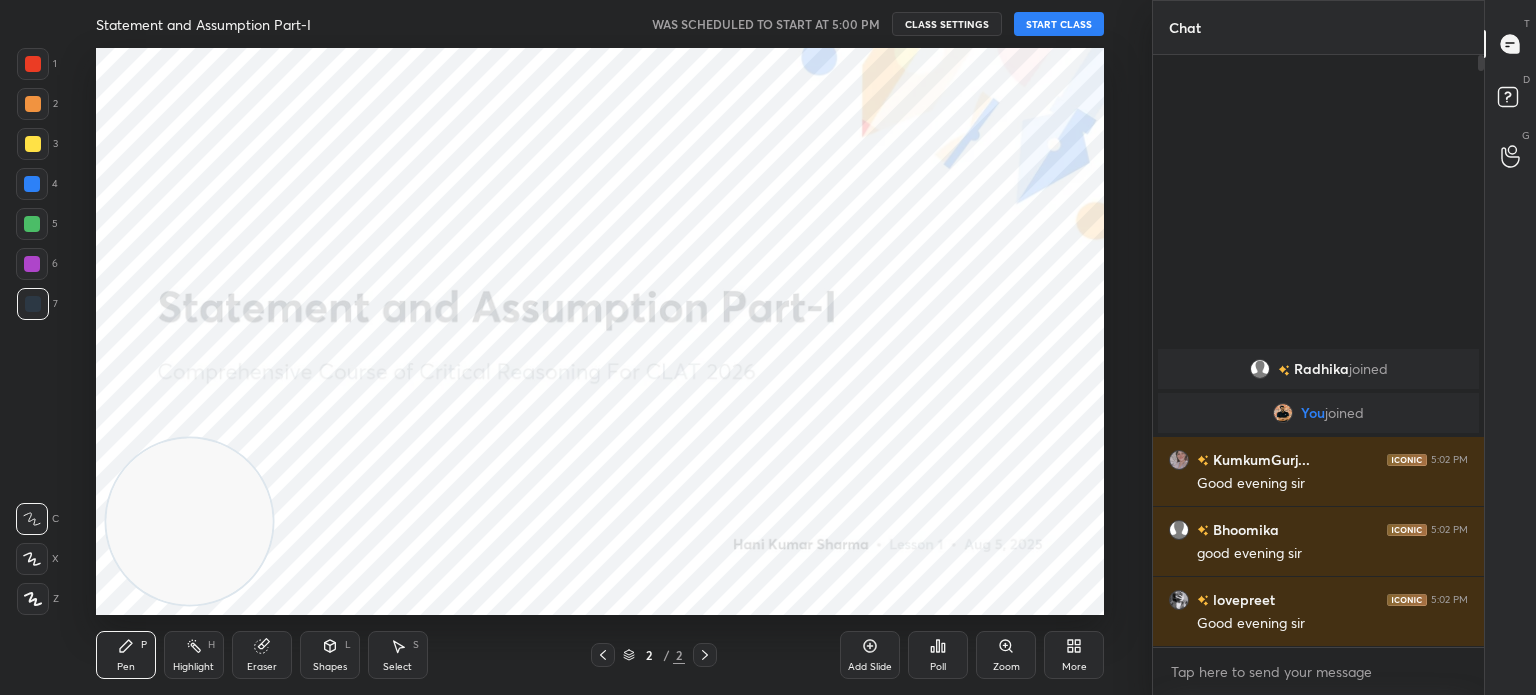 click on "START CLASS" at bounding box center (1059, 24) 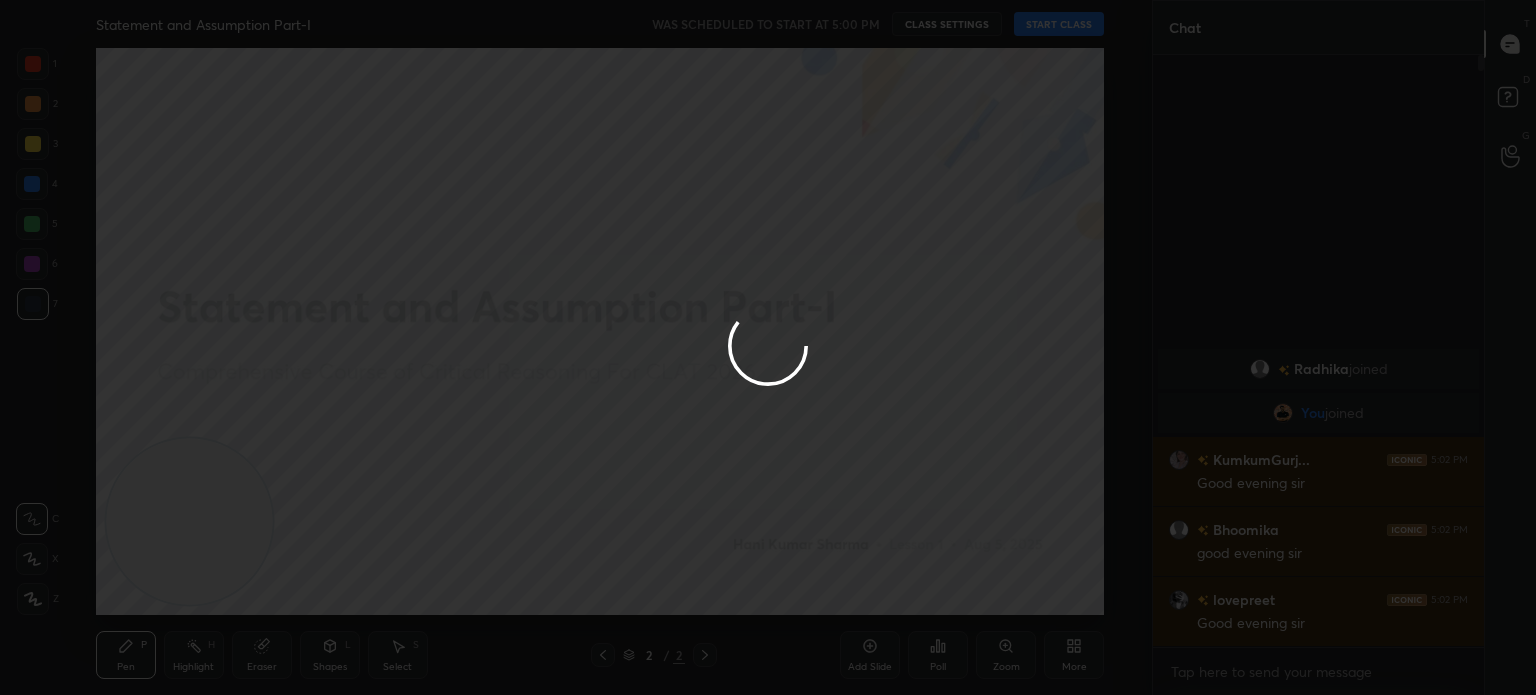 type on "x" 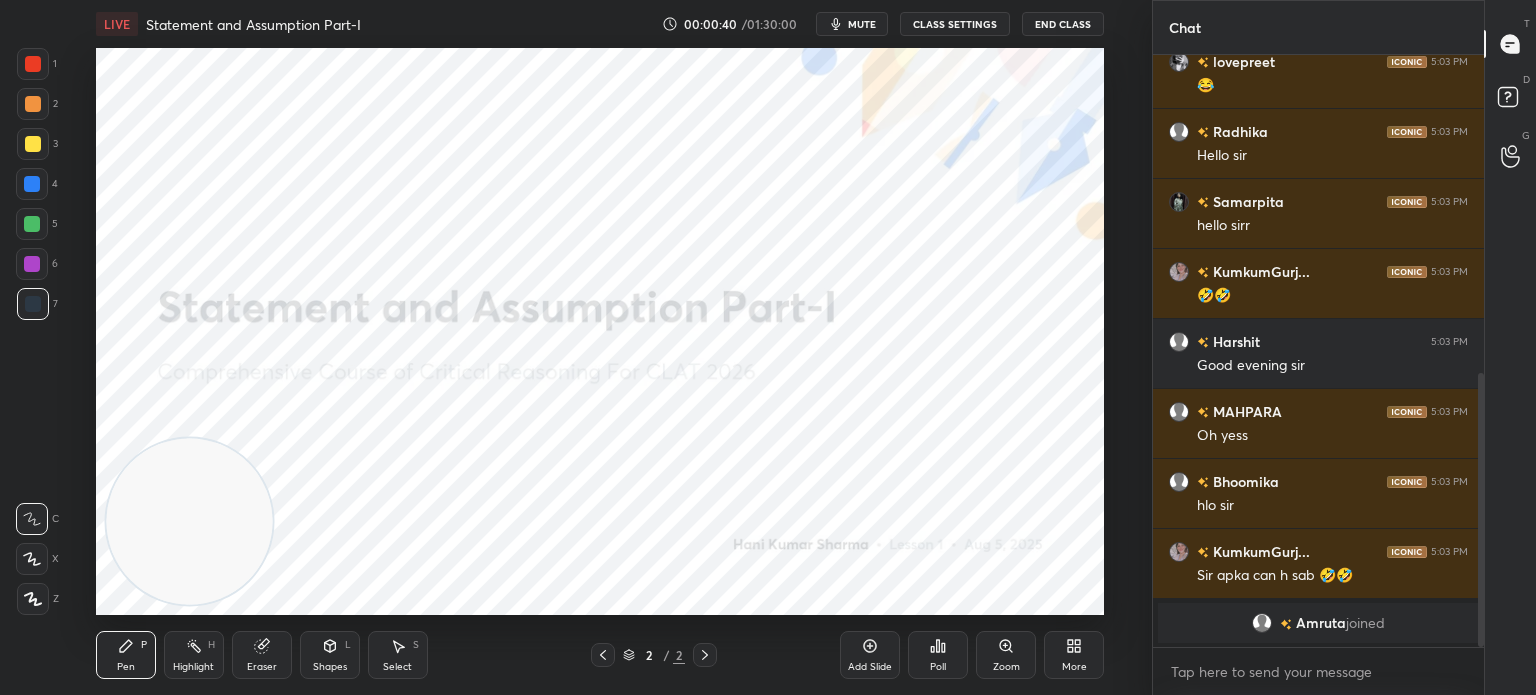 scroll, scrollTop: 756, scrollLeft: 0, axis: vertical 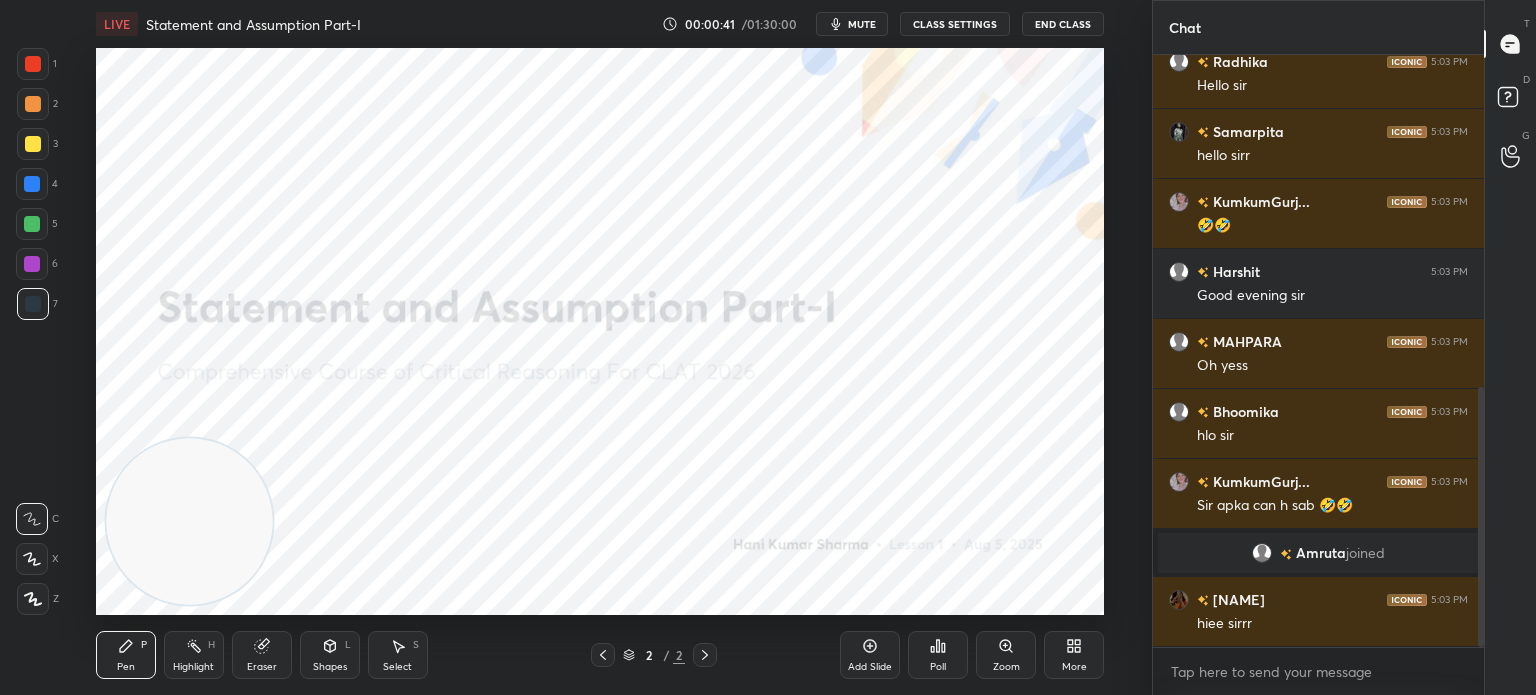 type 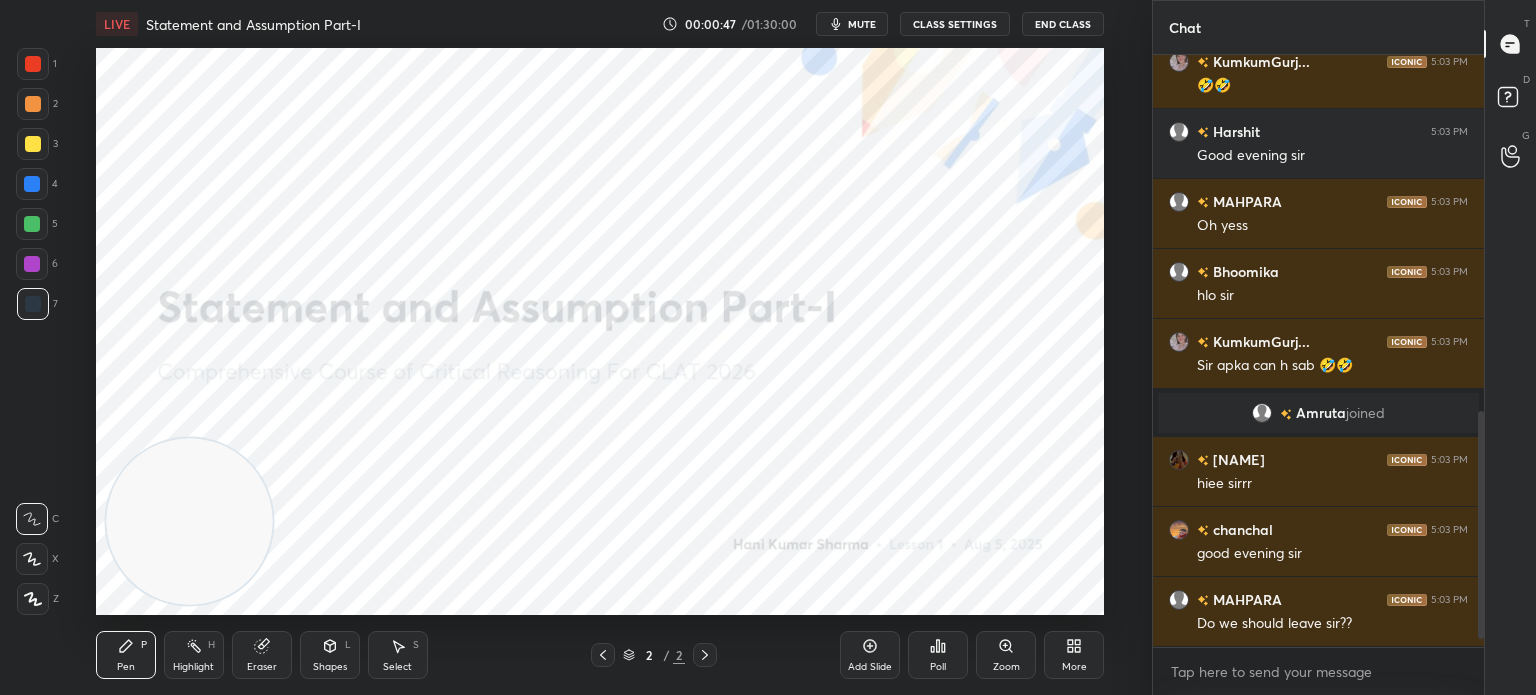 scroll, scrollTop: 966, scrollLeft: 0, axis: vertical 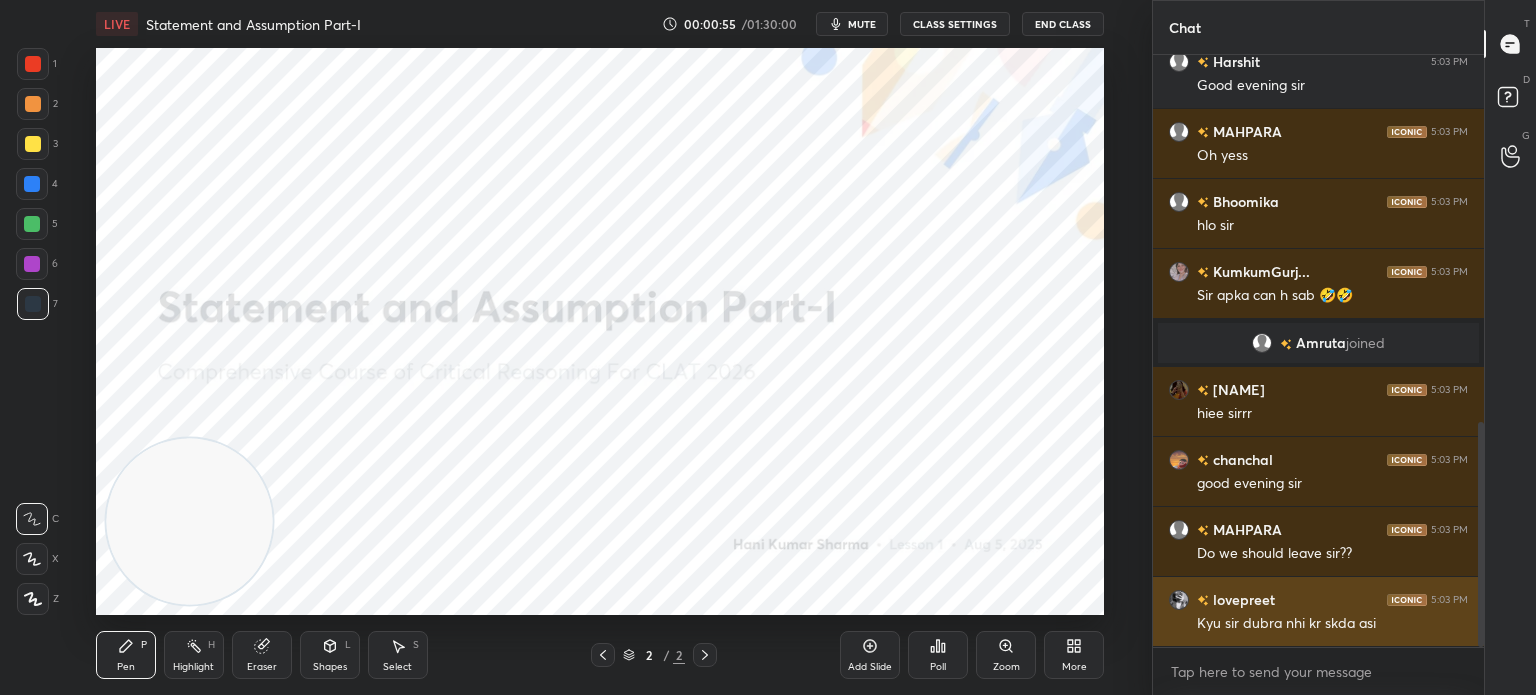 click at bounding box center [1179, 600] 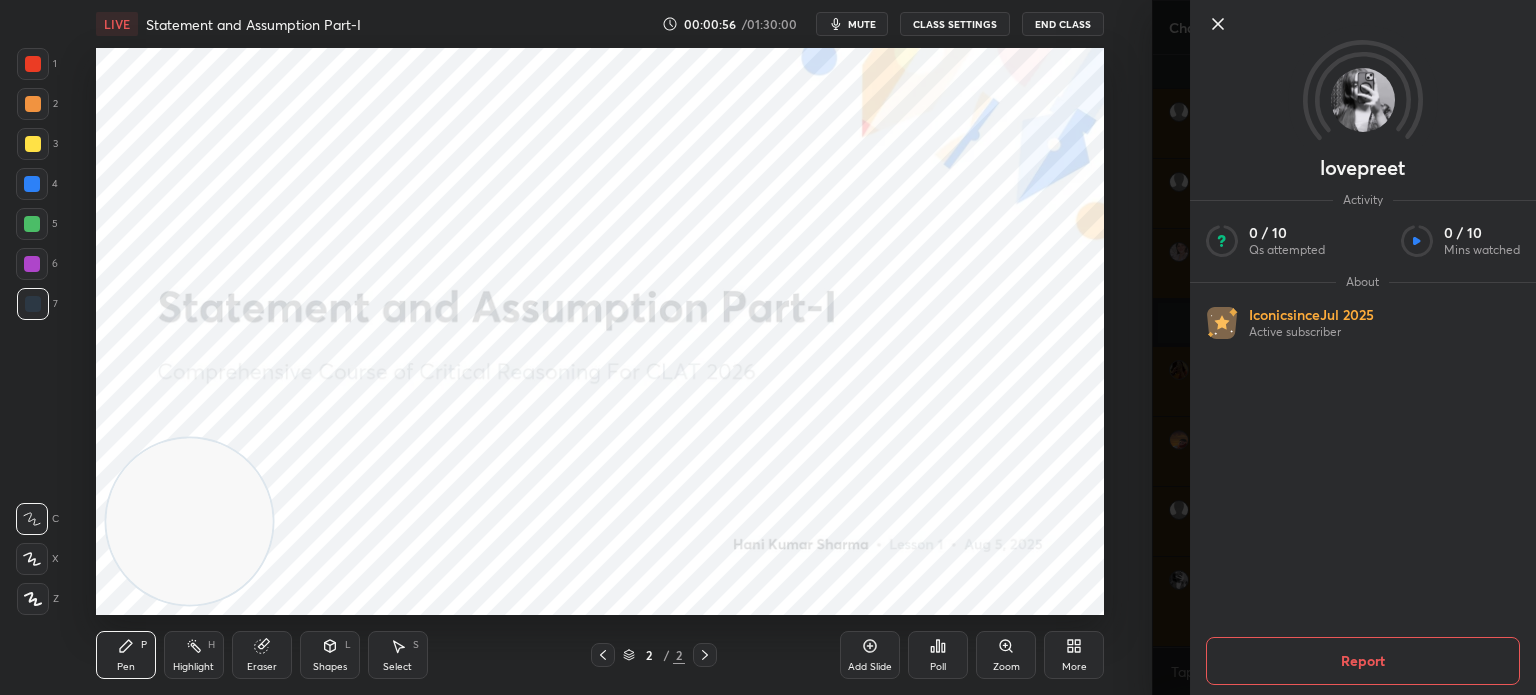 scroll, scrollTop: 1126, scrollLeft: 0, axis: vertical 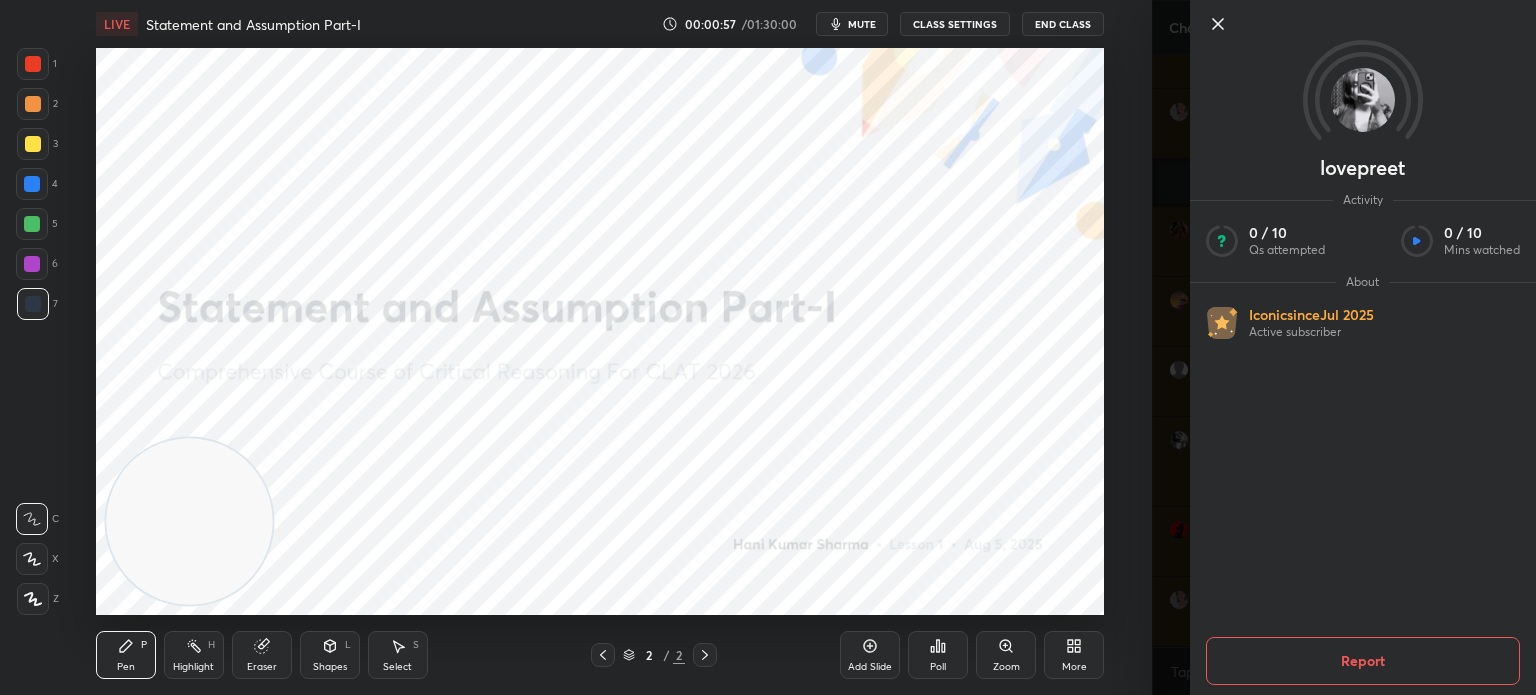 click 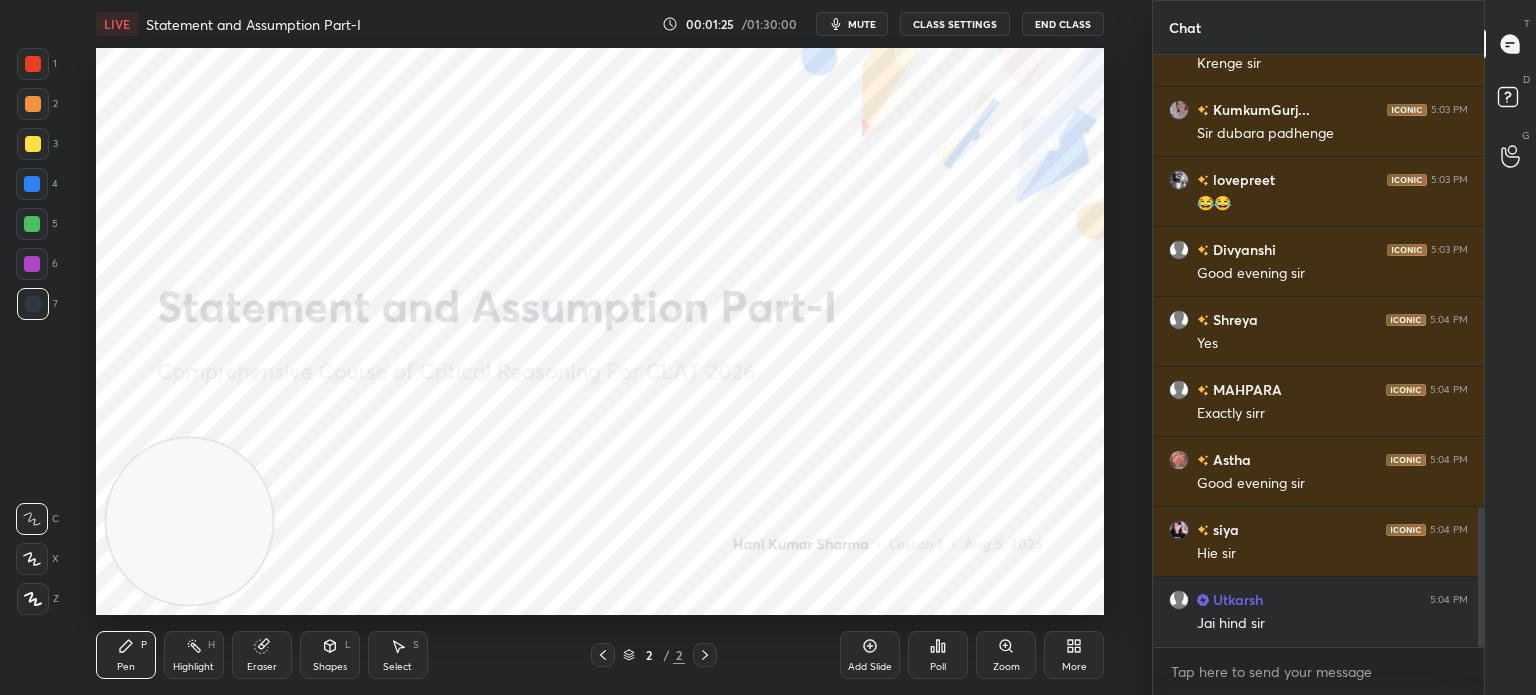 scroll, scrollTop: 1974, scrollLeft: 0, axis: vertical 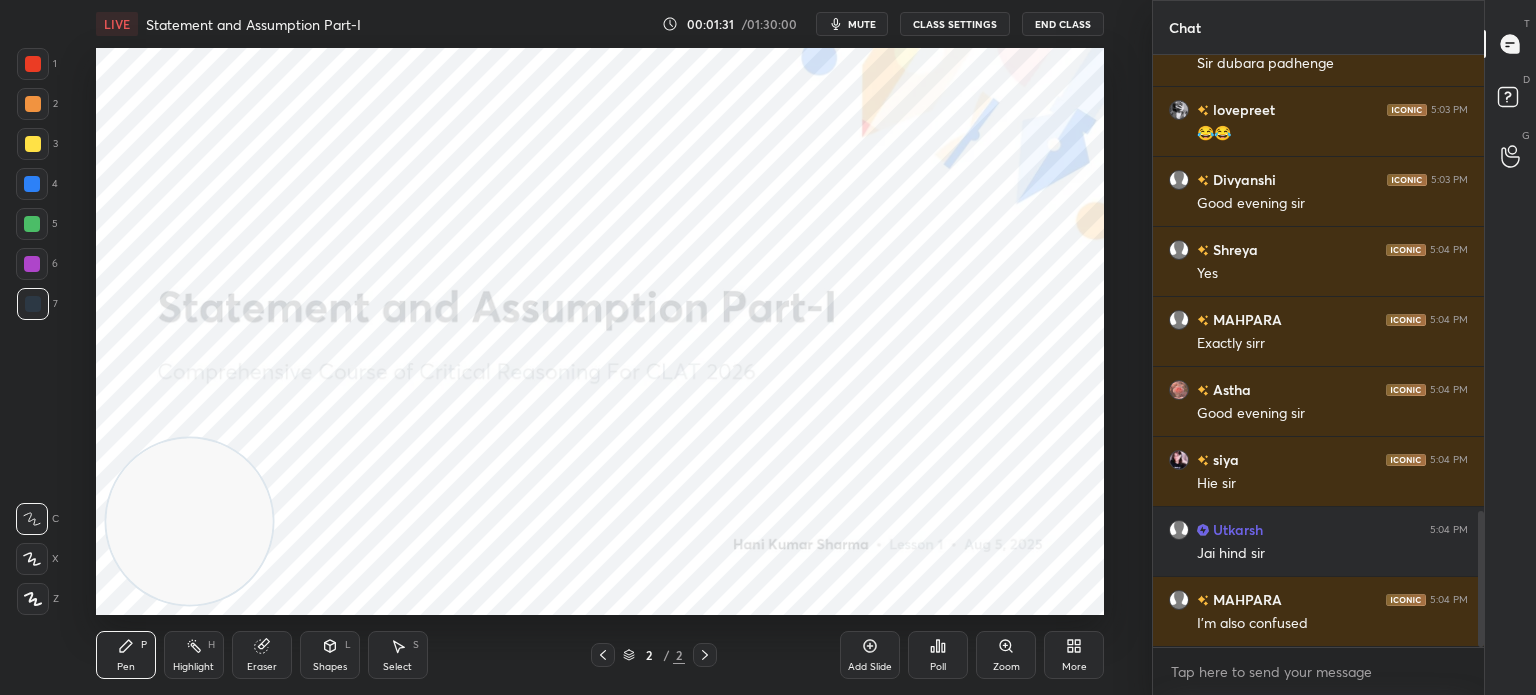 click at bounding box center [33, 64] 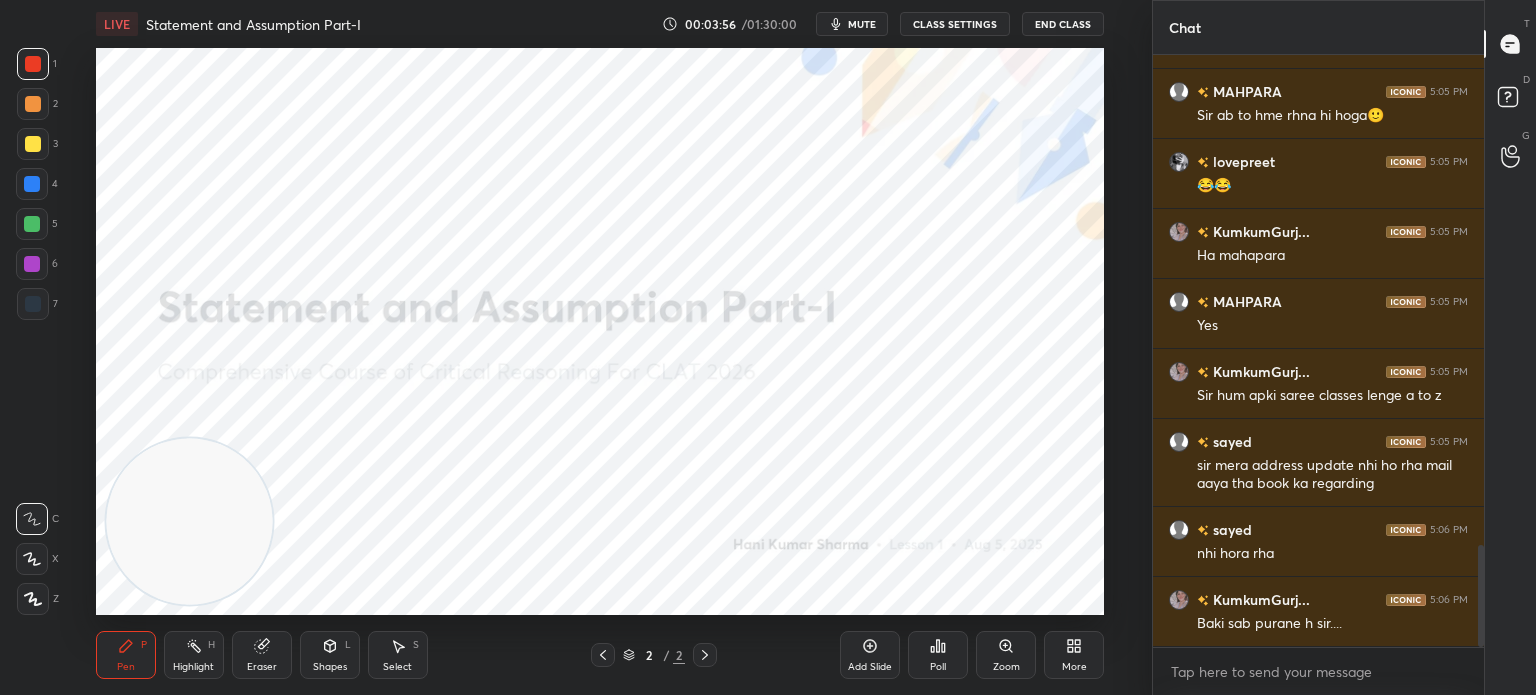 scroll, scrollTop: 2928, scrollLeft: 0, axis: vertical 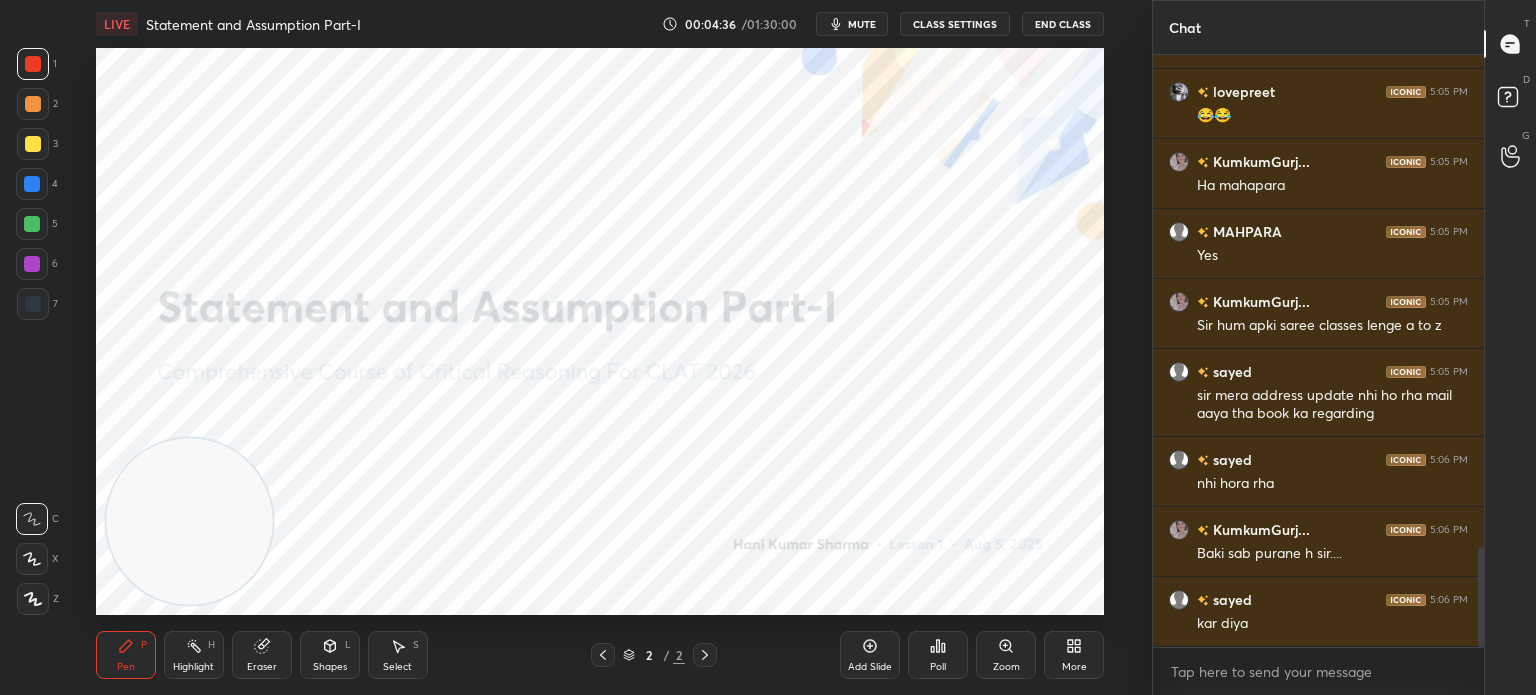 click 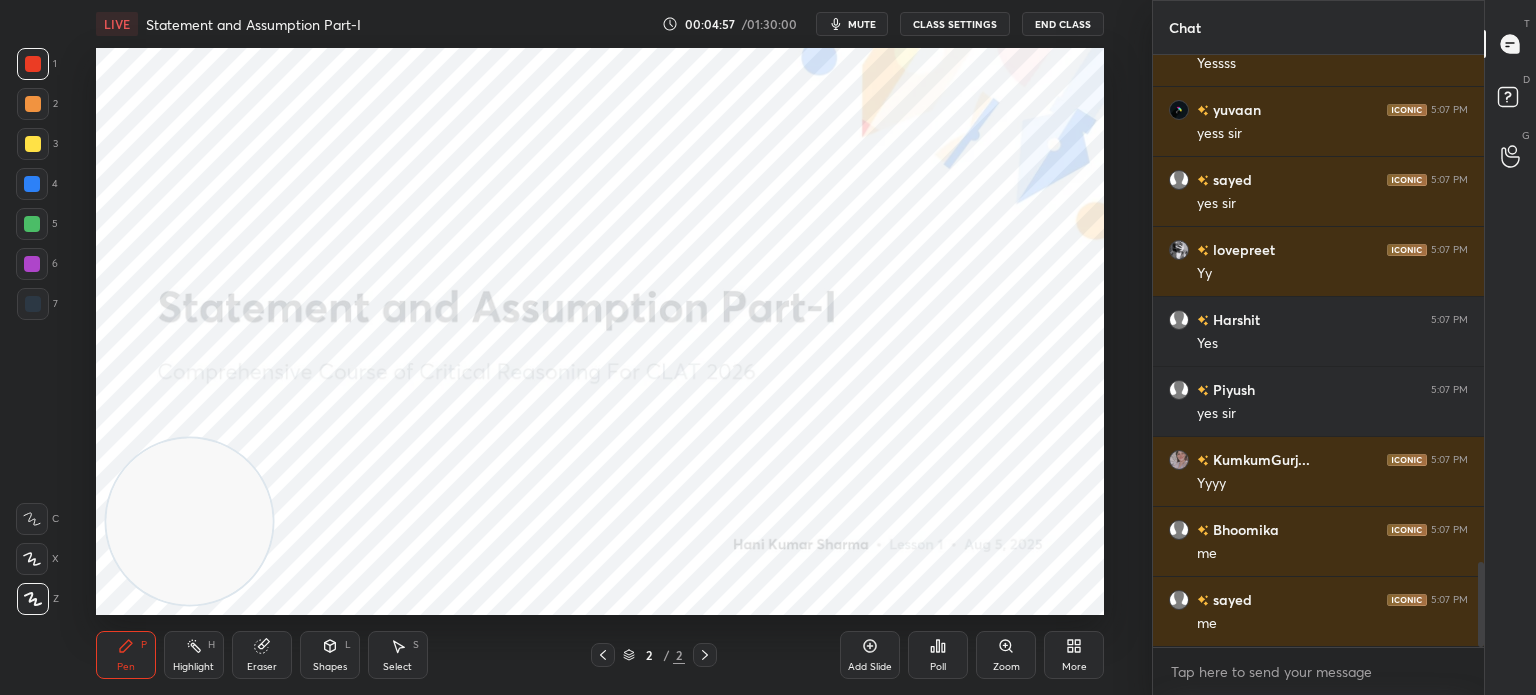 scroll, scrollTop: 3510, scrollLeft: 0, axis: vertical 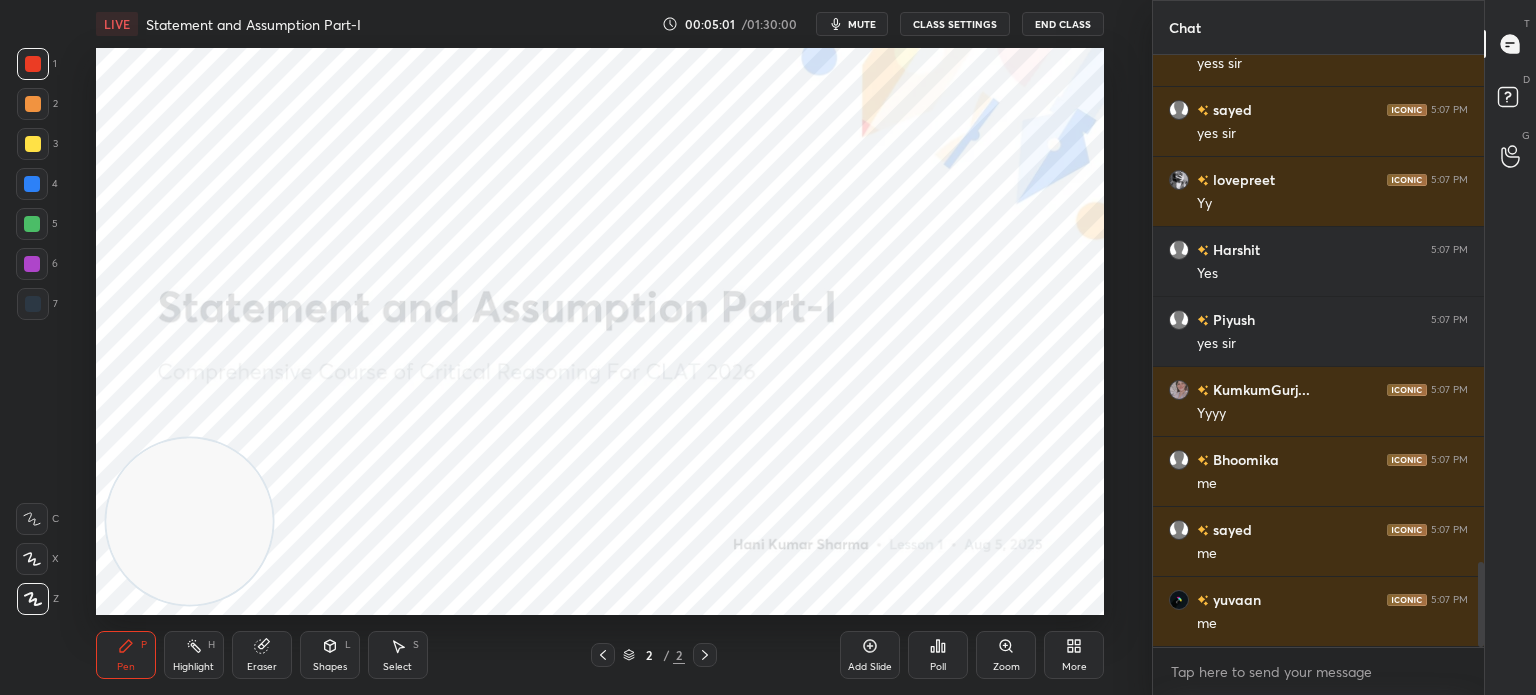 click on "Eraser" at bounding box center [262, 655] 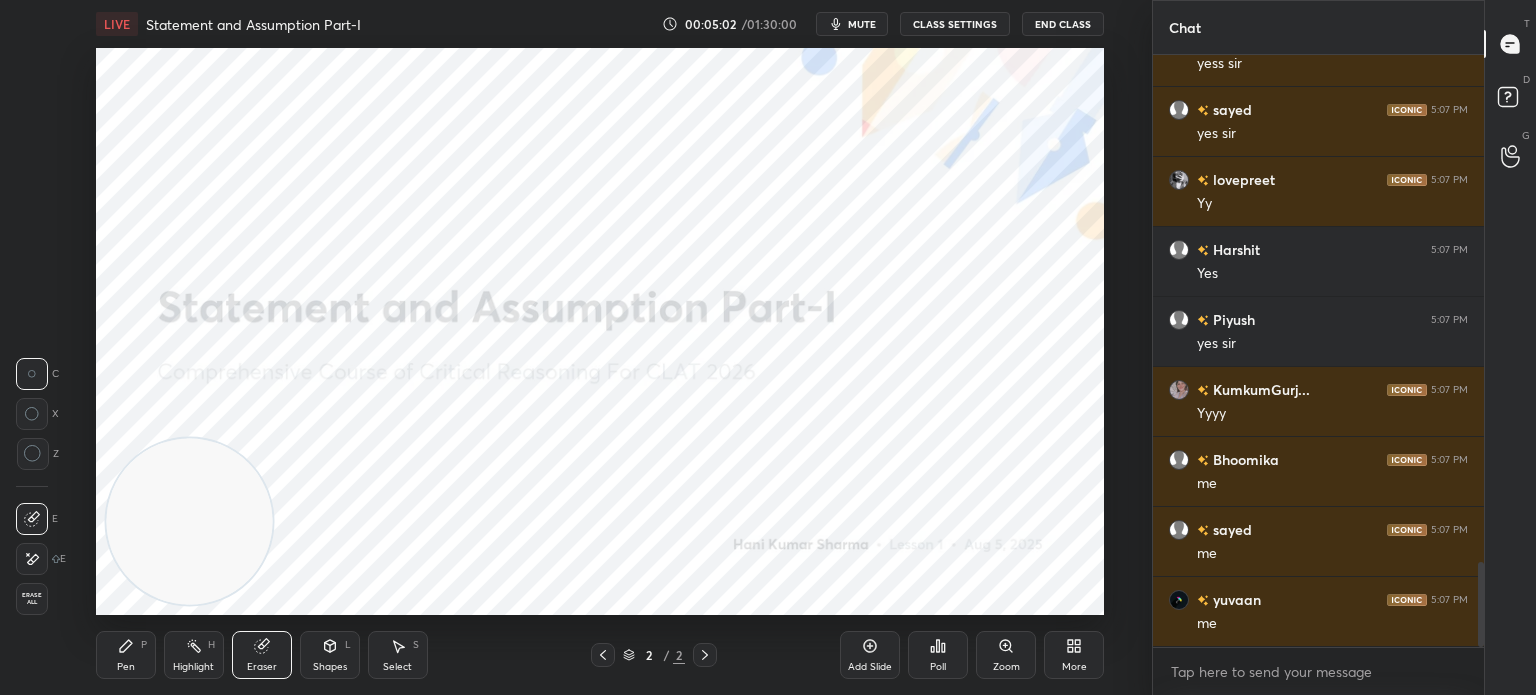 click on "Erase all" at bounding box center [32, 599] 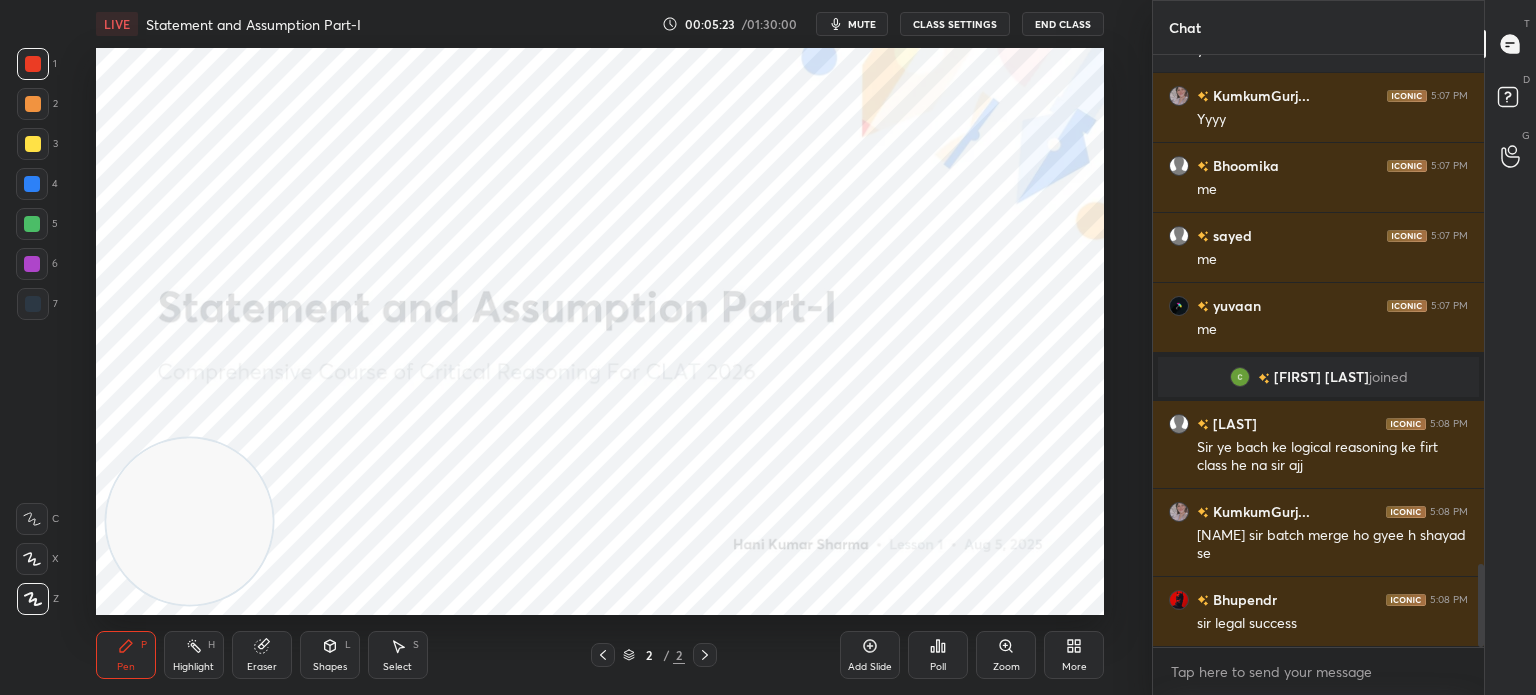 scroll, scrollTop: 3656, scrollLeft: 0, axis: vertical 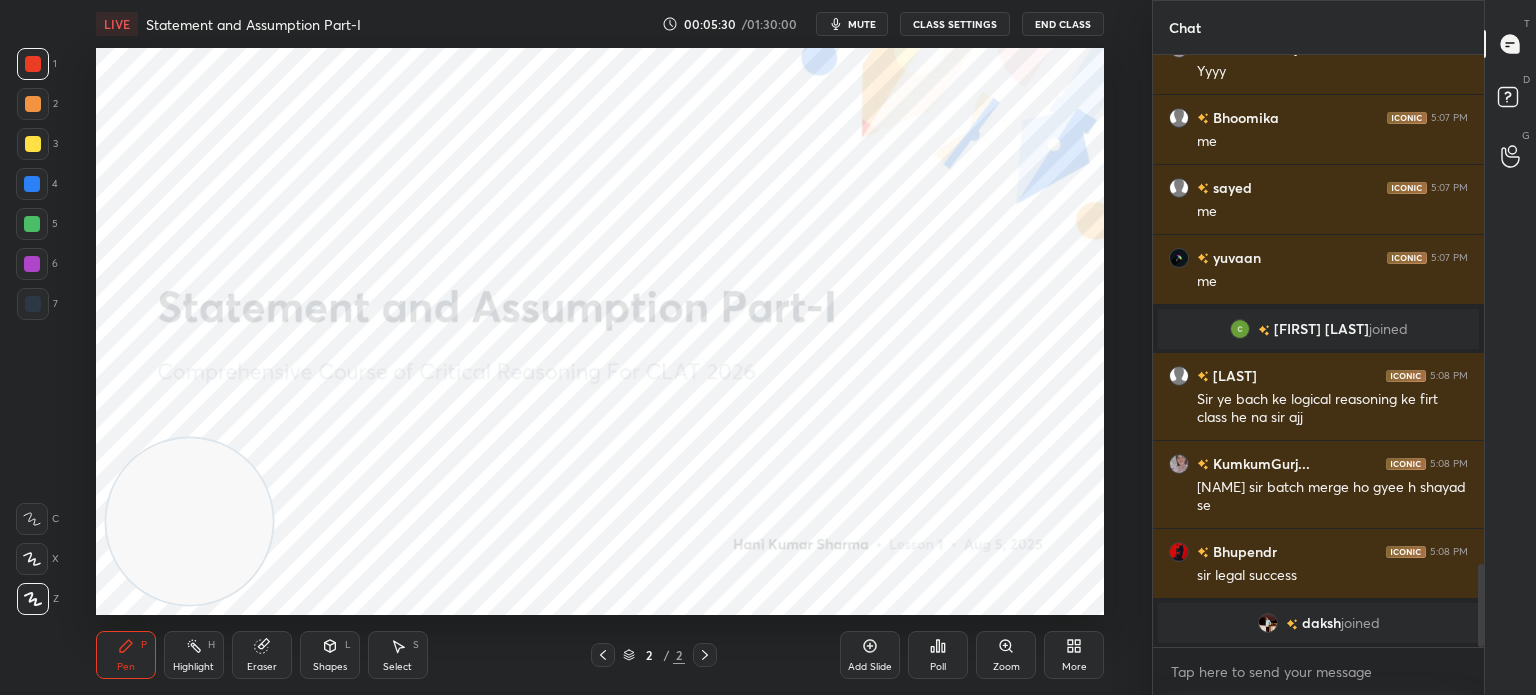 click on "mute" at bounding box center [862, 24] 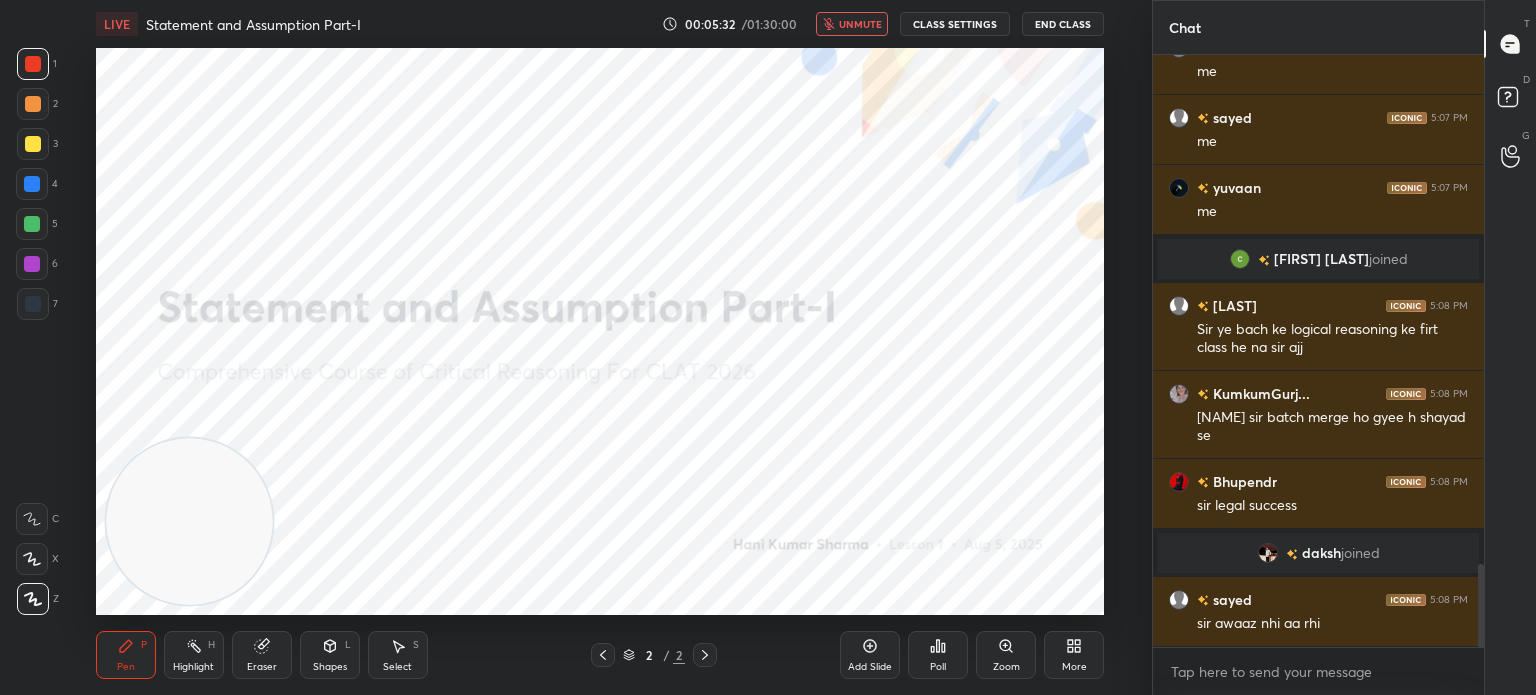 scroll, scrollTop: 3696, scrollLeft: 0, axis: vertical 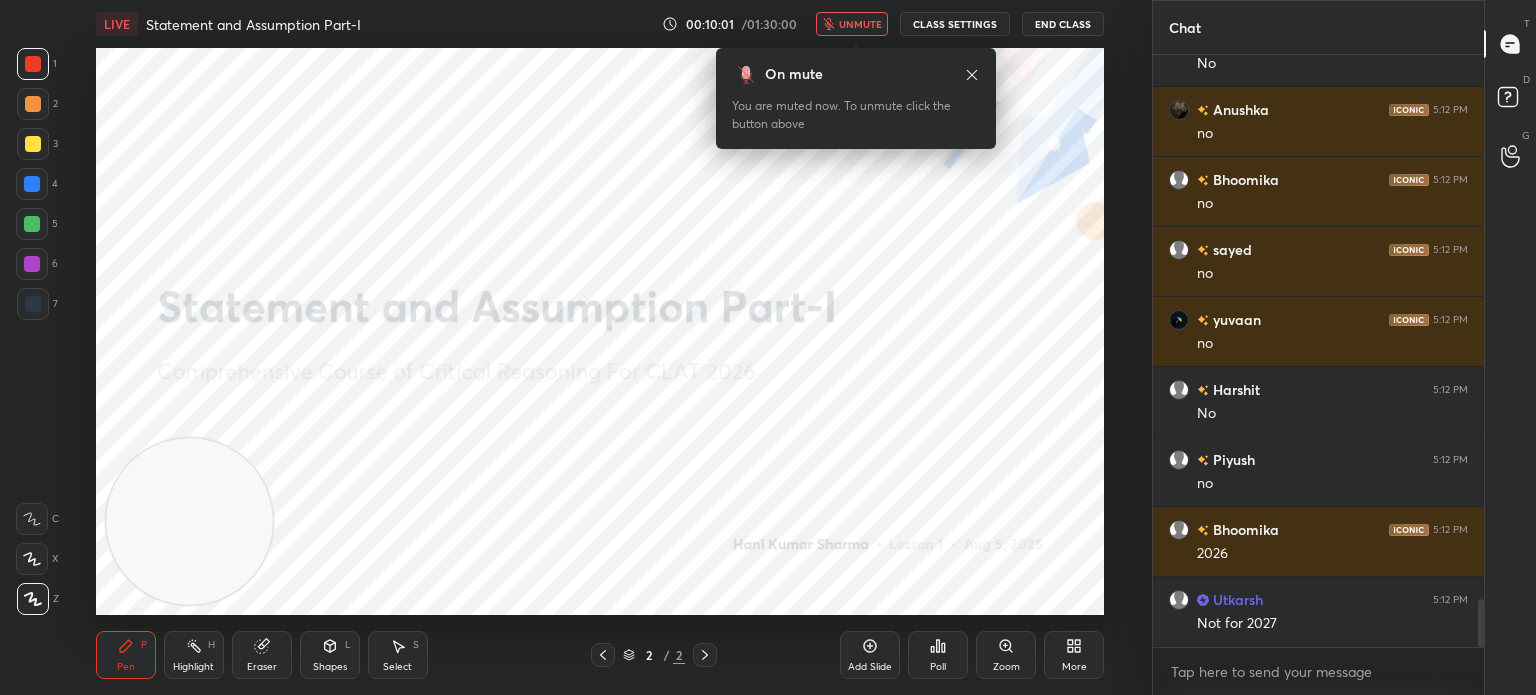 click 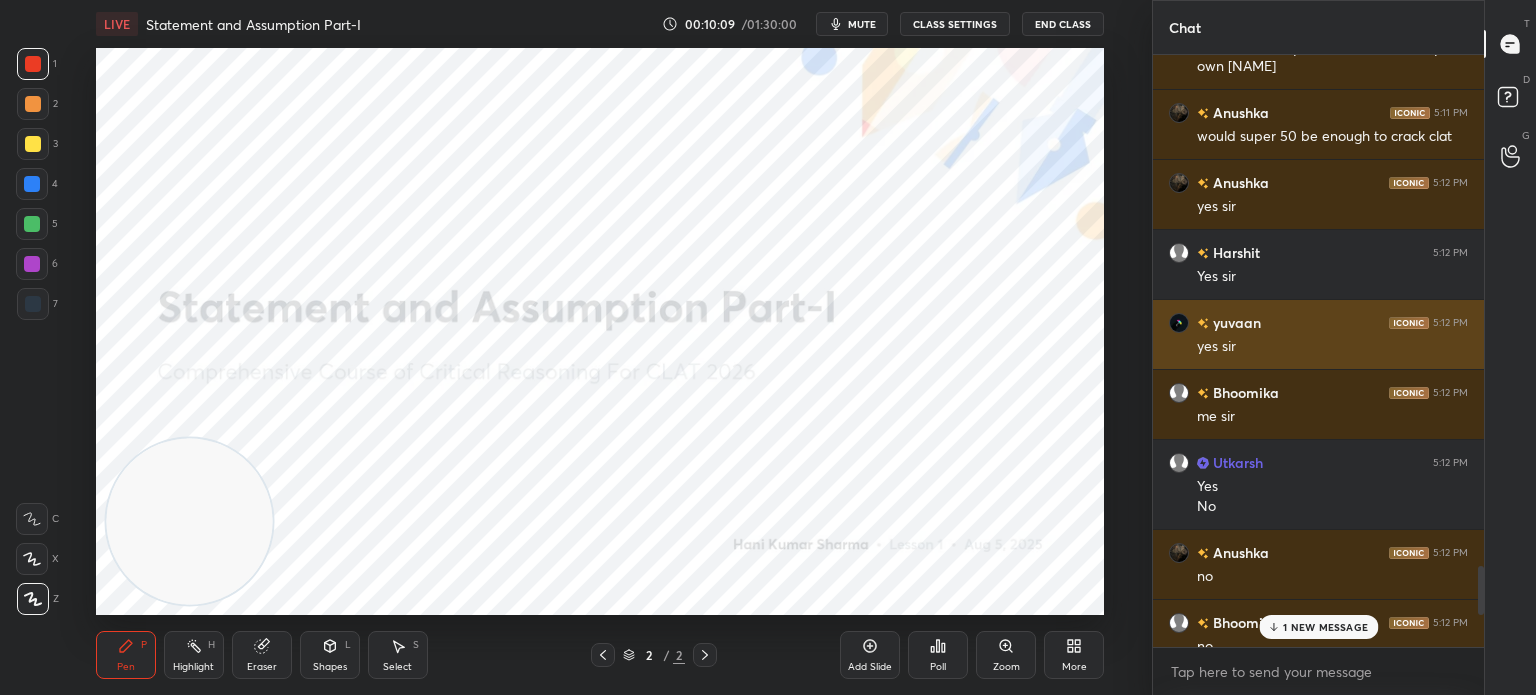 scroll, scrollTop: 6224, scrollLeft: 0, axis: vertical 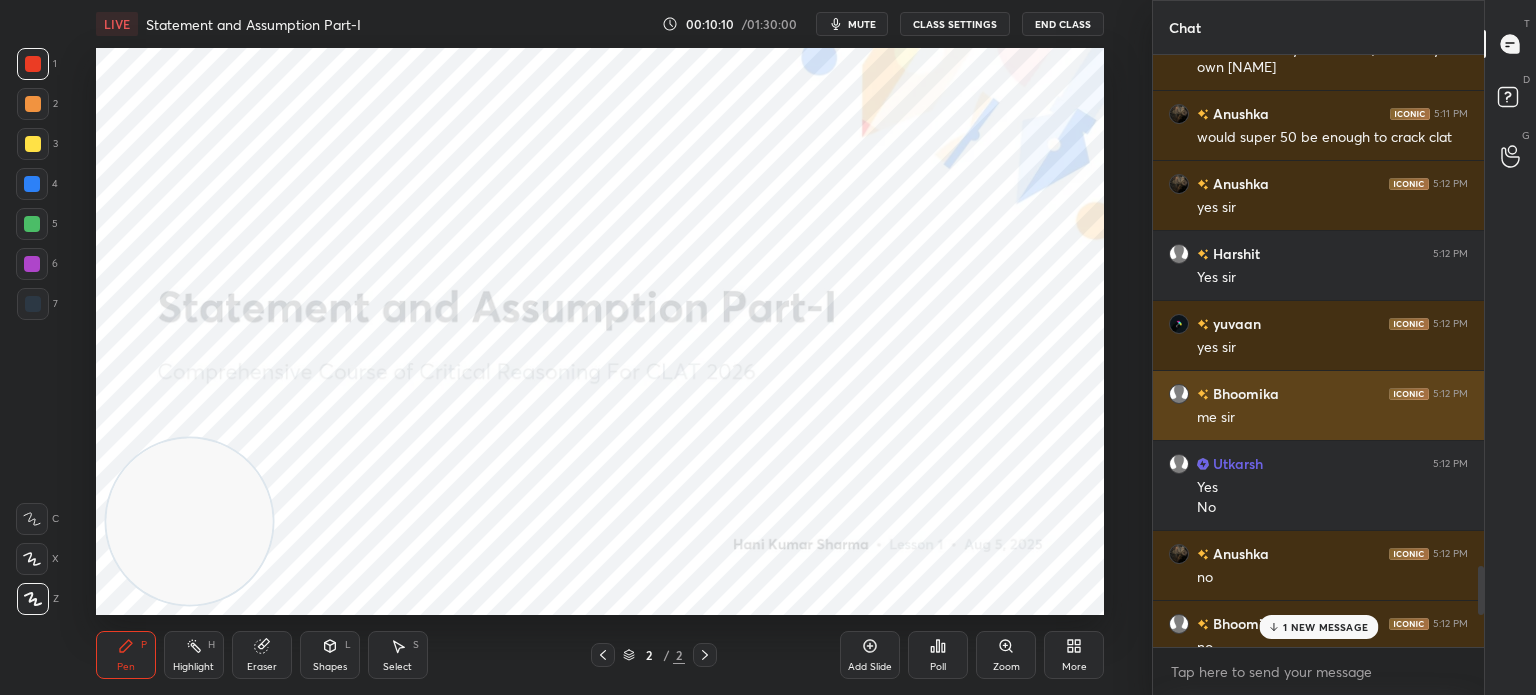 click on "Bhoomika" at bounding box center [1244, 393] 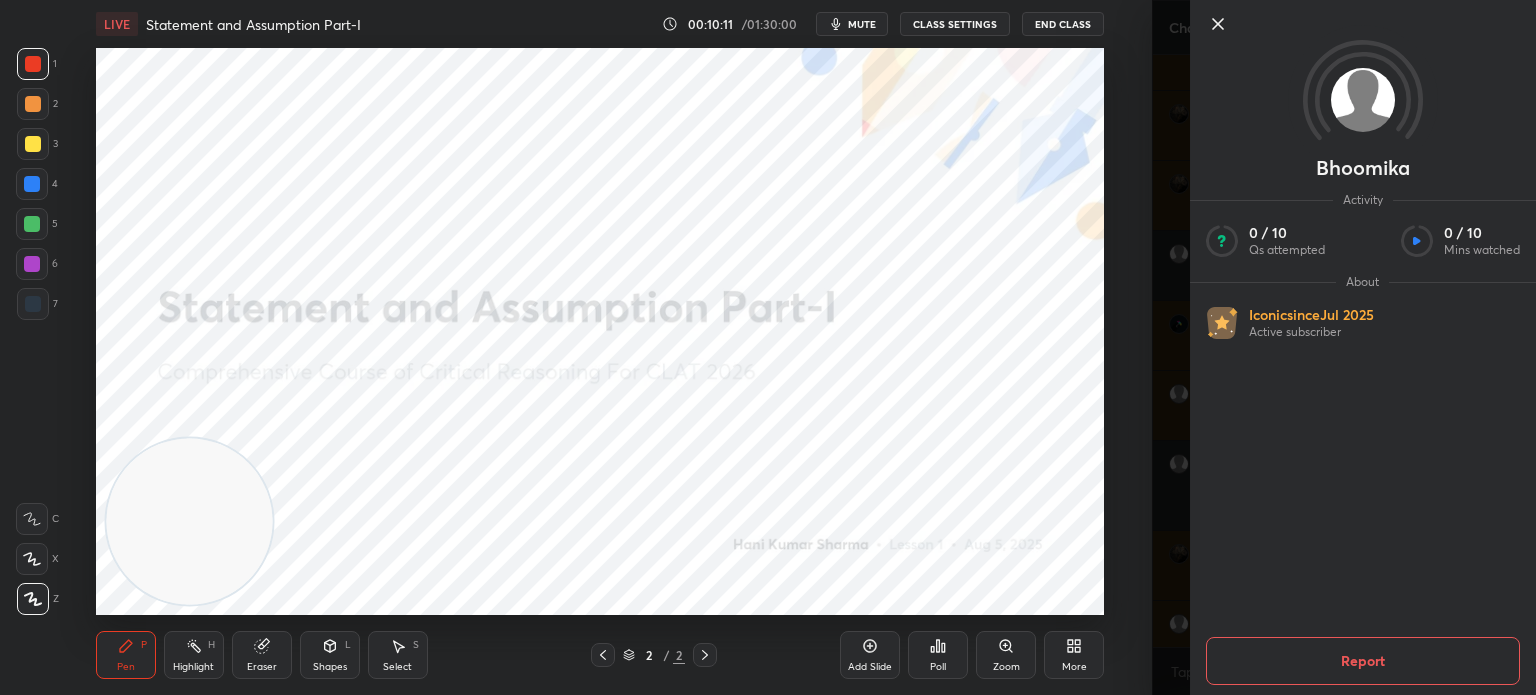 click 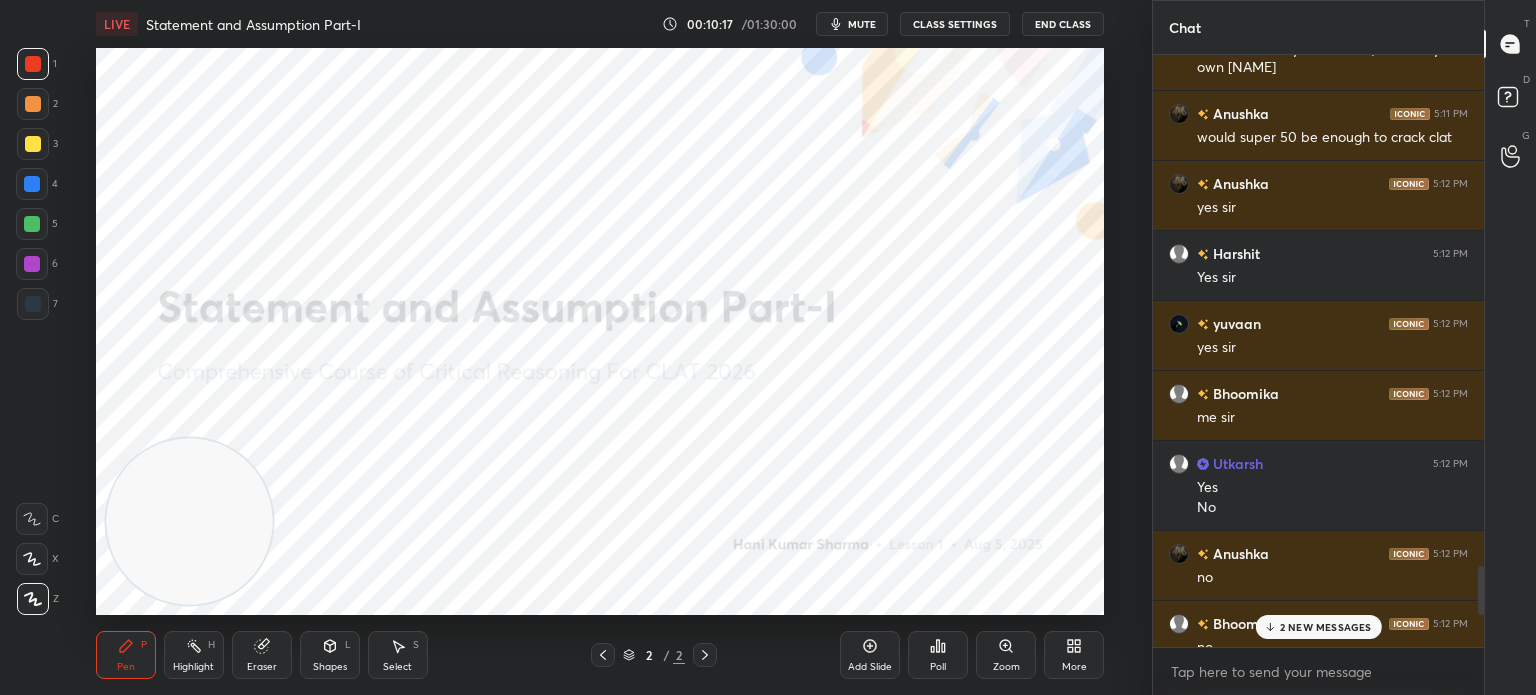 click on "2 NEW MESSAGES" at bounding box center [1318, 627] 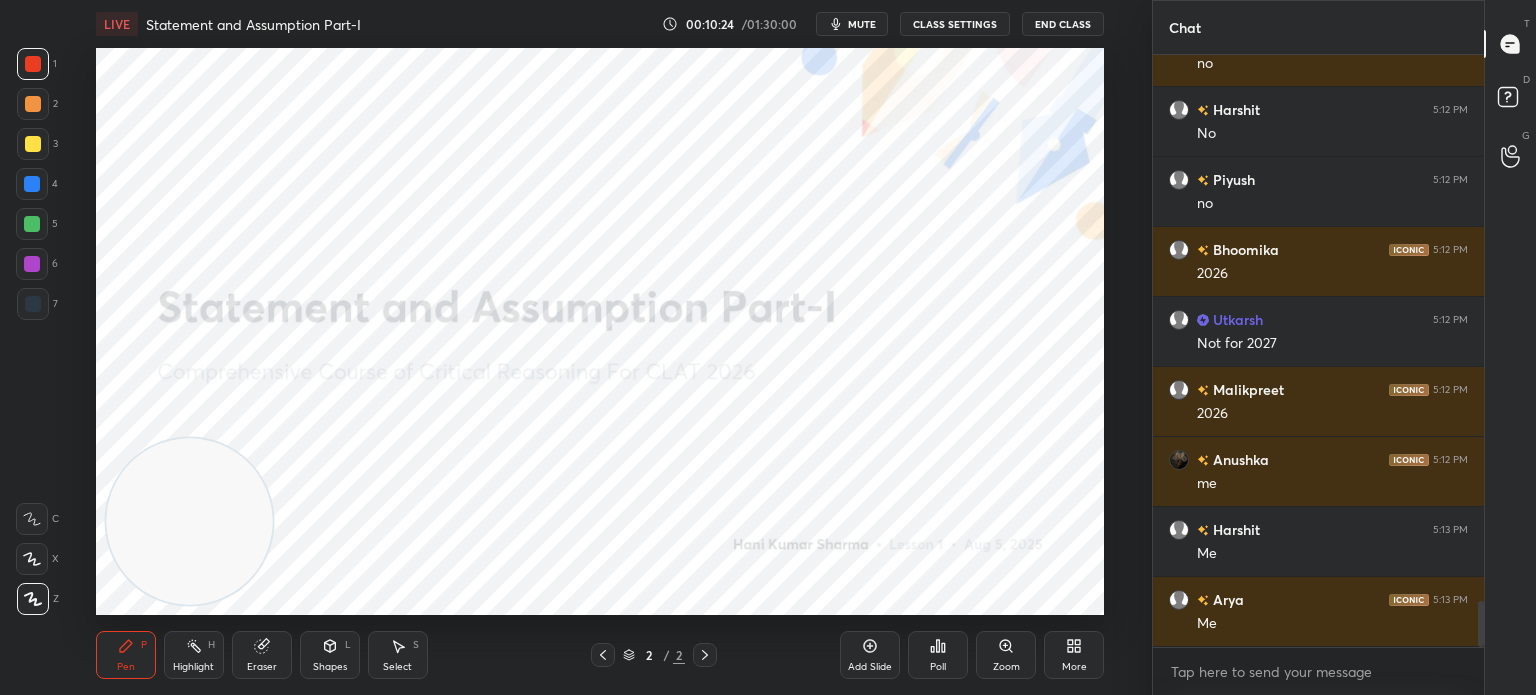 scroll, scrollTop: 7018, scrollLeft: 0, axis: vertical 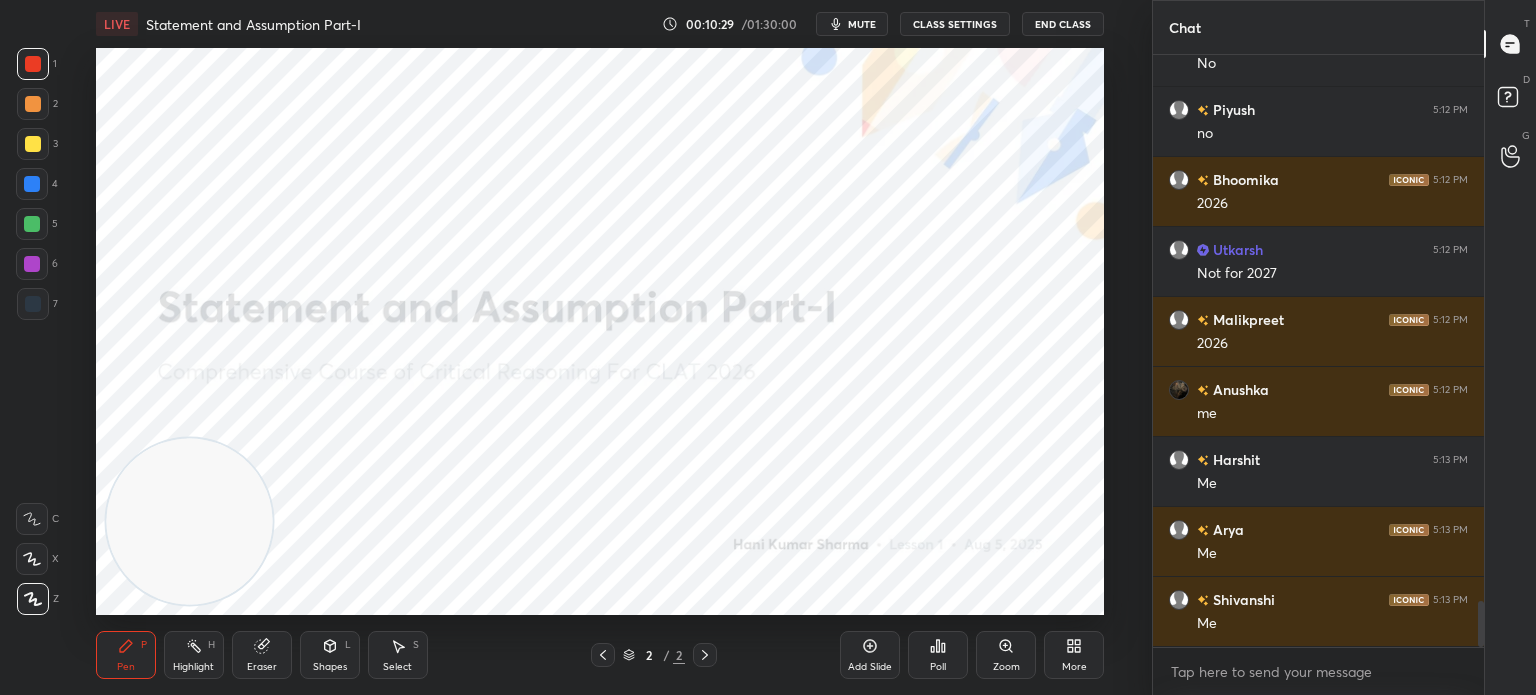 click on "Eraser" at bounding box center (262, 655) 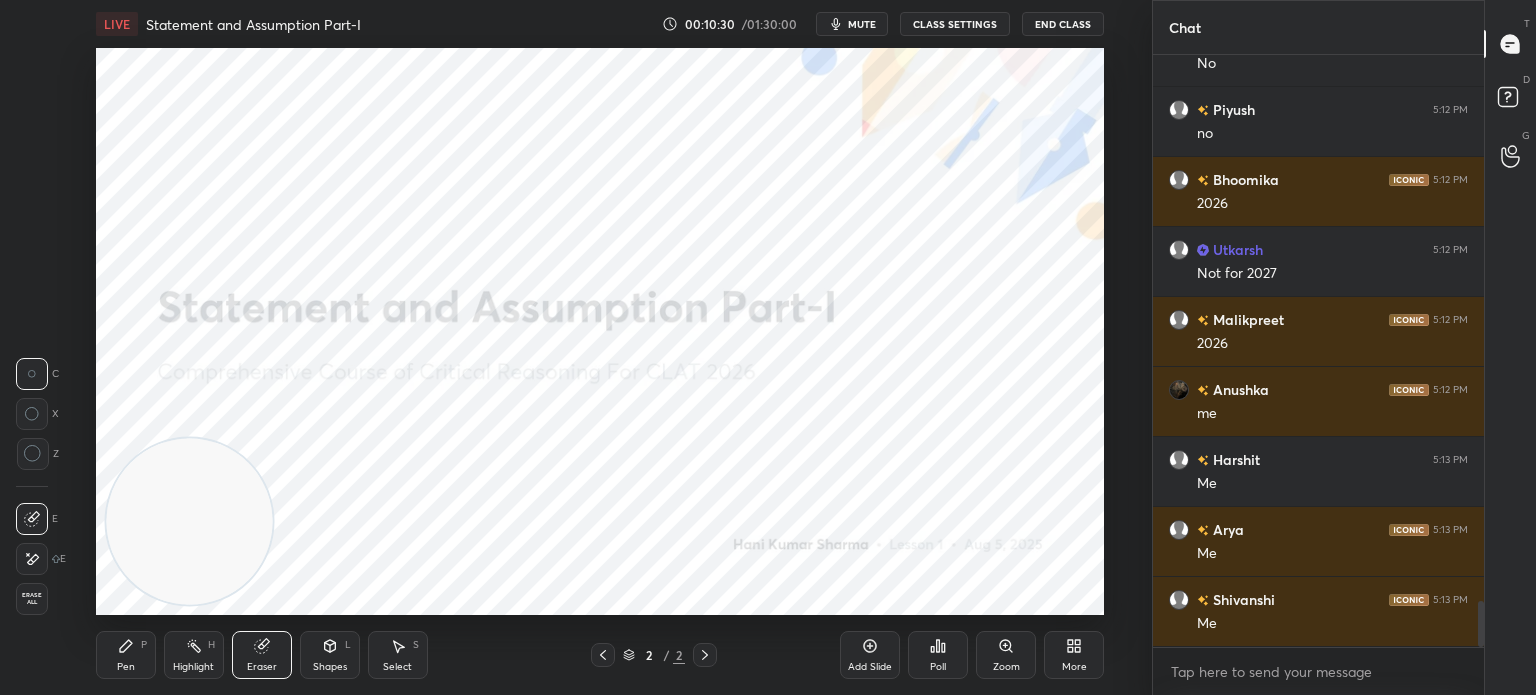 click on "Erase all" at bounding box center [32, 599] 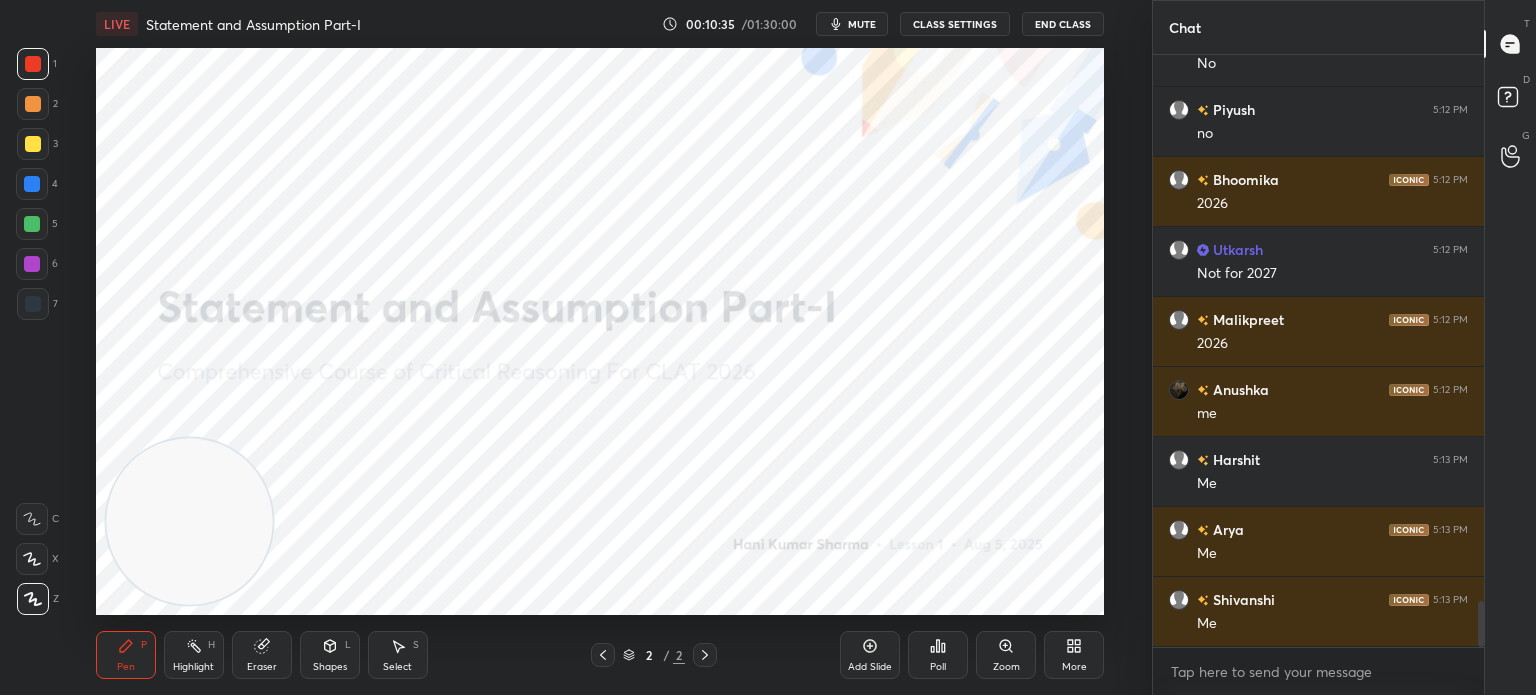 scroll, scrollTop: 7088, scrollLeft: 0, axis: vertical 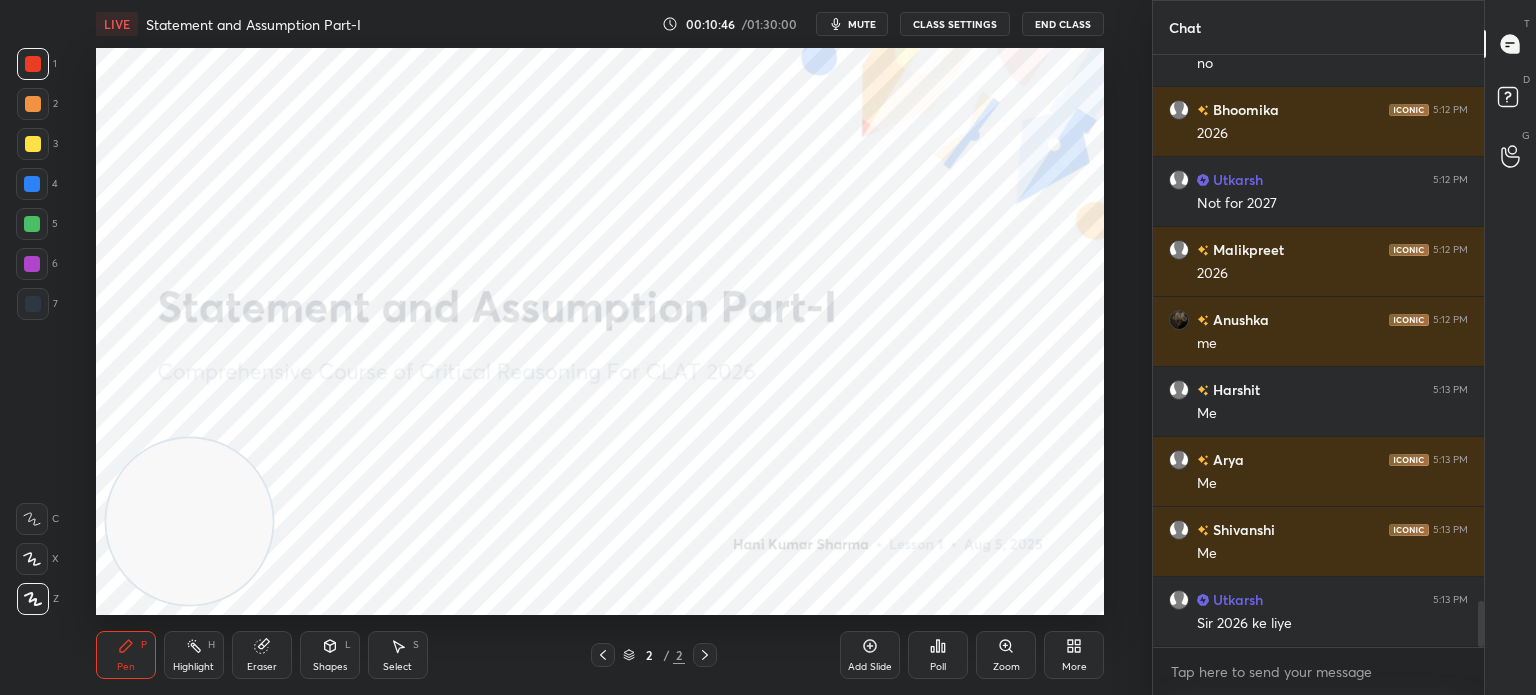 click on "Eraser" at bounding box center (262, 655) 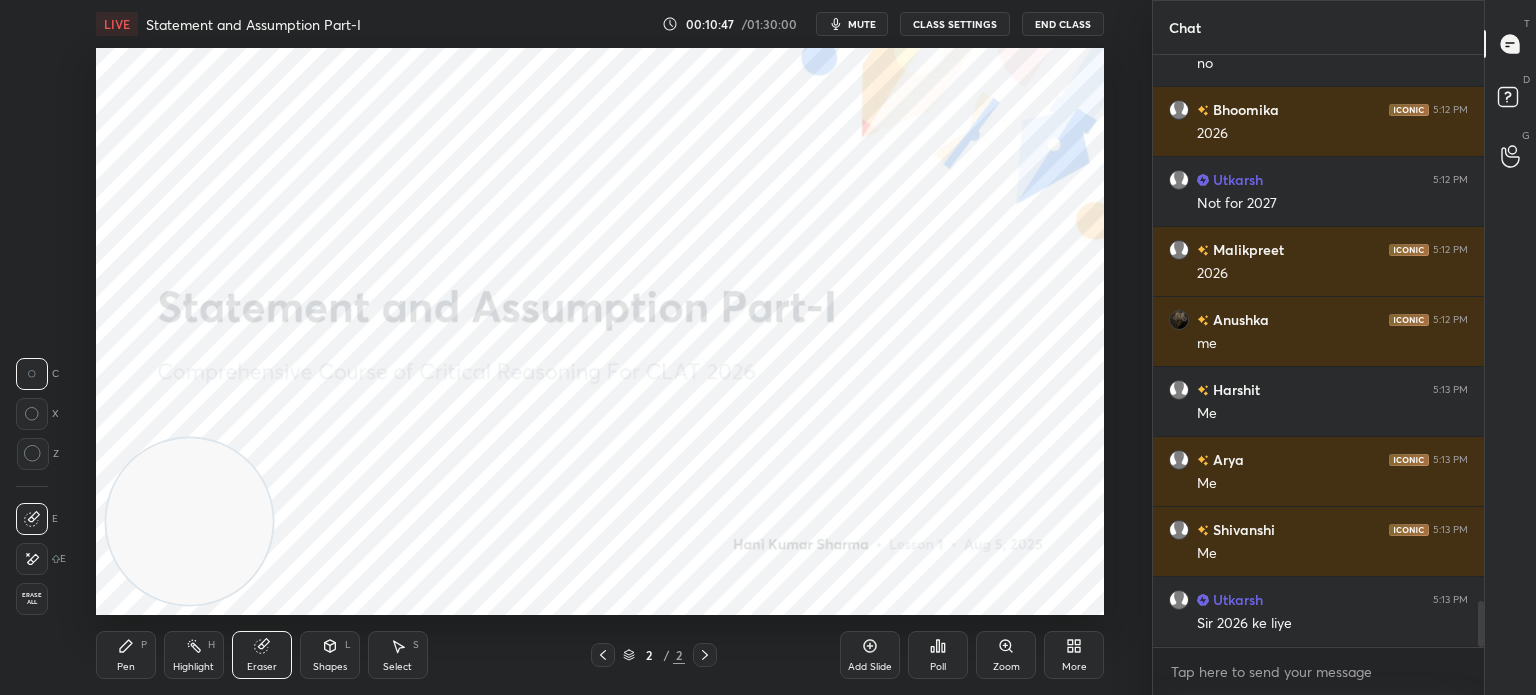 click on "Erase all" at bounding box center [32, 599] 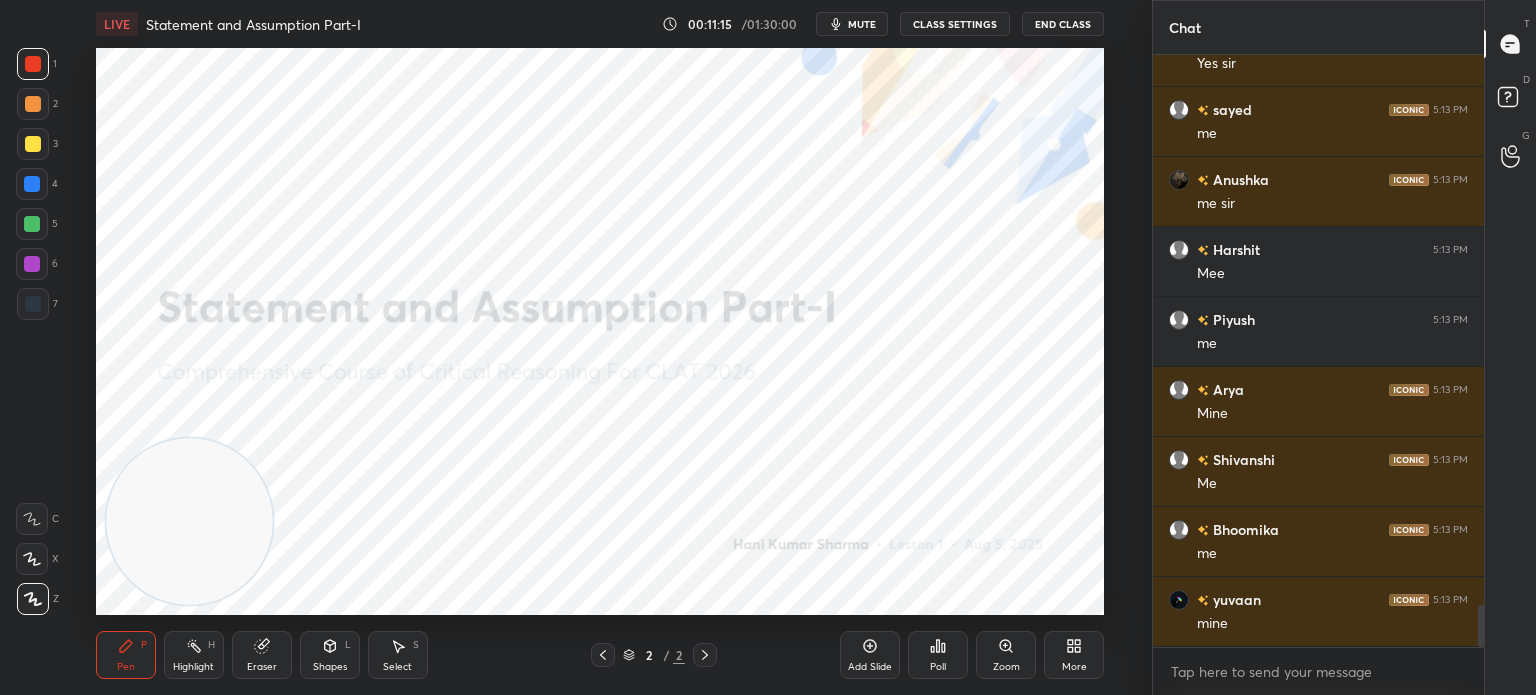 scroll, scrollTop: 7788, scrollLeft: 0, axis: vertical 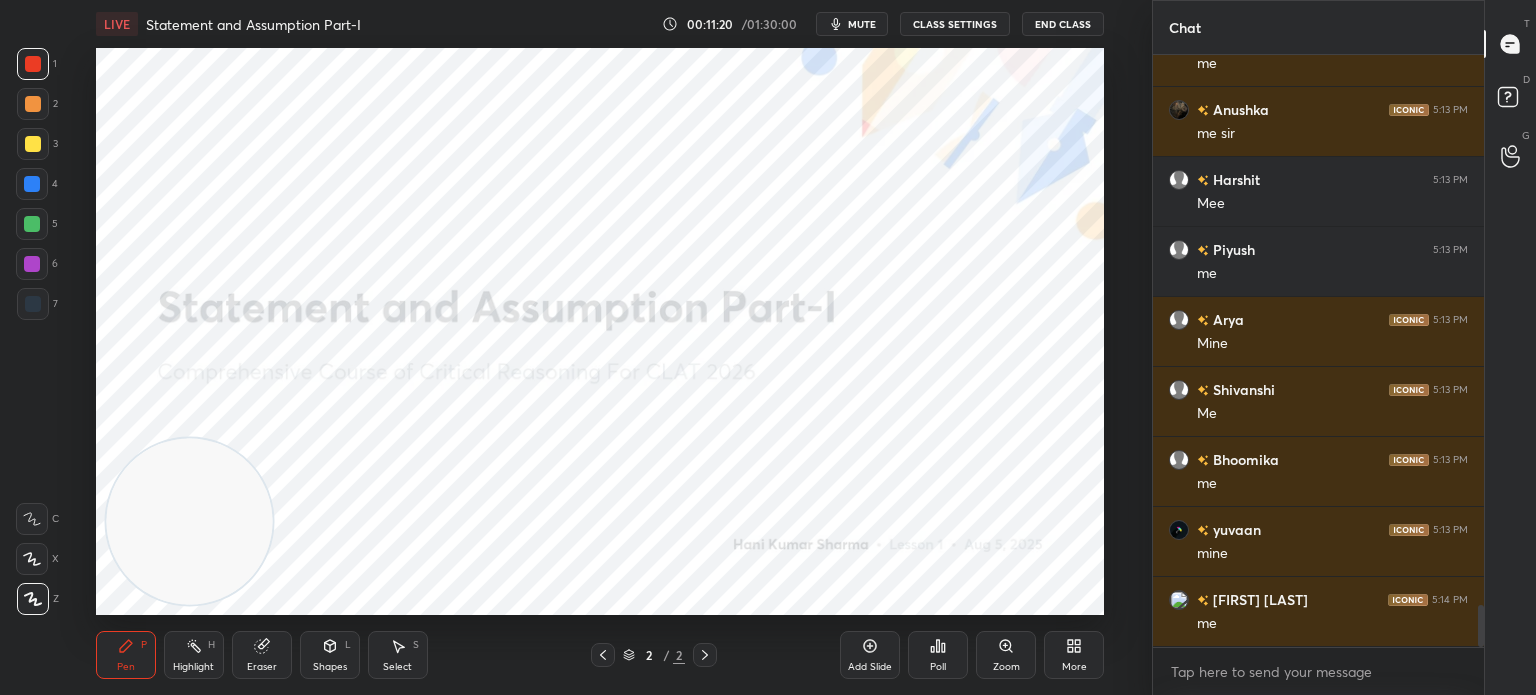 click on "Eraser" at bounding box center (262, 655) 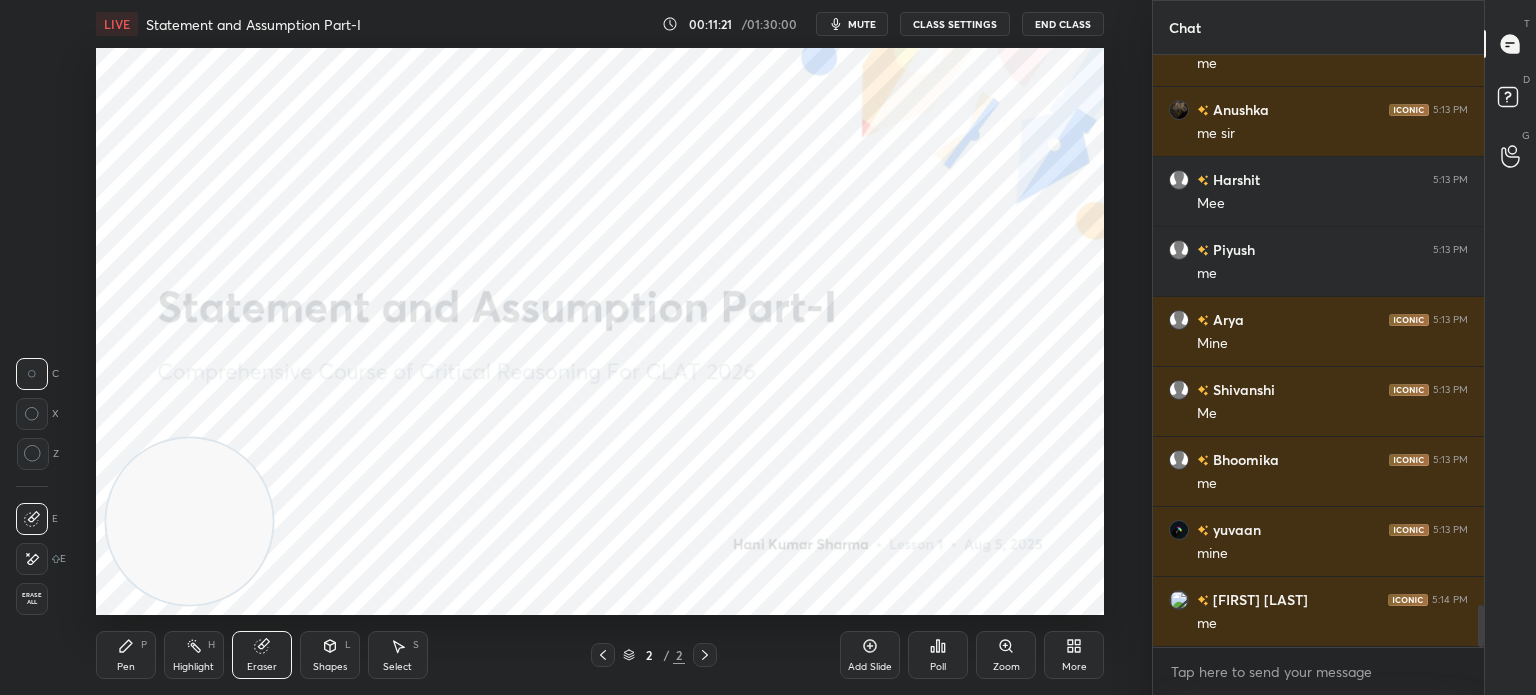 click on "Erase all" at bounding box center (32, 599) 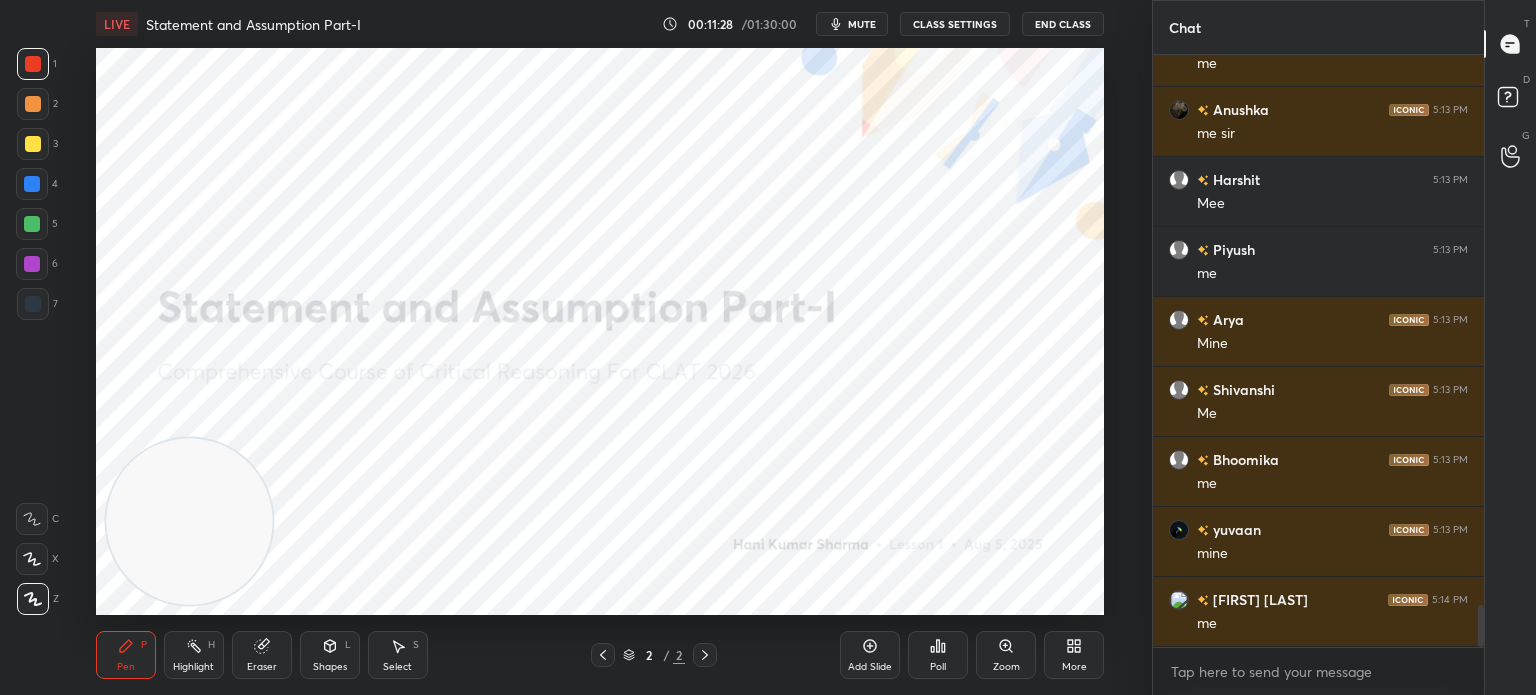 click on "mute" at bounding box center (852, 24) 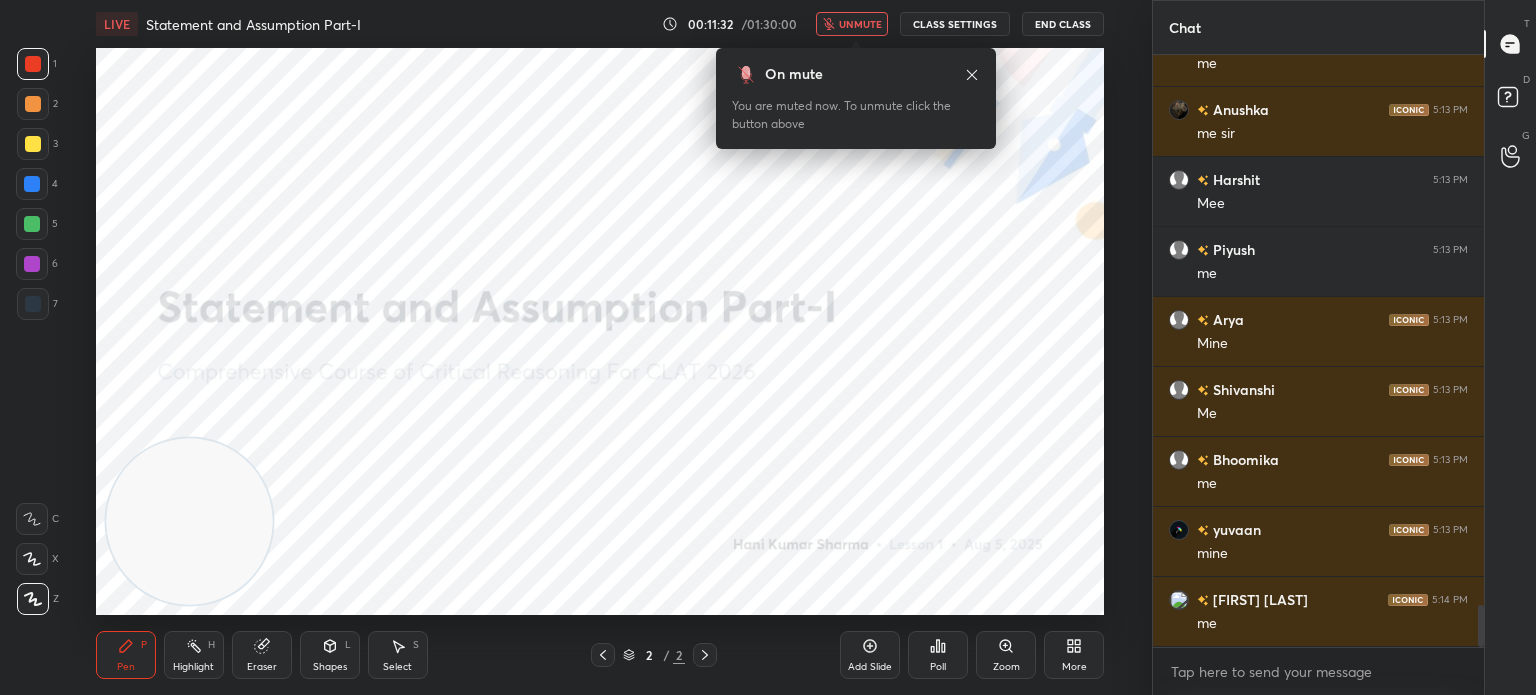 click on "unmute" at bounding box center [860, 24] 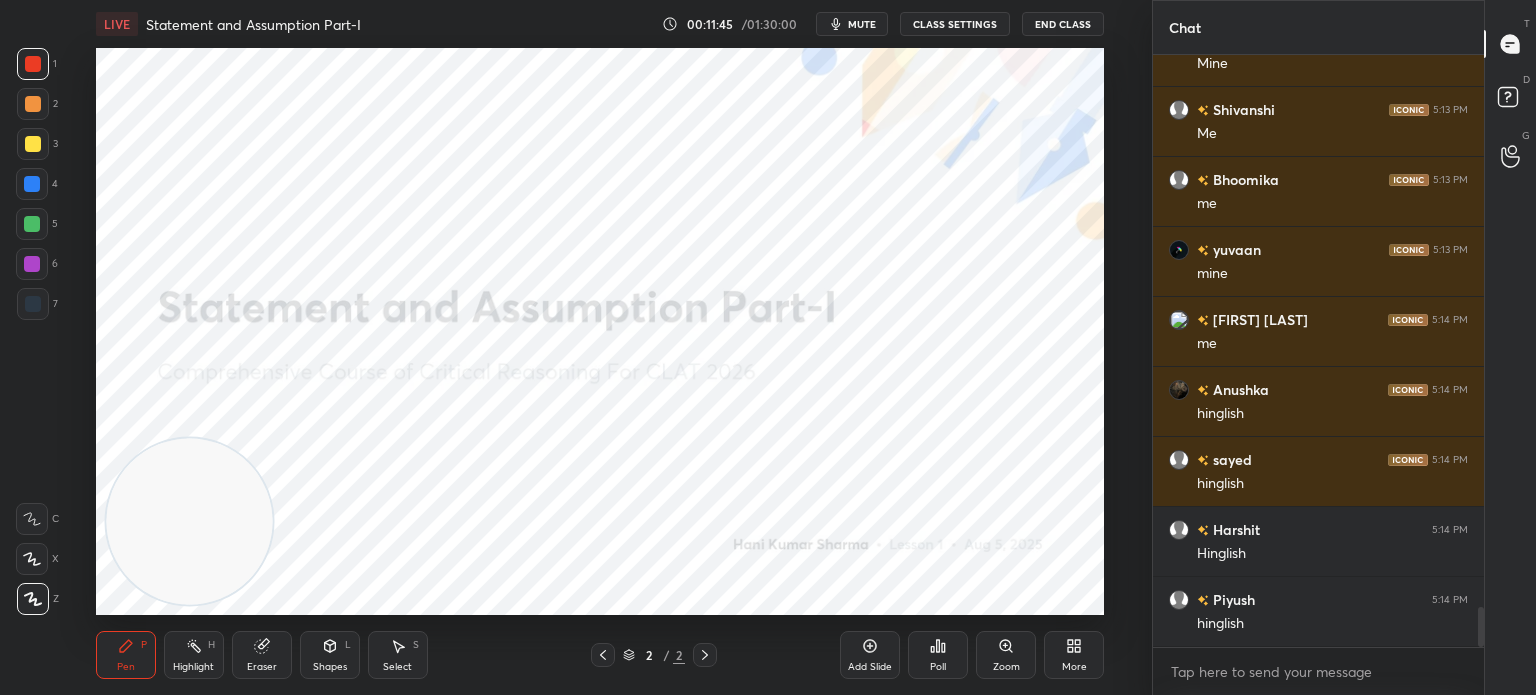 scroll, scrollTop: 8138, scrollLeft: 0, axis: vertical 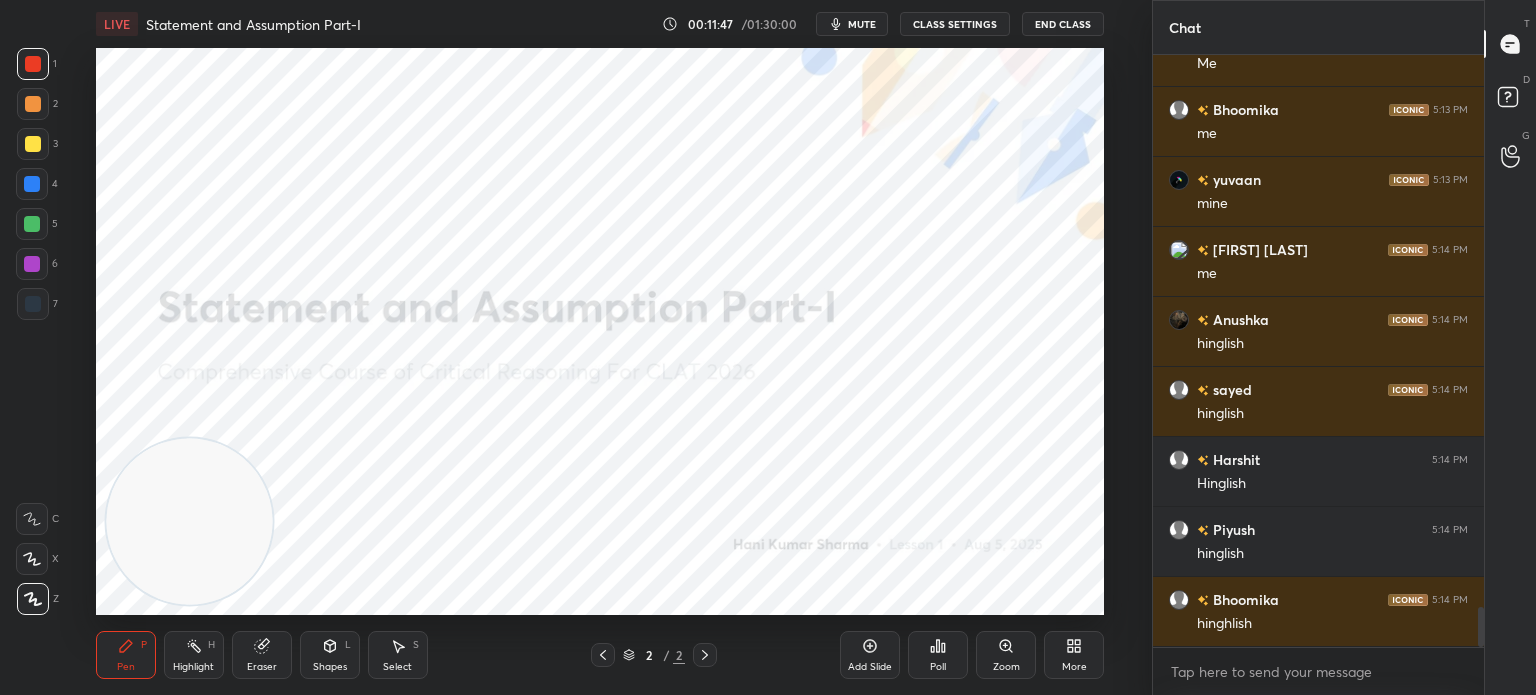 click 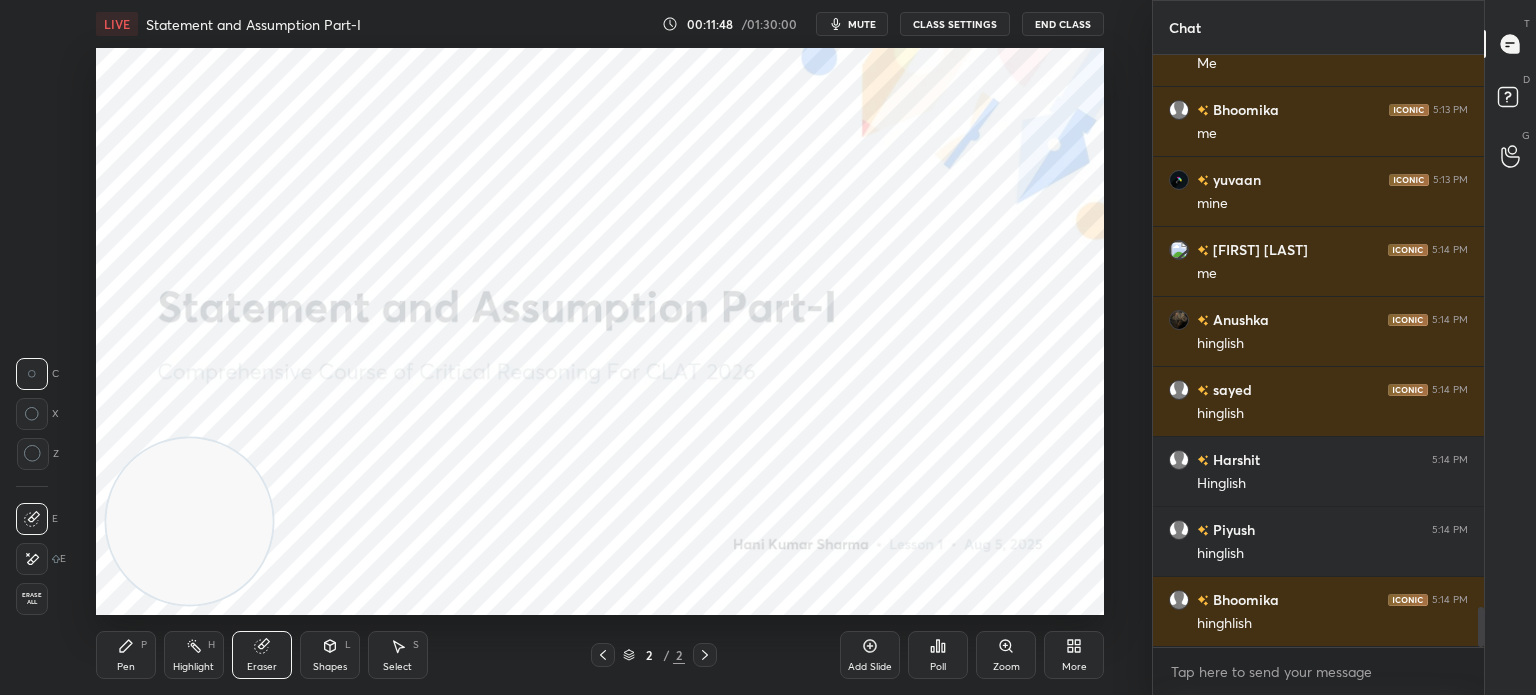 click on "Erase all" at bounding box center (32, 599) 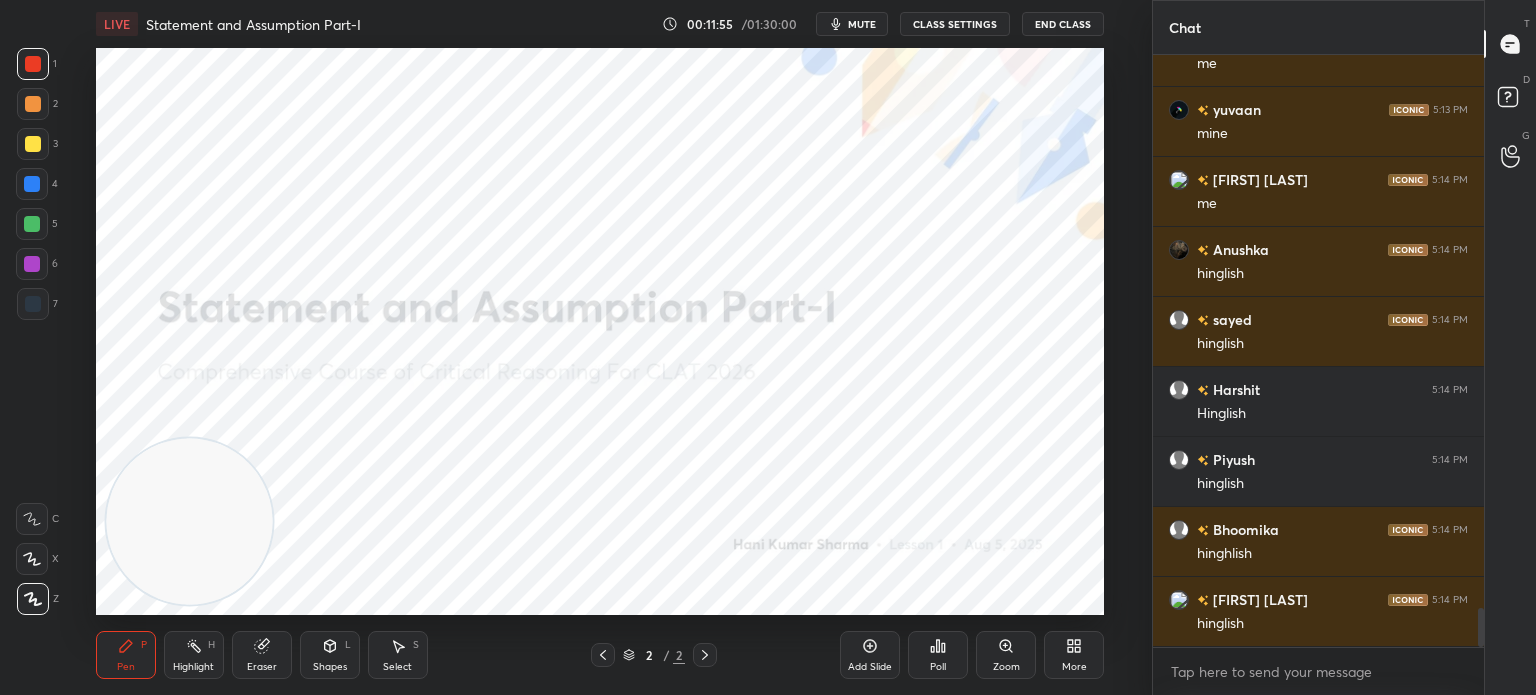 scroll, scrollTop: 8278, scrollLeft: 0, axis: vertical 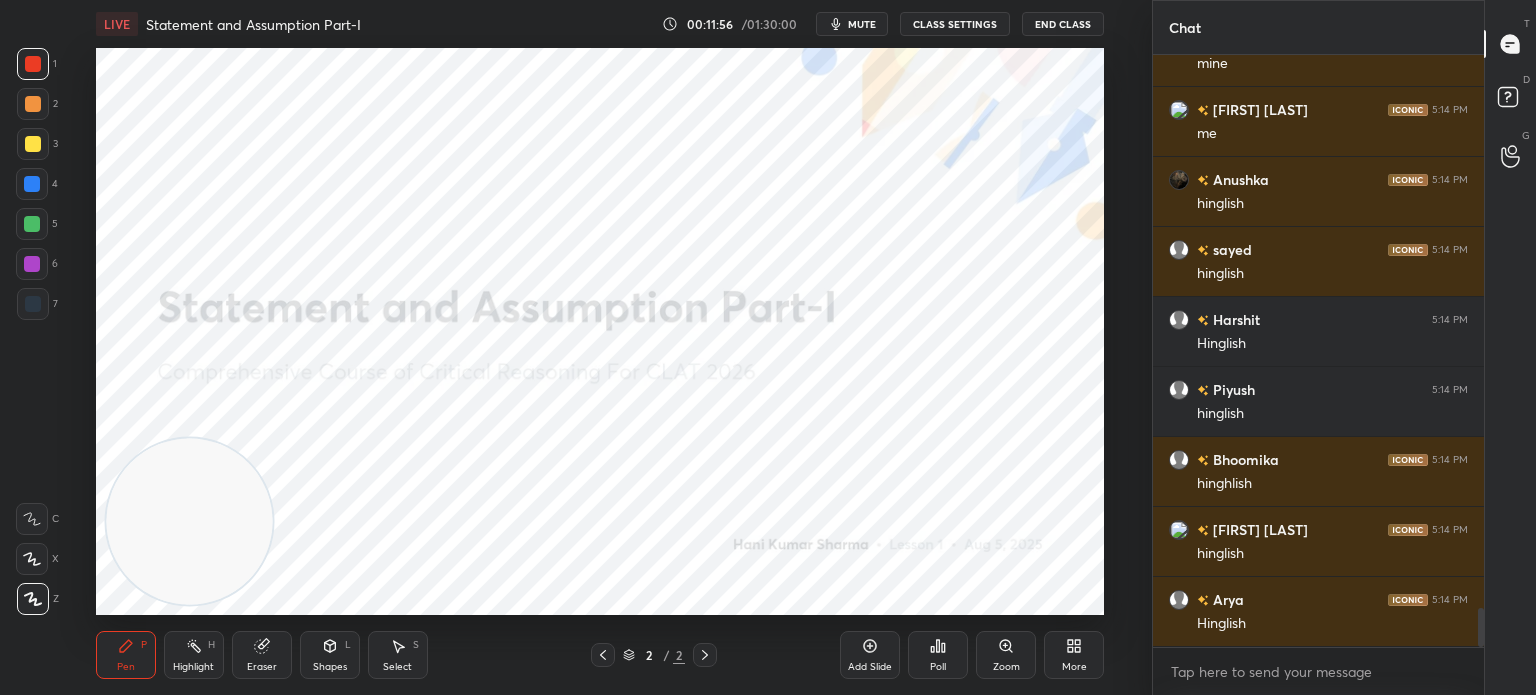 click on "Add Slide" at bounding box center [870, 655] 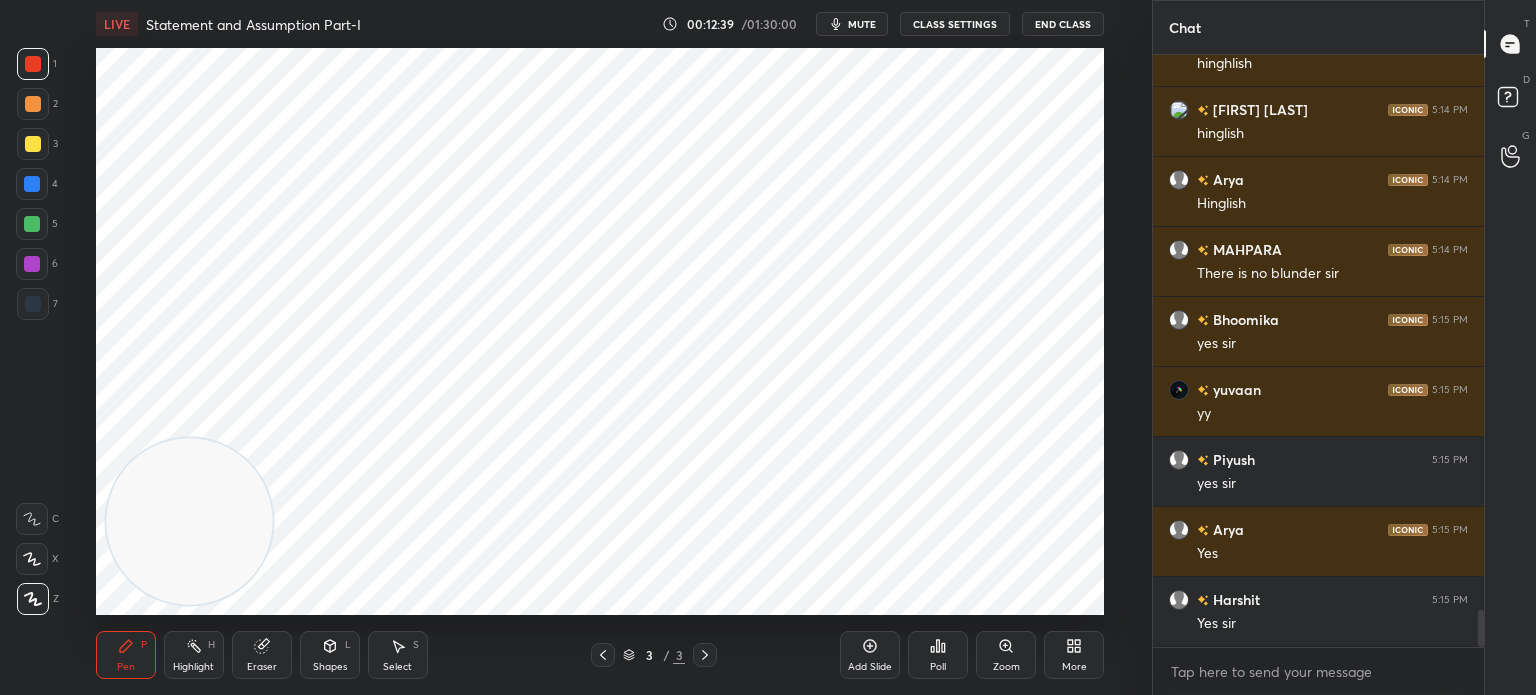 scroll, scrollTop: 8768, scrollLeft: 0, axis: vertical 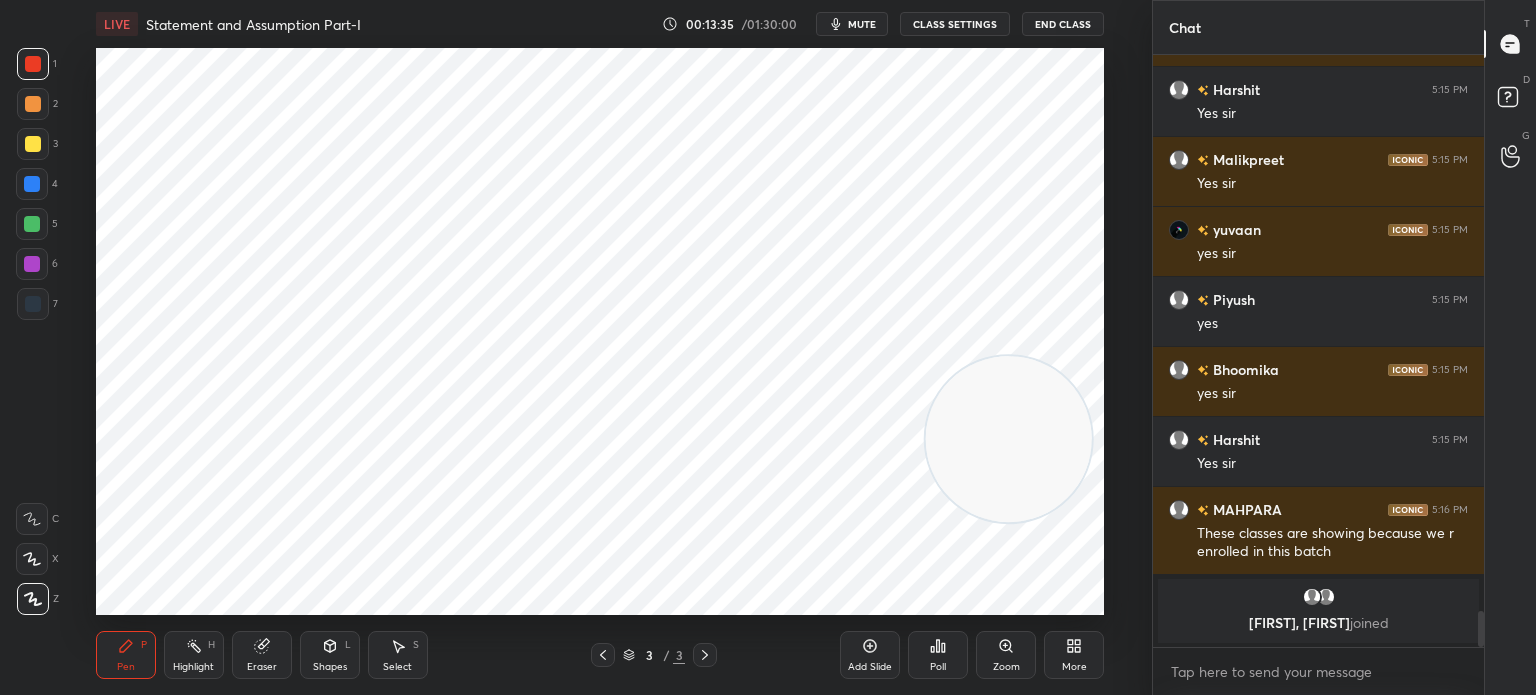click on "Add Slide" at bounding box center (870, 655) 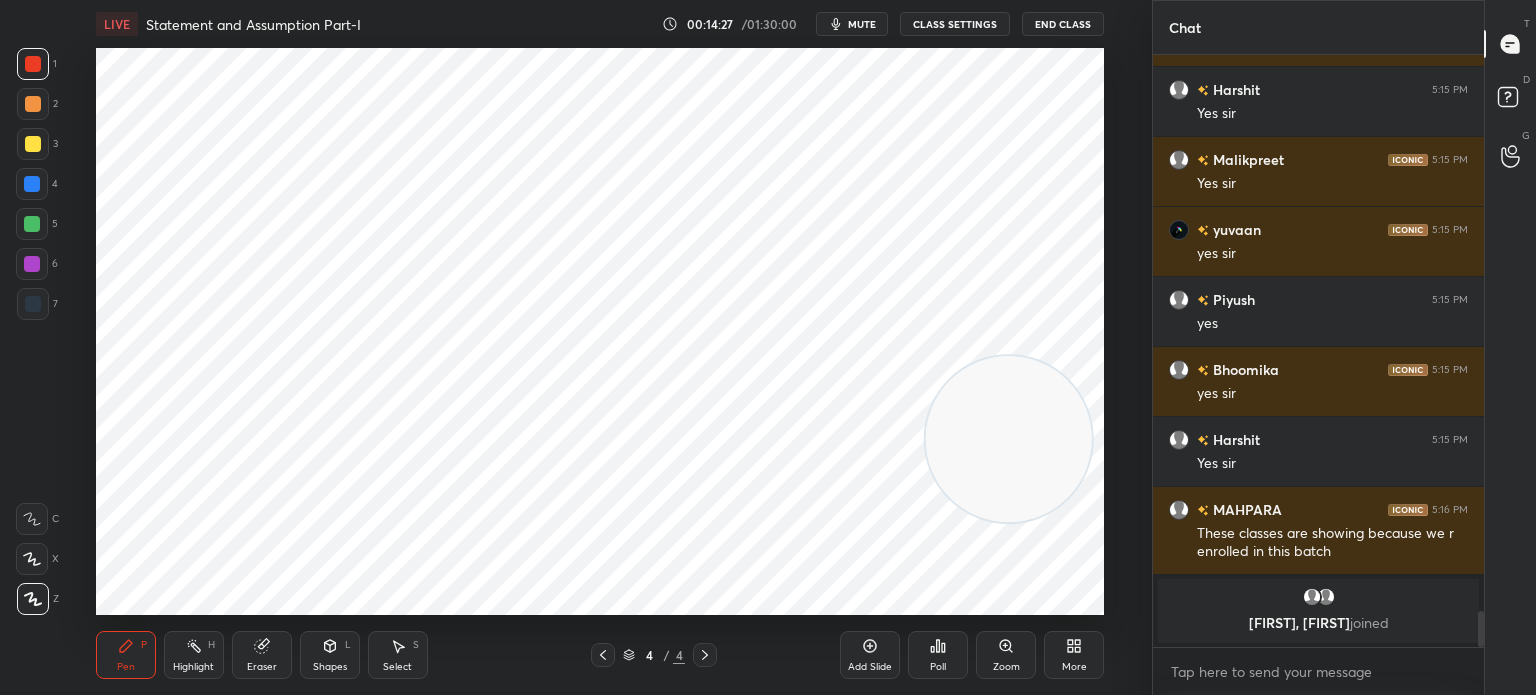 scroll, scrollTop: 7768, scrollLeft: 0, axis: vertical 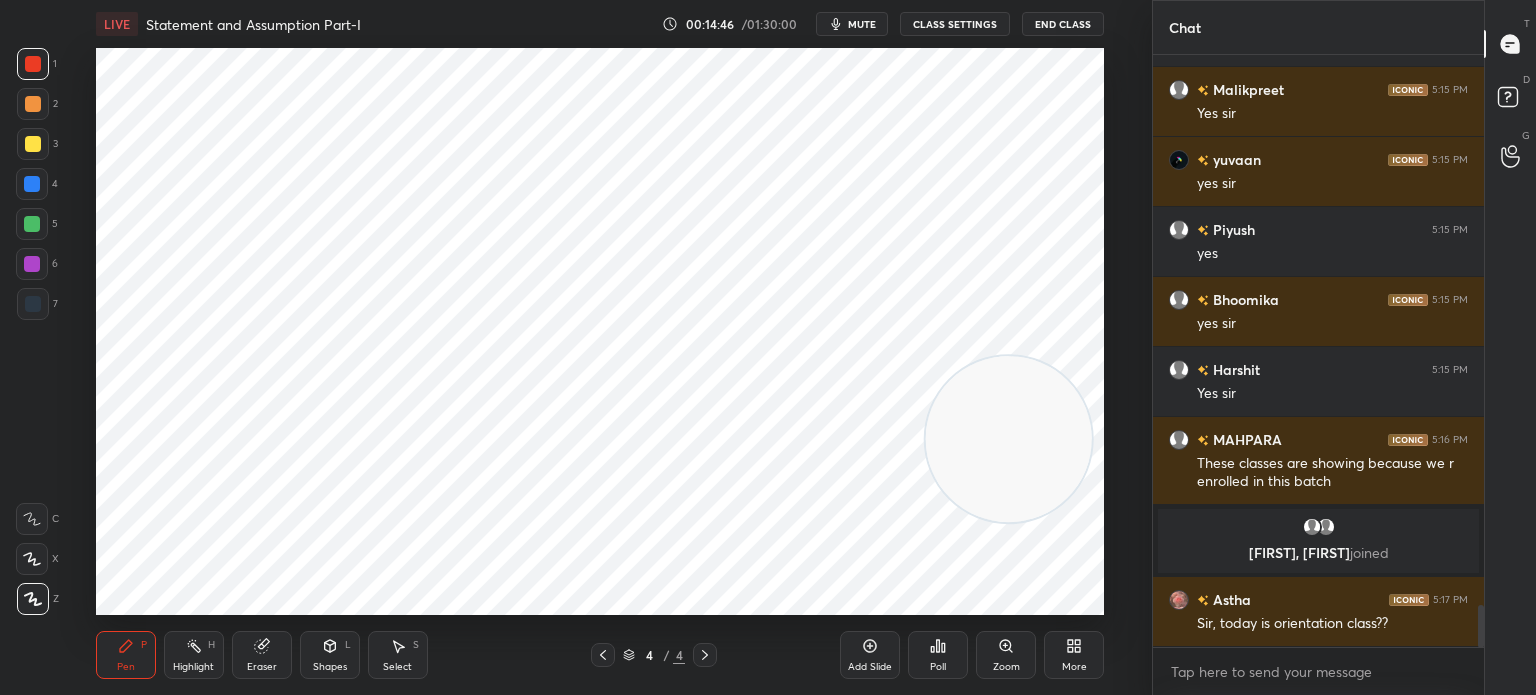 click on "Add Slide" at bounding box center [870, 655] 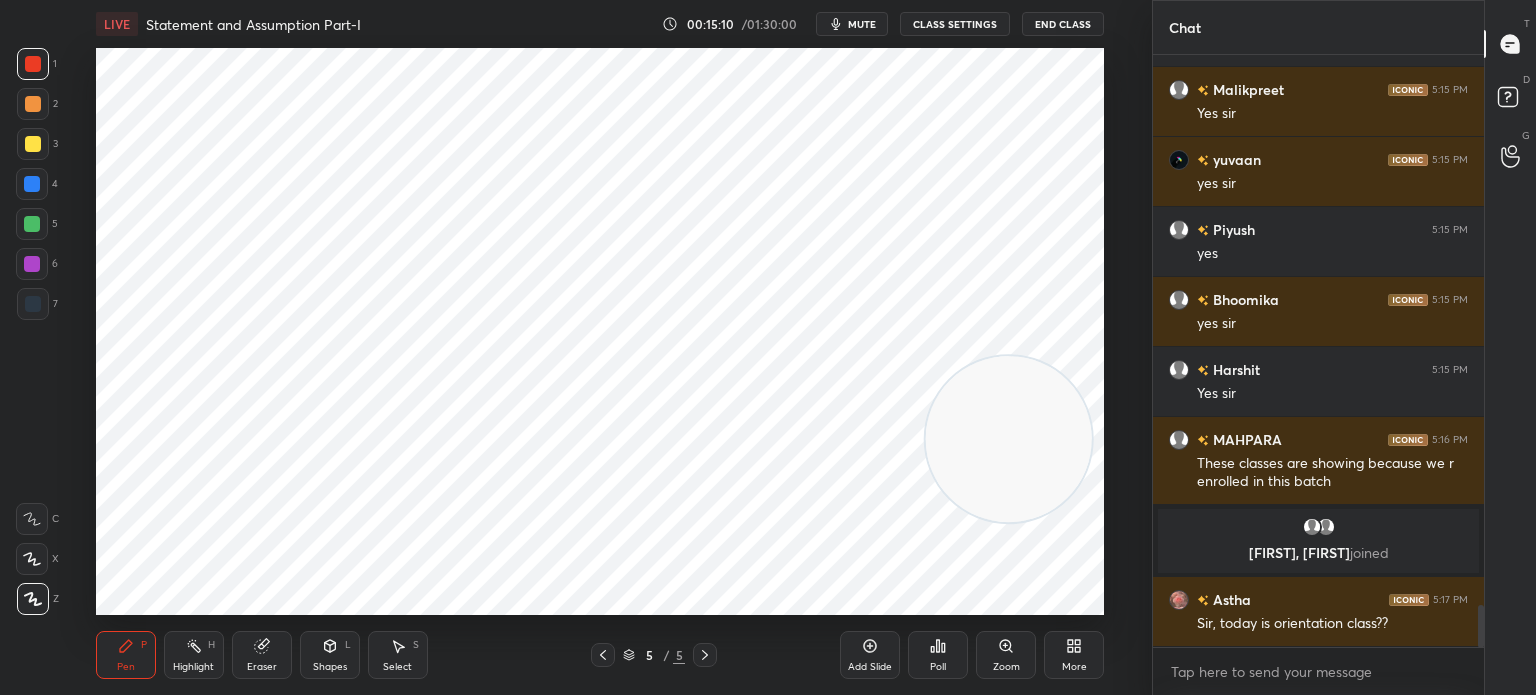 scroll, scrollTop: 7816, scrollLeft: 0, axis: vertical 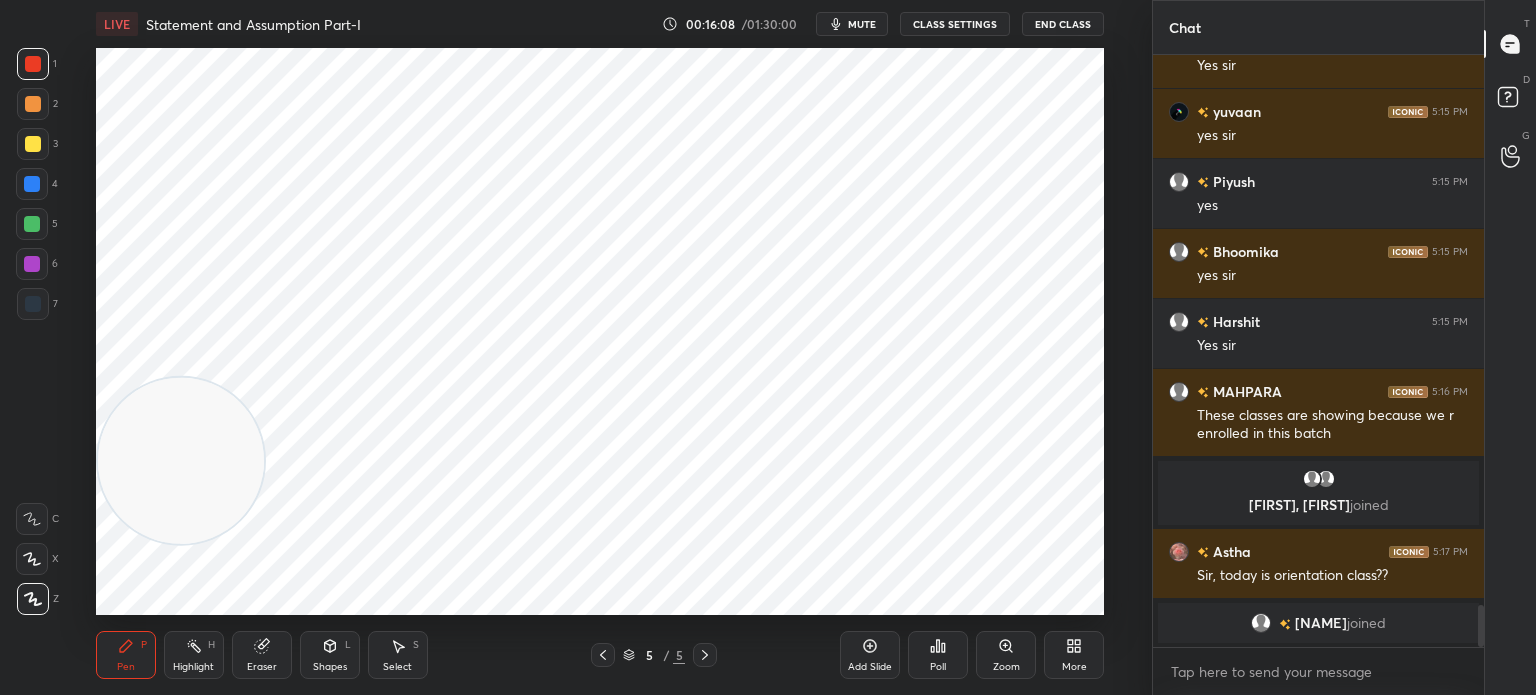 click on "Add Slide" at bounding box center (870, 655) 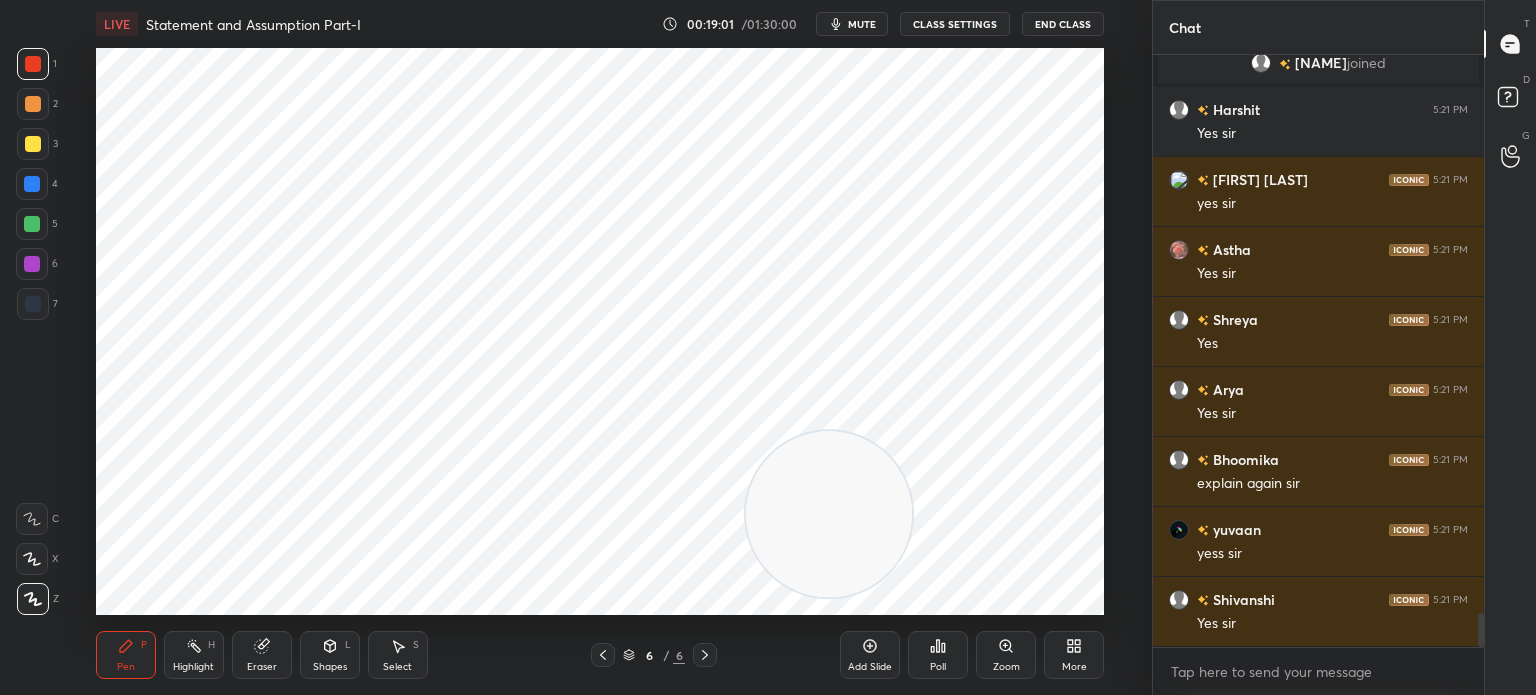 scroll, scrollTop: 9856, scrollLeft: 0, axis: vertical 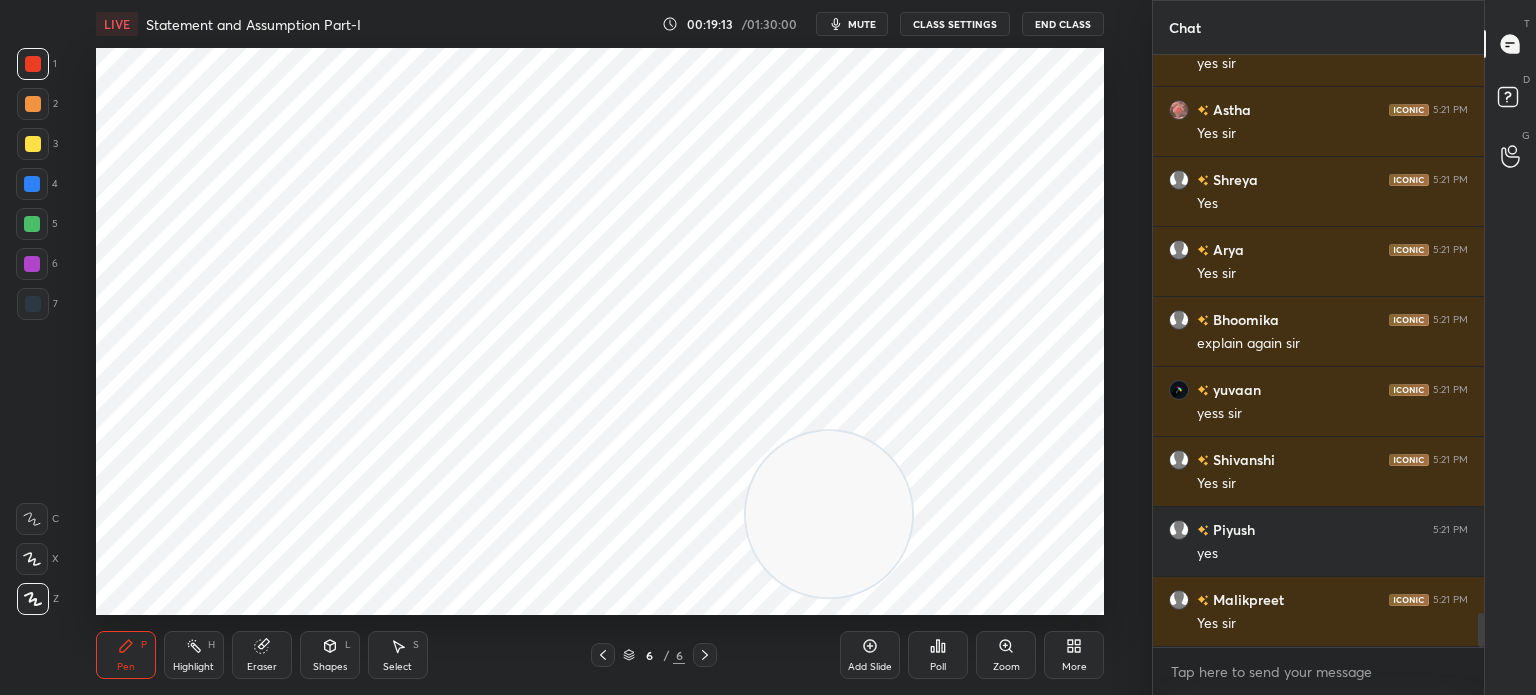 click on "Eraser" at bounding box center (262, 655) 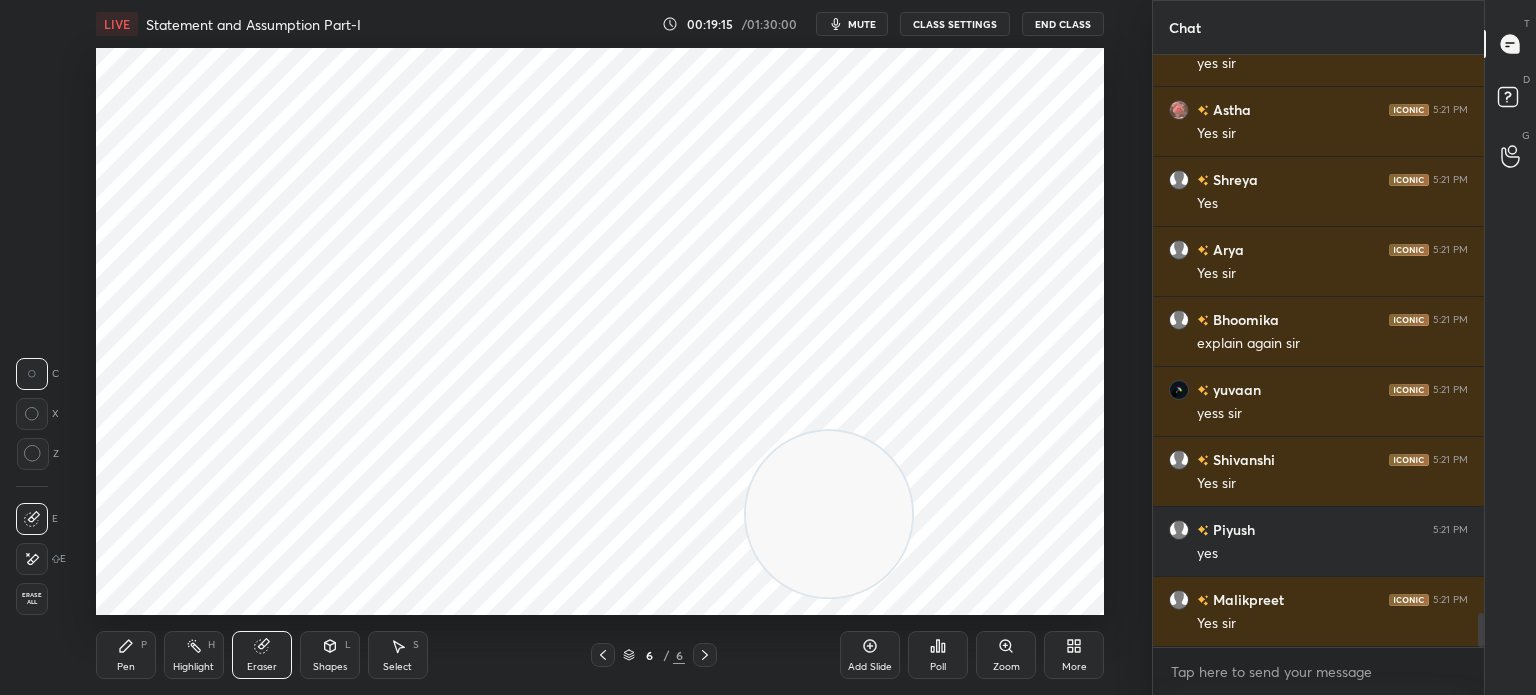 click on "Pen P" at bounding box center [126, 655] 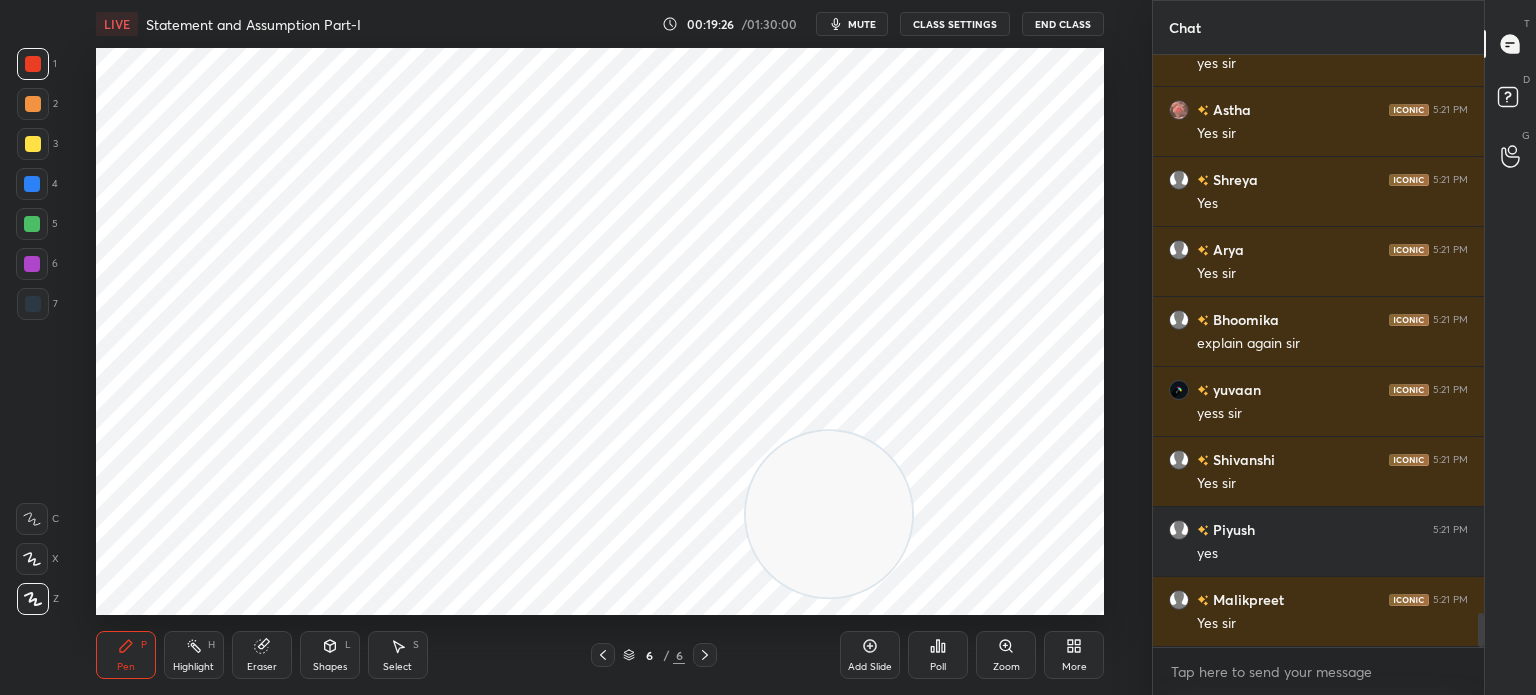 click on "Eraser" at bounding box center [262, 667] 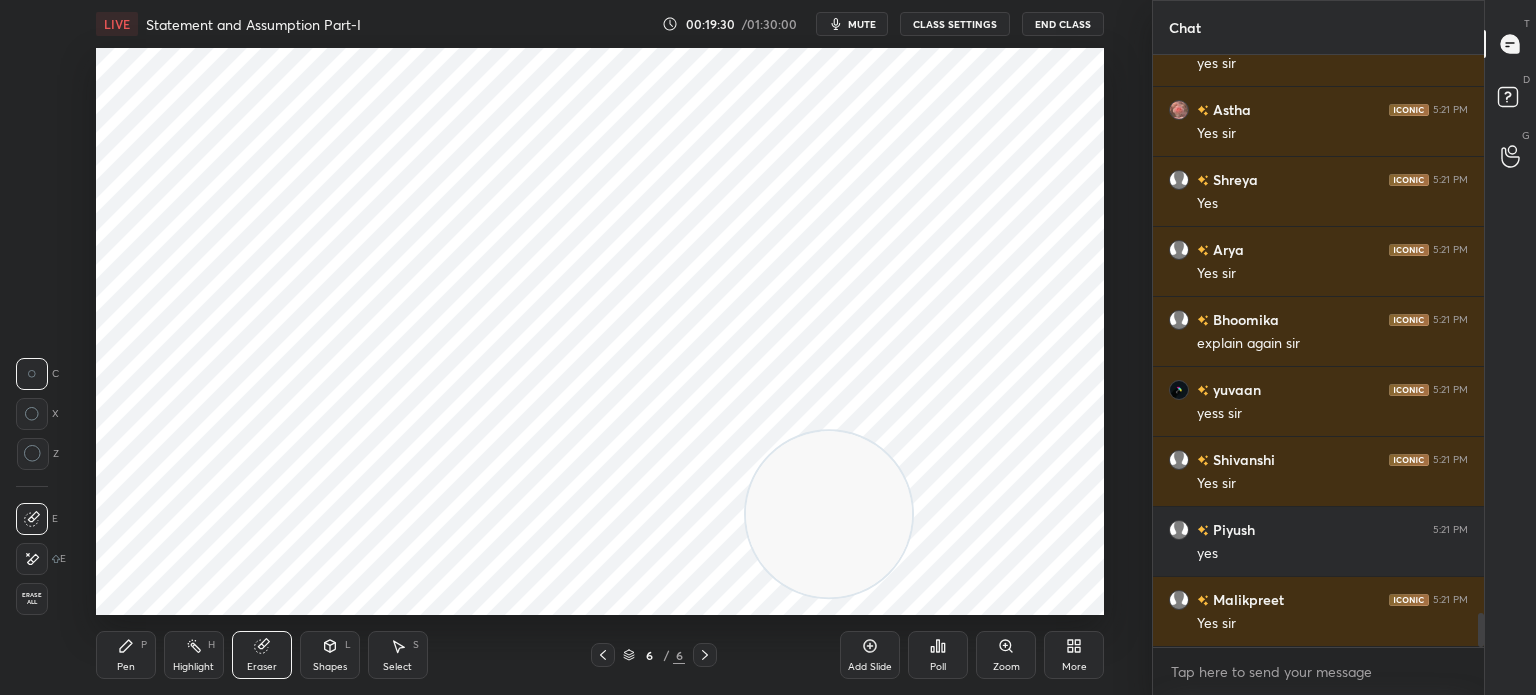click on "Pen" at bounding box center (126, 667) 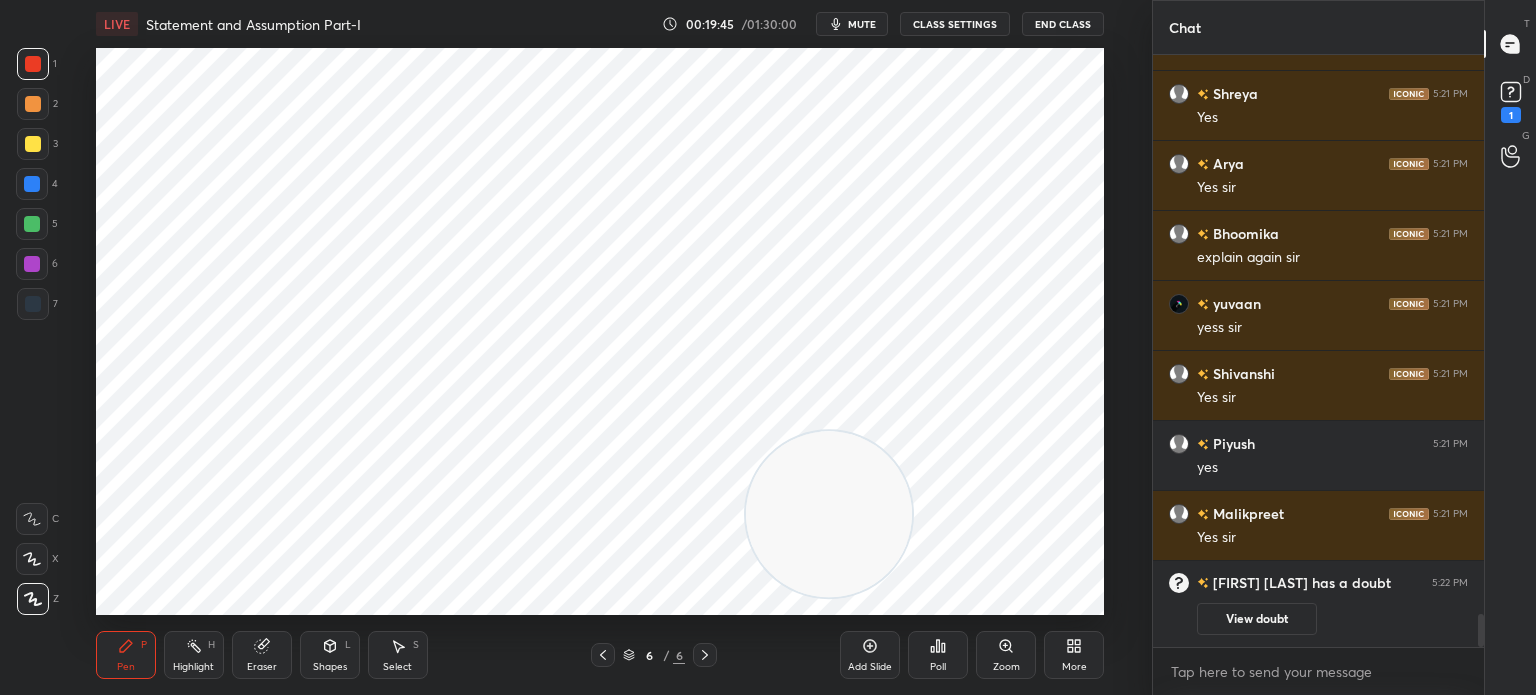 scroll, scrollTop: 8392, scrollLeft: 0, axis: vertical 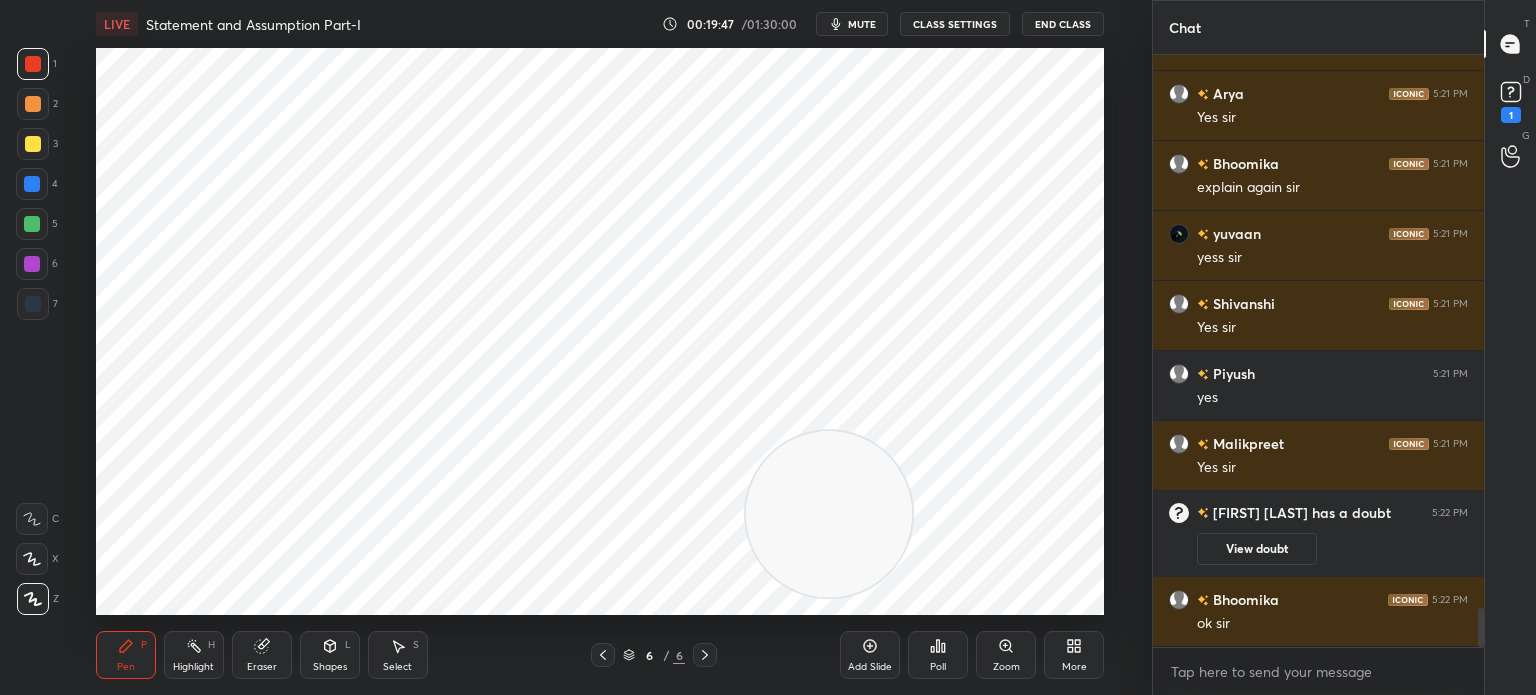 click on "View doubt" at bounding box center [1257, 549] 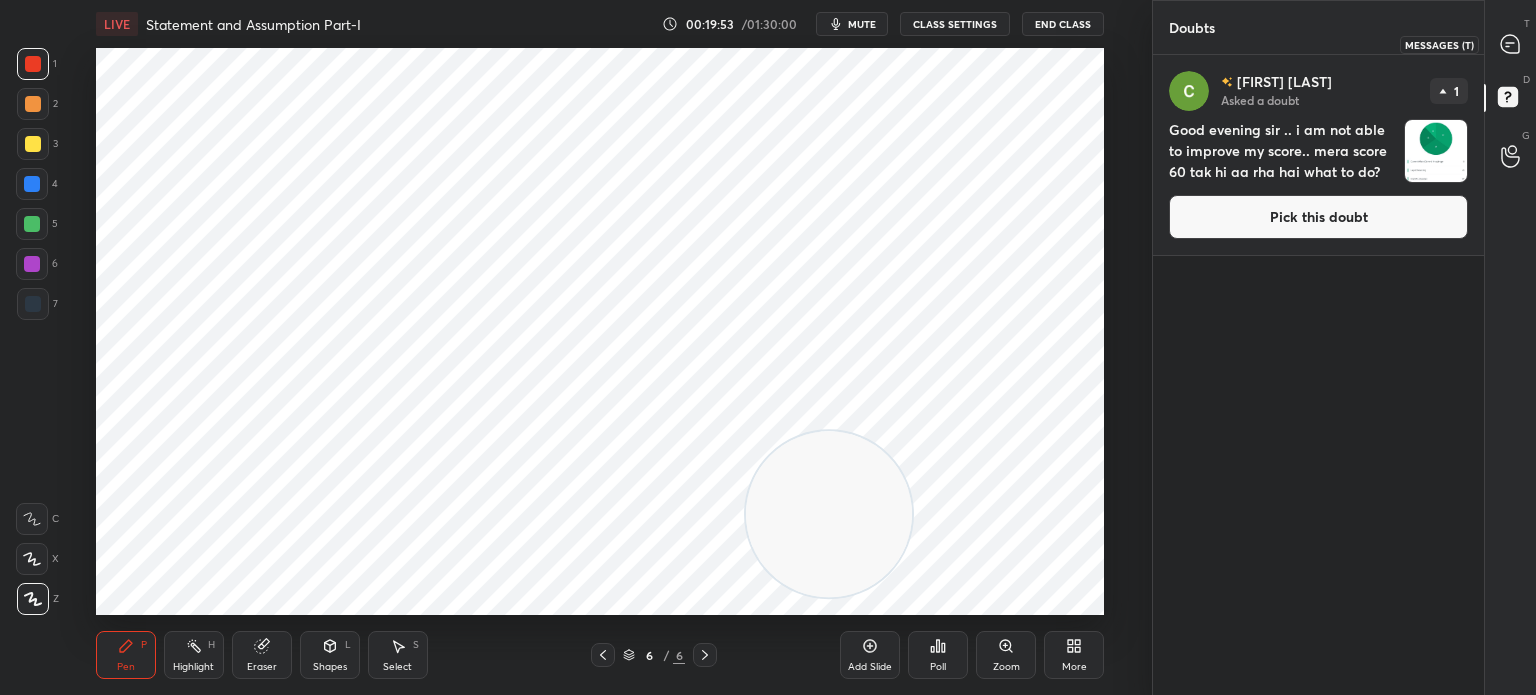 click 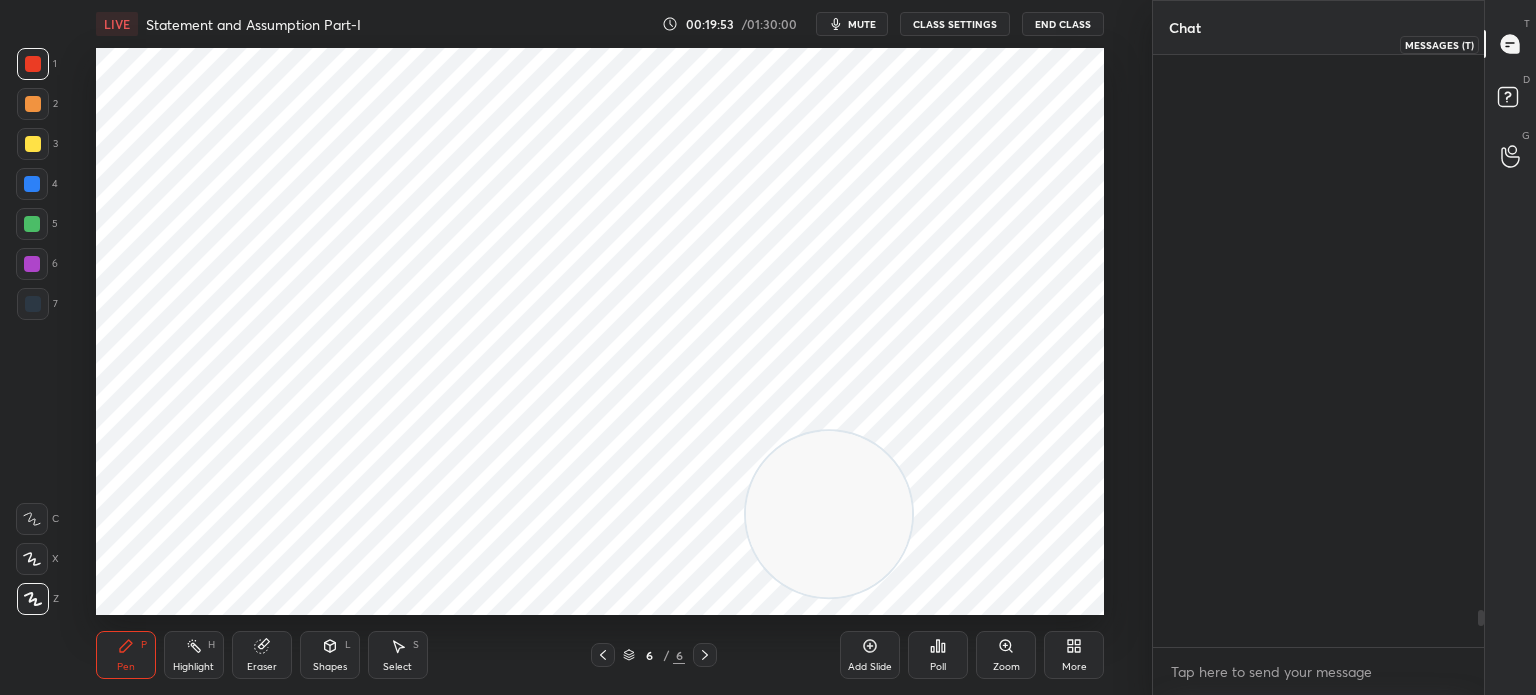 scroll, scrollTop: 8780, scrollLeft: 0, axis: vertical 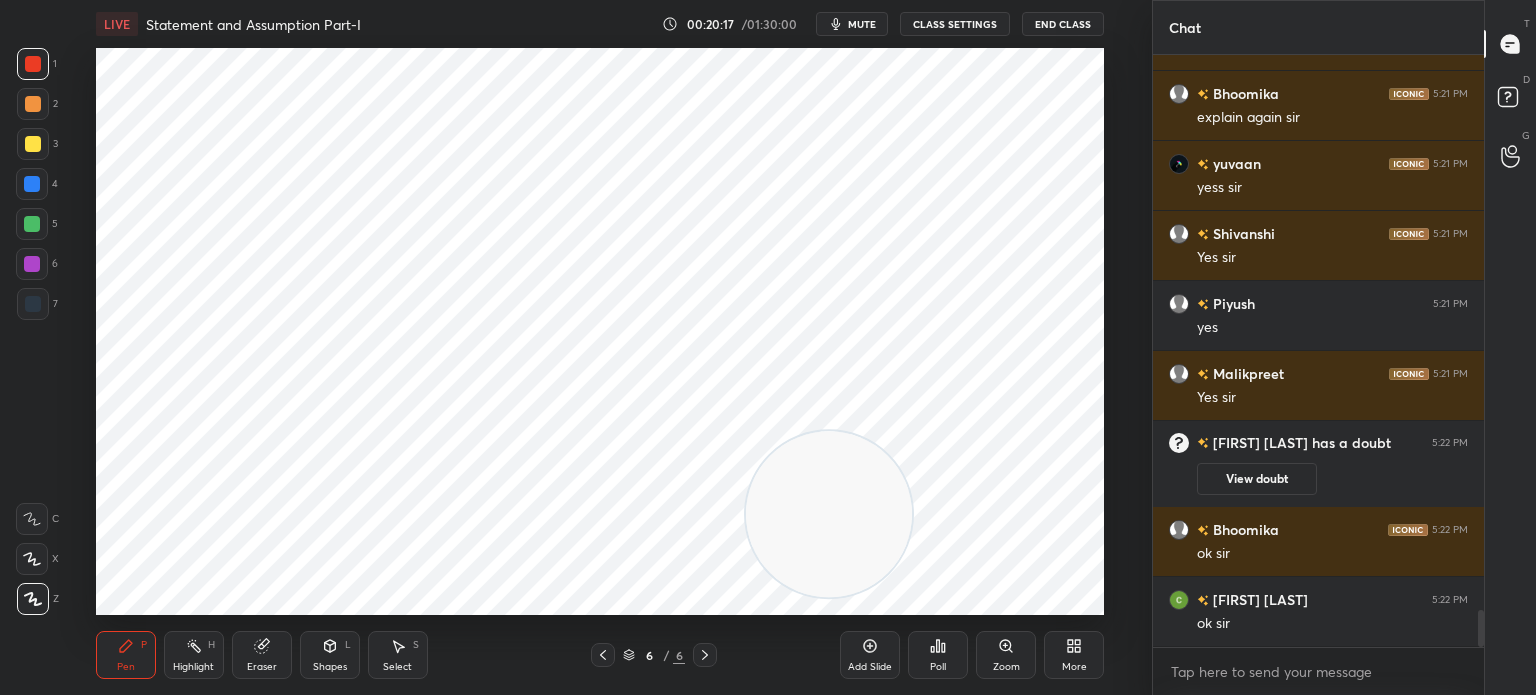 click on "Eraser" at bounding box center (262, 655) 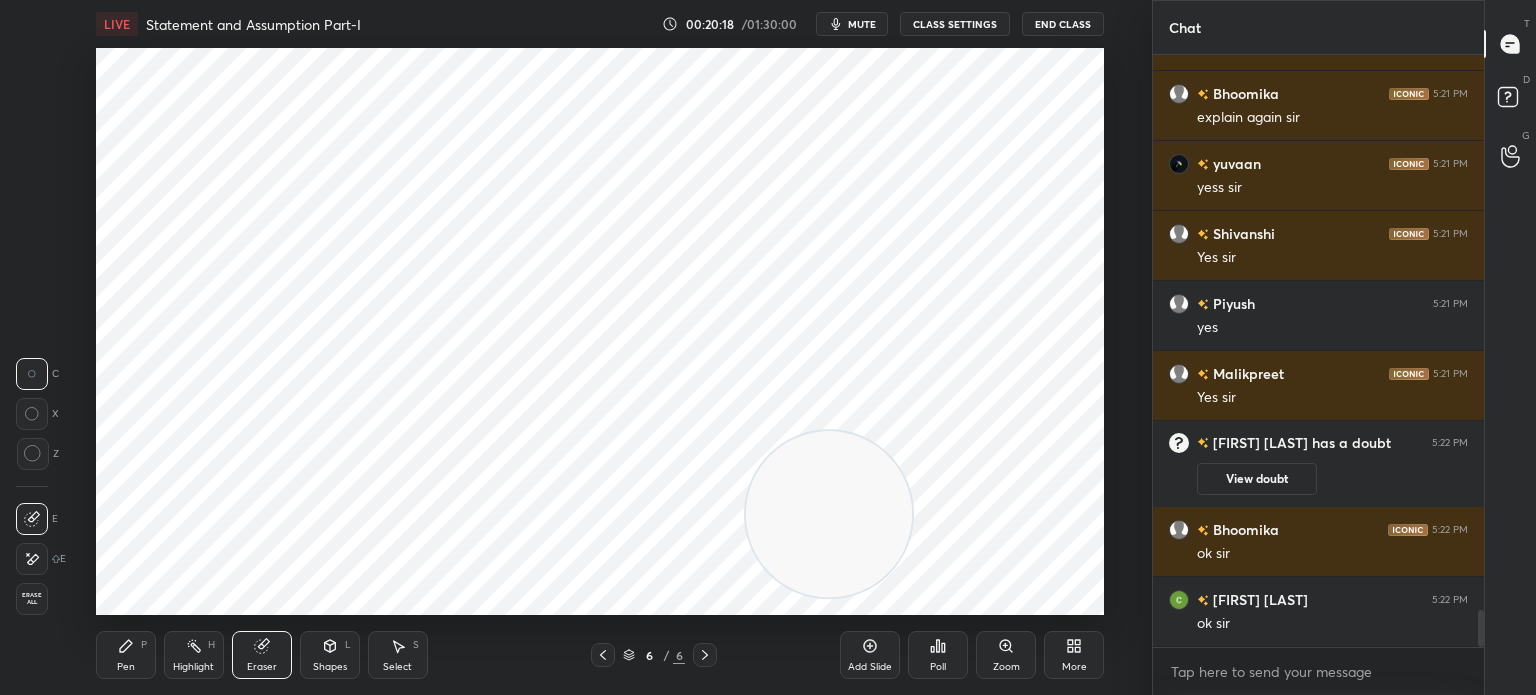 click 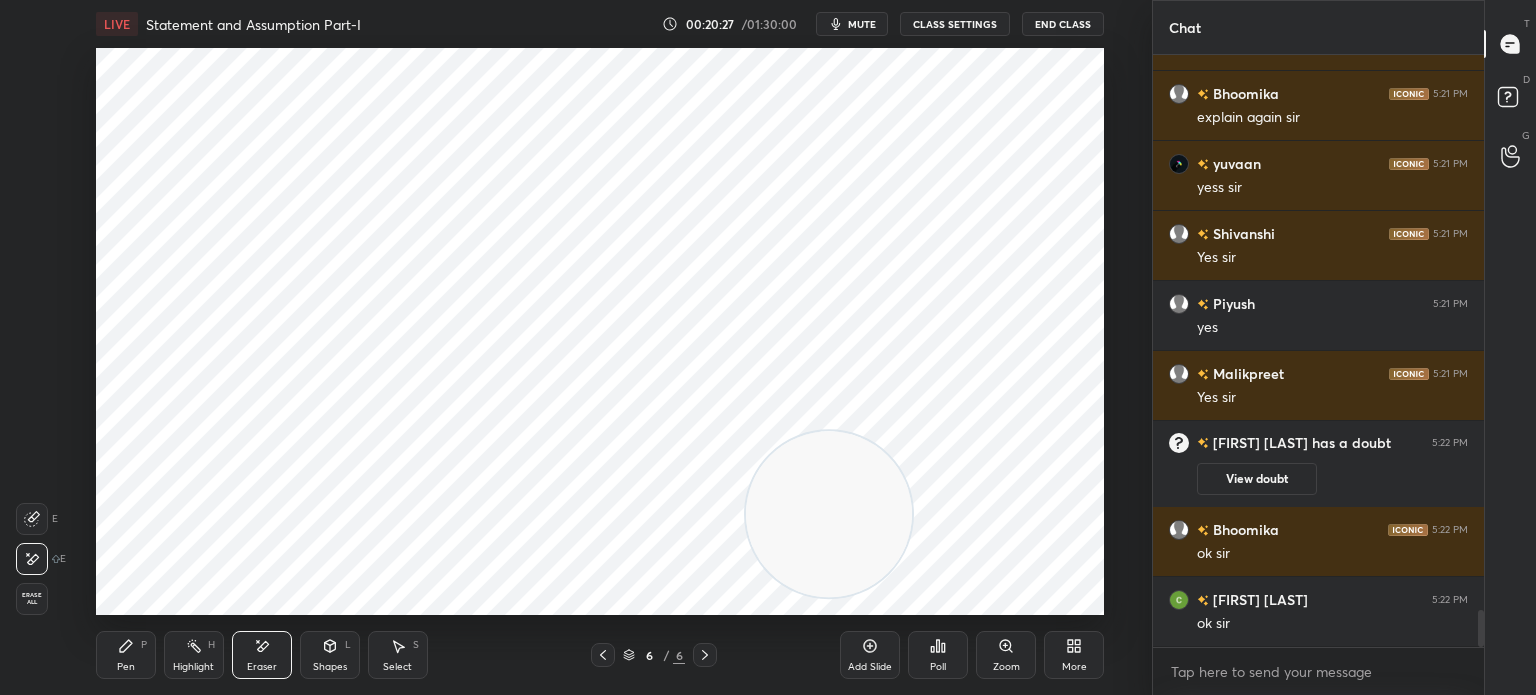 click on "Pen" at bounding box center [126, 667] 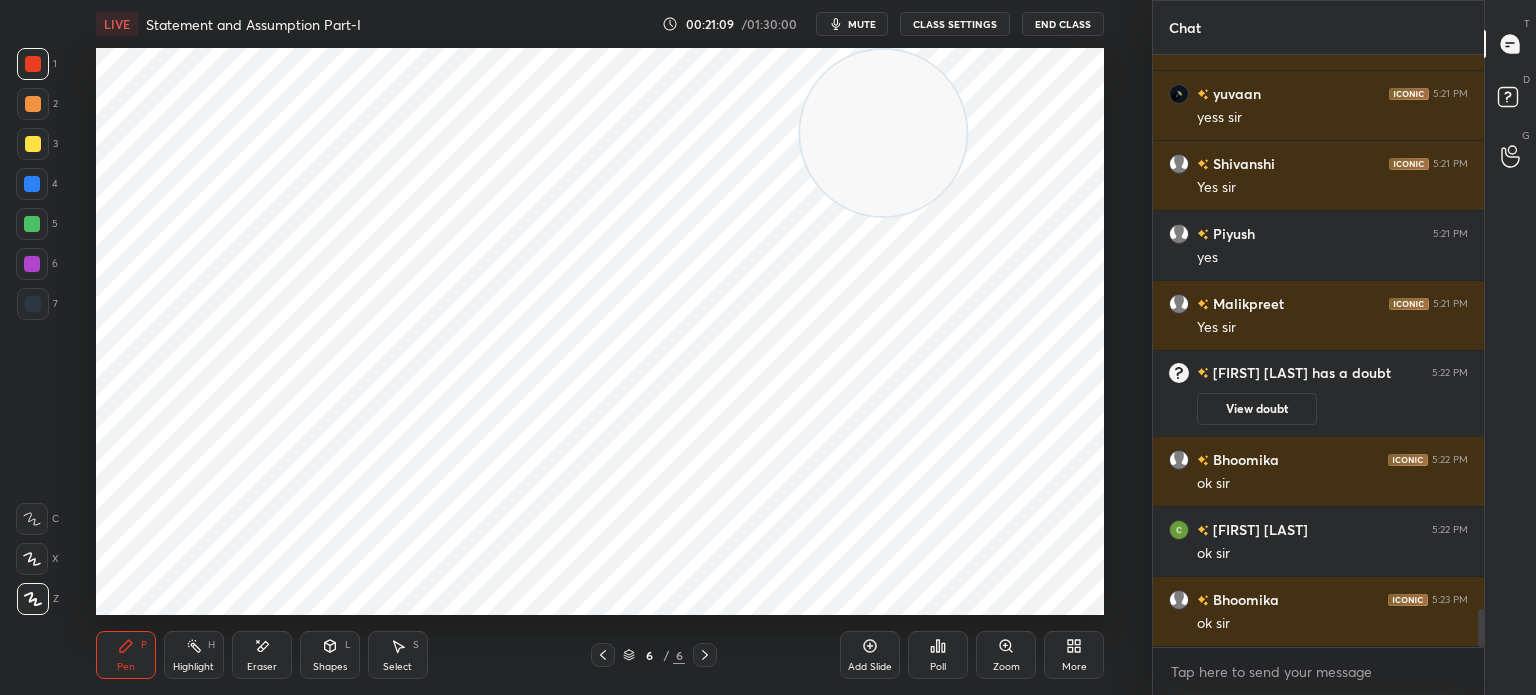 scroll, scrollTop: 8512, scrollLeft: 0, axis: vertical 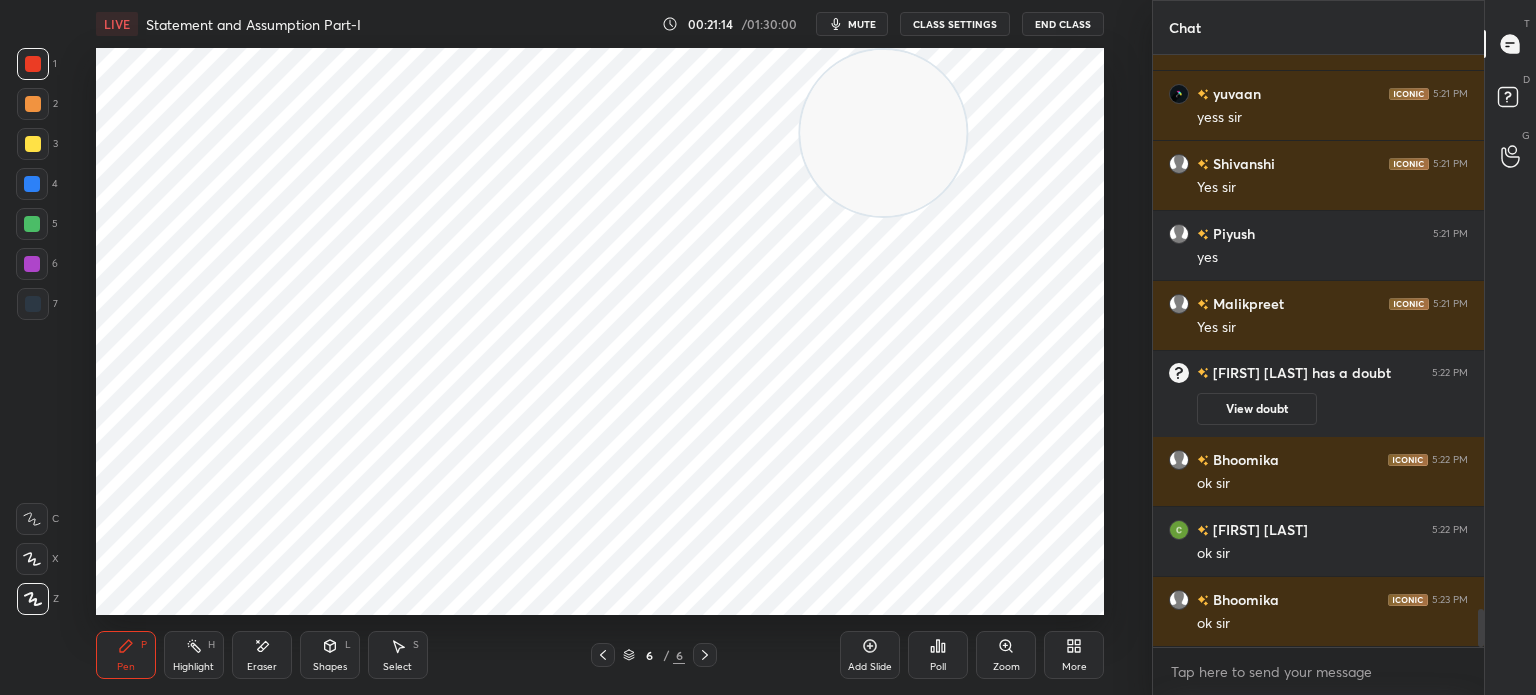 click on "Add Slide" at bounding box center (870, 667) 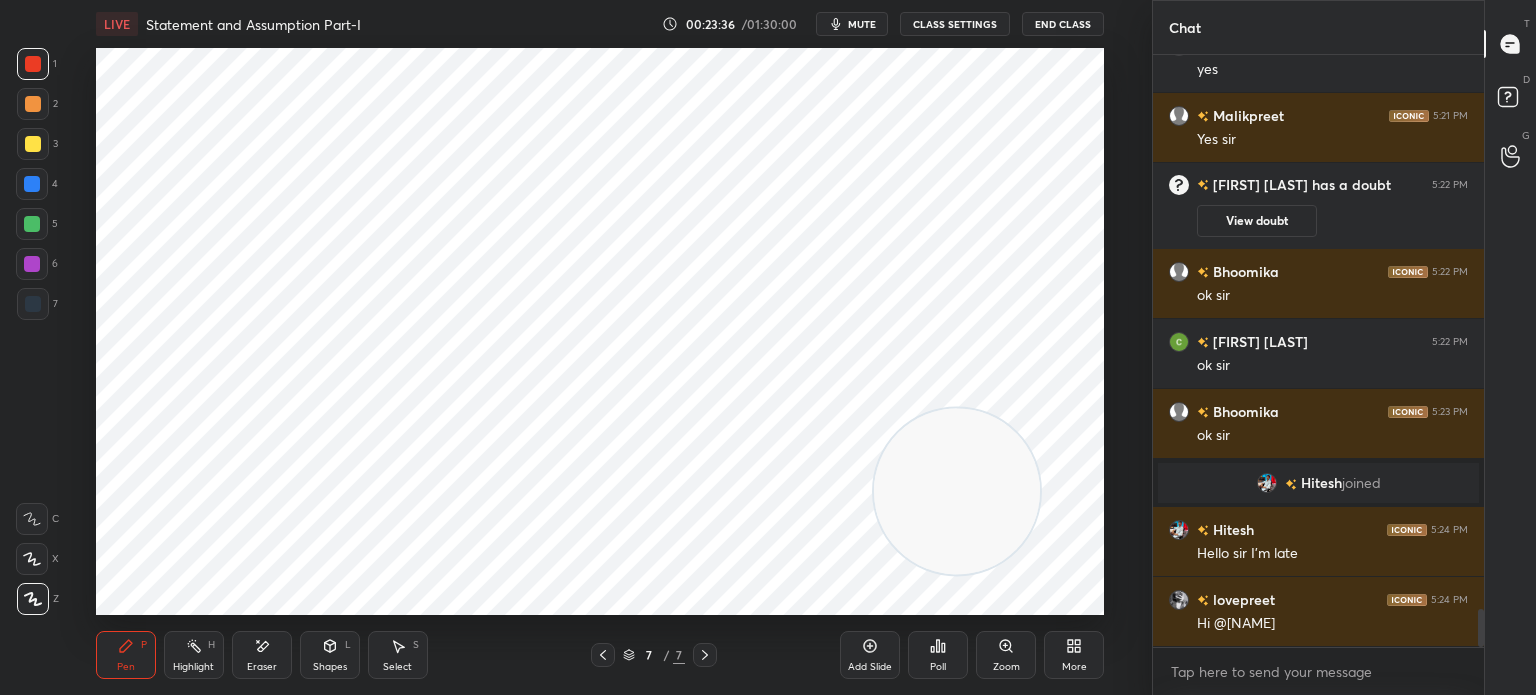 scroll, scrollTop: 8730, scrollLeft: 0, axis: vertical 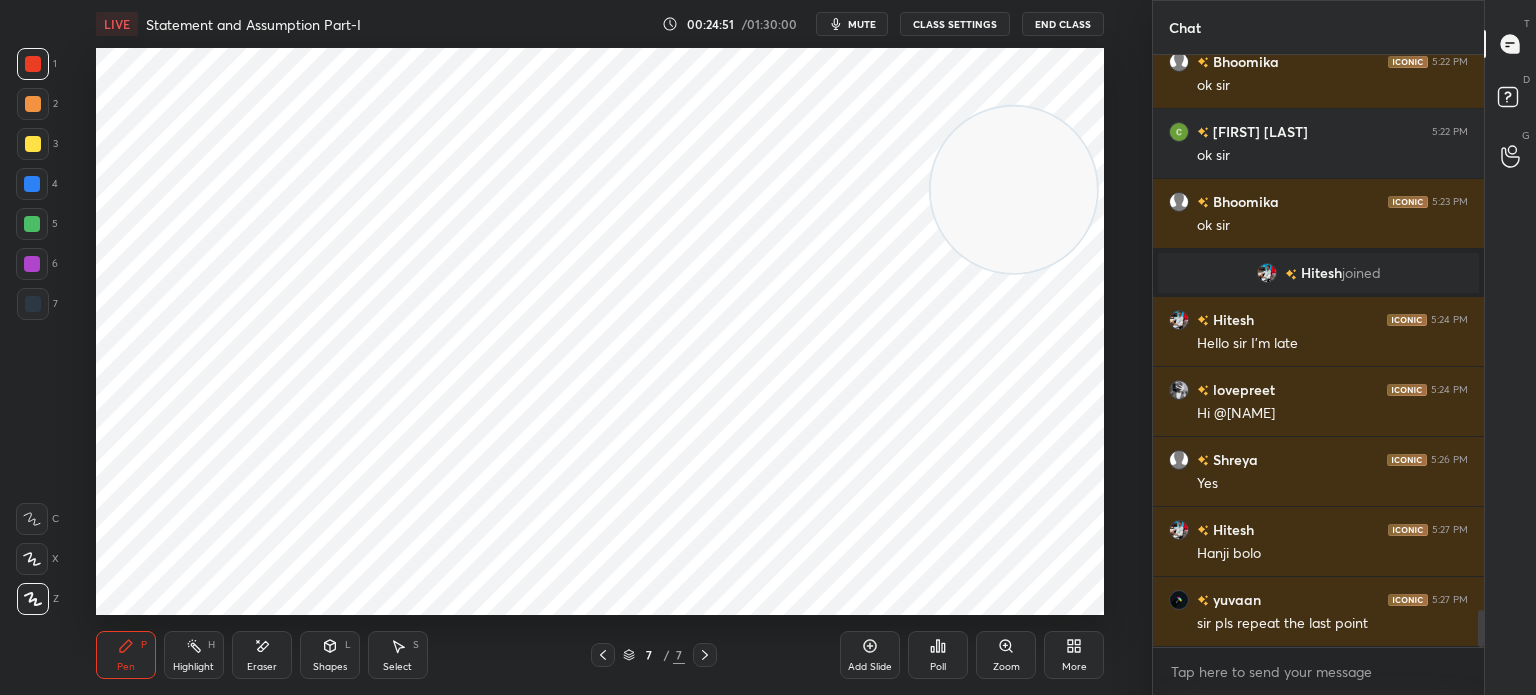 click on "More" at bounding box center (1074, 655) 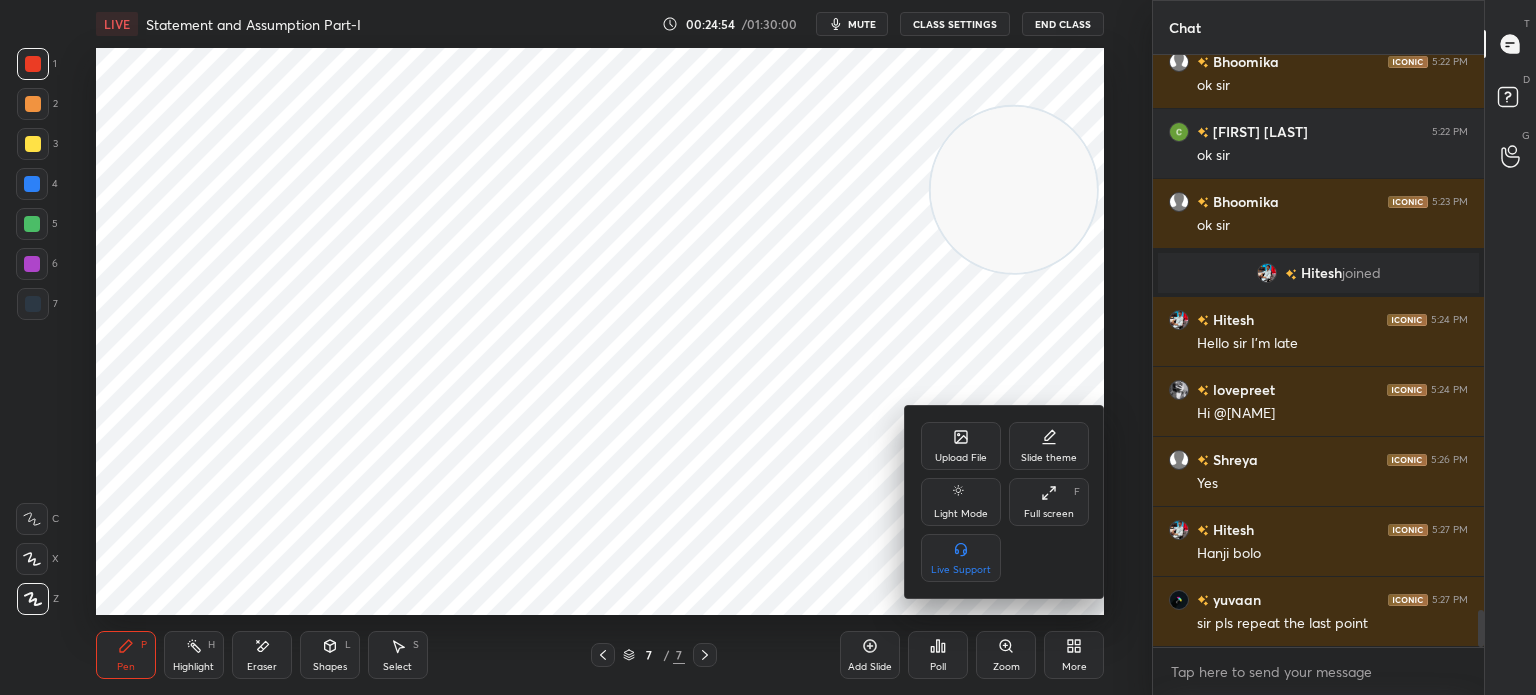 click on "Upload File" at bounding box center [961, 446] 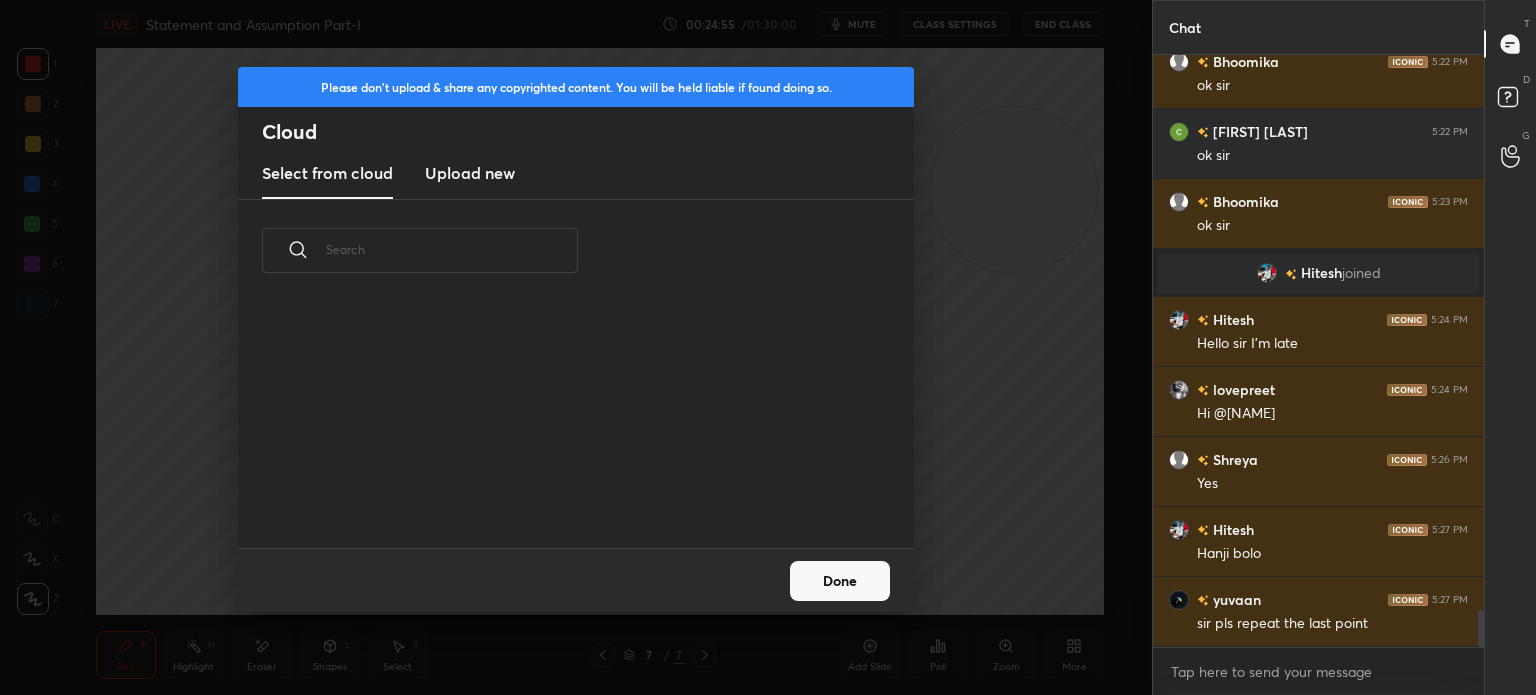 scroll, scrollTop: 5, scrollLeft: 10, axis: both 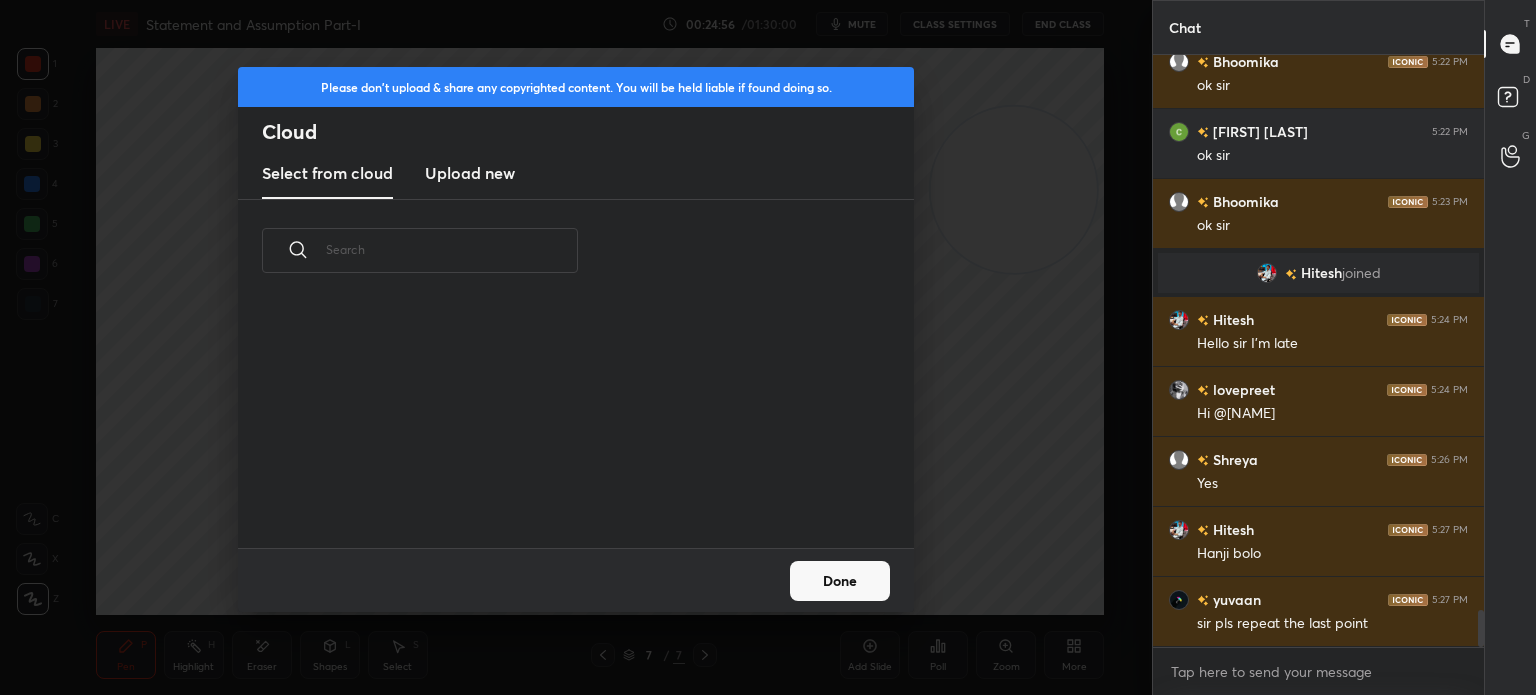 click on "Upload new" at bounding box center [470, 174] 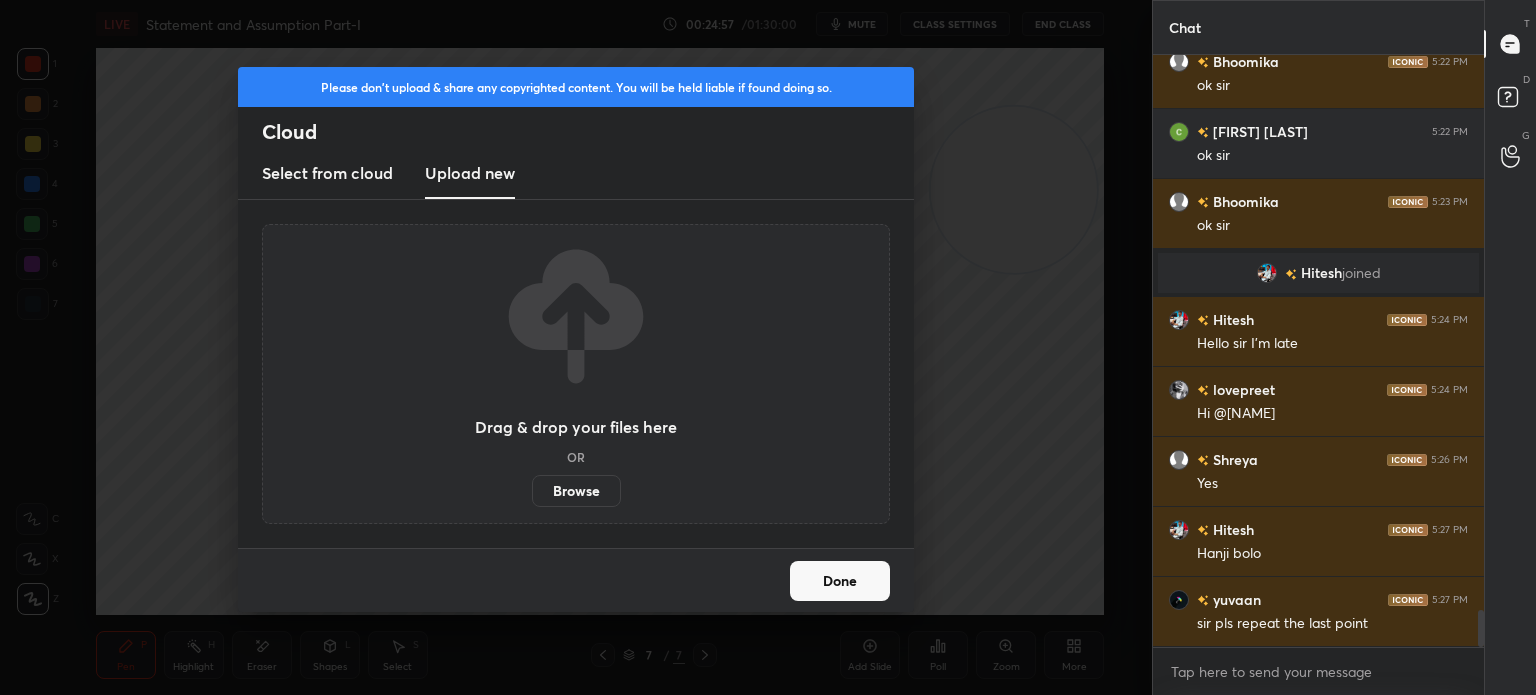 click on "Browse" at bounding box center (576, 491) 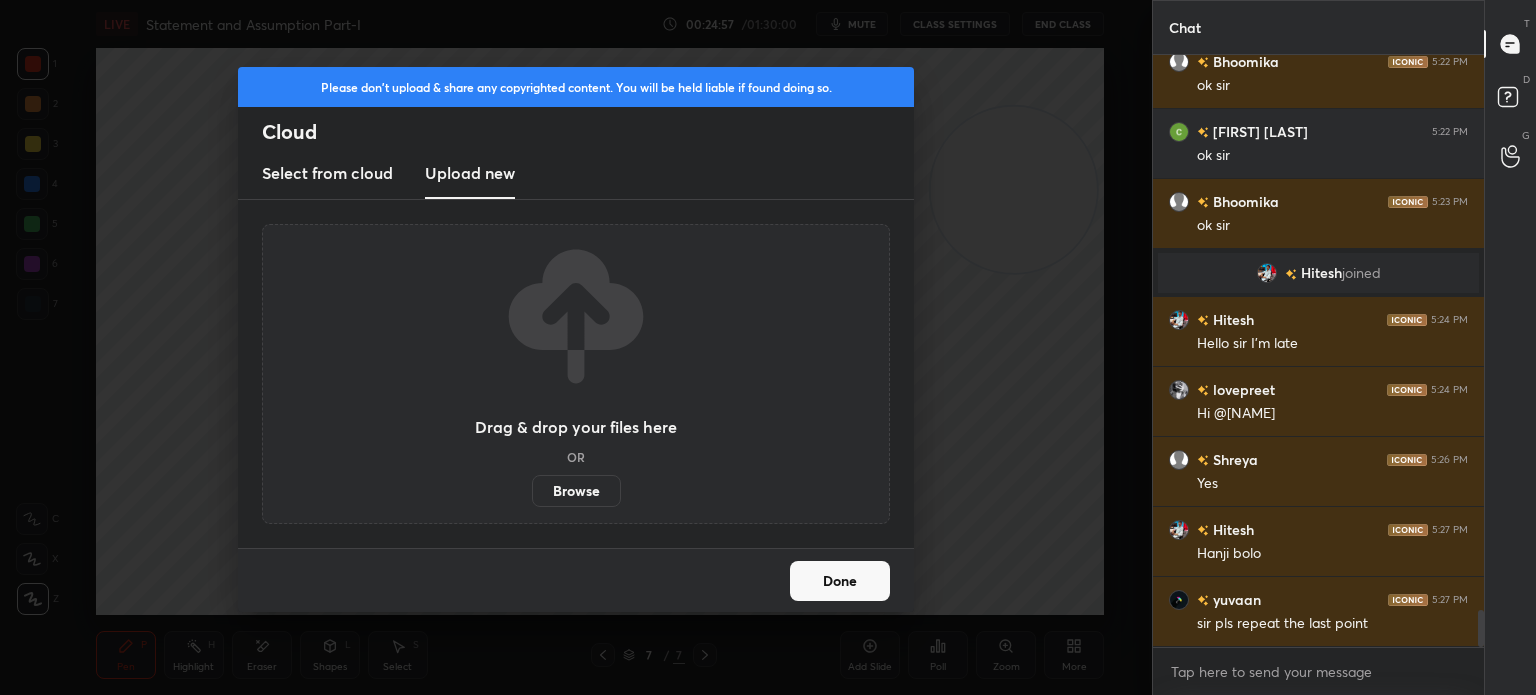 click on "Browse" at bounding box center [532, 491] 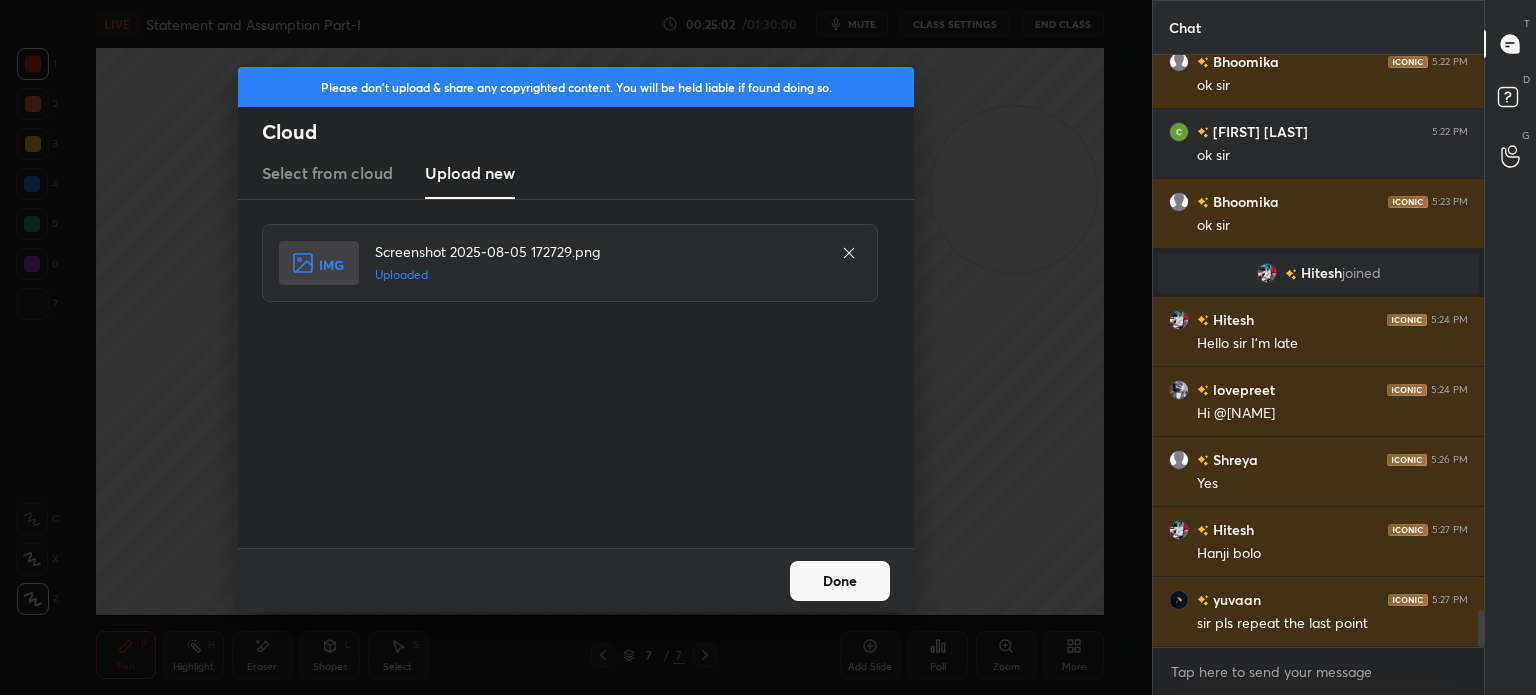 click on "Done" at bounding box center [840, 581] 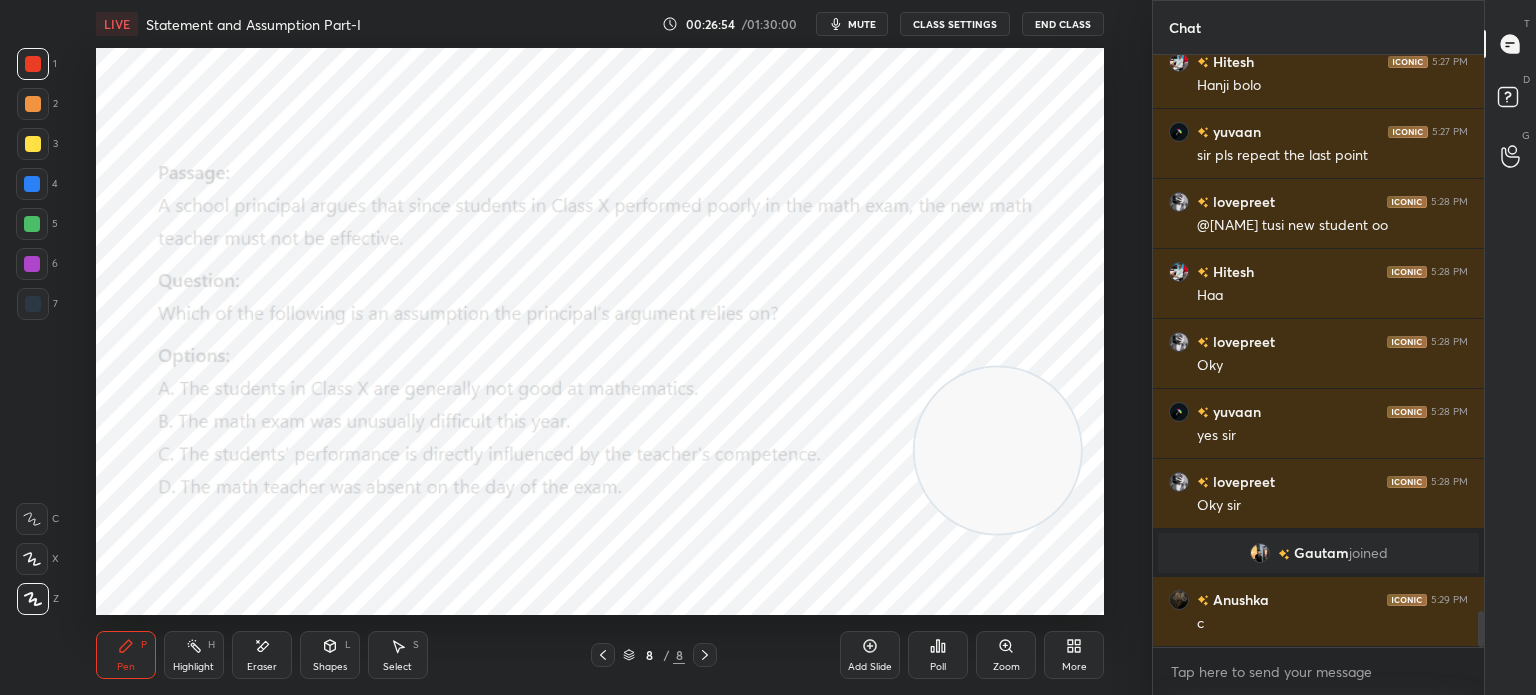 scroll, scrollTop: 9190, scrollLeft: 0, axis: vertical 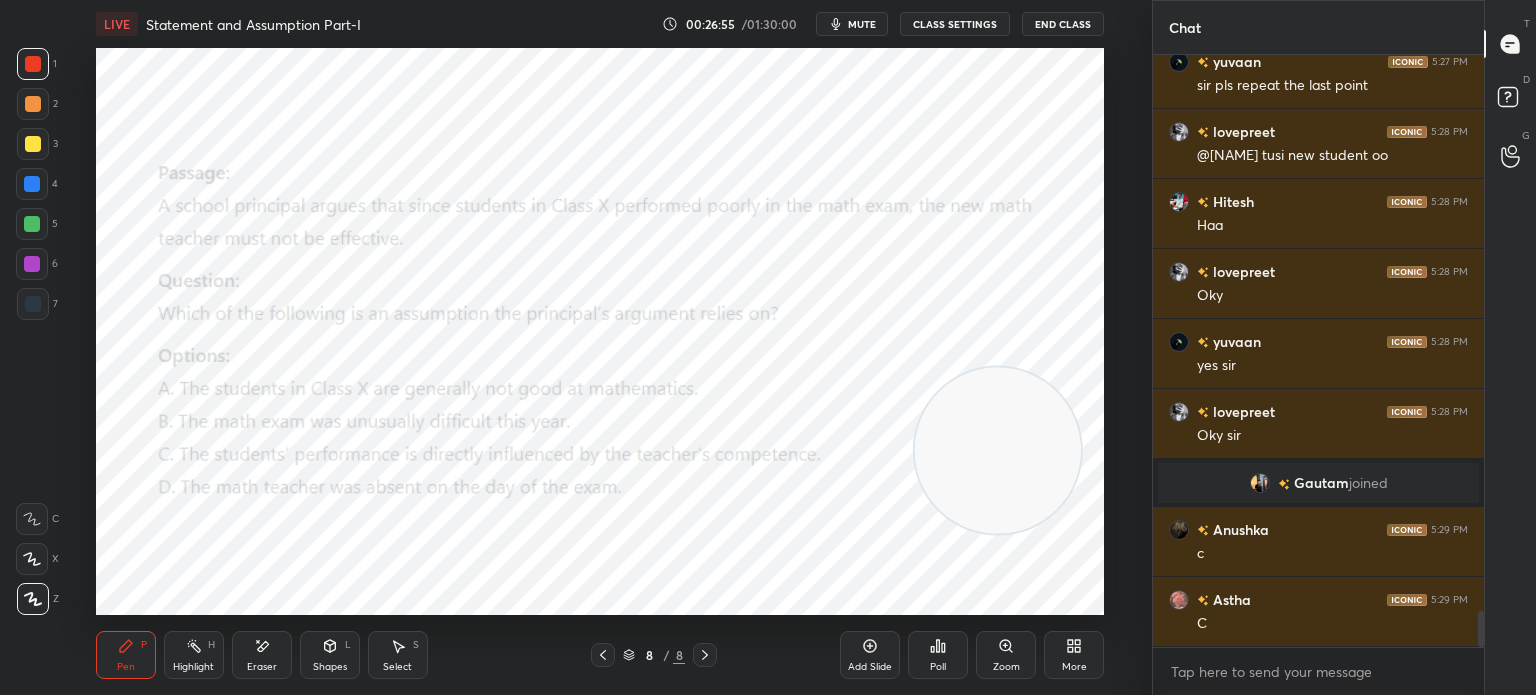 click on "Poll" at bounding box center (938, 655) 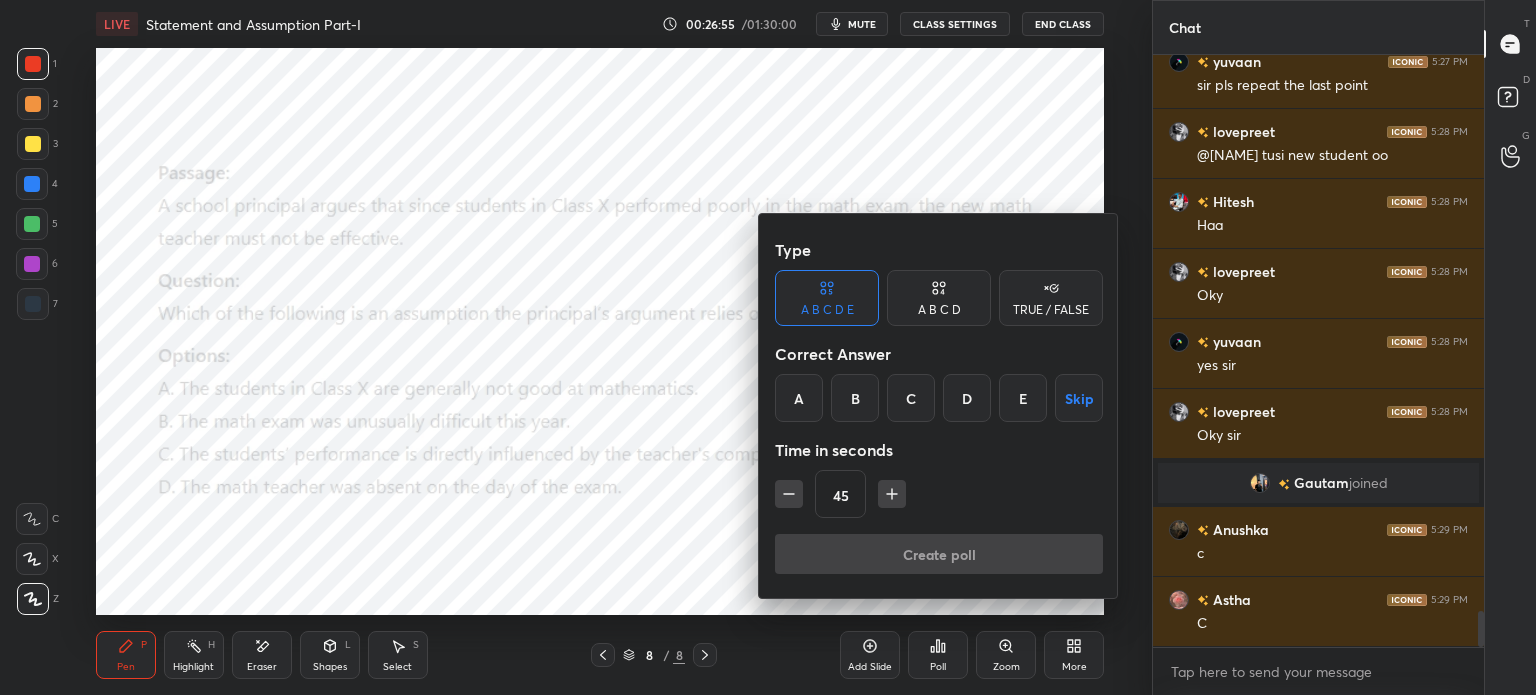 click on "C" at bounding box center (911, 398) 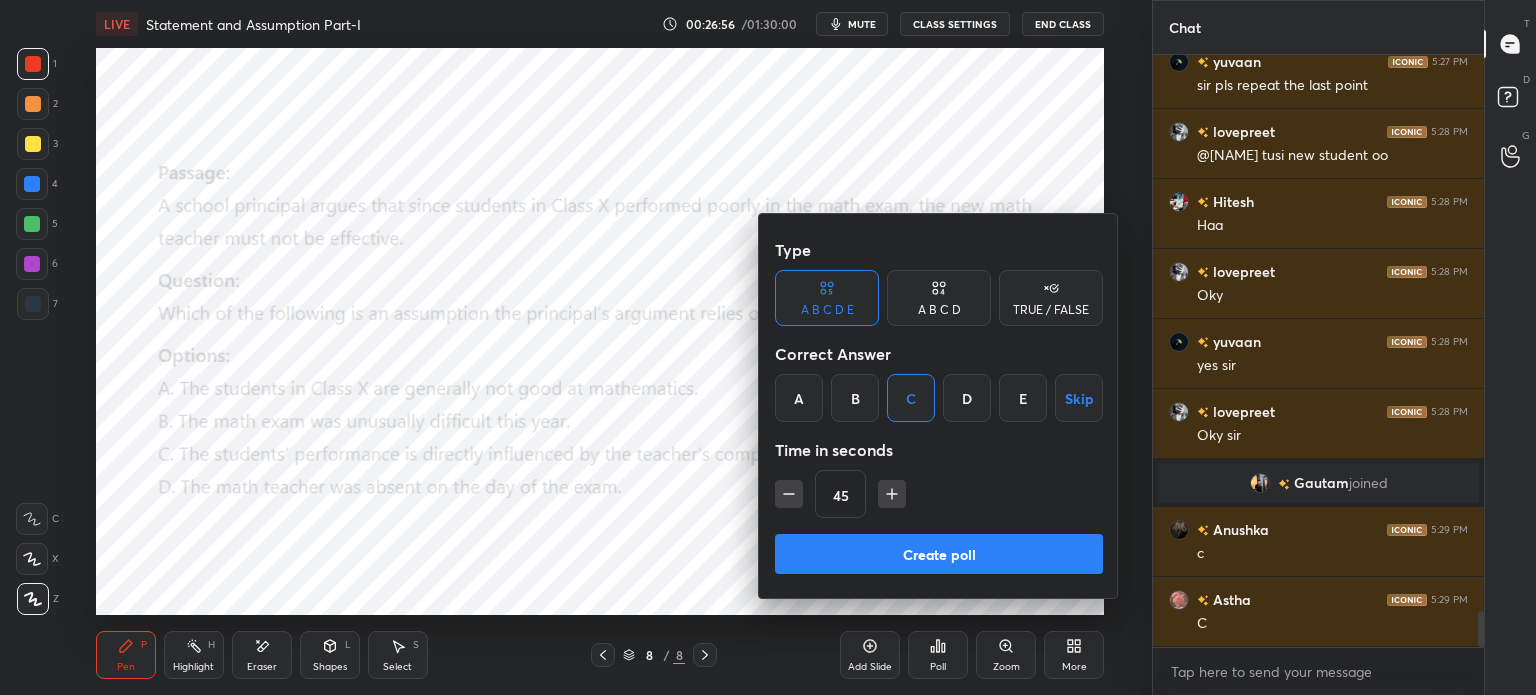 click on "A B C D" at bounding box center (939, 298) 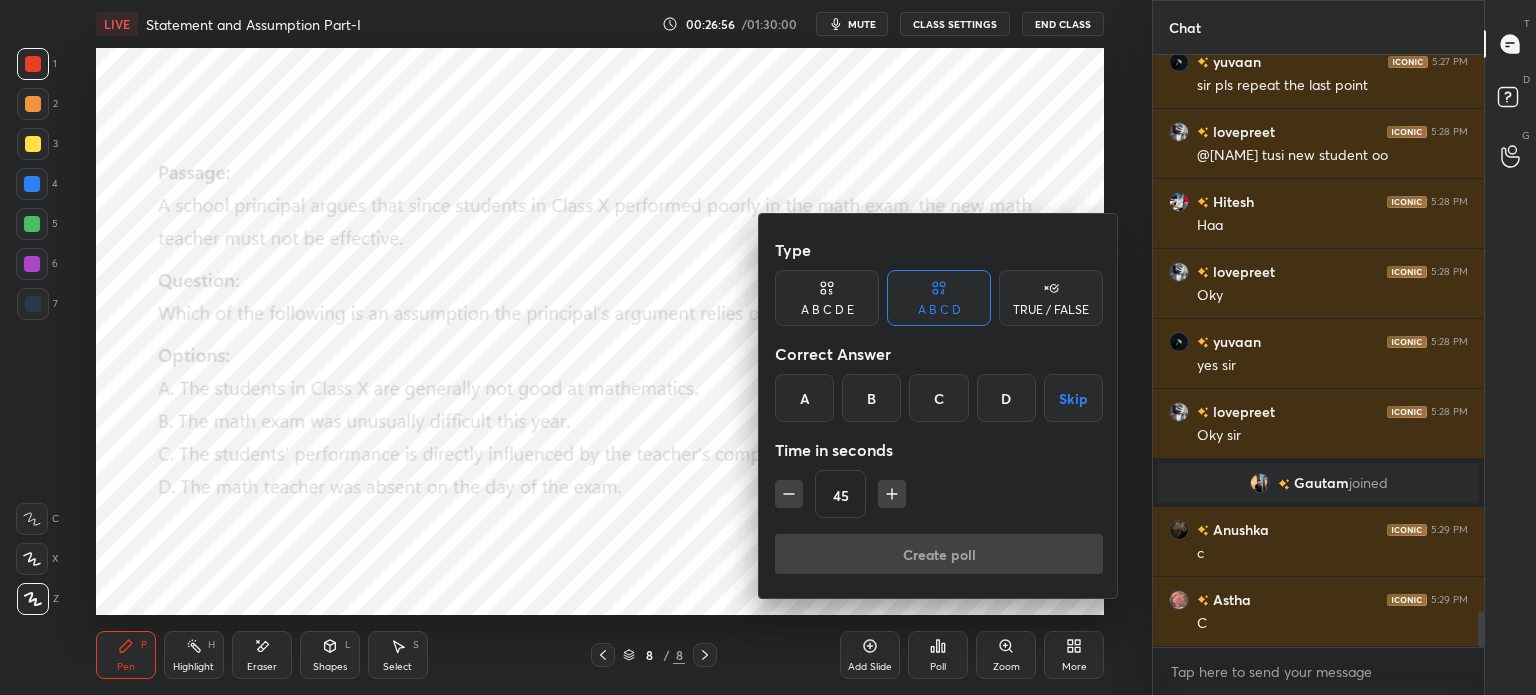 scroll, scrollTop: 9260, scrollLeft: 0, axis: vertical 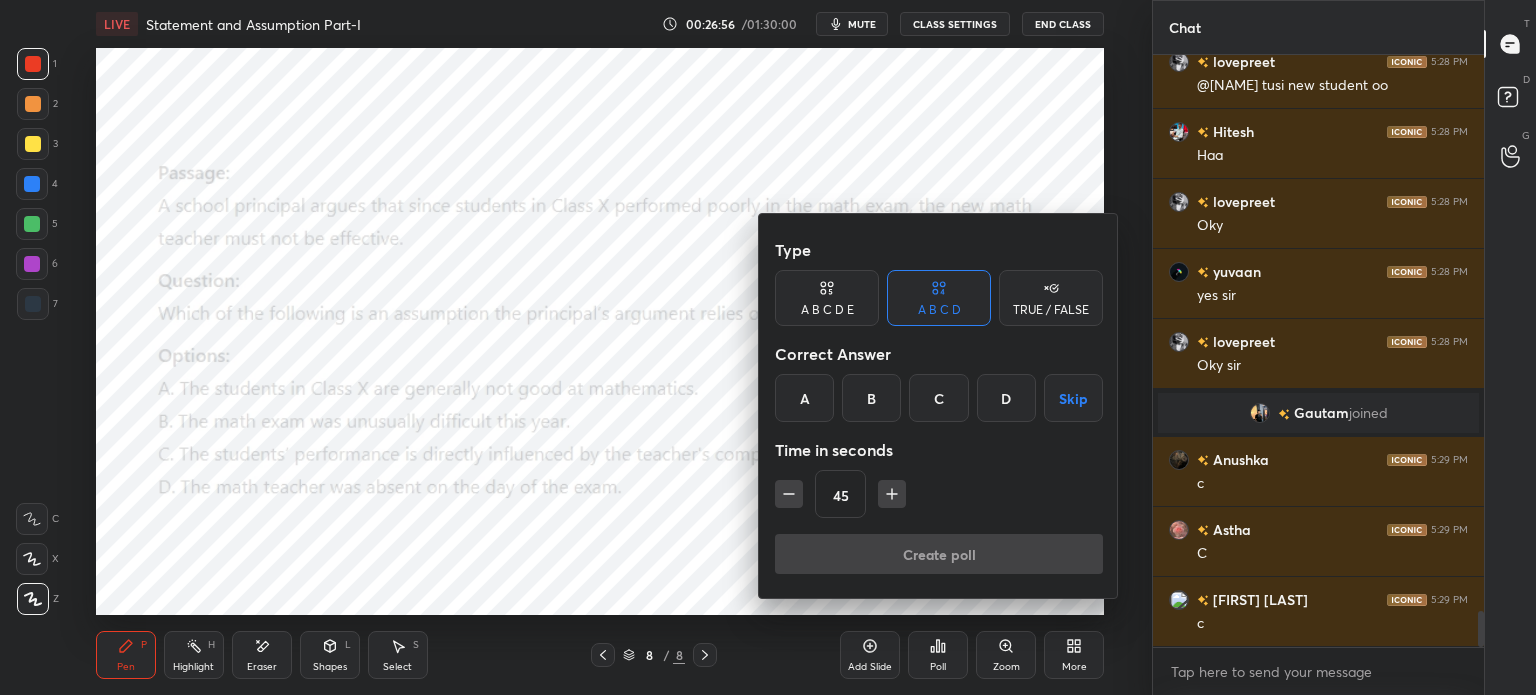 click on "C" at bounding box center [938, 398] 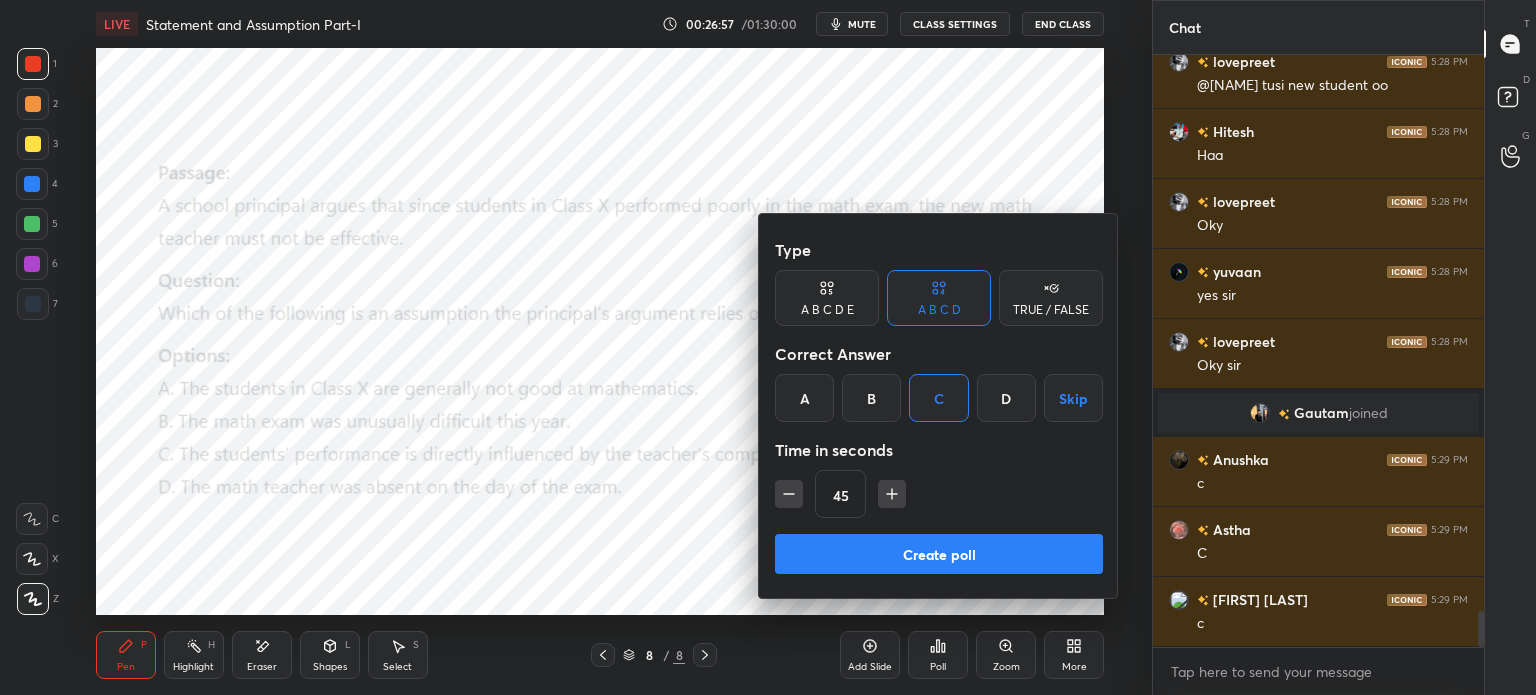 click 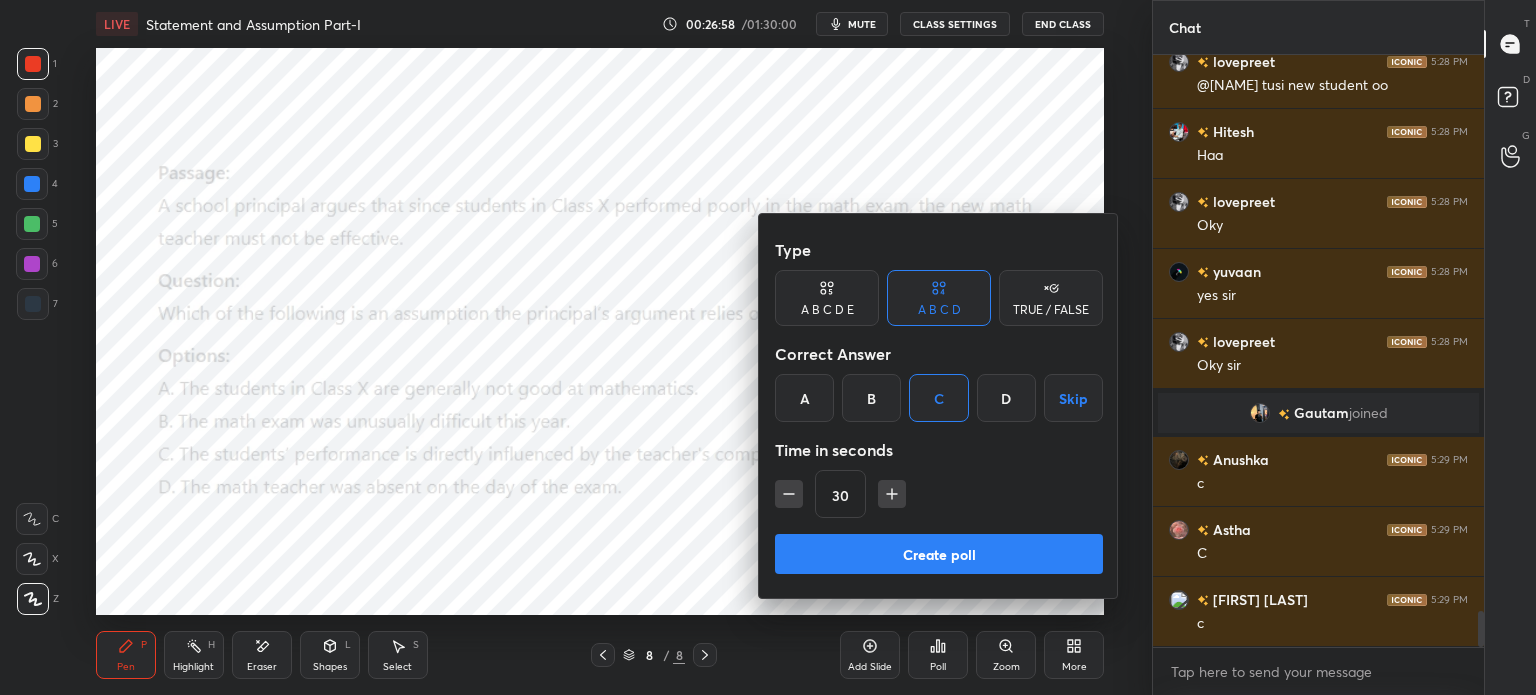 click on "Create poll" at bounding box center [939, 554] 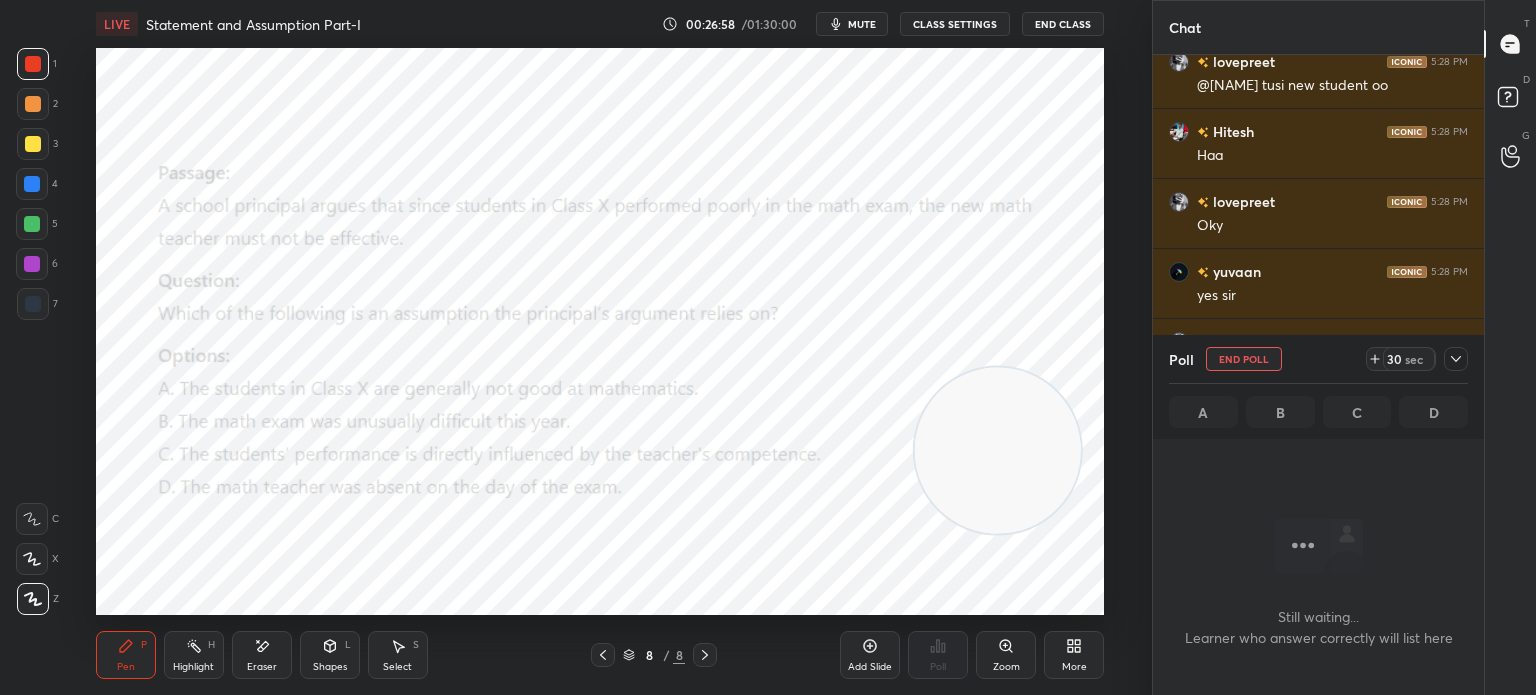 scroll, scrollTop: 515, scrollLeft: 325, axis: both 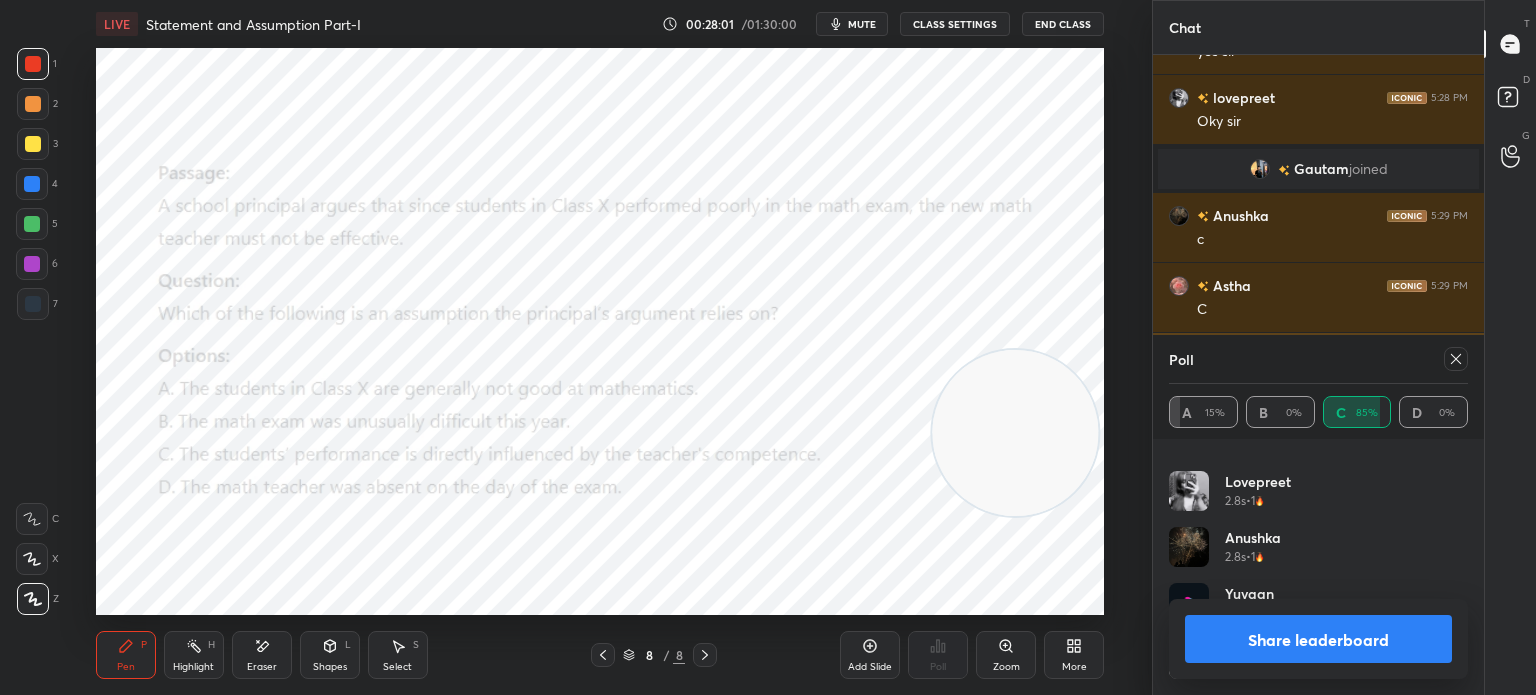 click 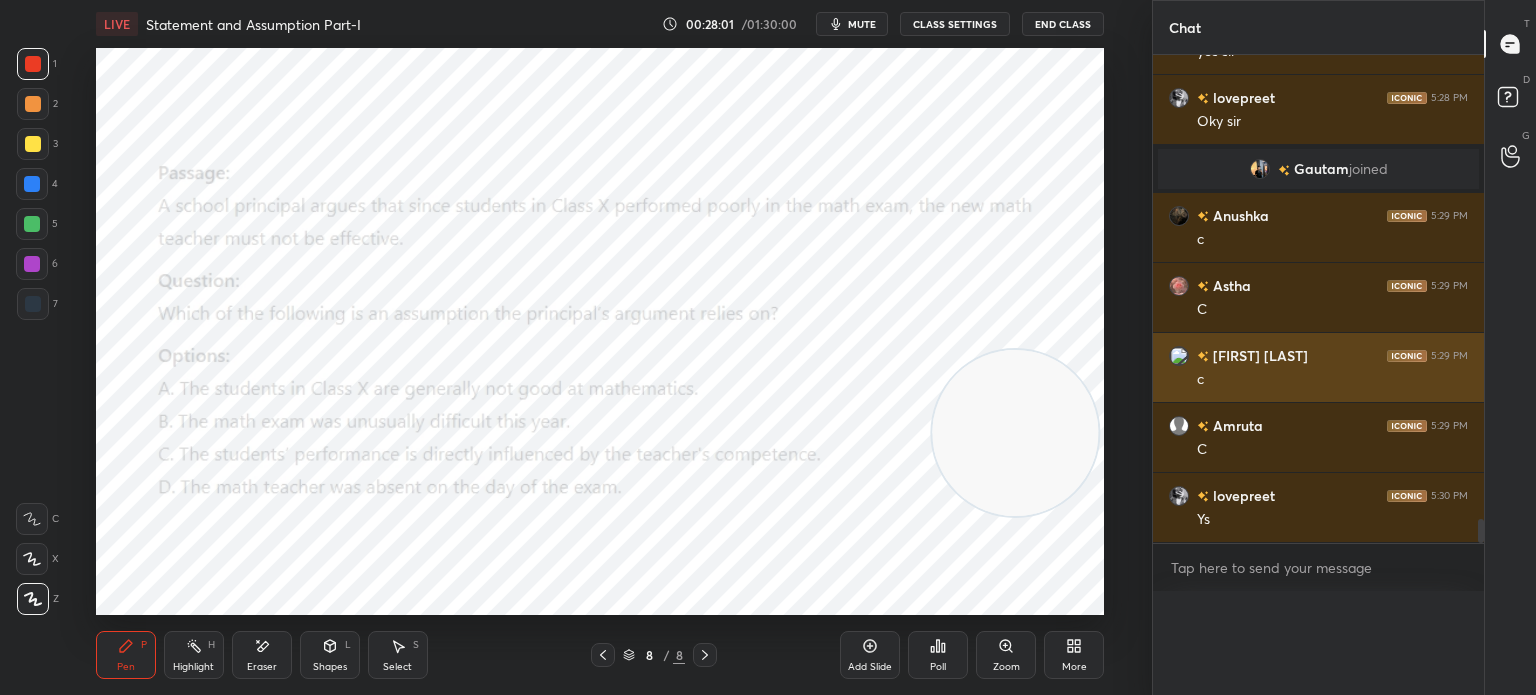 scroll, scrollTop: 0, scrollLeft: 6, axis: horizontal 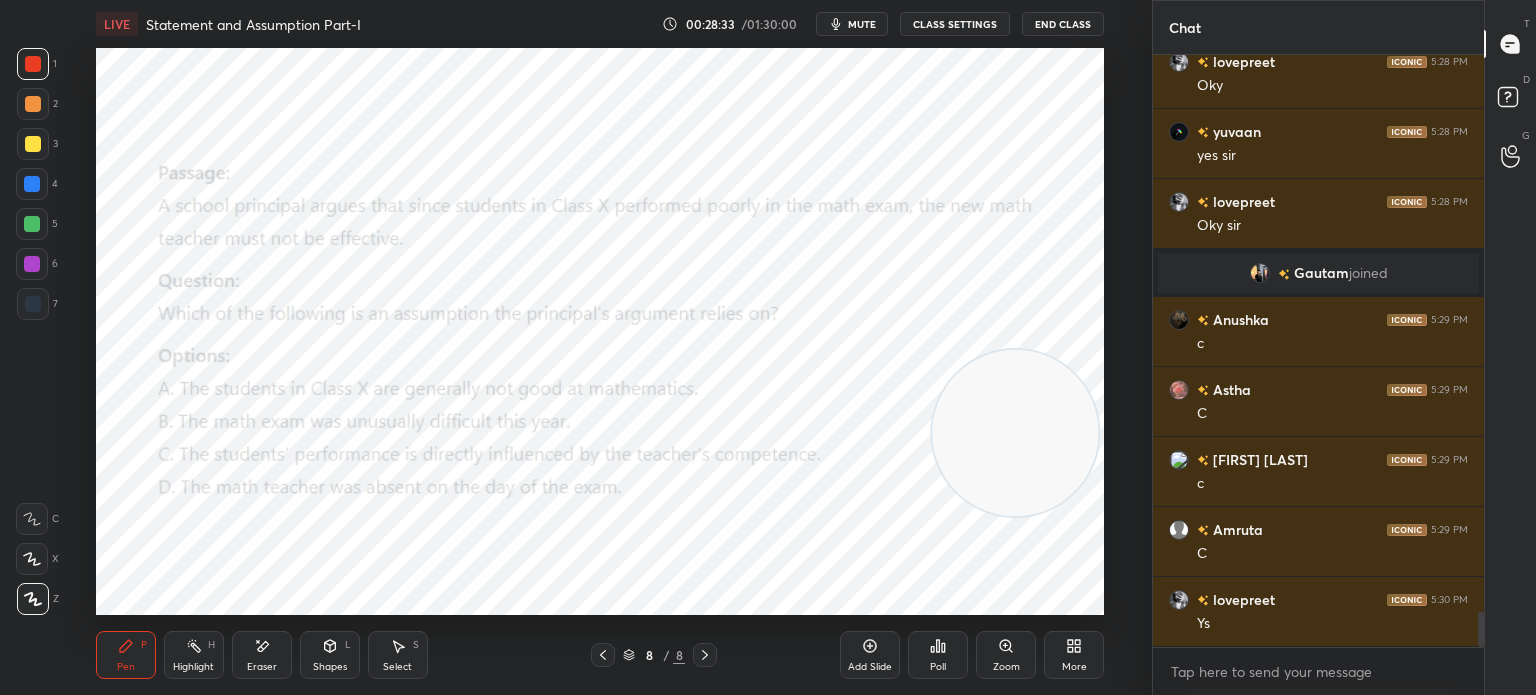 click on "More" at bounding box center [1074, 667] 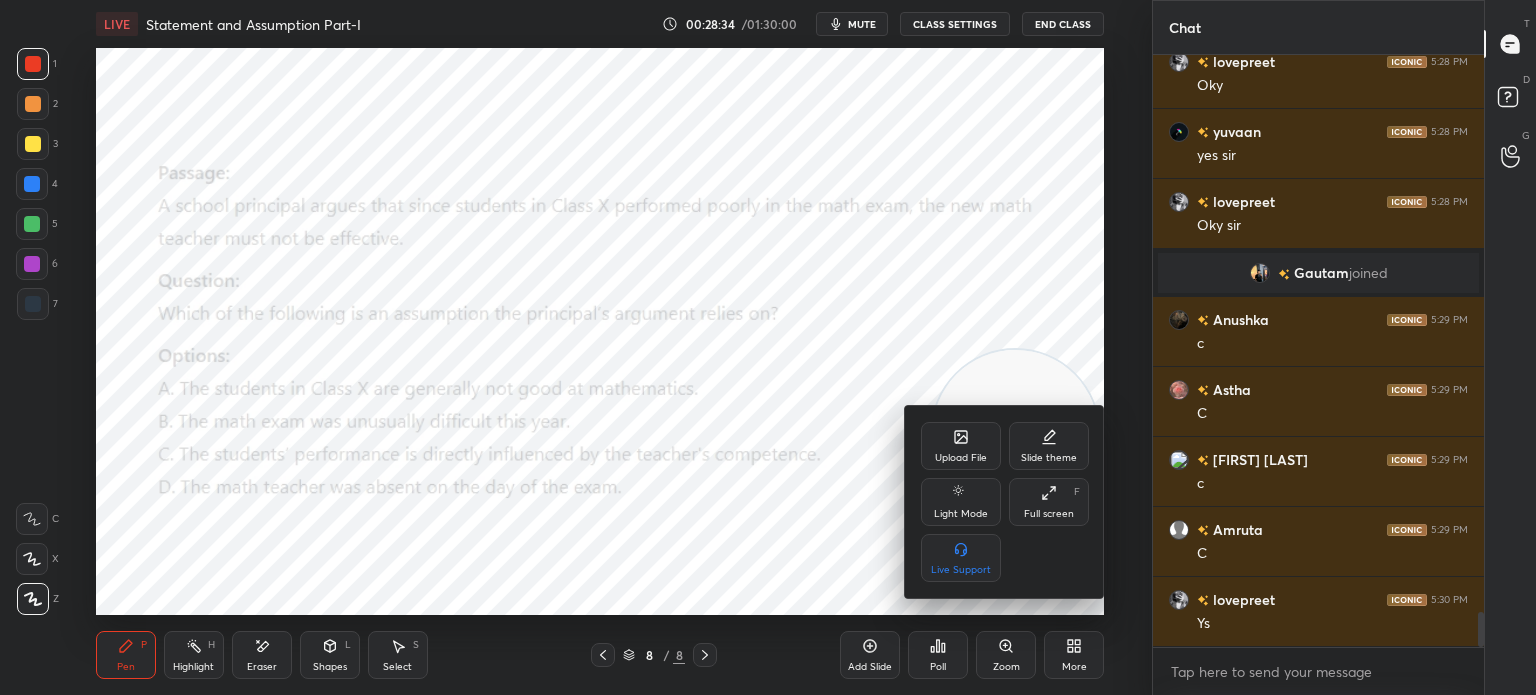 click on "Upload File" at bounding box center (961, 446) 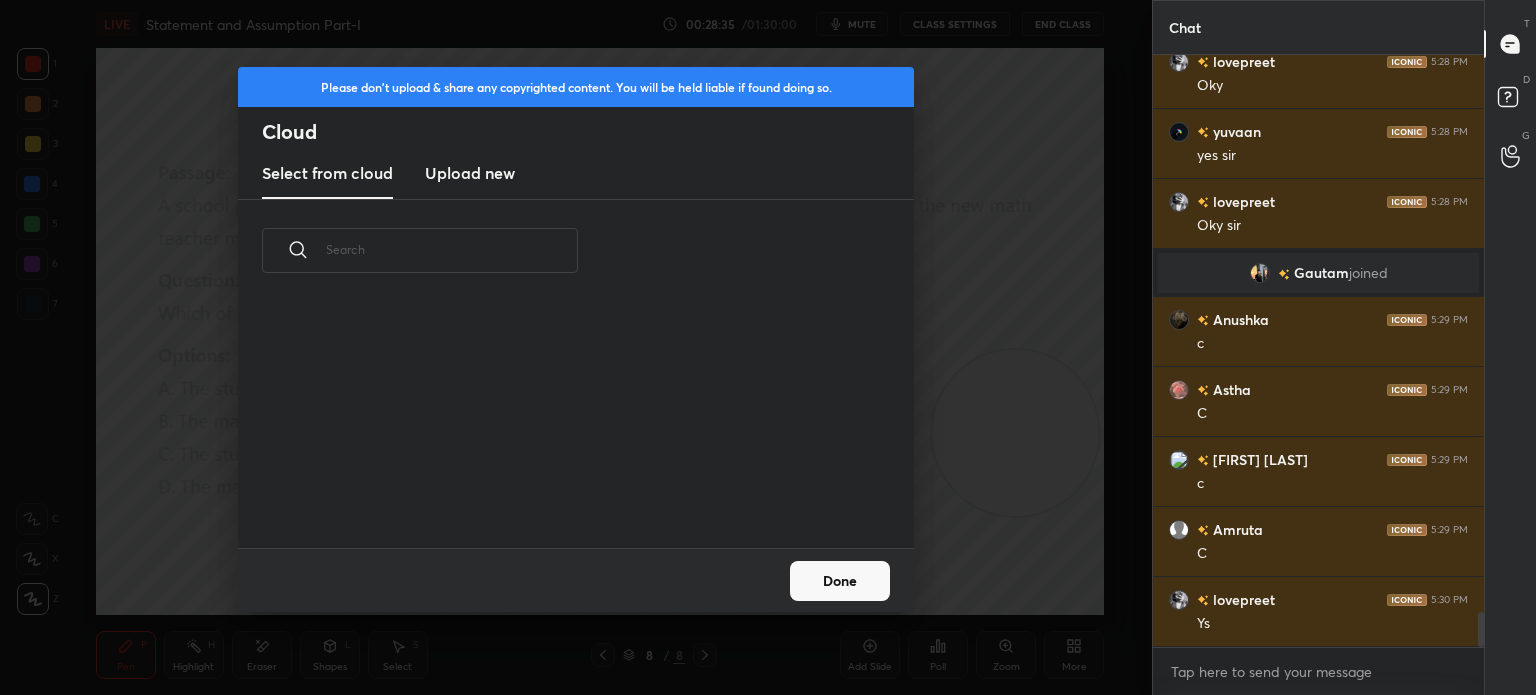 scroll, scrollTop: 5, scrollLeft: 10, axis: both 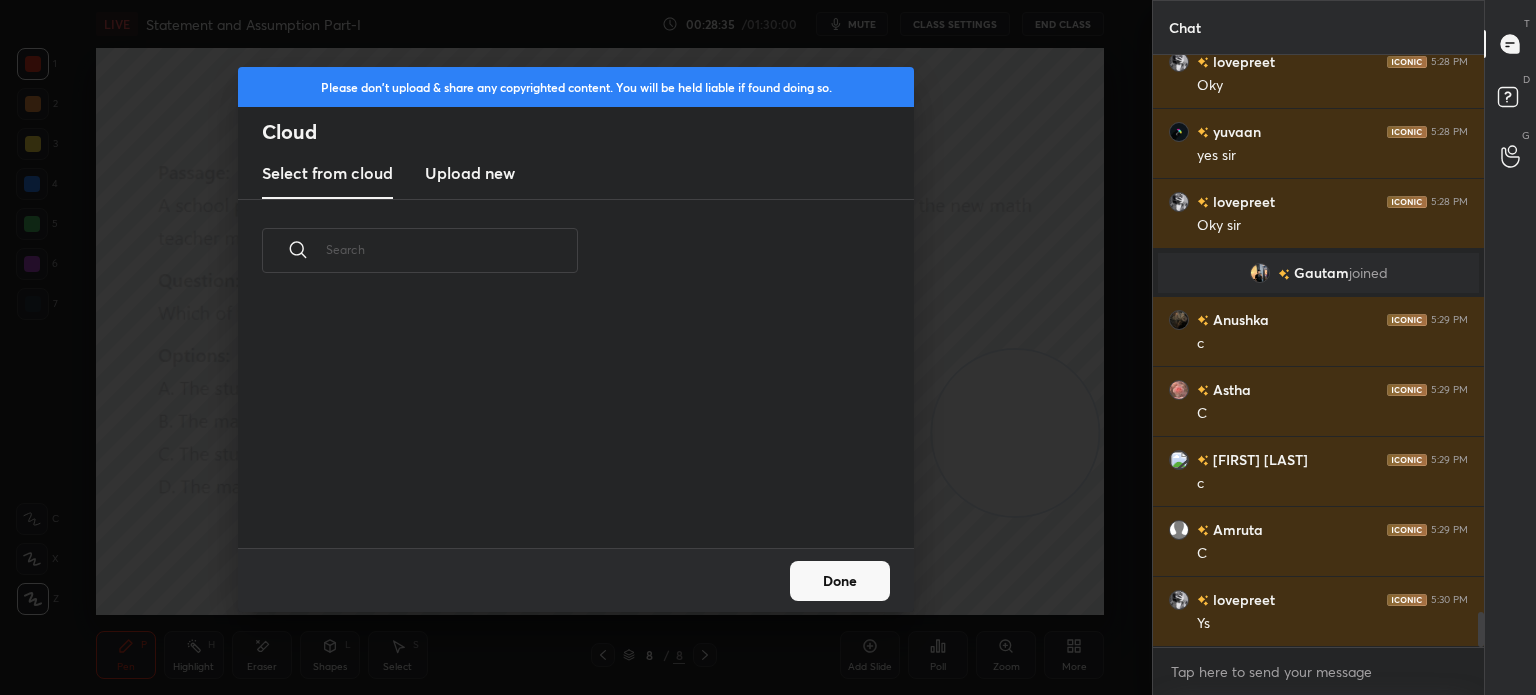 click on "Upload new" at bounding box center (470, 173) 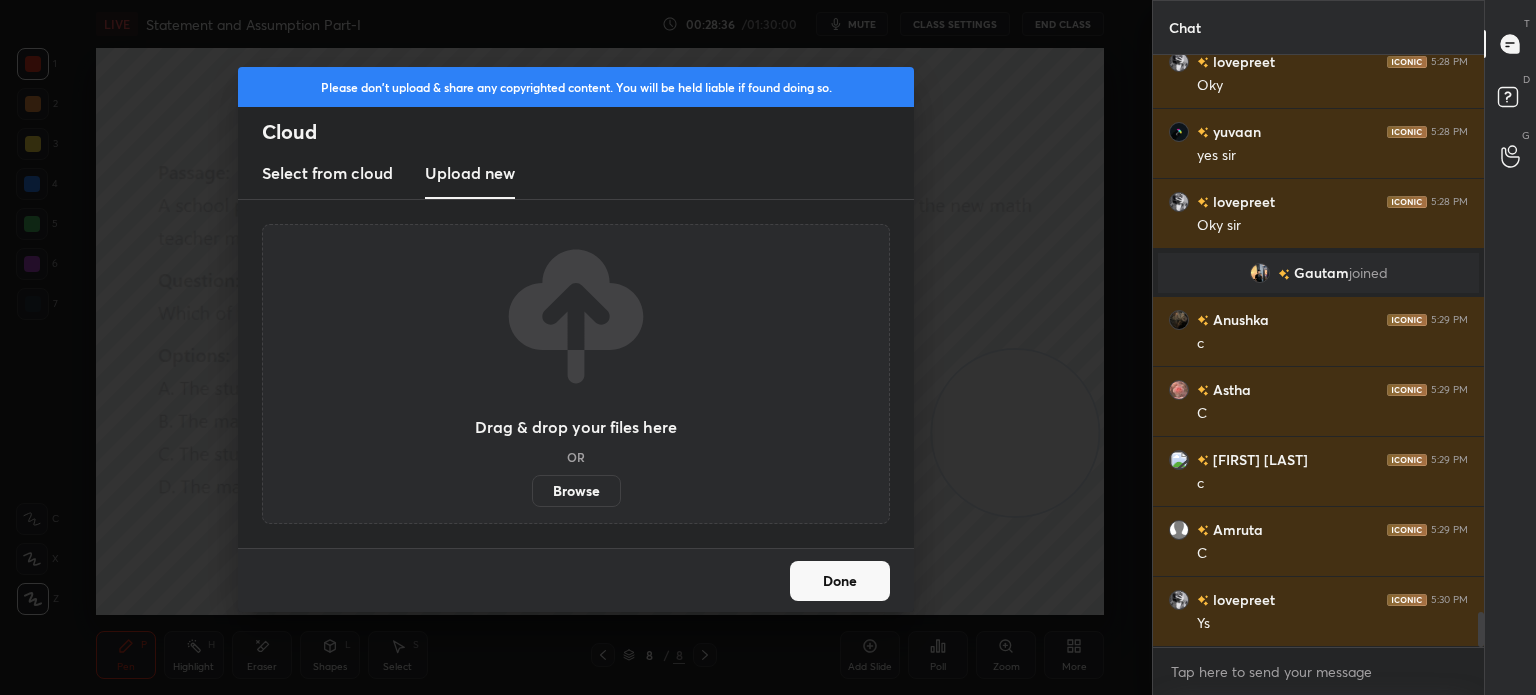 click on "Browse" at bounding box center (576, 491) 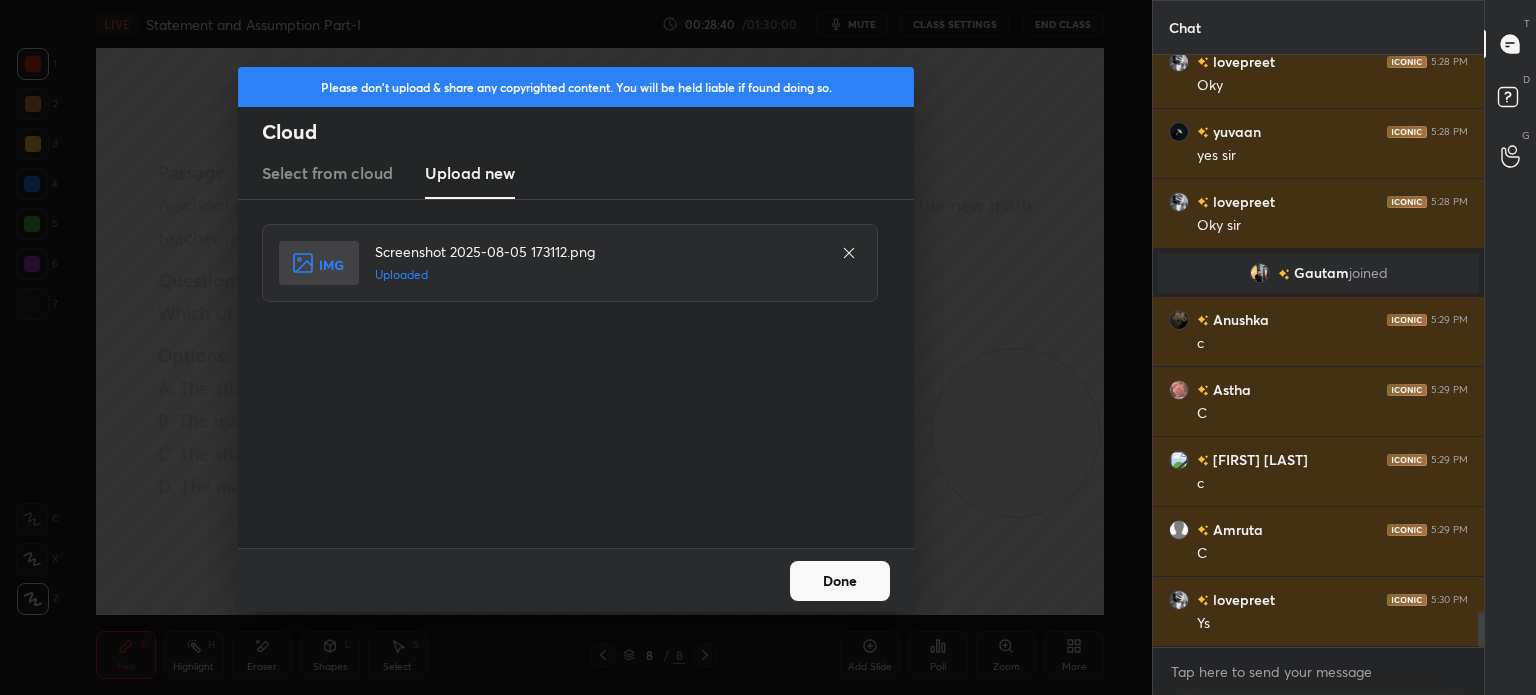 click on "Done" at bounding box center [840, 581] 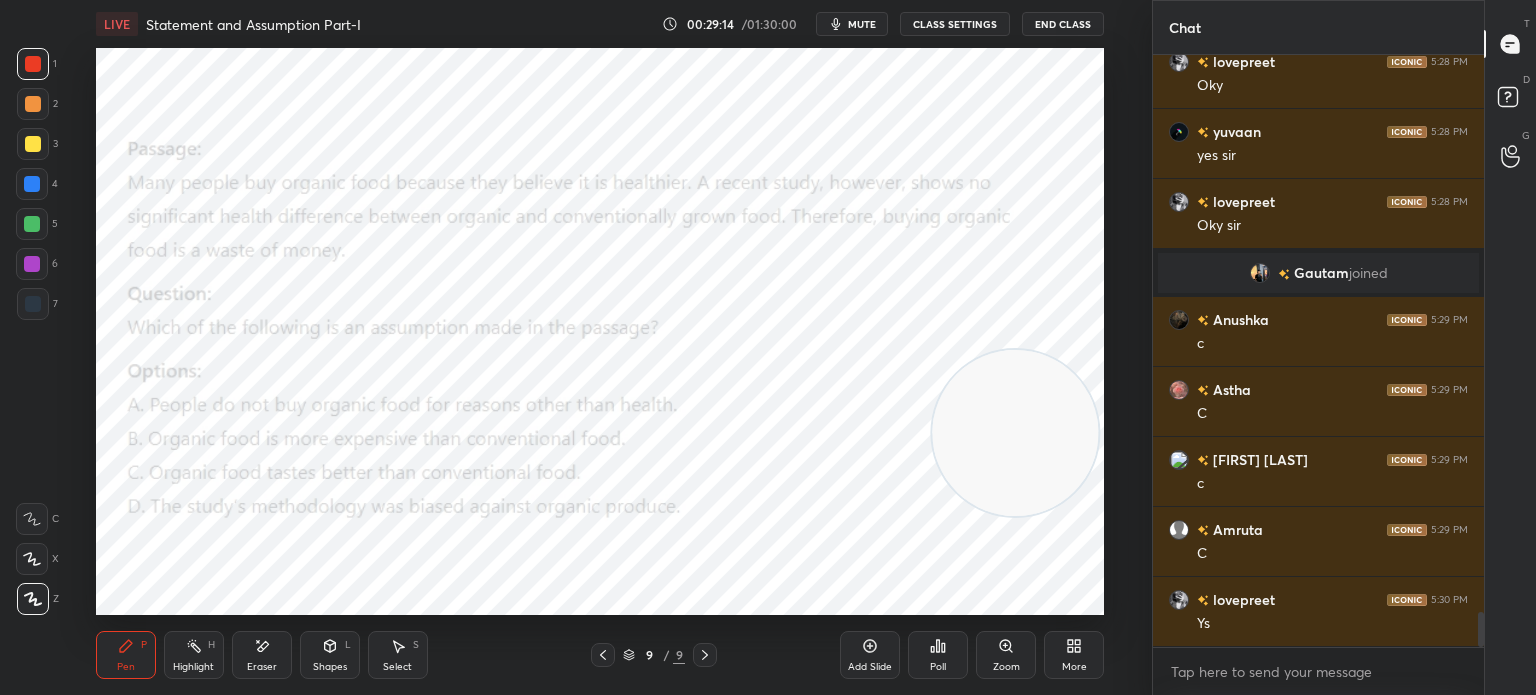 click on "Poll" at bounding box center [938, 655] 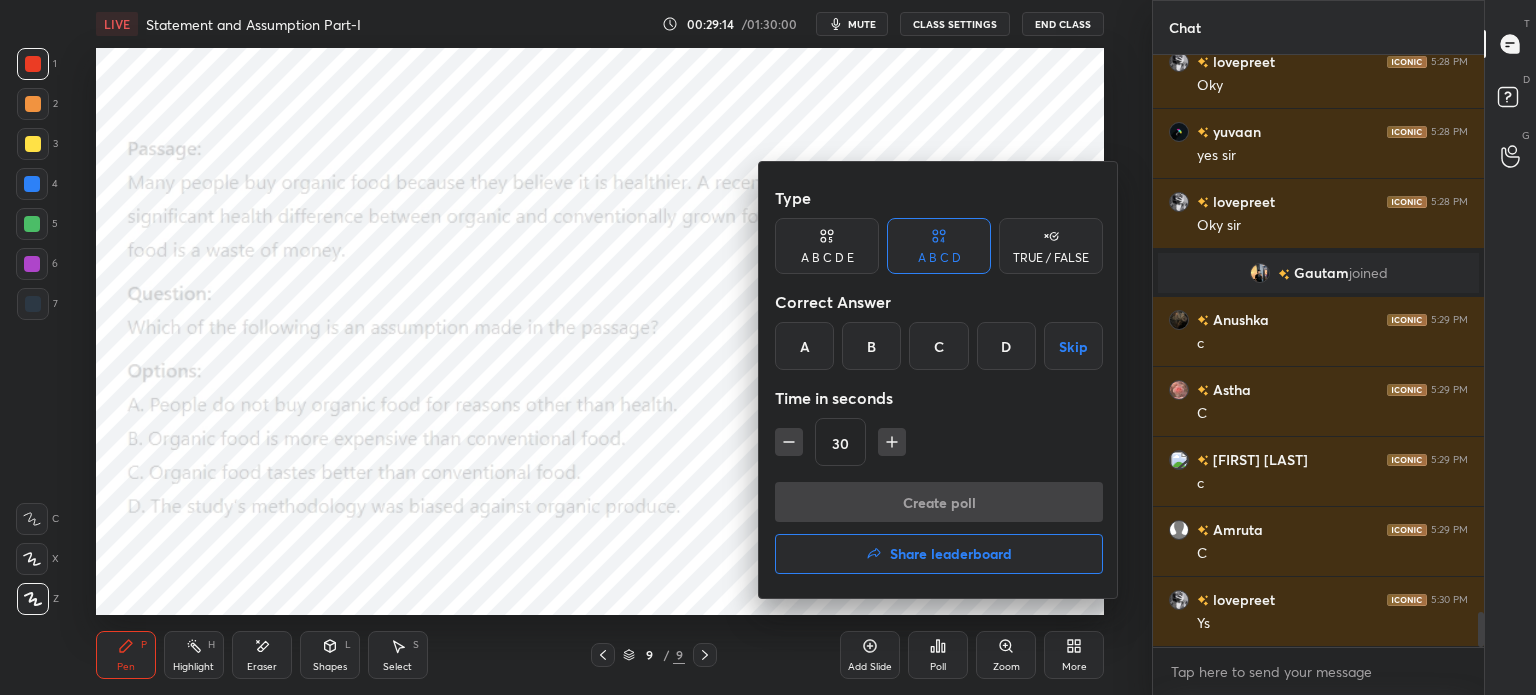 click on "A" at bounding box center [804, 346] 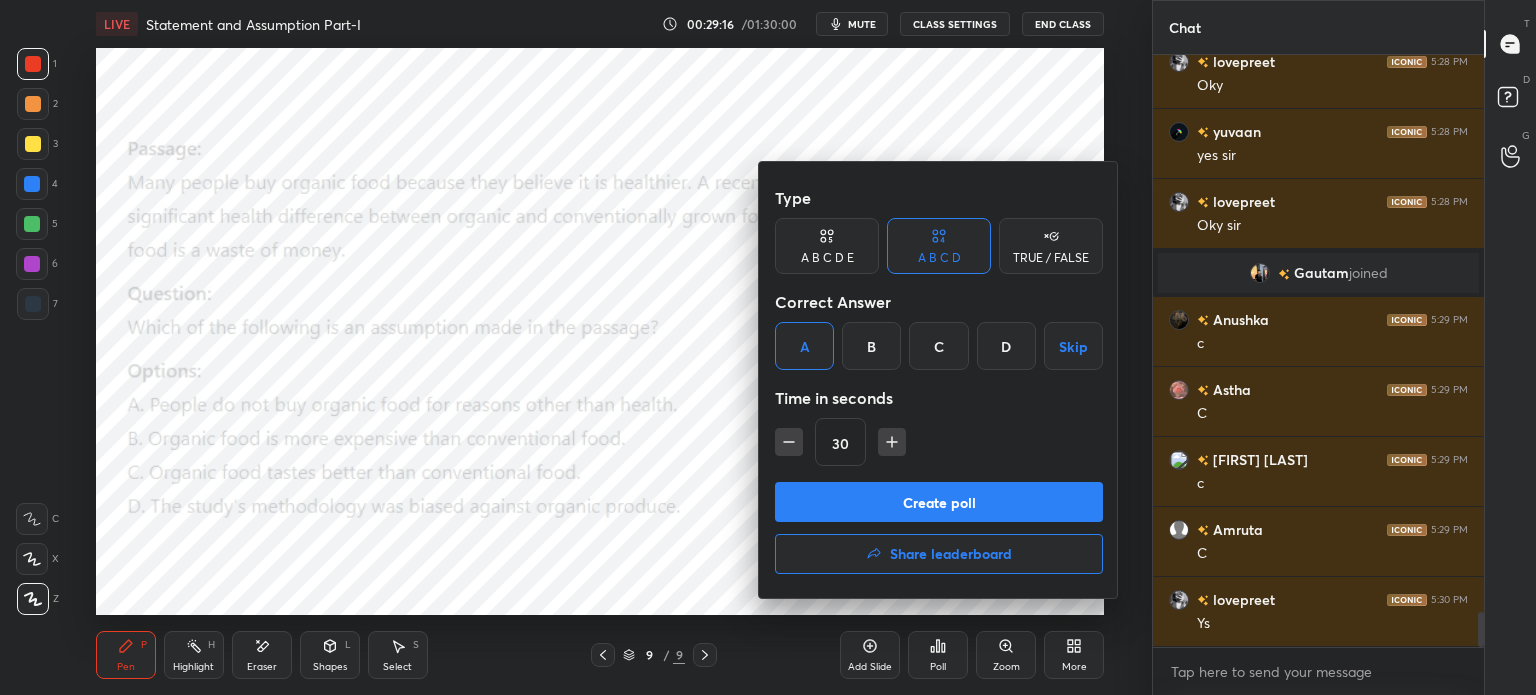 click 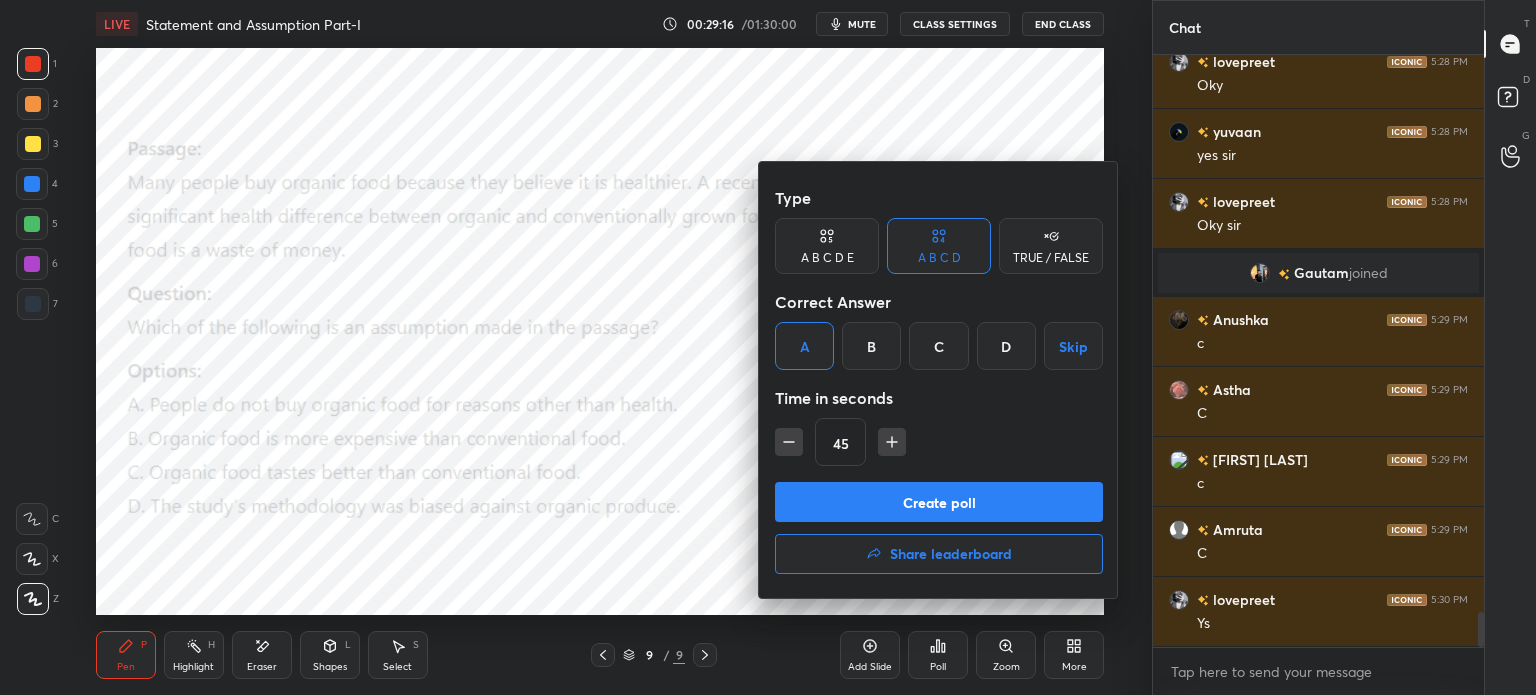 click on "Create poll" at bounding box center [939, 502] 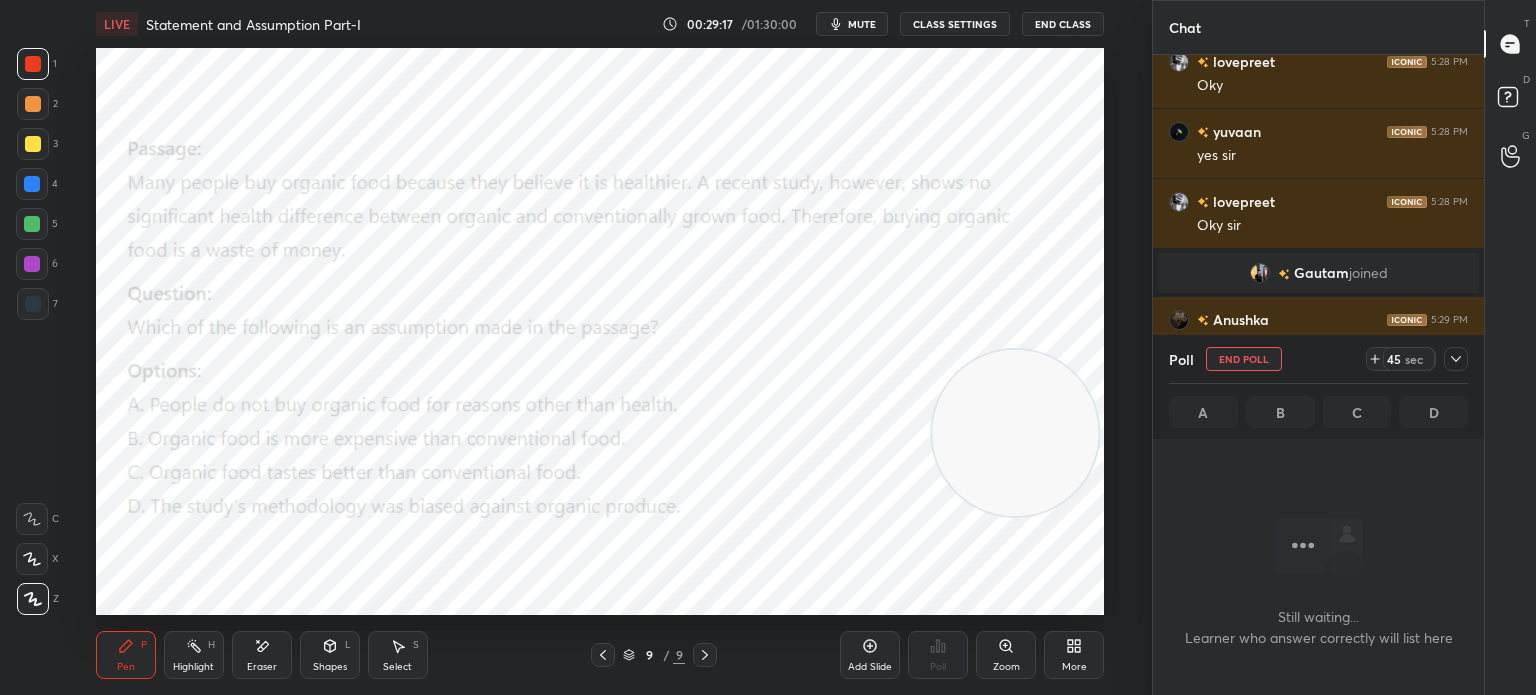 scroll, scrollTop: 6, scrollLeft: 6, axis: both 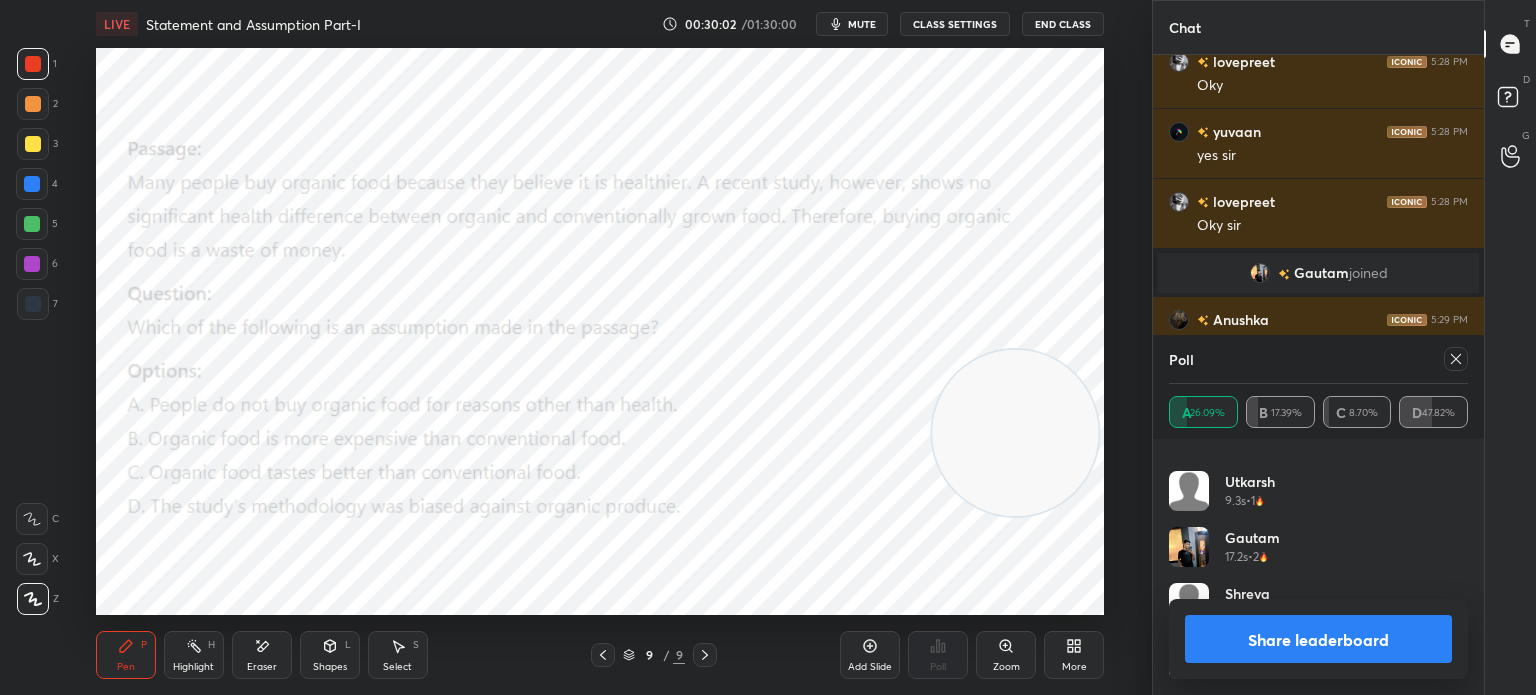 click on "Poll" at bounding box center [1318, 359] 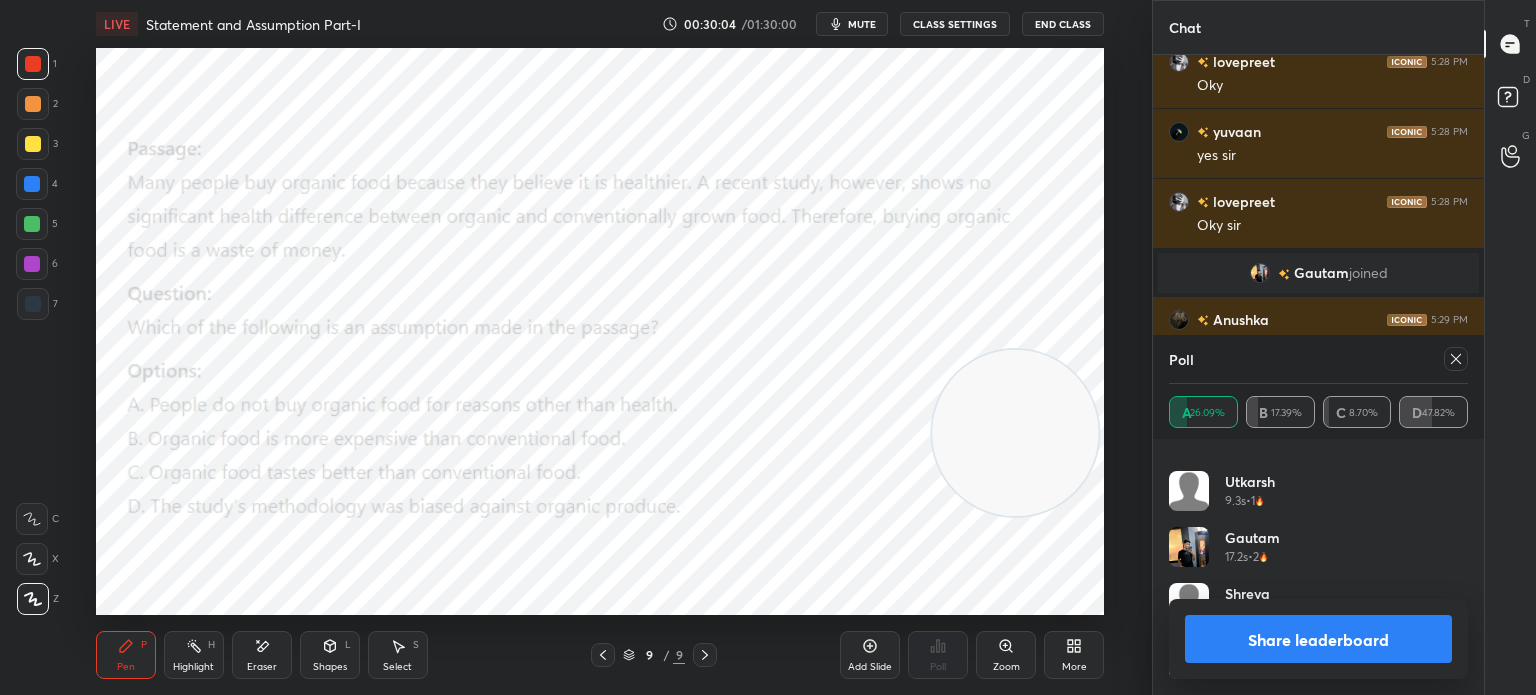 click 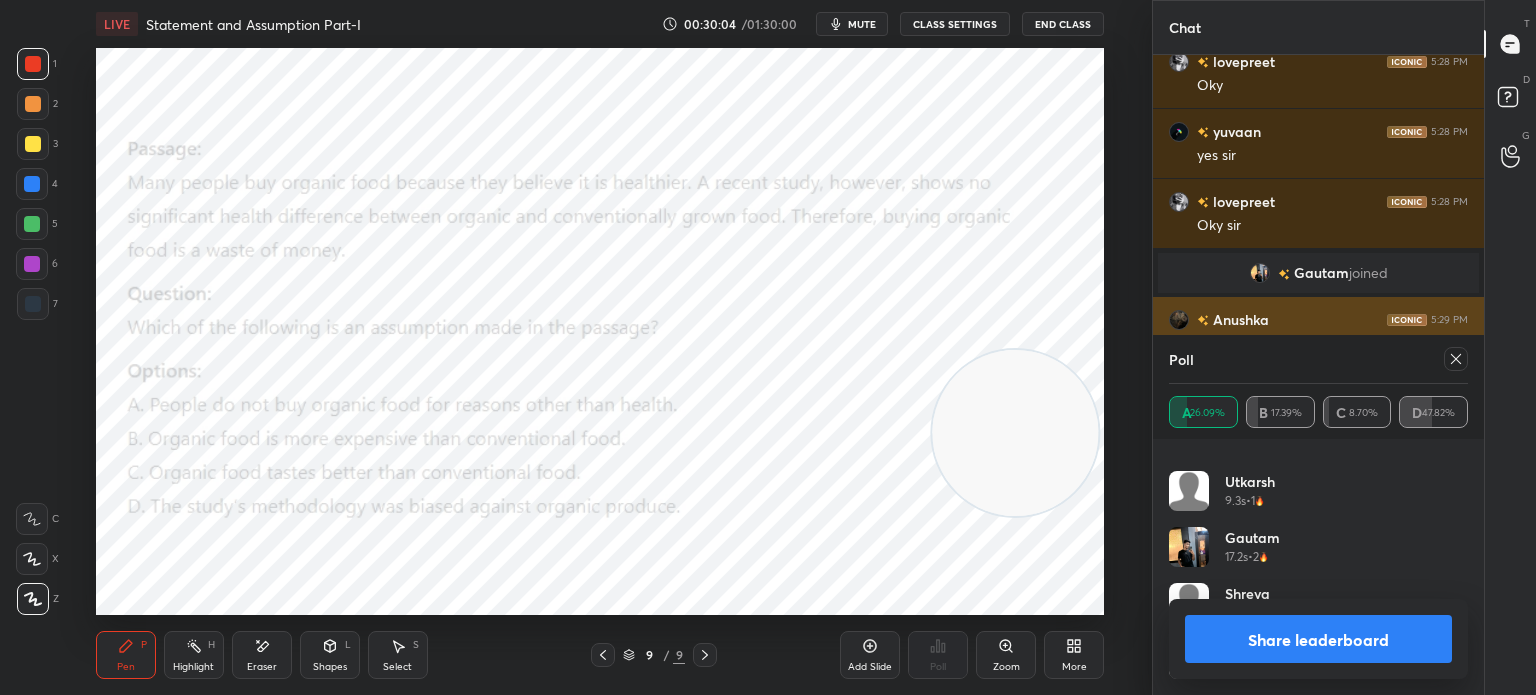scroll, scrollTop: 150, scrollLeft: 293, axis: both 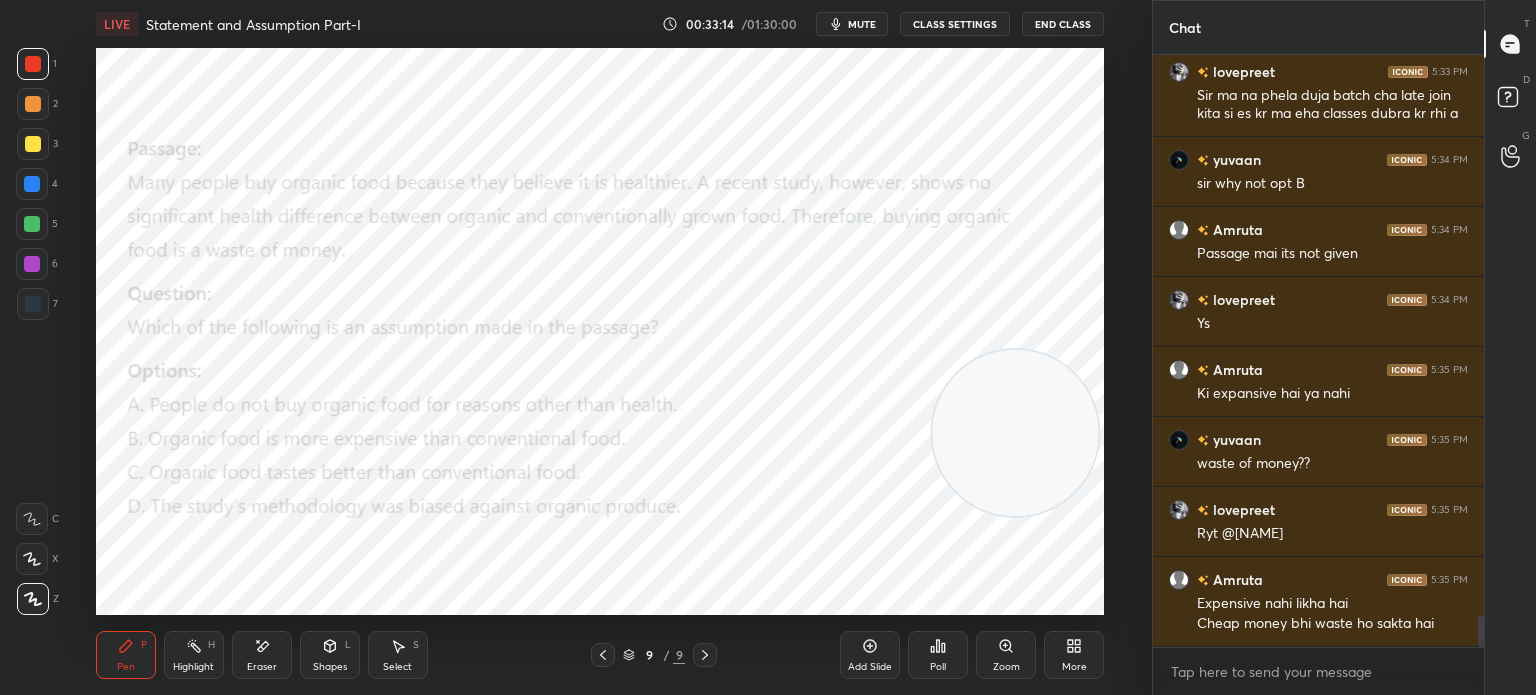 click on "More" at bounding box center [1074, 655] 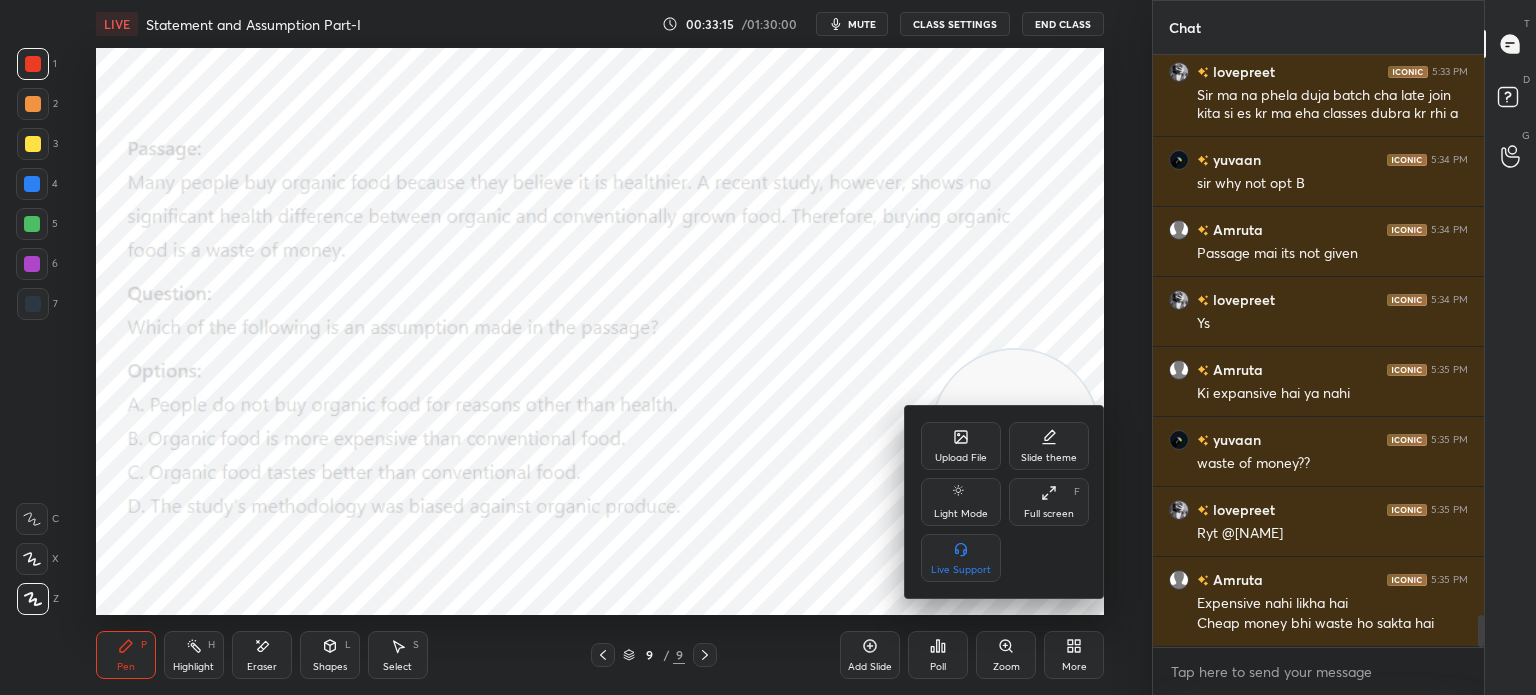 click on "Upload File" at bounding box center [961, 458] 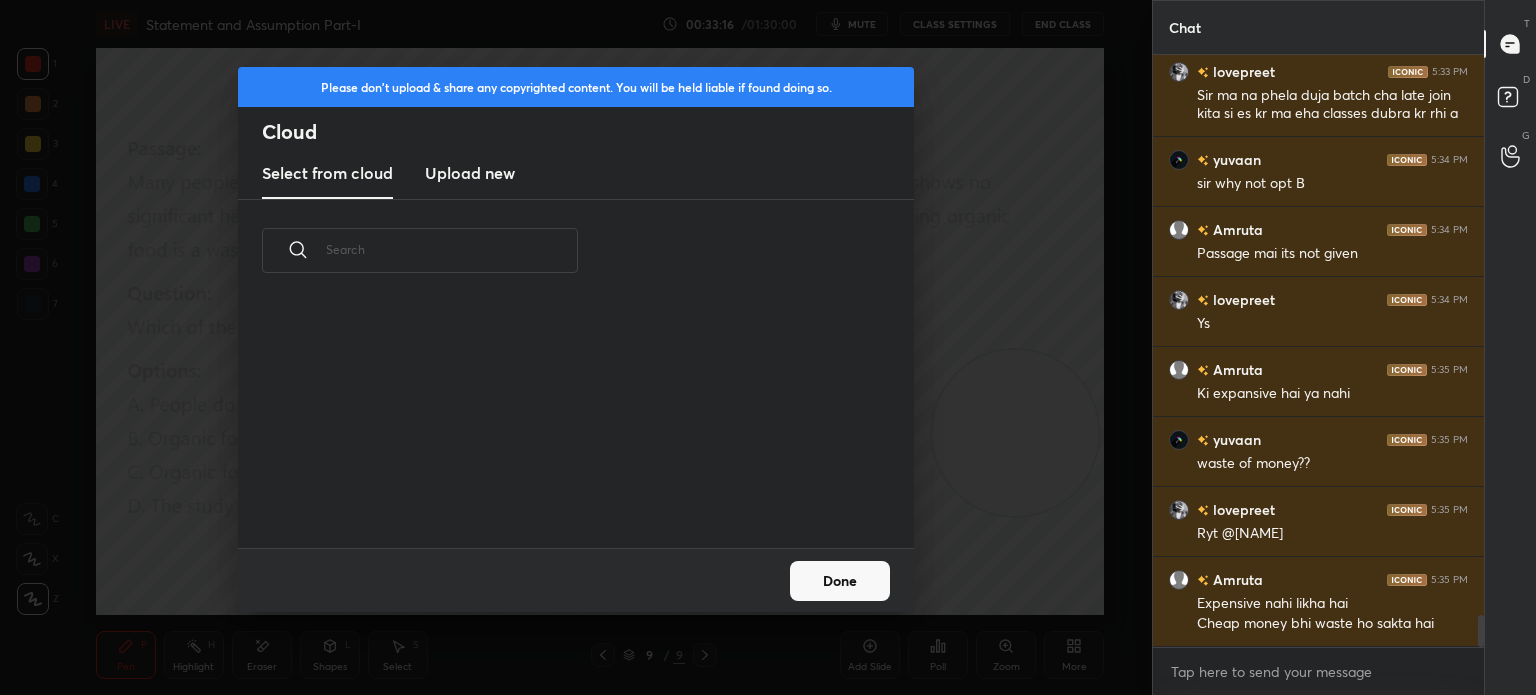 scroll, scrollTop: 5, scrollLeft: 10, axis: both 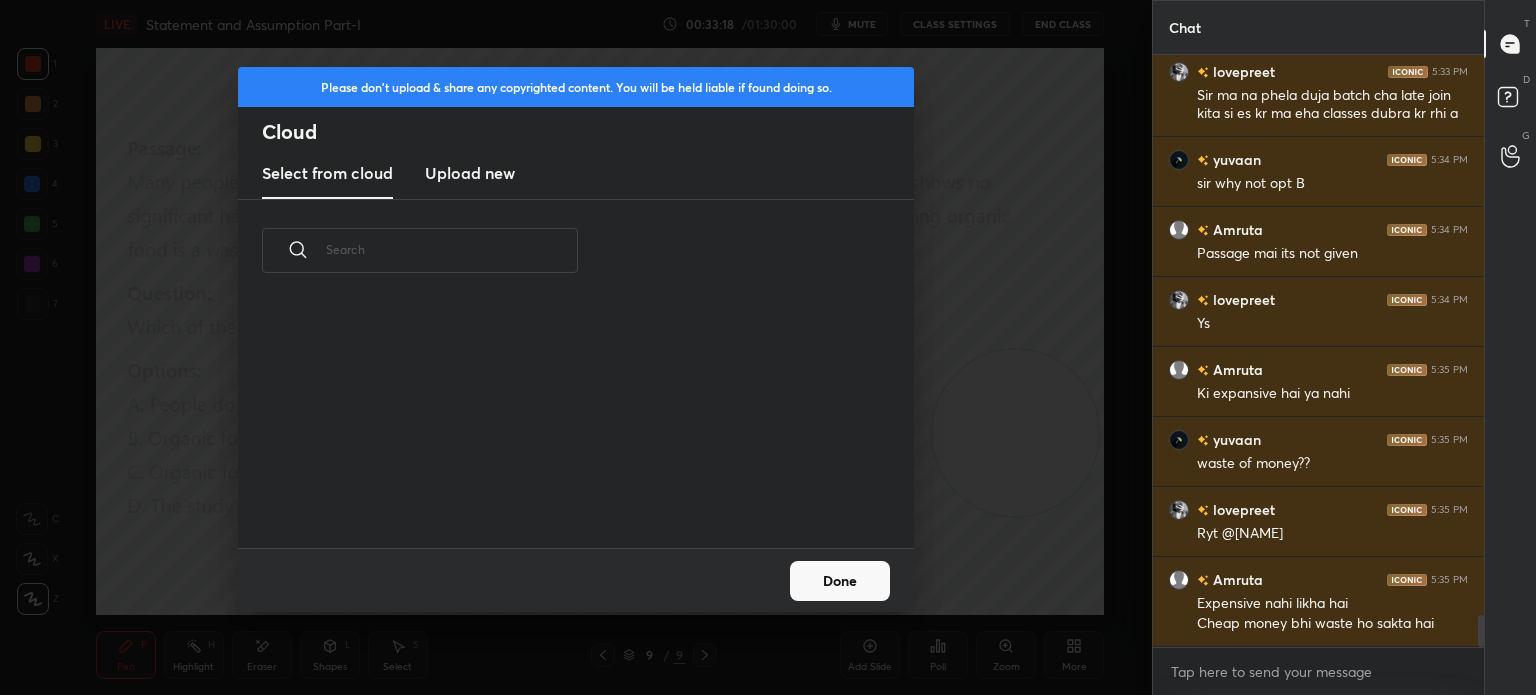 click on "Upload new" at bounding box center [470, 173] 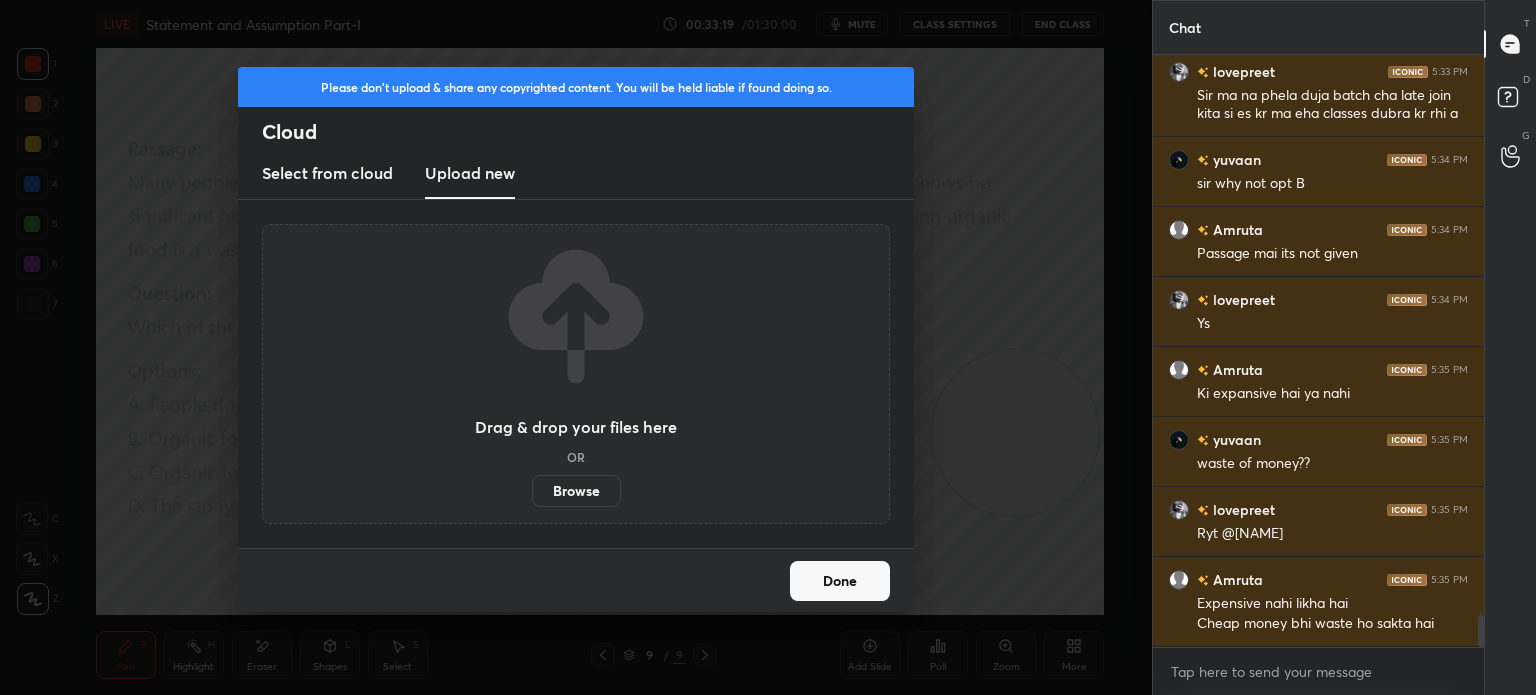 click on "Browse" at bounding box center (576, 491) 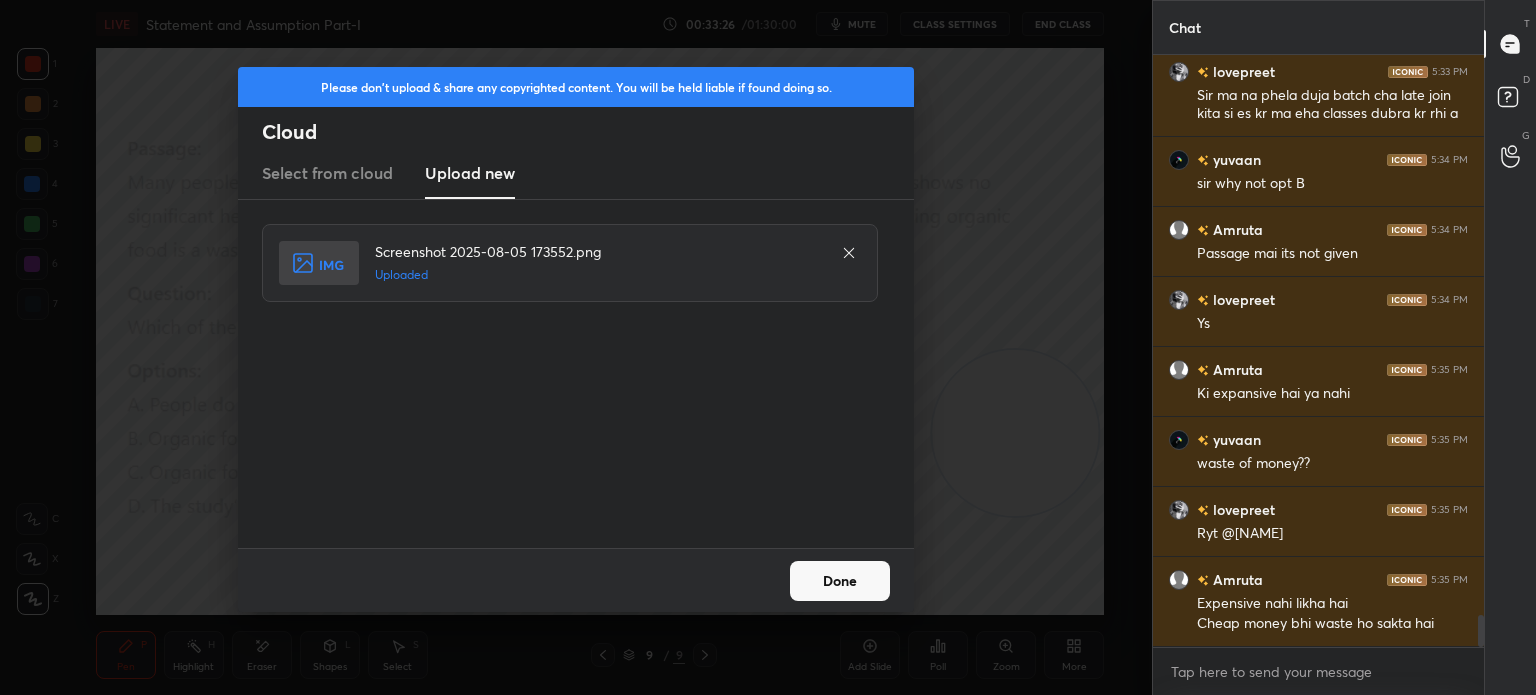 click on "Done" at bounding box center [840, 581] 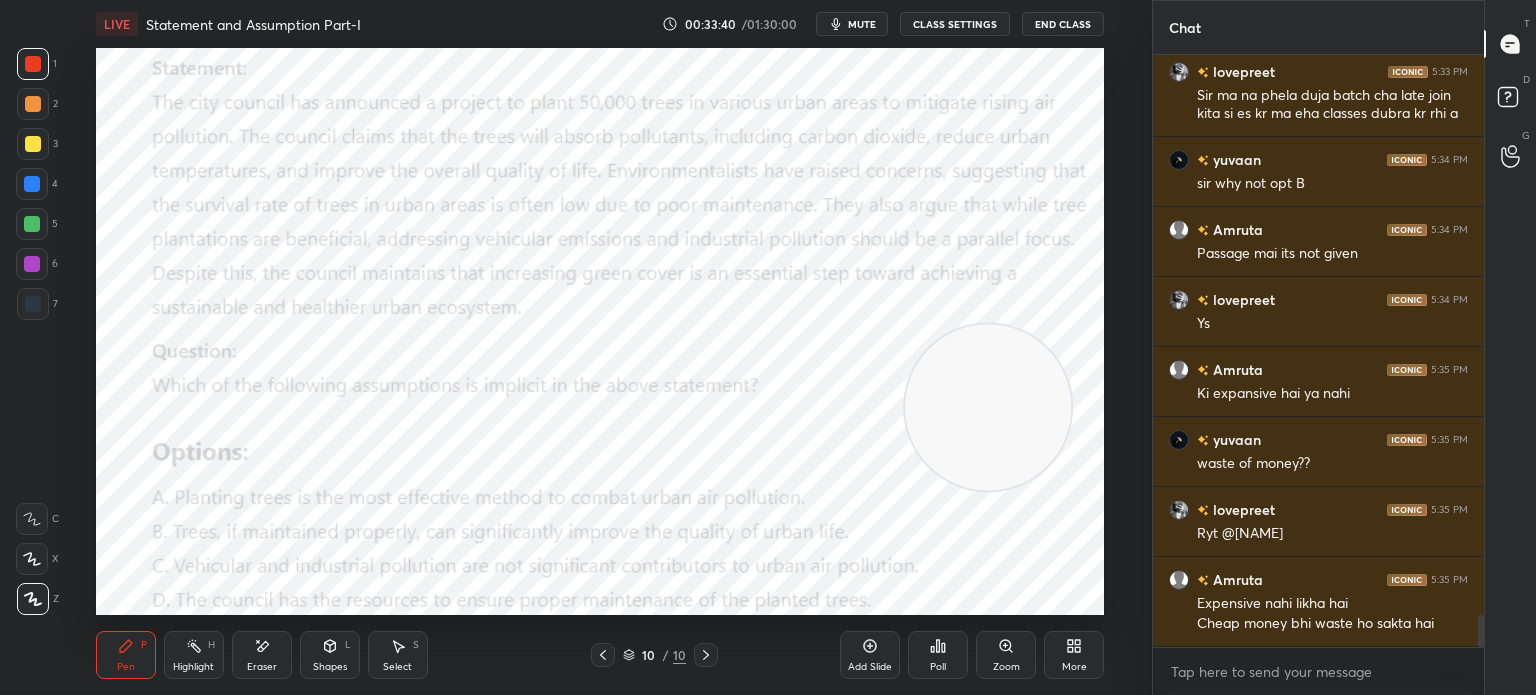 scroll, scrollTop: 10256, scrollLeft: 0, axis: vertical 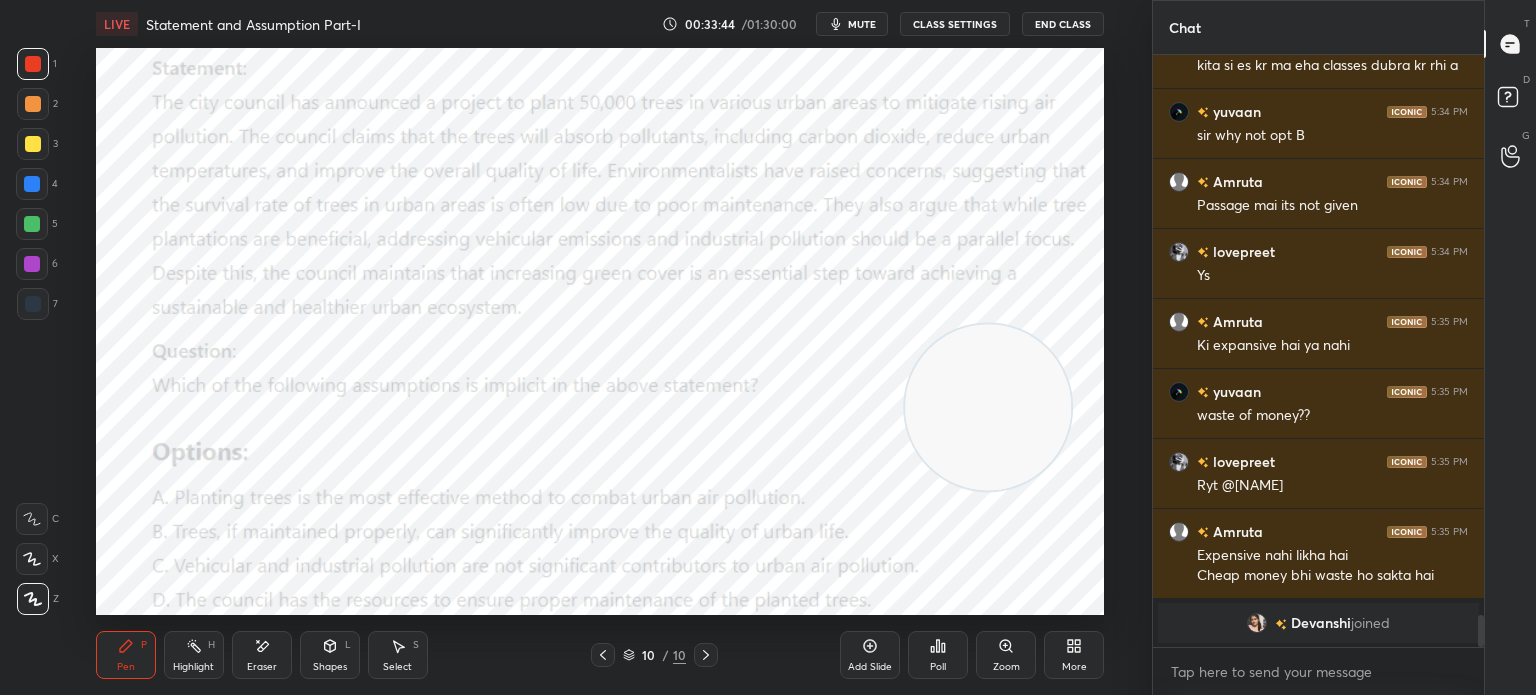 click at bounding box center (1257, 623) 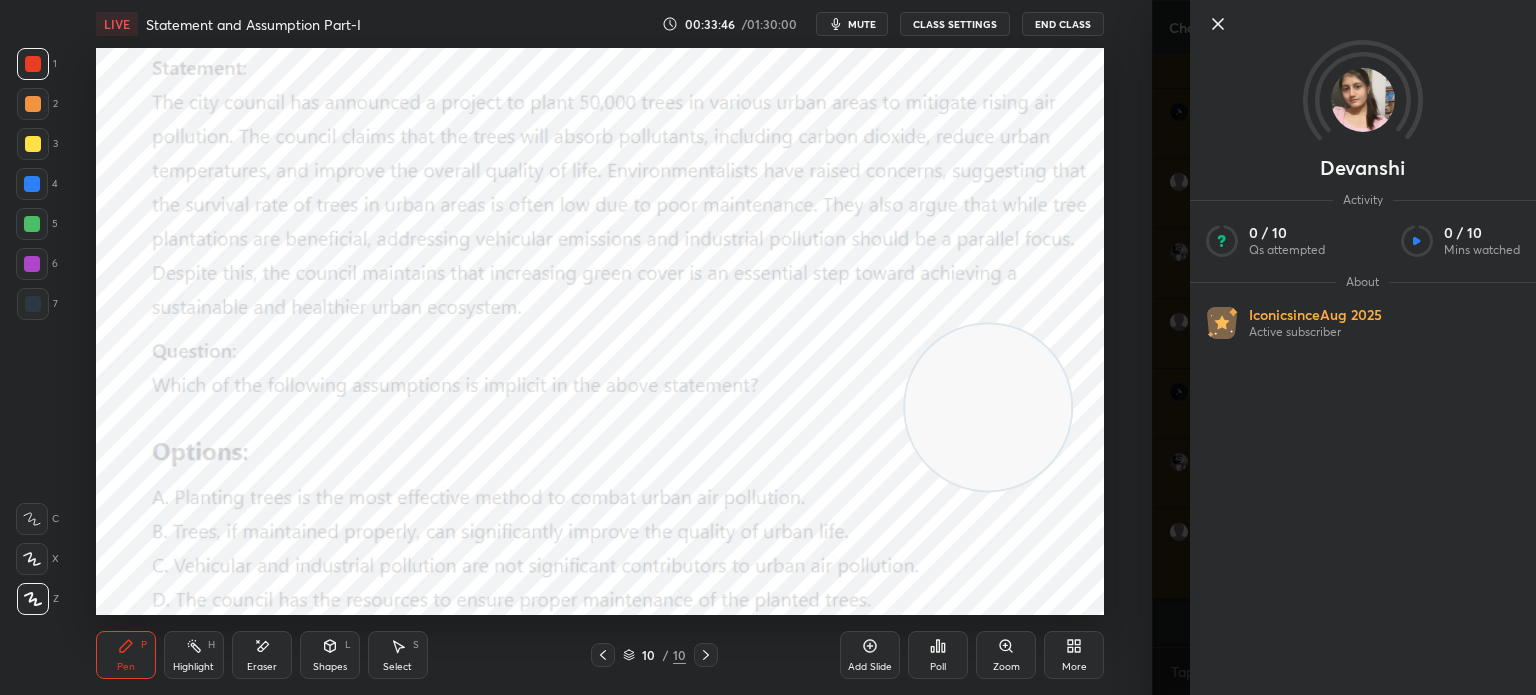 click 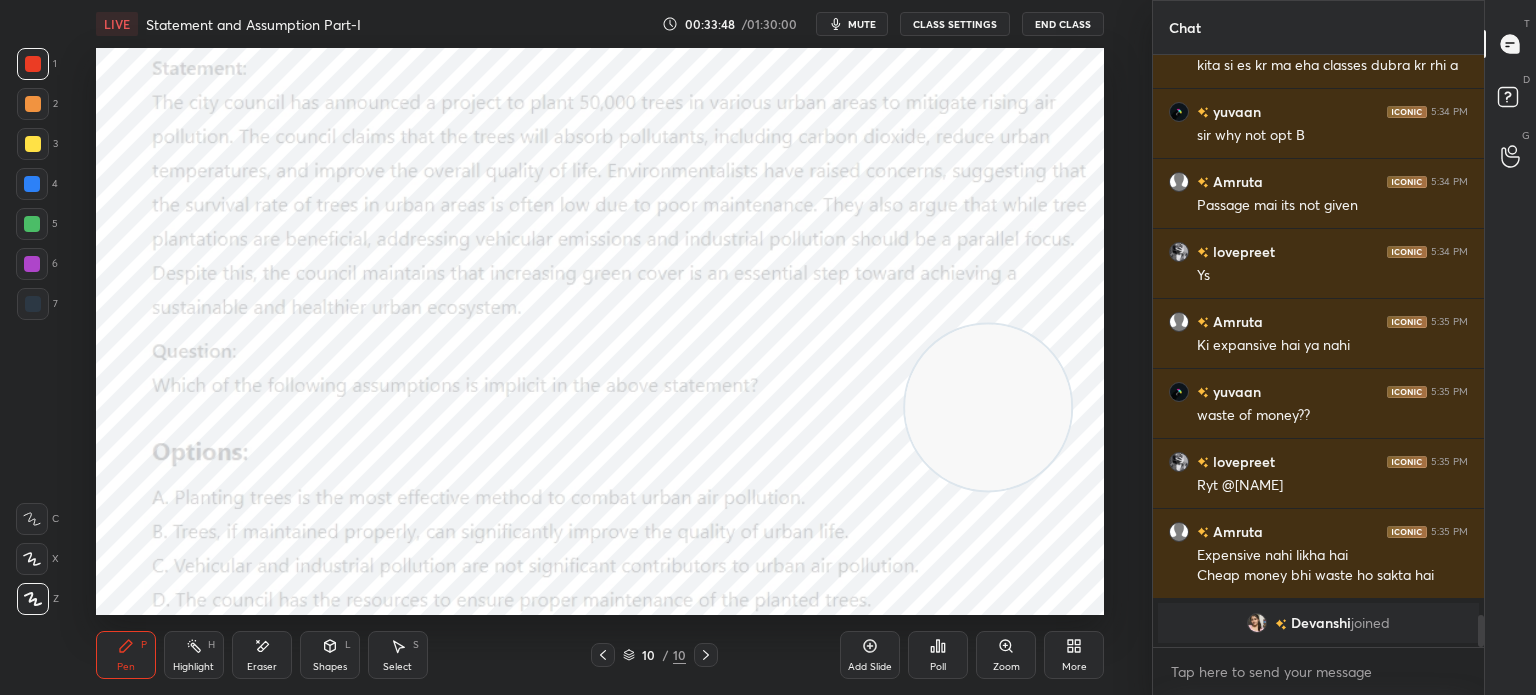 click at bounding box center [1257, 623] 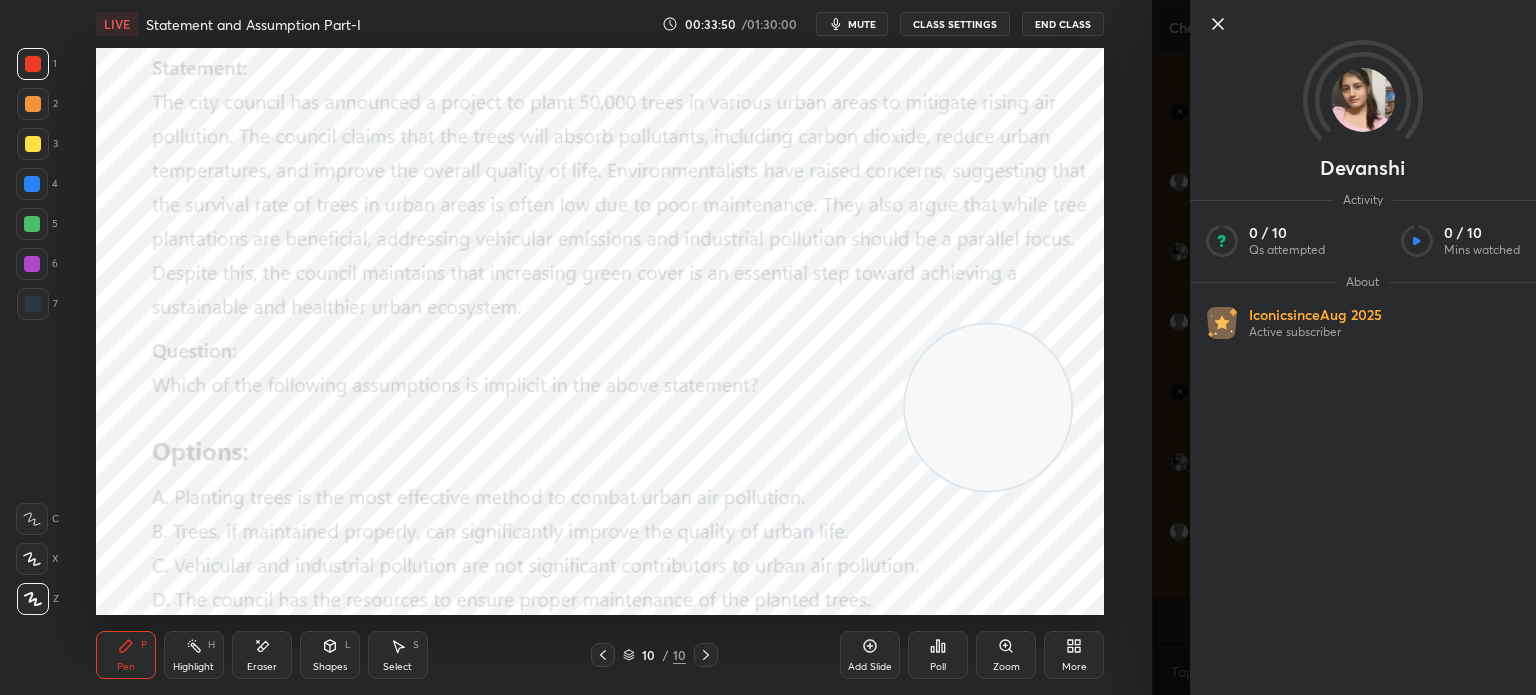 click 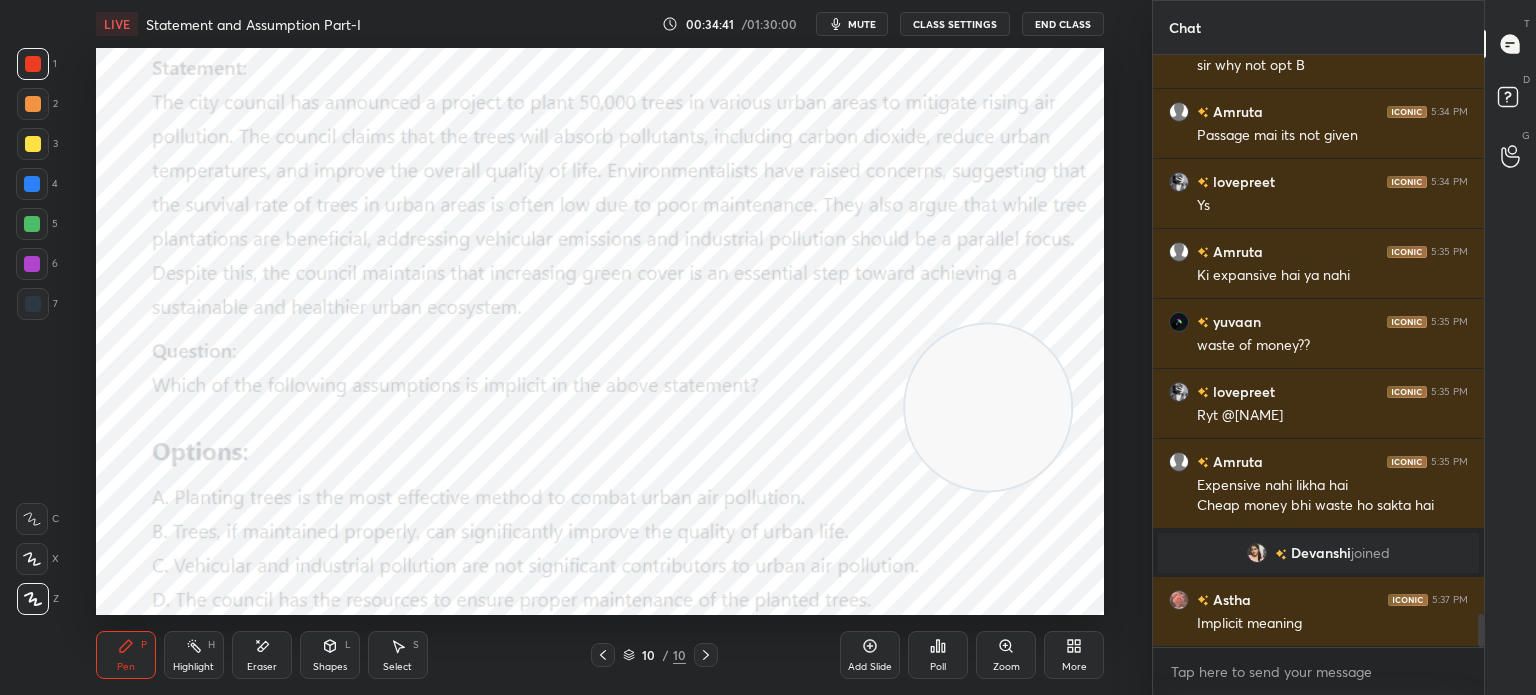 scroll, scrollTop: 10042, scrollLeft: 0, axis: vertical 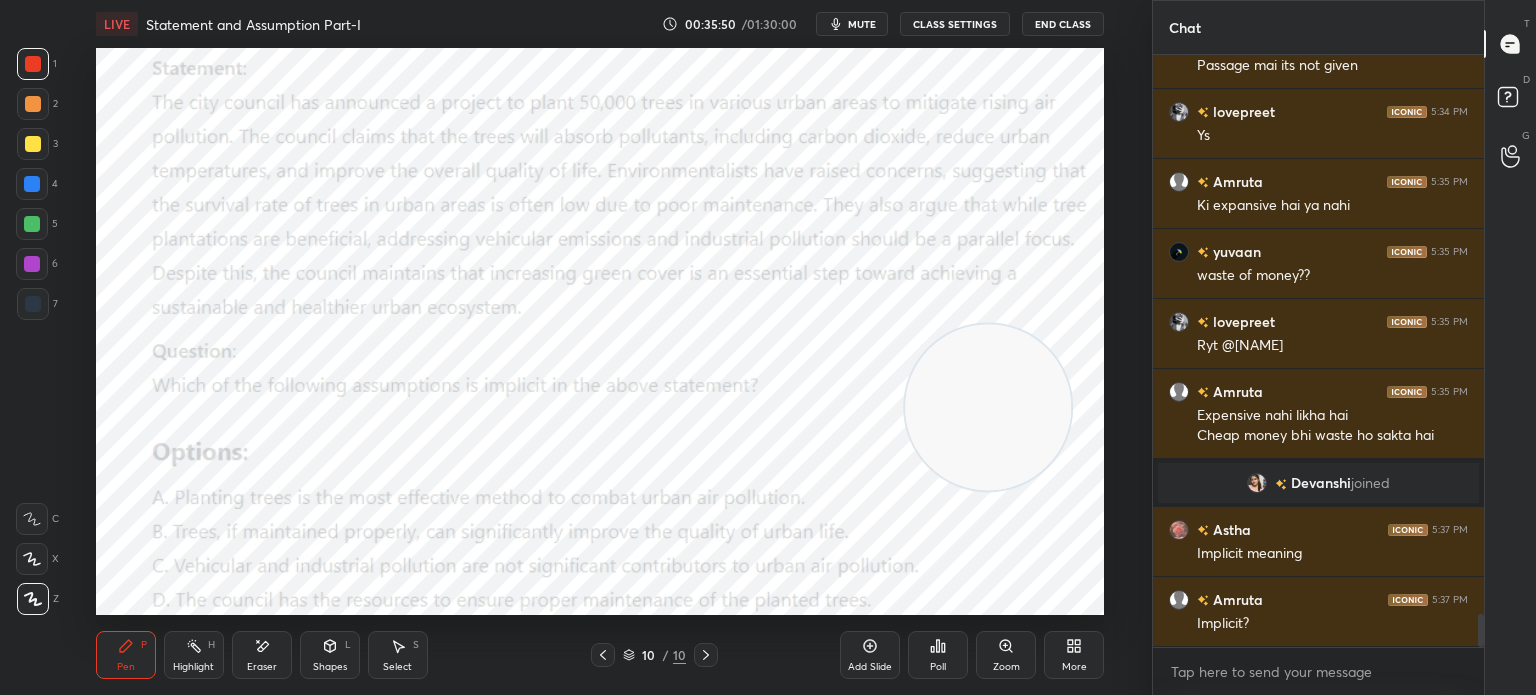click on "Poll" at bounding box center (938, 667) 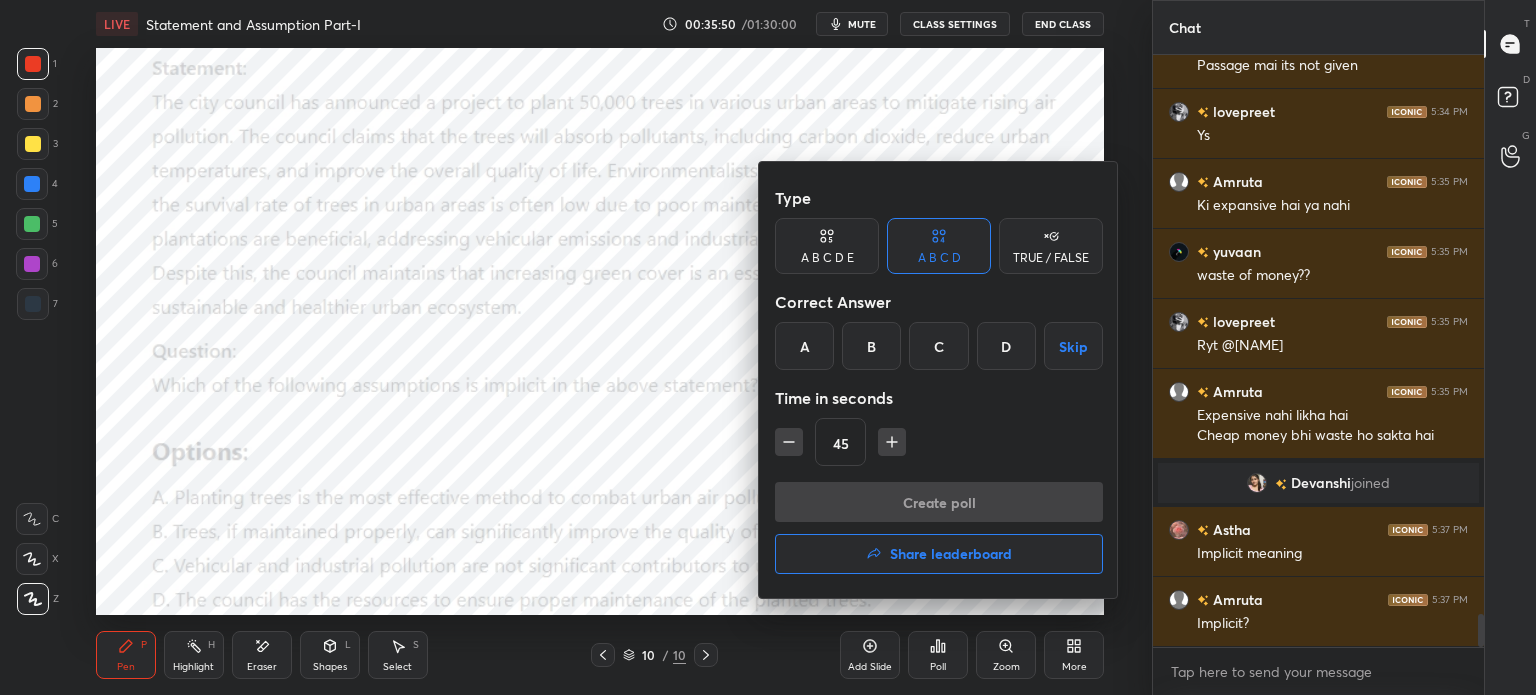 click on "B" at bounding box center (871, 346) 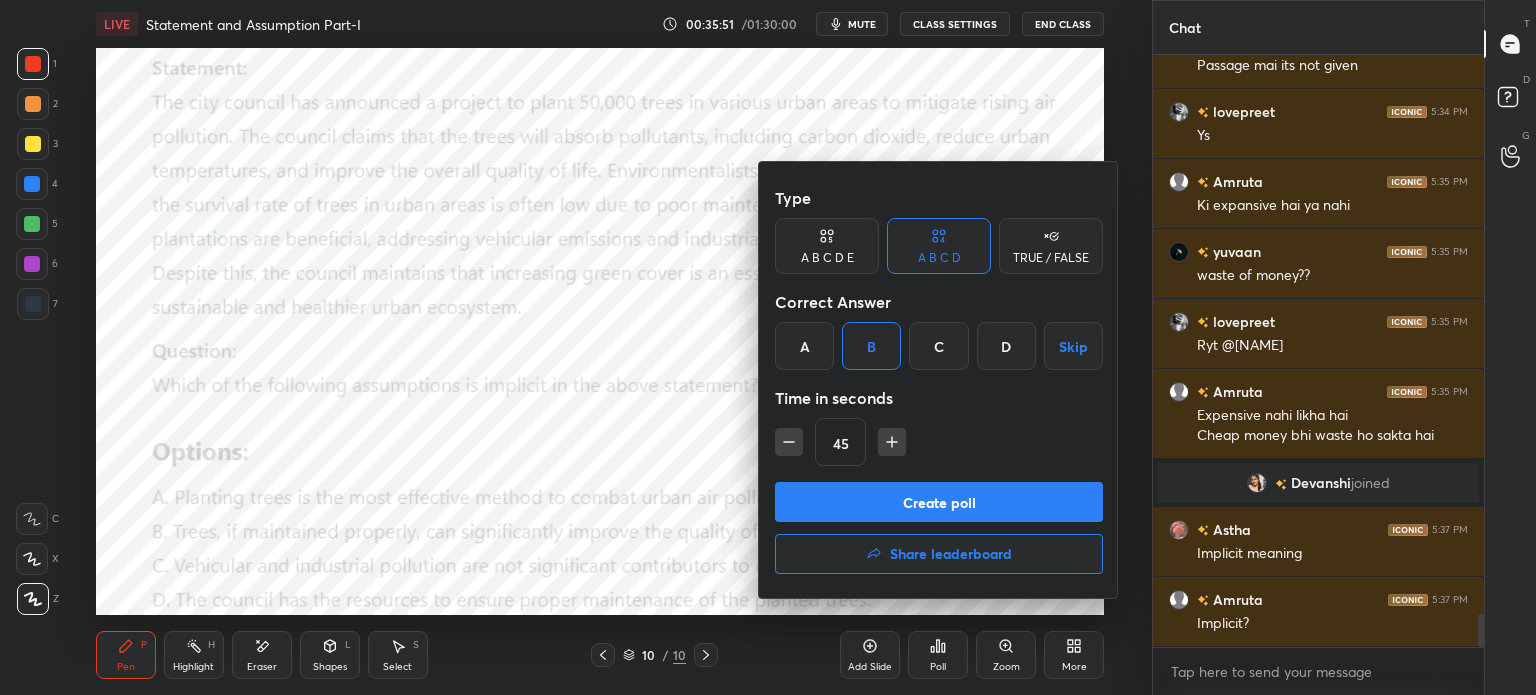 click 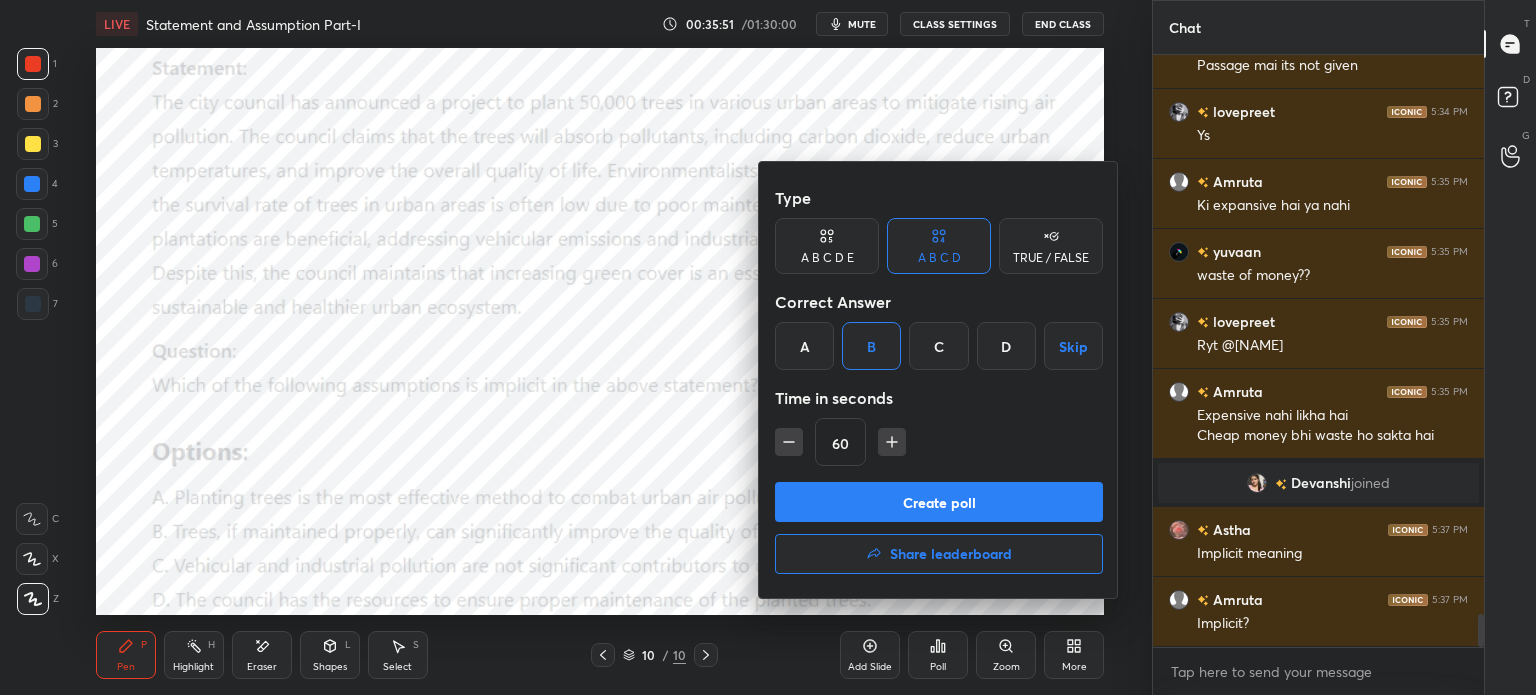 click on "Create poll" at bounding box center (939, 502) 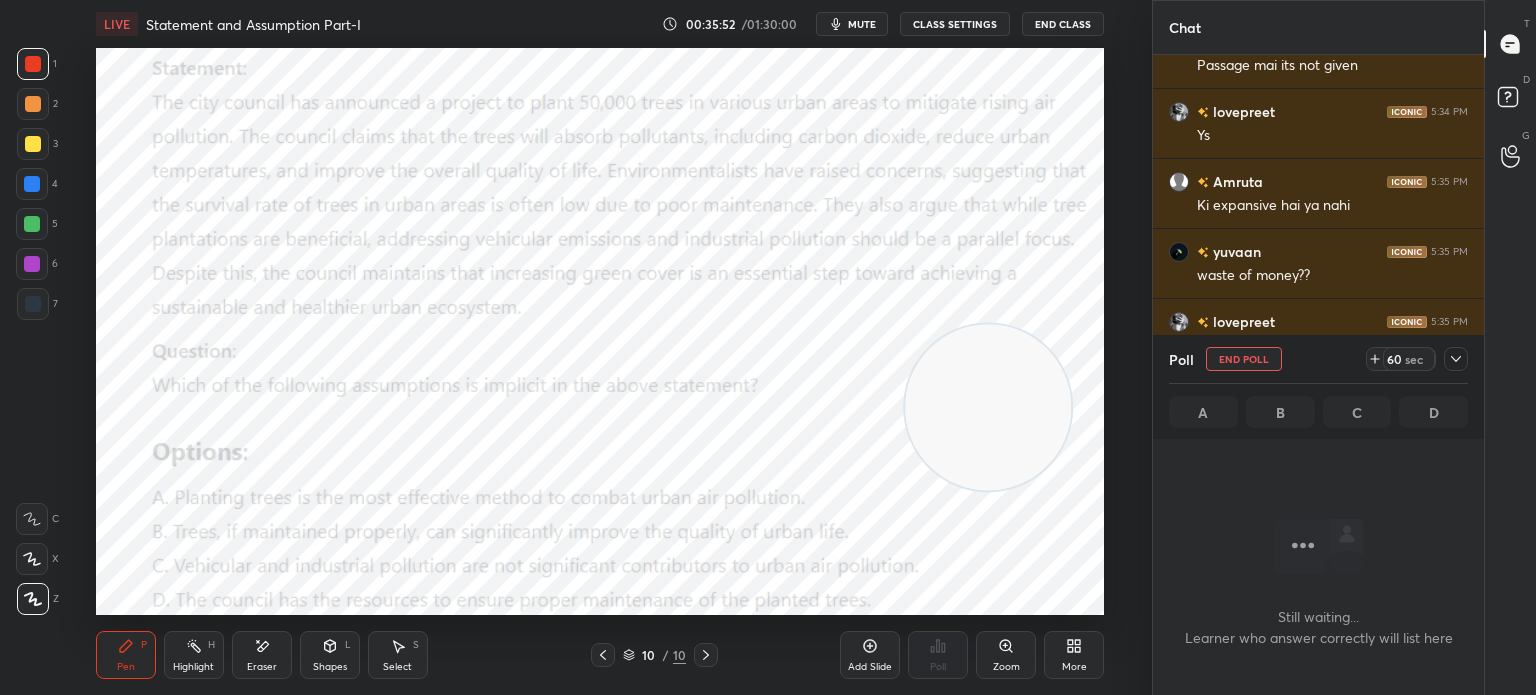 scroll, scrollTop: 6, scrollLeft: 6, axis: both 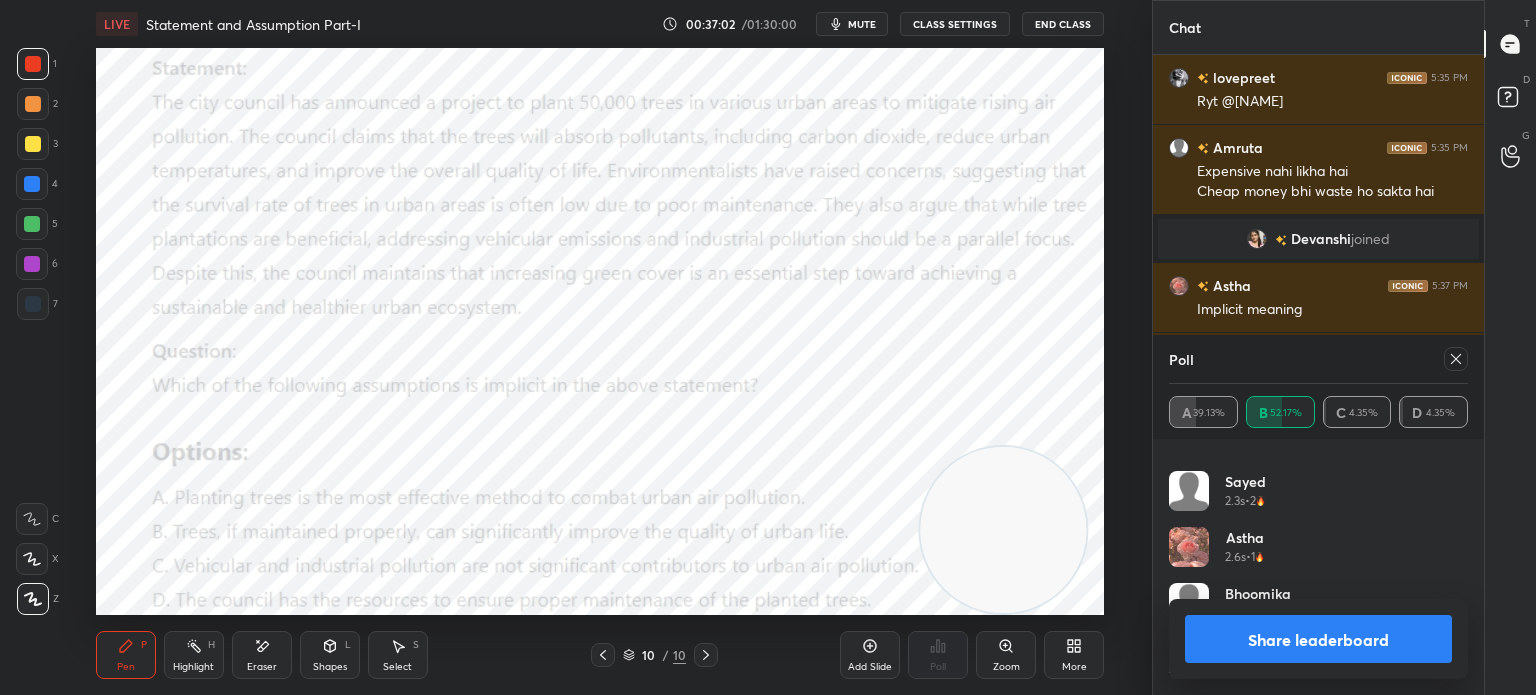 click 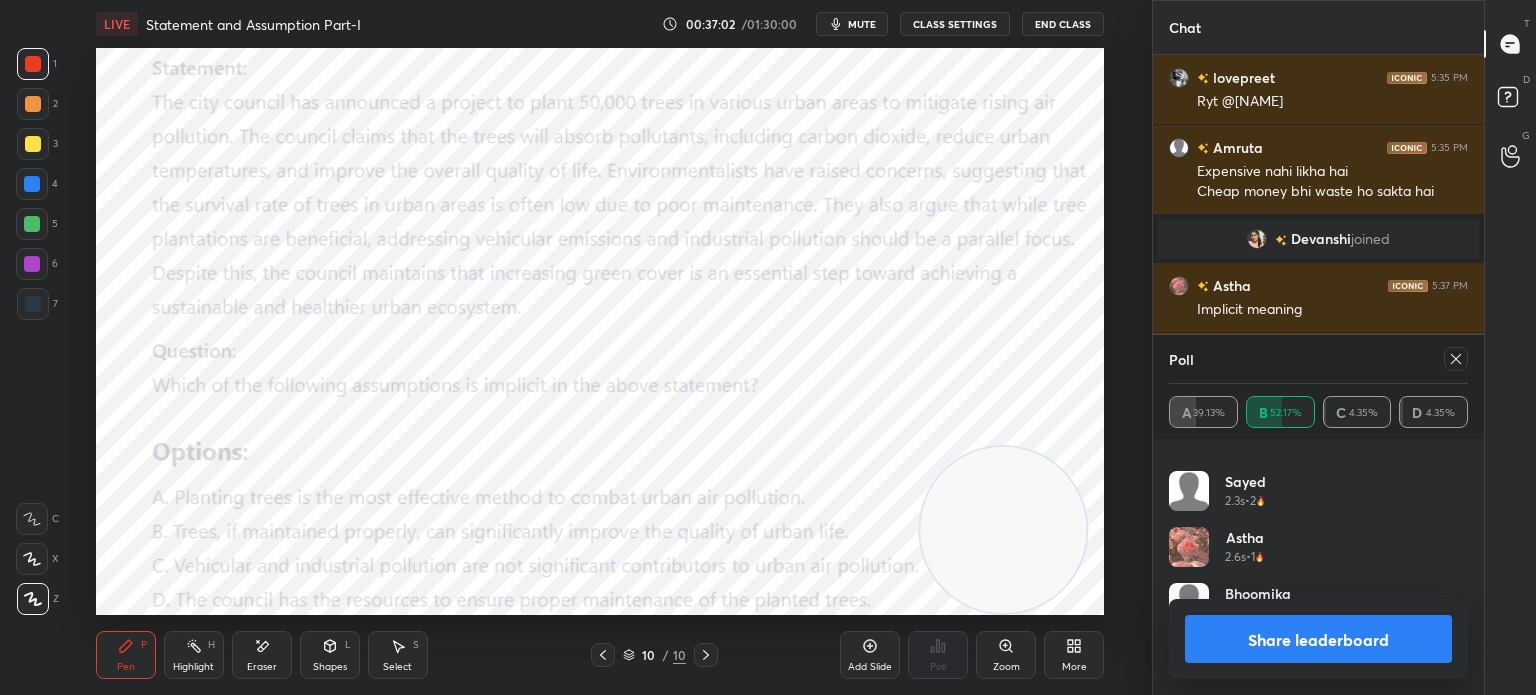 scroll, scrollTop: 150, scrollLeft: 293, axis: both 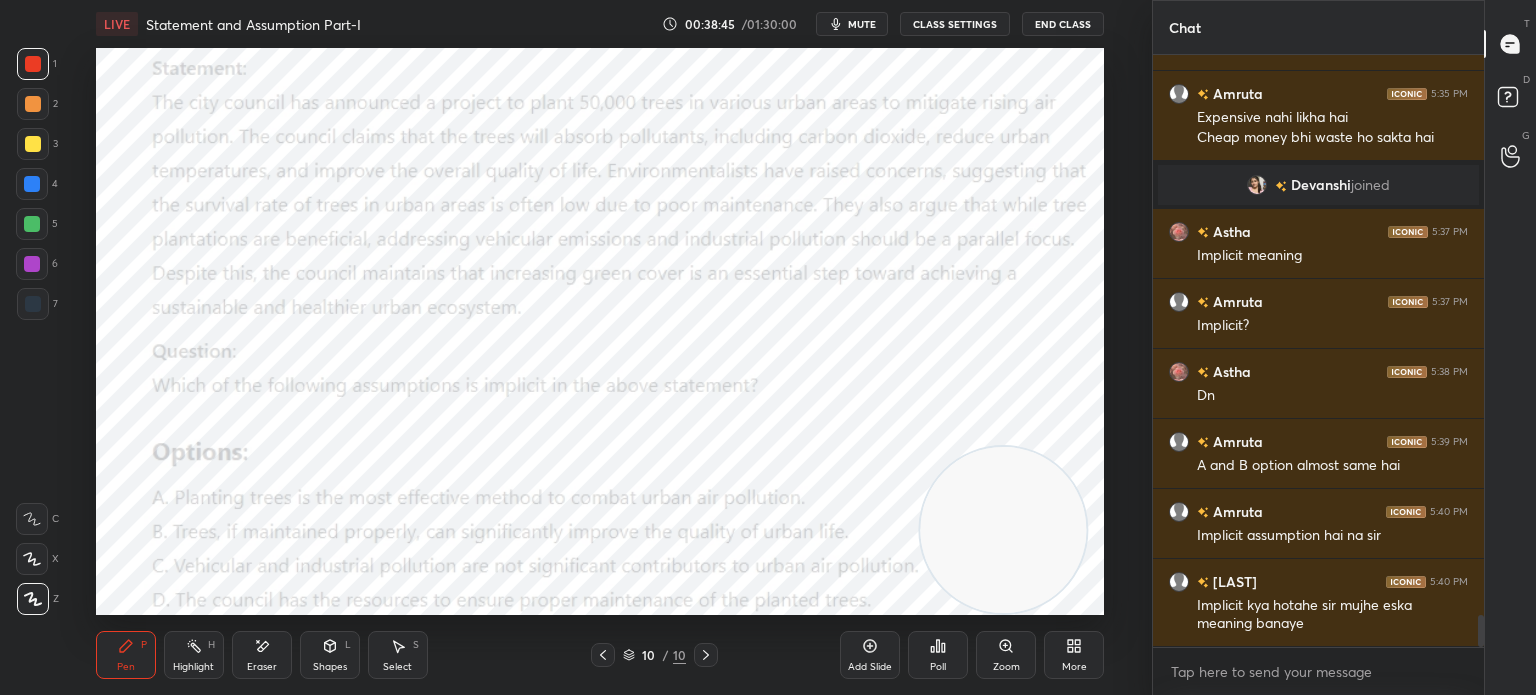 click on "mute" at bounding box center [852, 24] 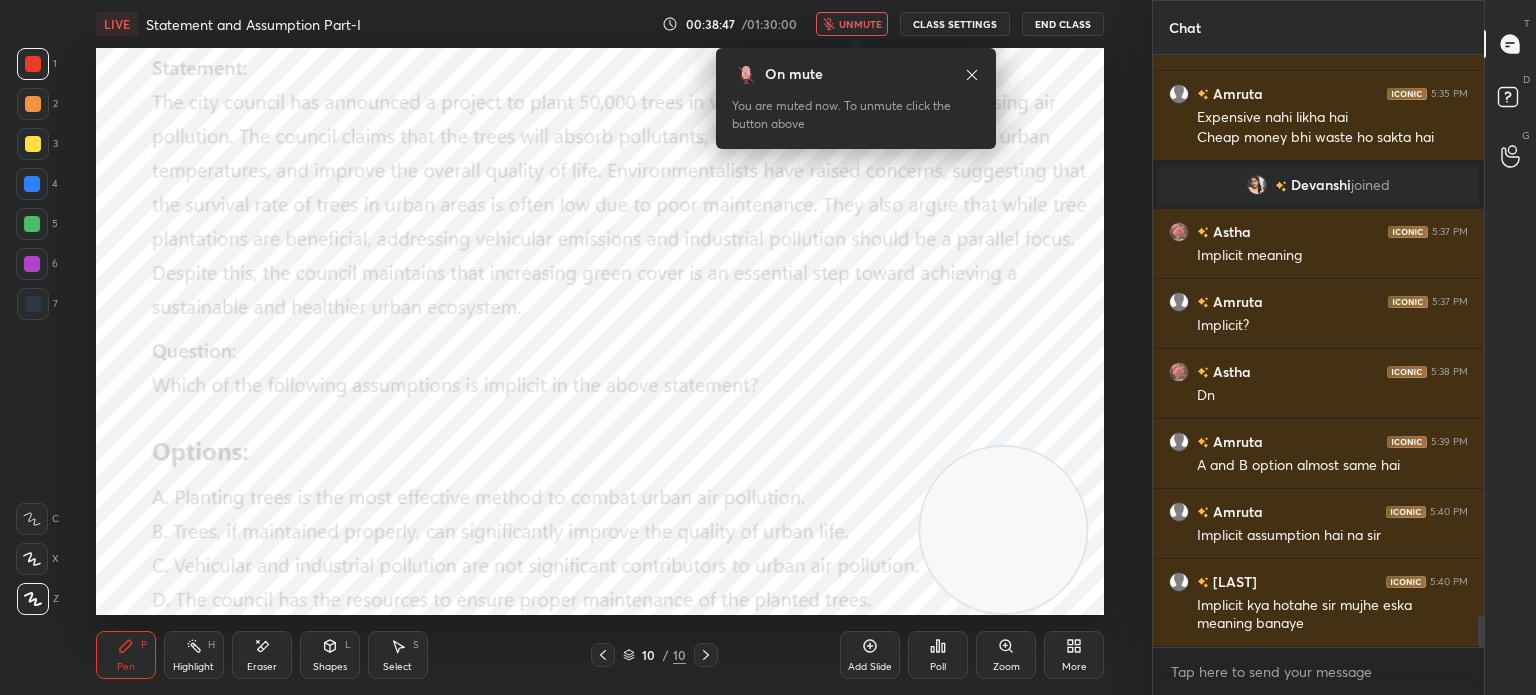 click on "unmute" at bounding box center (860, 24) 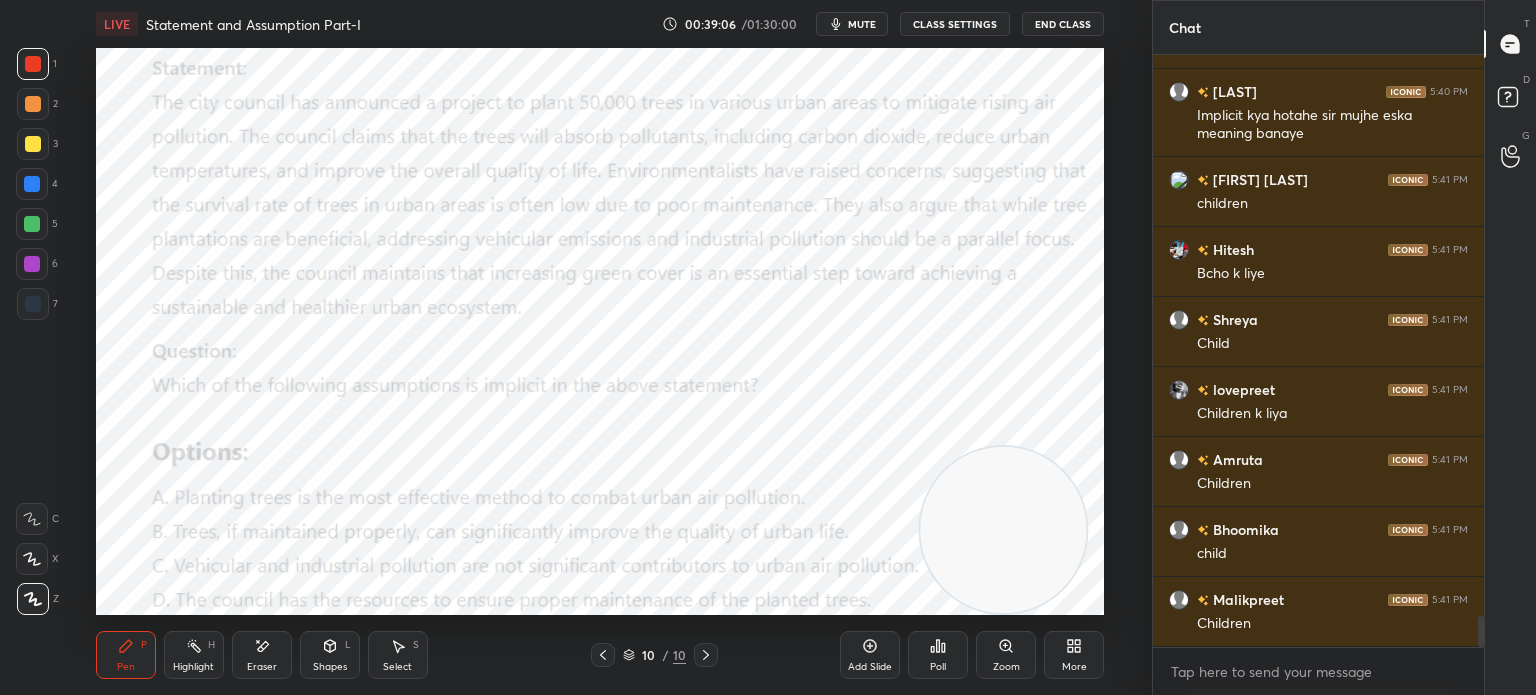 scroll, scrollTop: 10900, scrollLeft: 0, axis: vertical 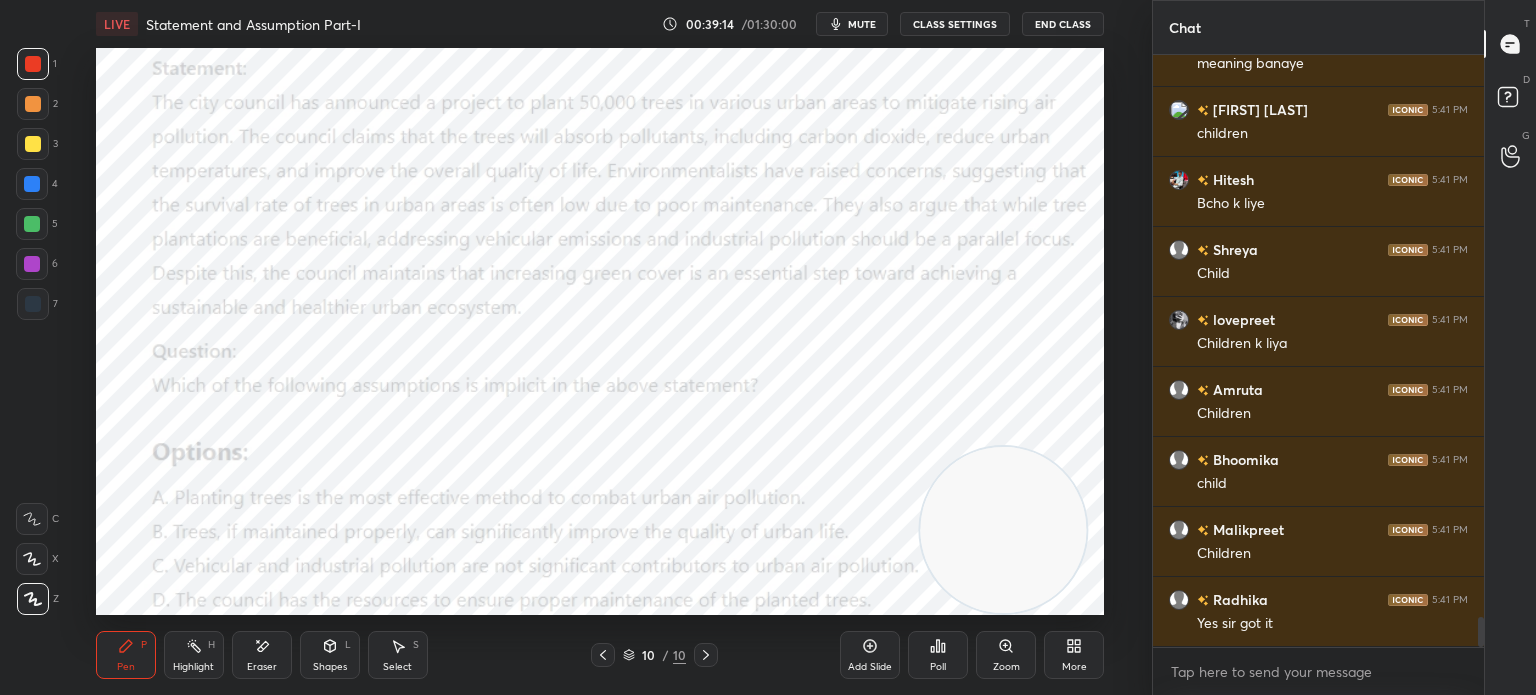 click on "Eraser" at bounding box center [262, 655] 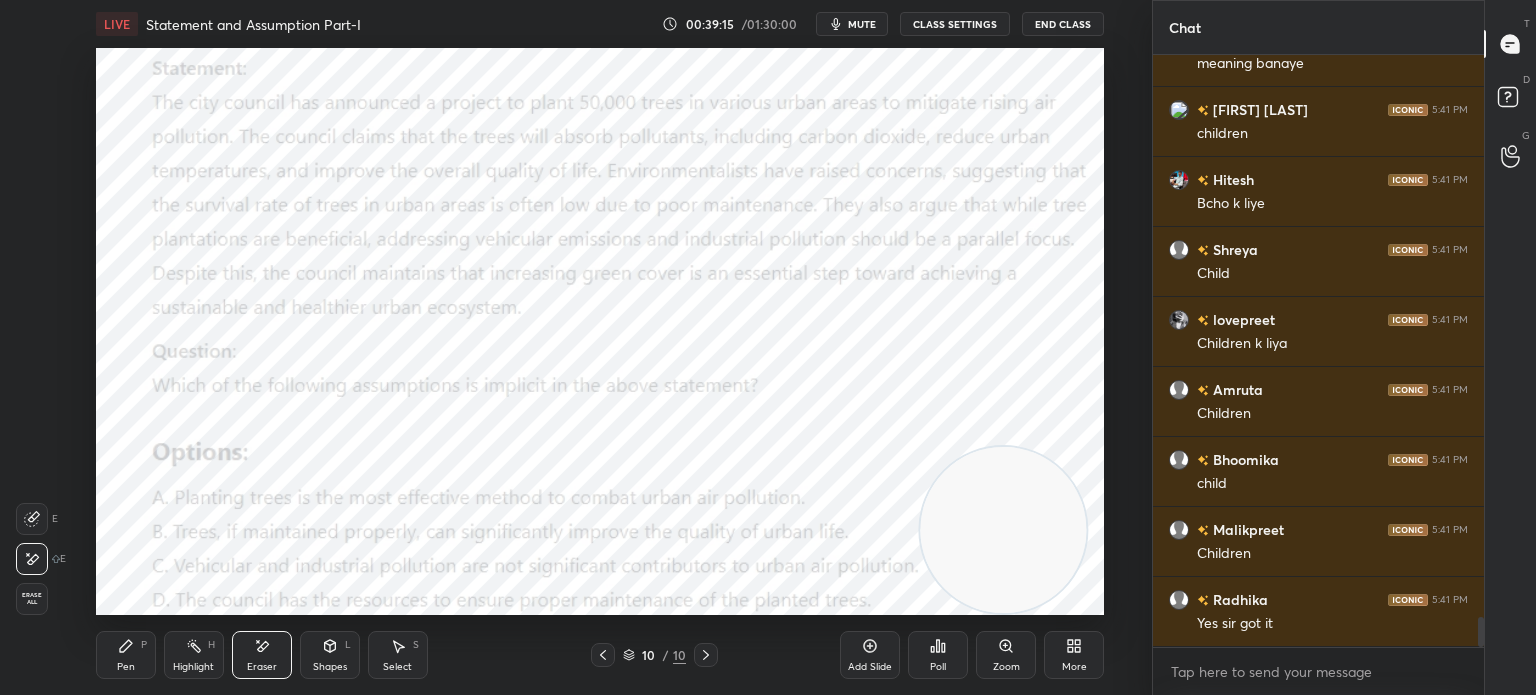 click on "Erase all" at bounding box center (32, 599) 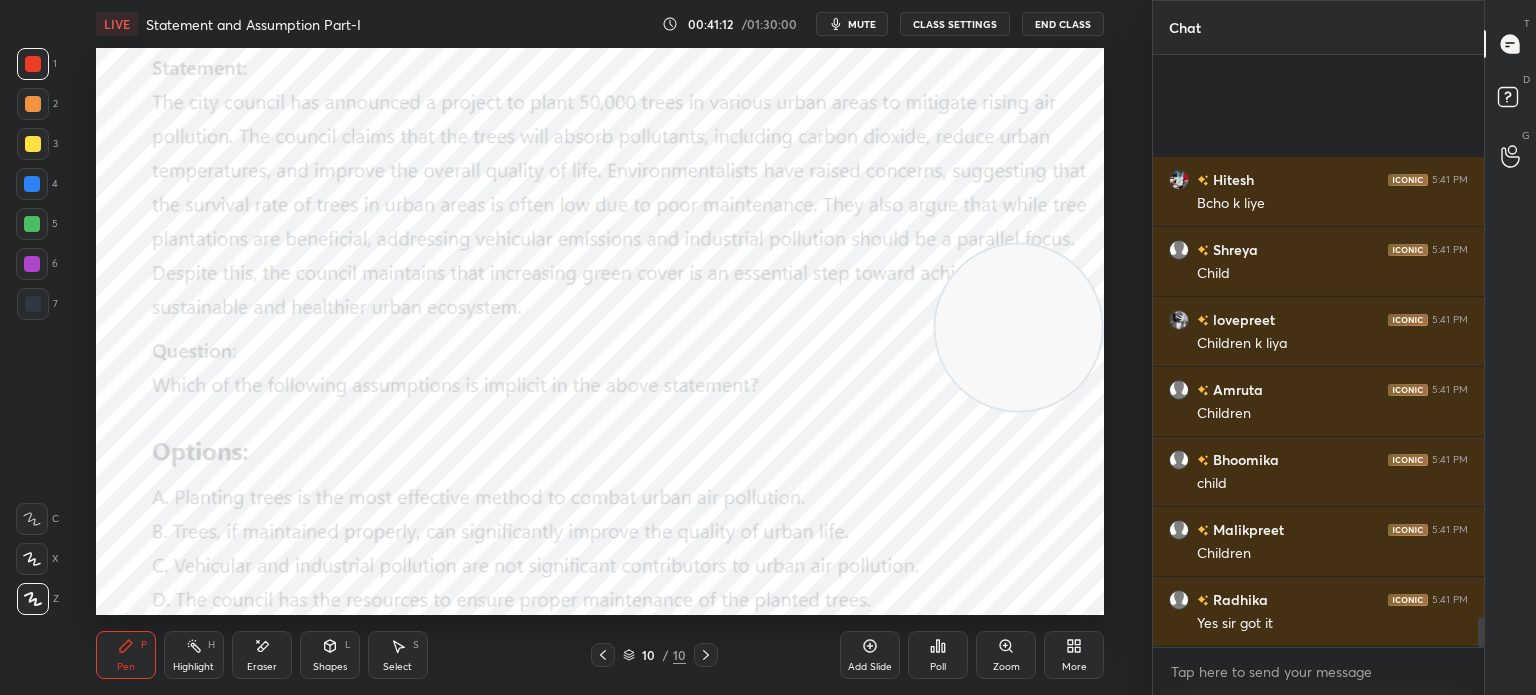 scroll, scrollTop: 11110, scrollLeft: 0, axis: vertical 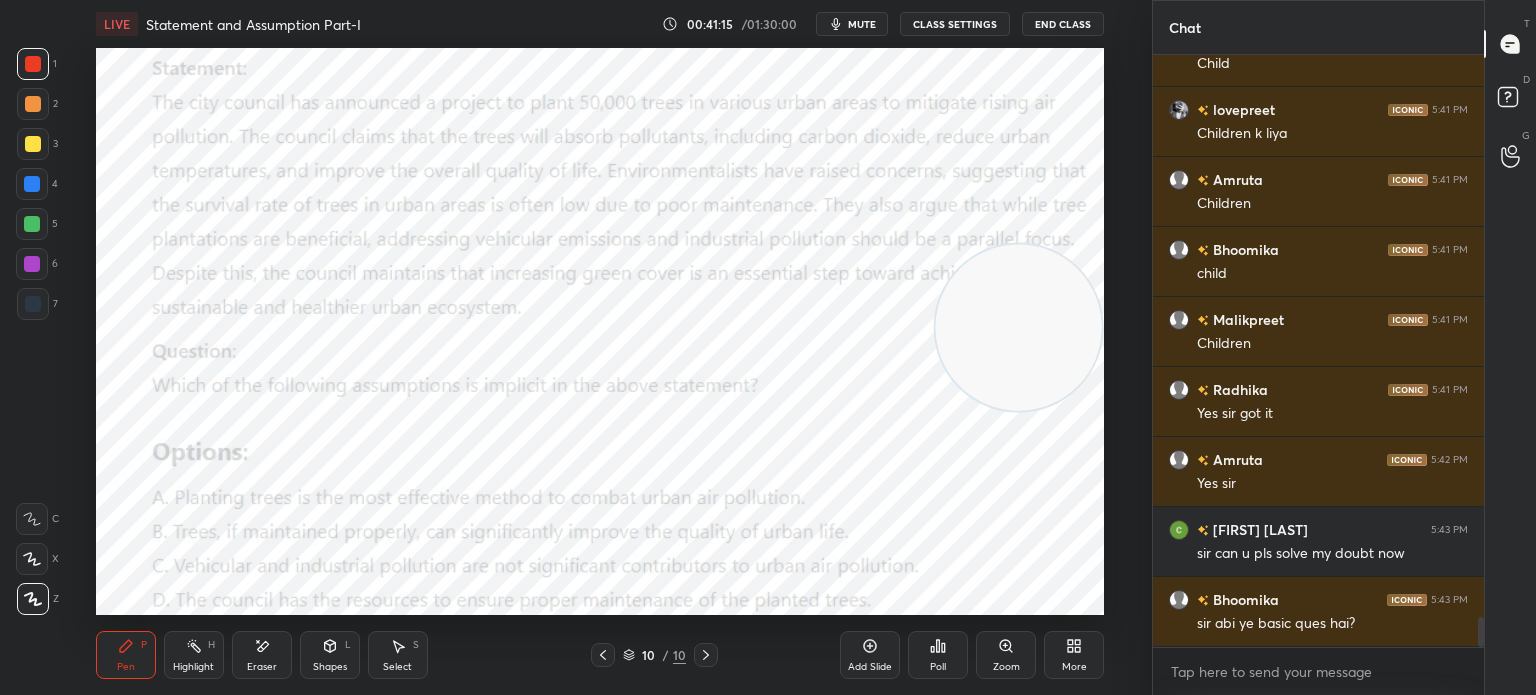 click on "More" at bounding box center (1074, 655) 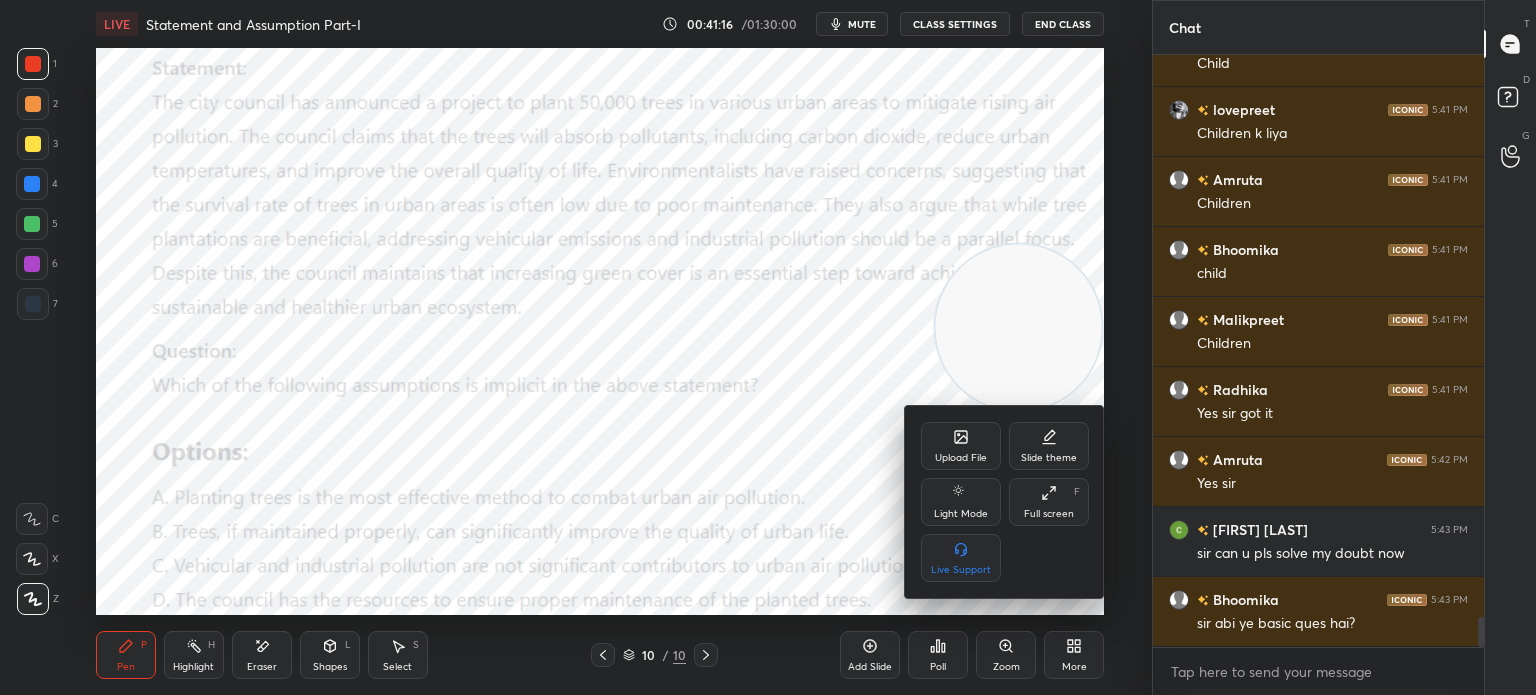 click on "Upload File" at bounding box center (961, 446) 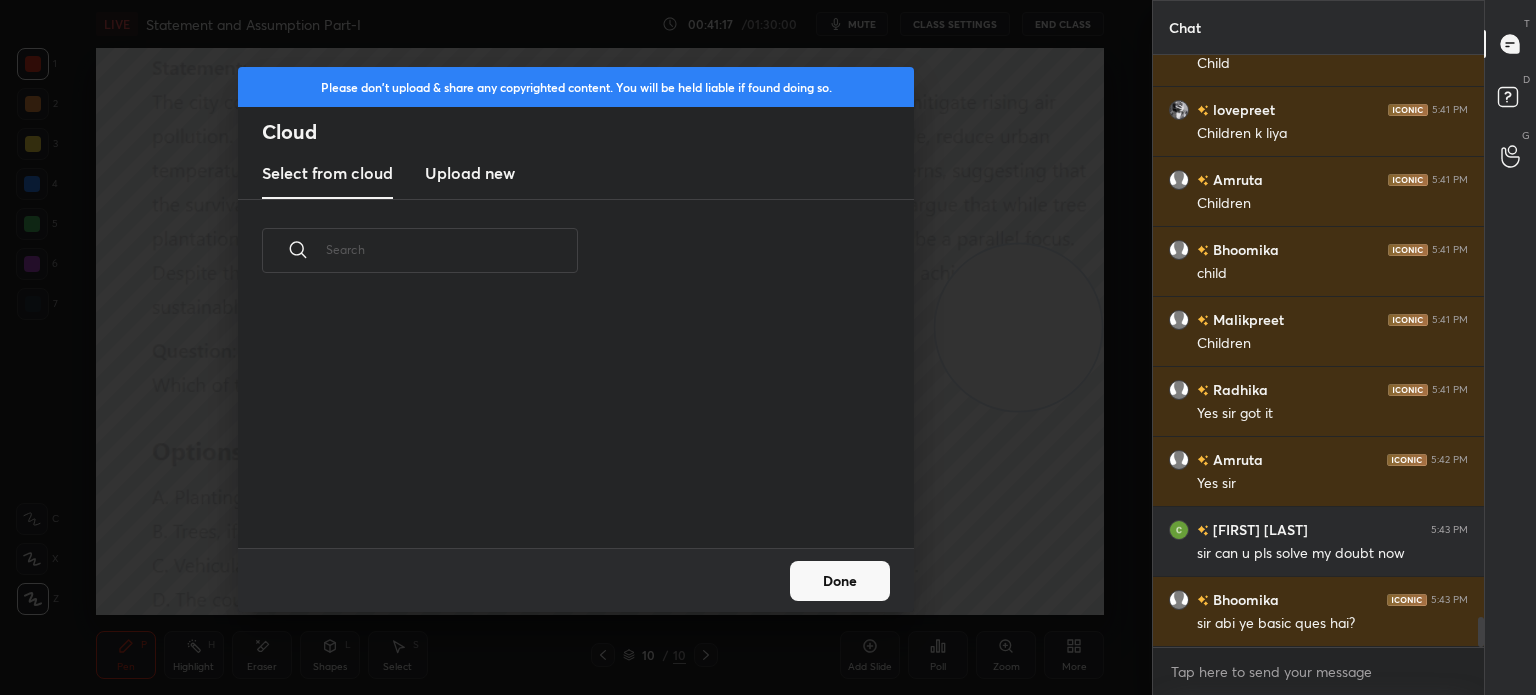 scroll, scrollTop: 5, scrollLeft: 10, axis: both 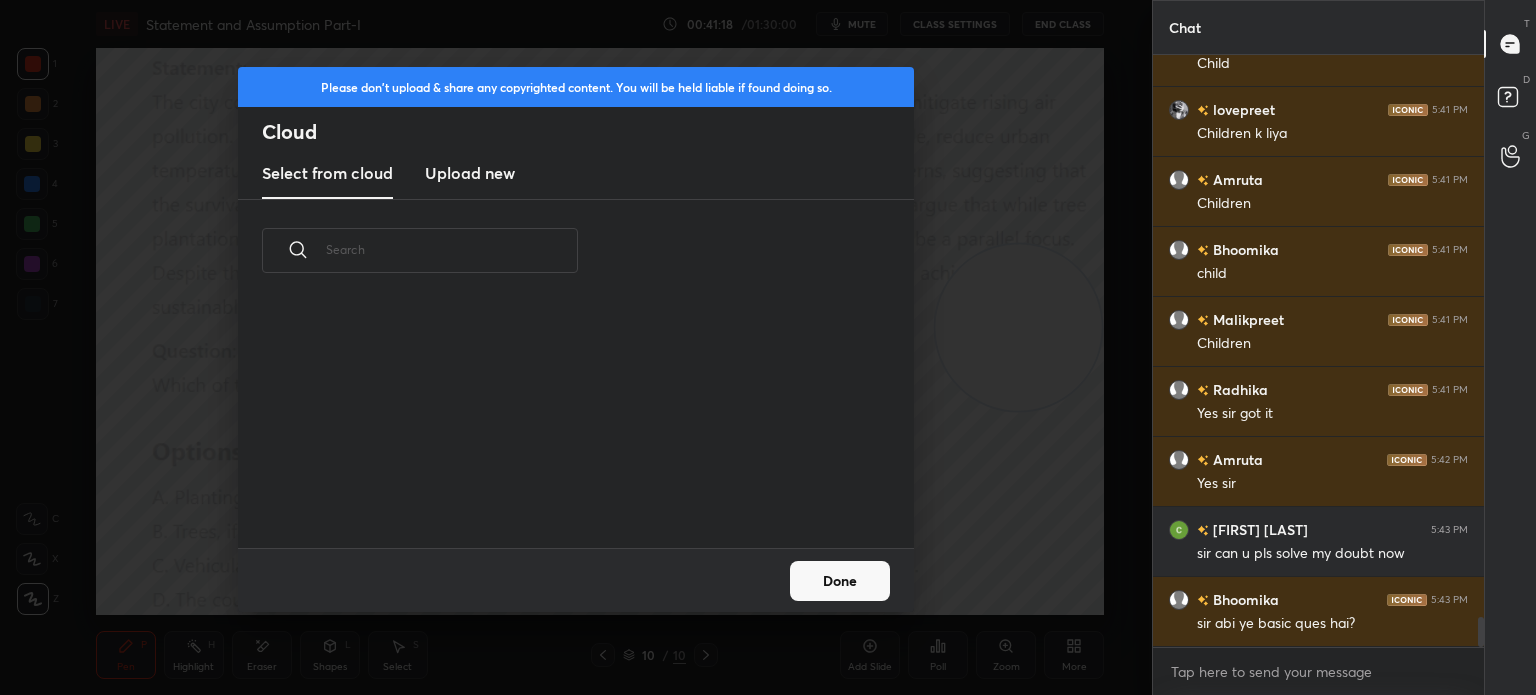 click on "Upload new" at bounding box center [470, 174] 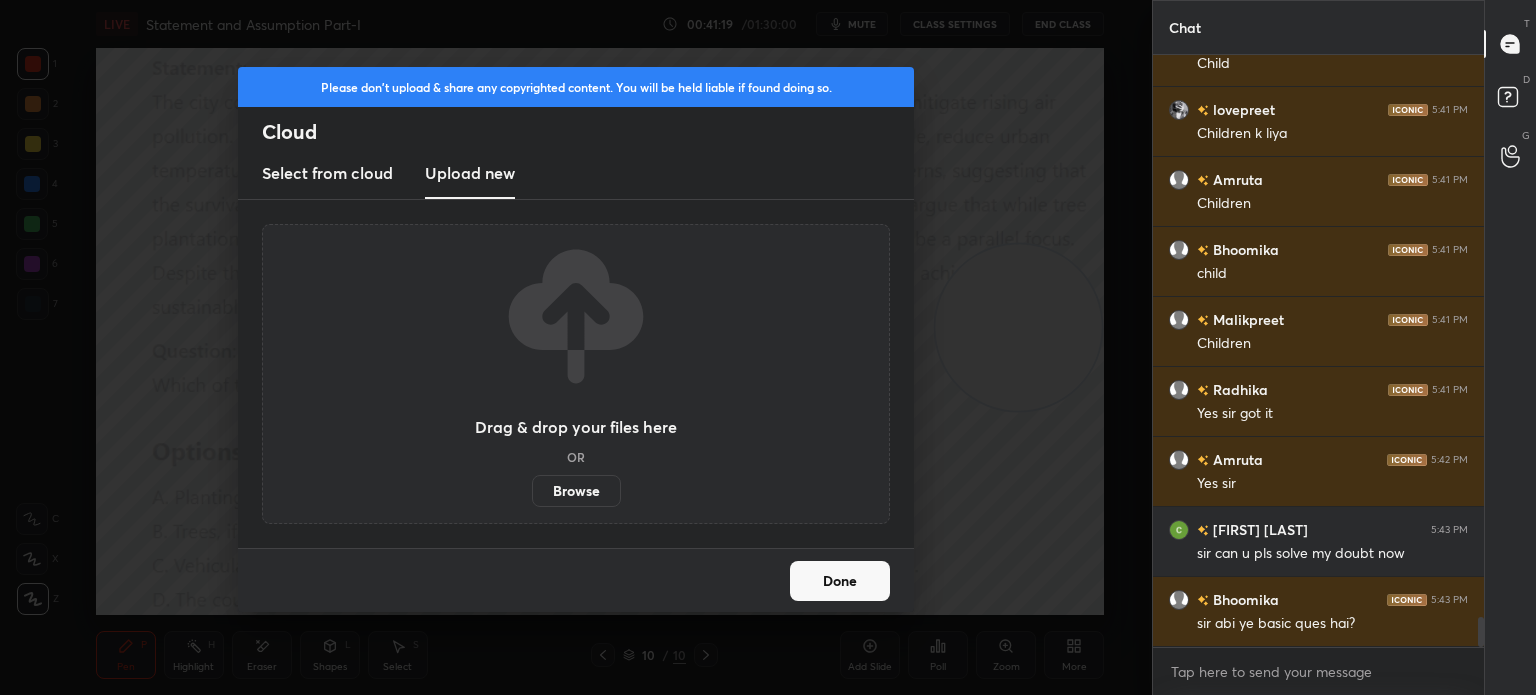 click on "Browse" at bounding box center [576, 491] 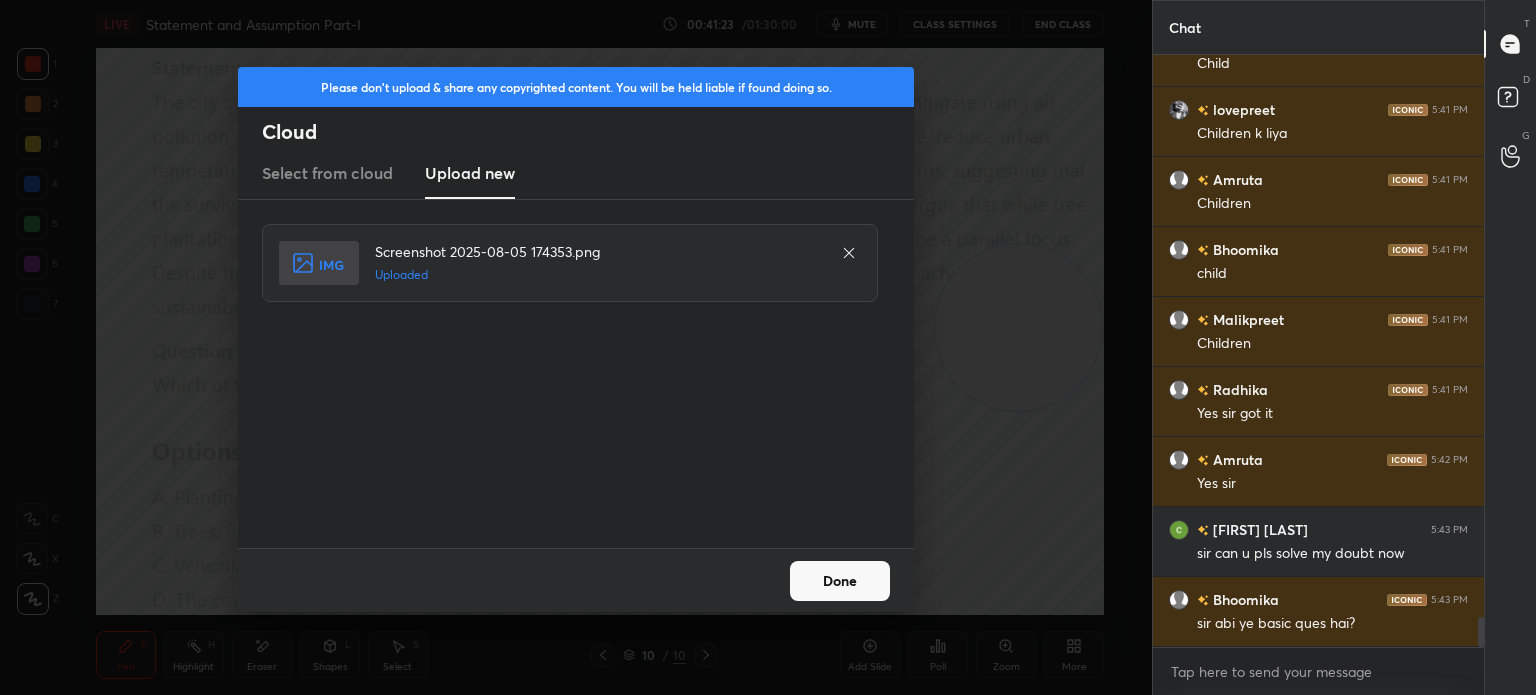 click on "Done" at bounding box center [840, 581] 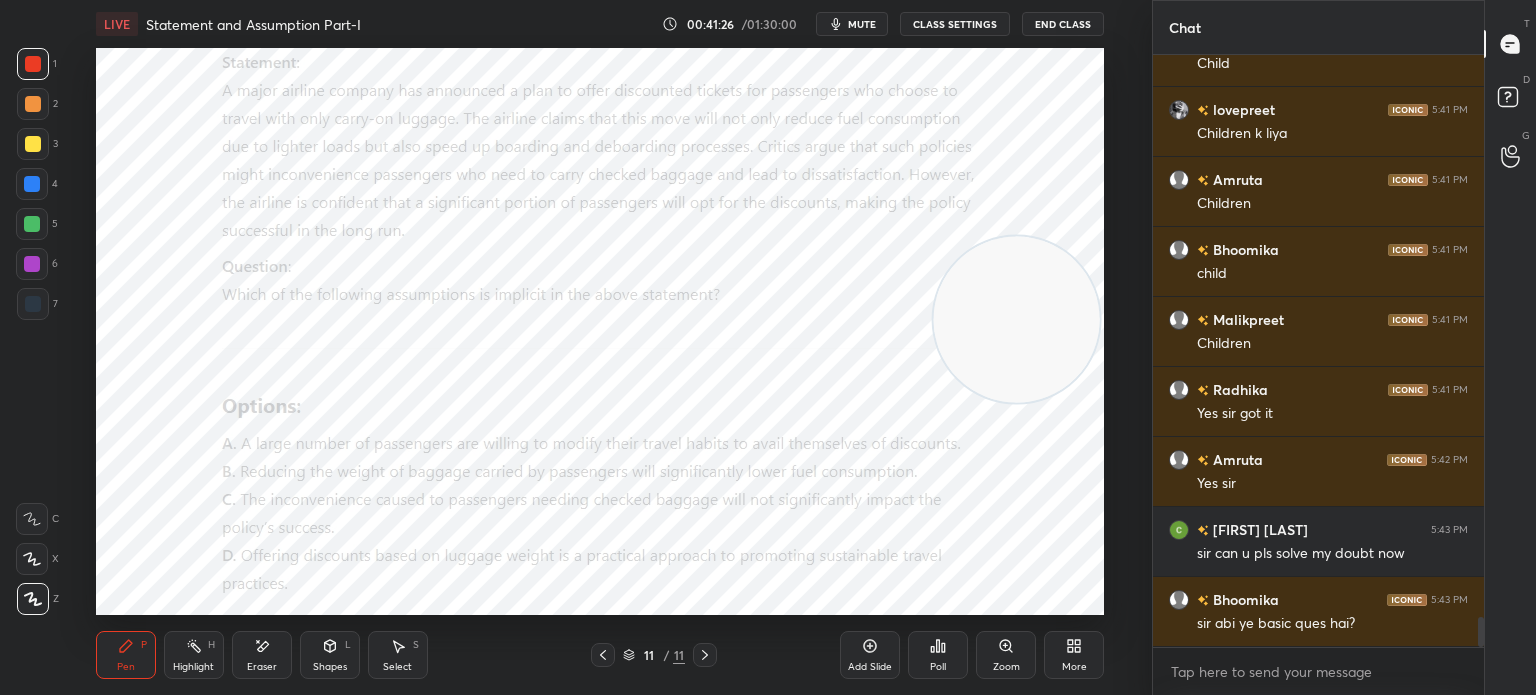 click at bounding box center [1016, 320] 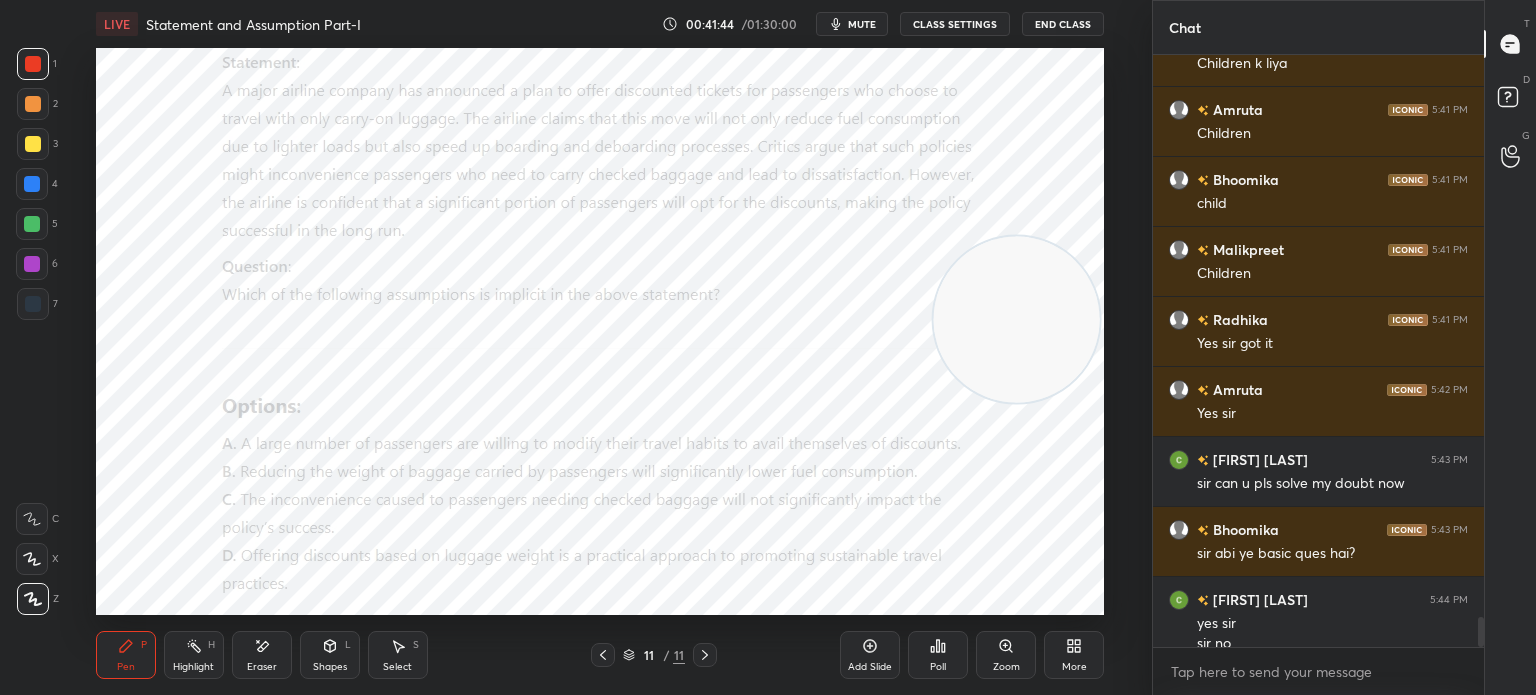 scroll, scrollTop: 11200, scrollLeft: 0, axis: vertical 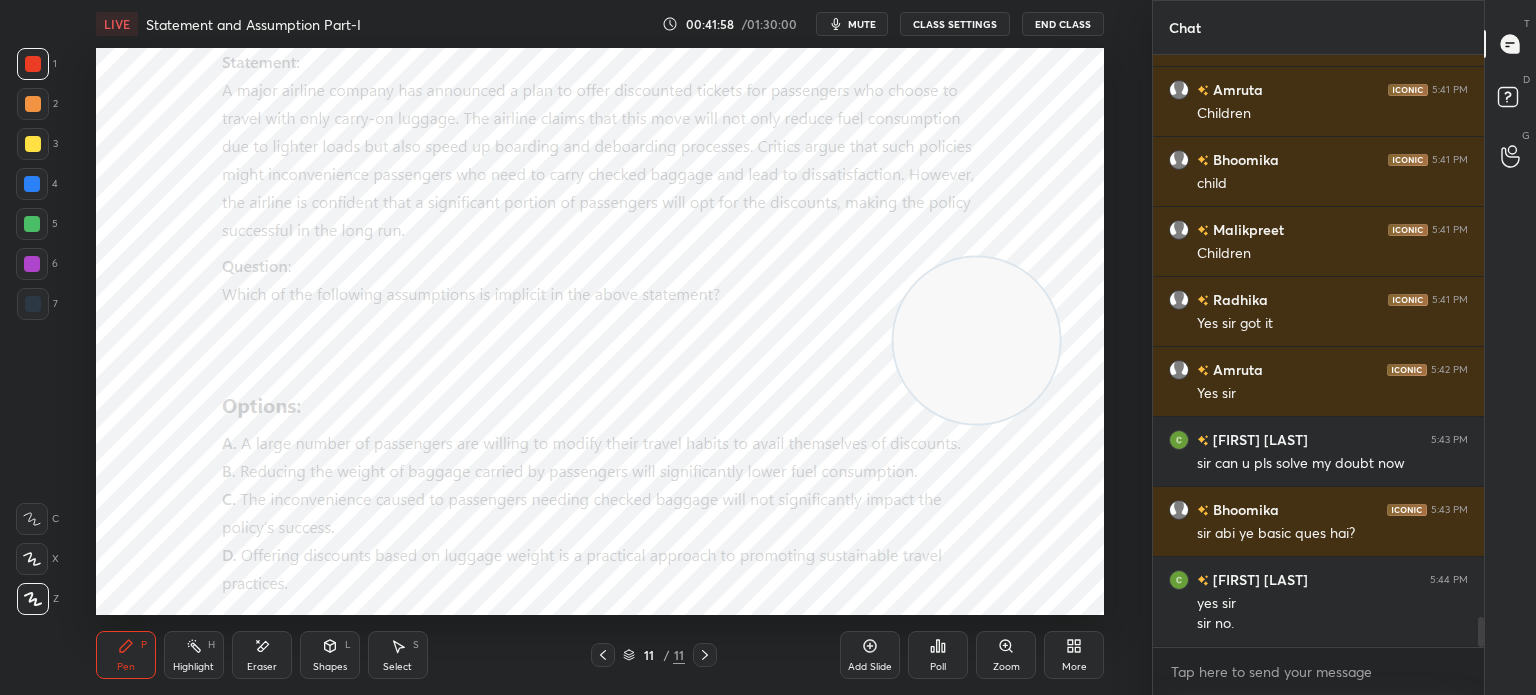 drag, startPoint x: 953, startPoint y: 318, endPoint x: 940, endPoint y: 339, distance: 24.698177 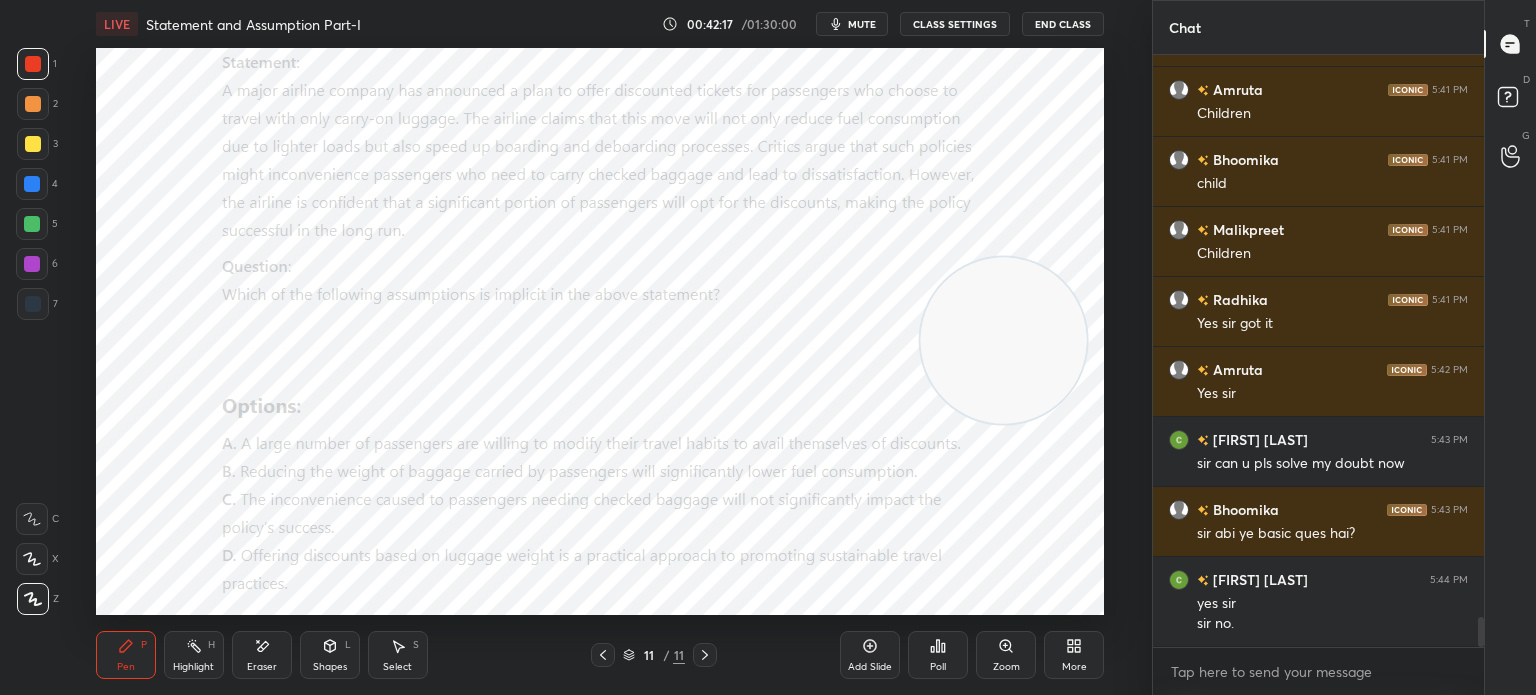 scroll, scrollTop: 11270, scrollLeft: 0, axis: vertical 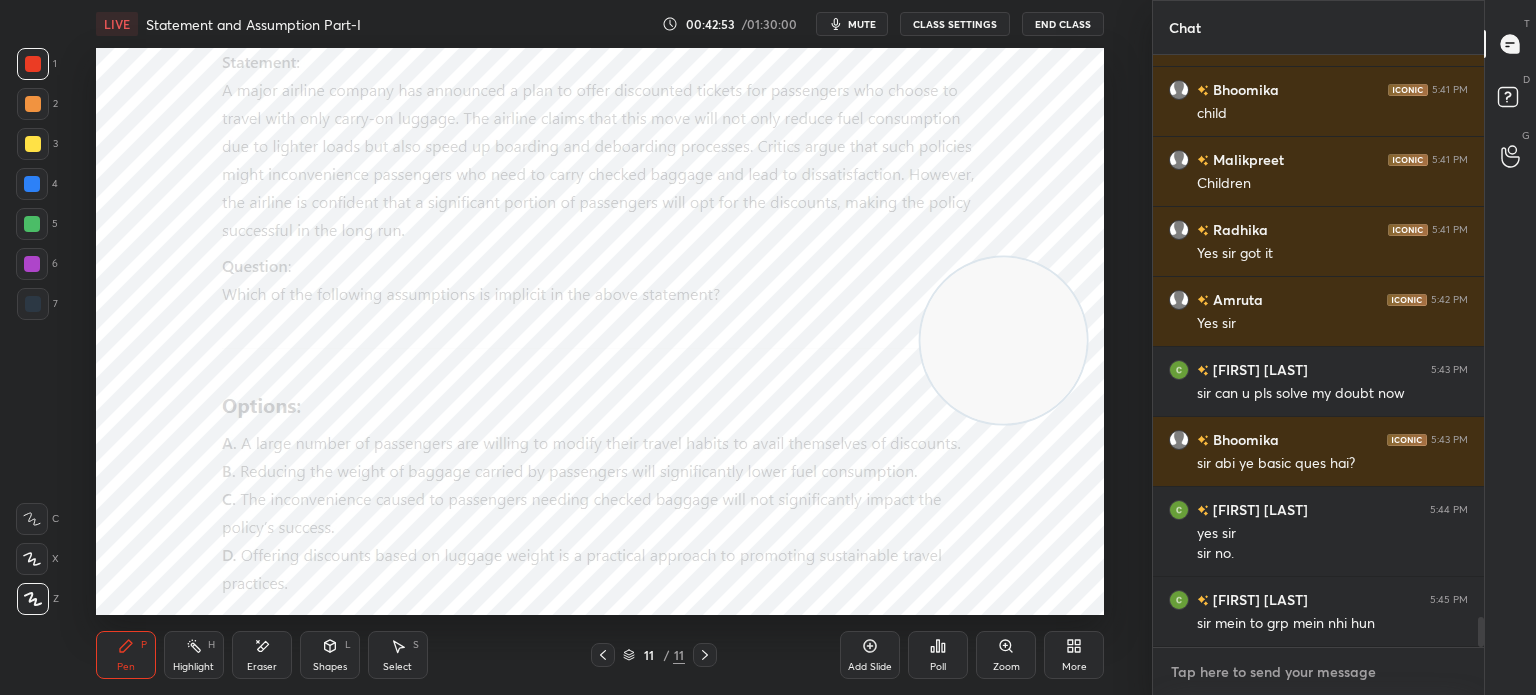 type on "x" 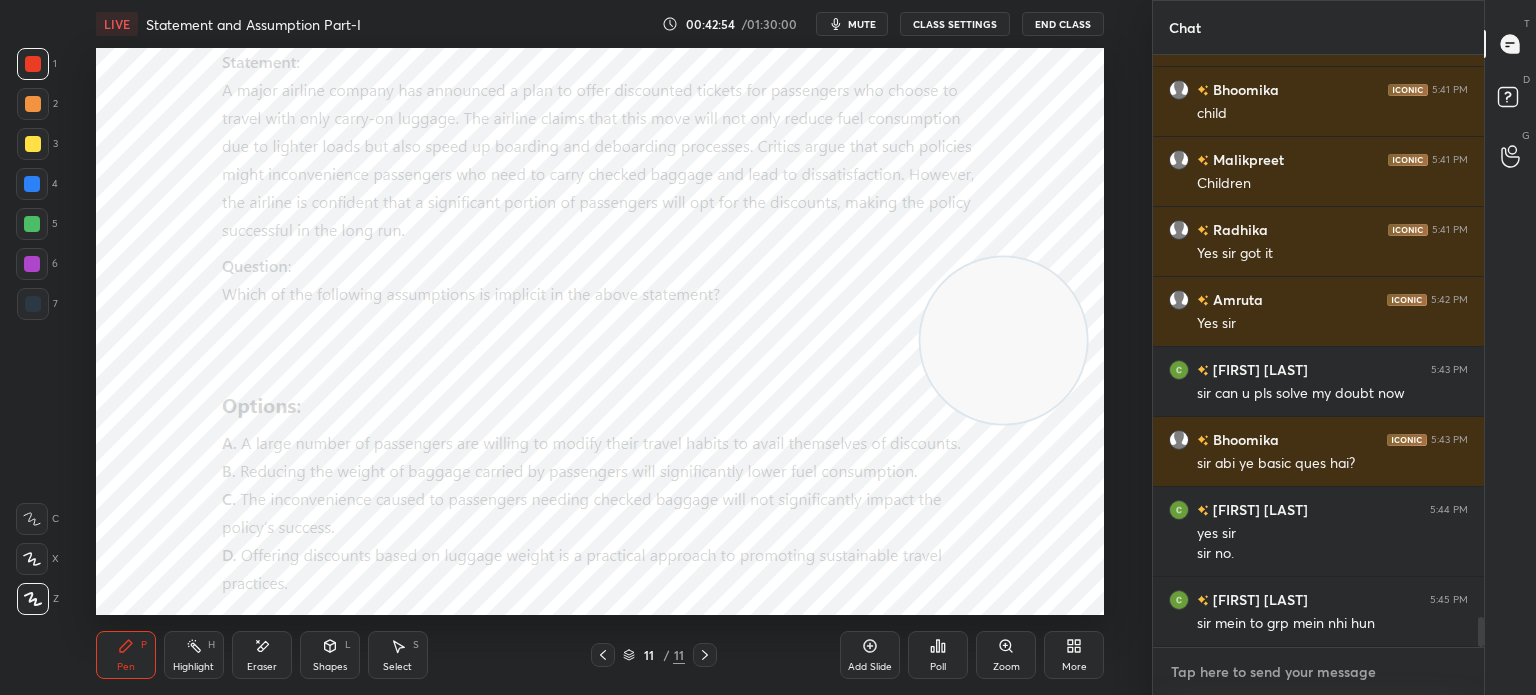 paste on "https://chat.whatsapp.com/KqZbXm2cReGIuEphbQC7is" 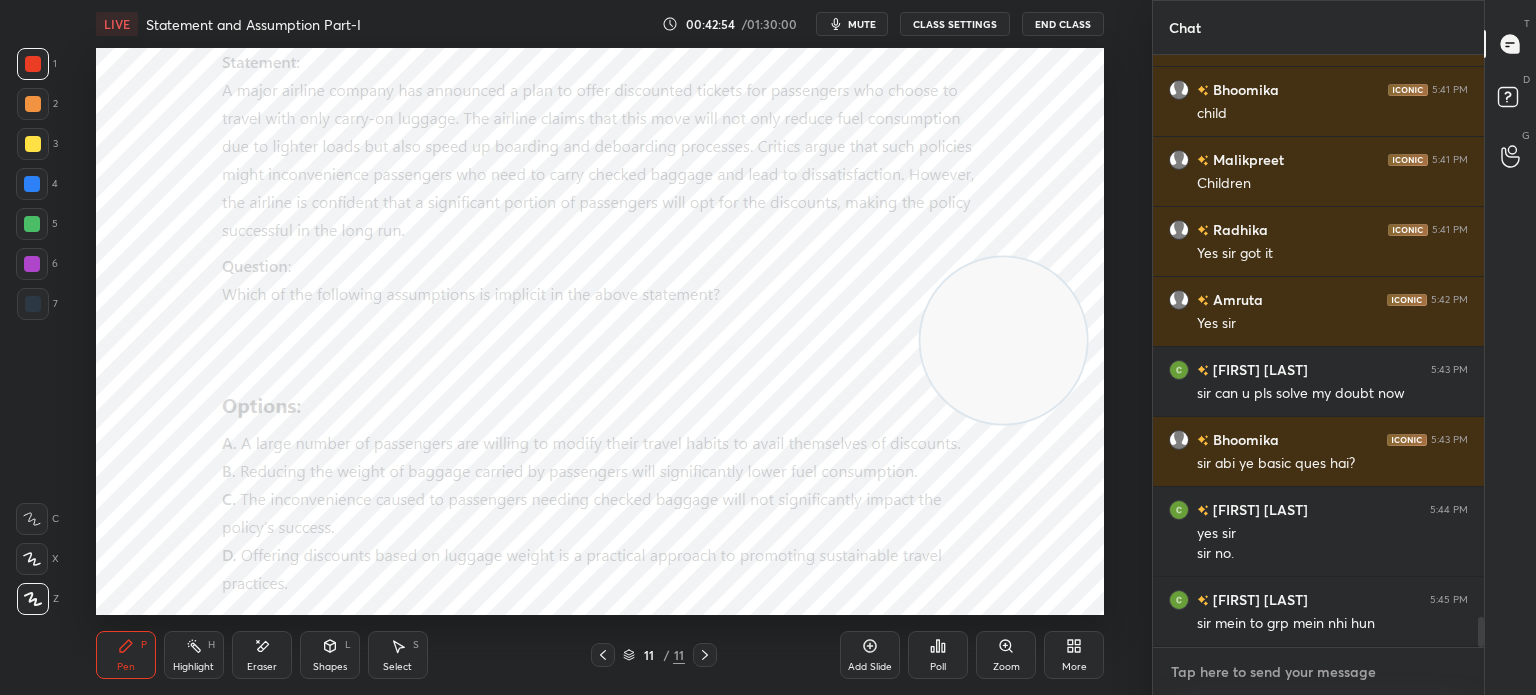 type on "https://chat.whatsapp.com/KqZbXm2cReGIuEphbQC7is" 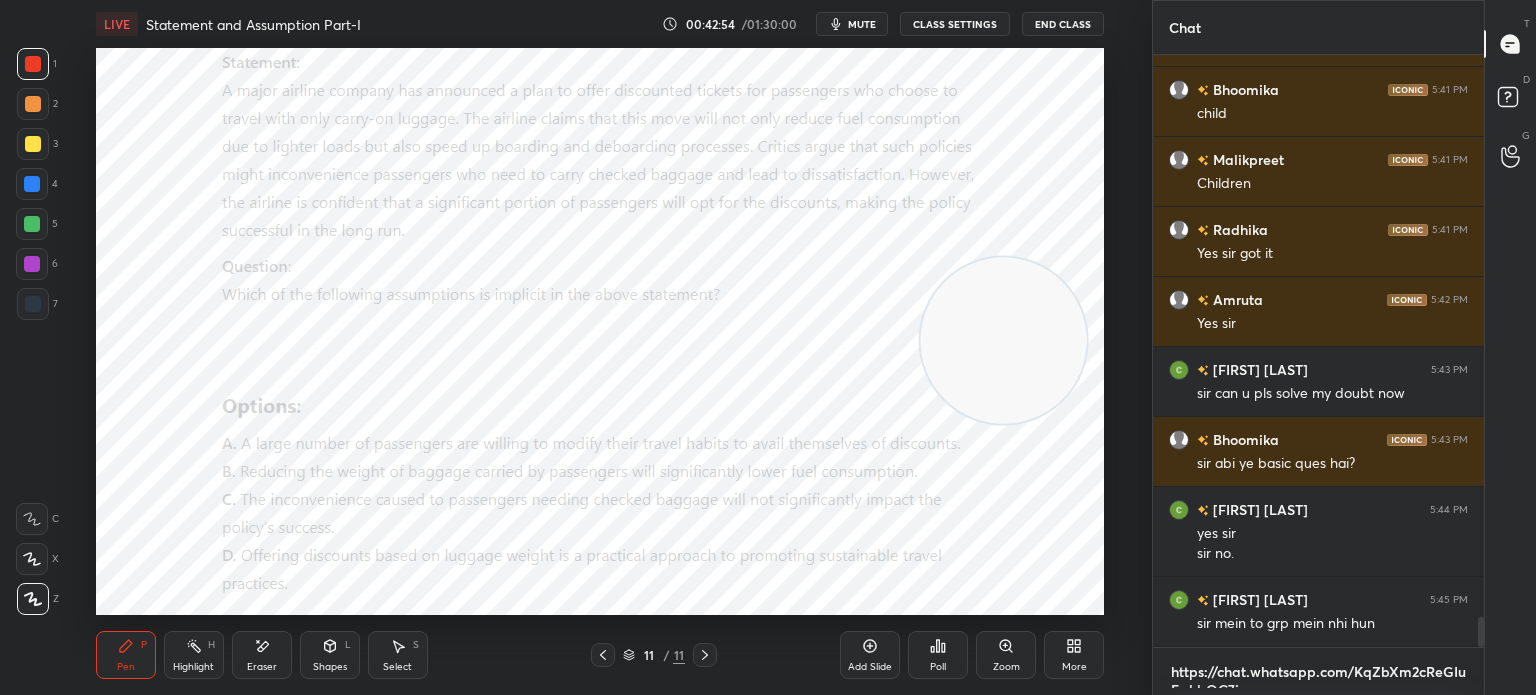 scroll, scrollTop: 0, scrollLeft: 0, axis: both 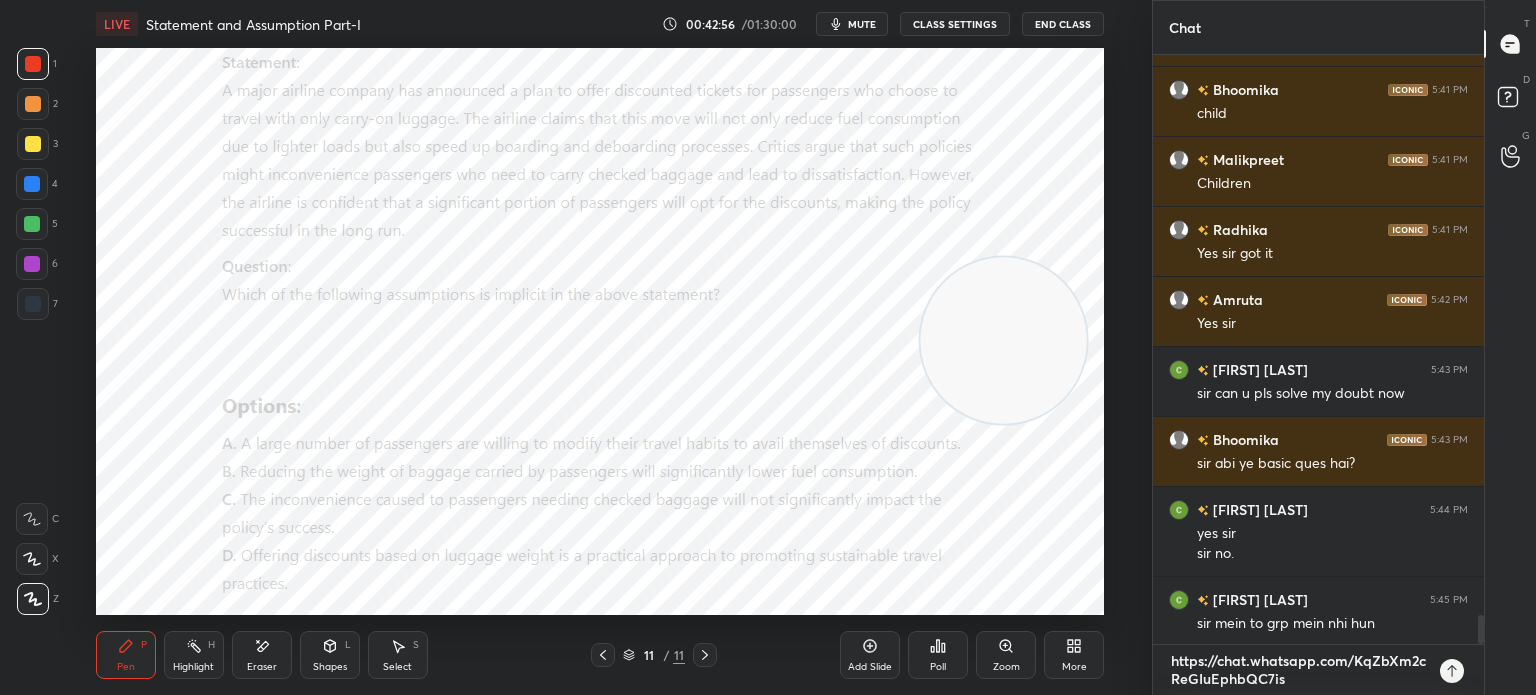 type on "https://chat.whatsapp.com/KqZbXm2cReGIuEphbQC7is" 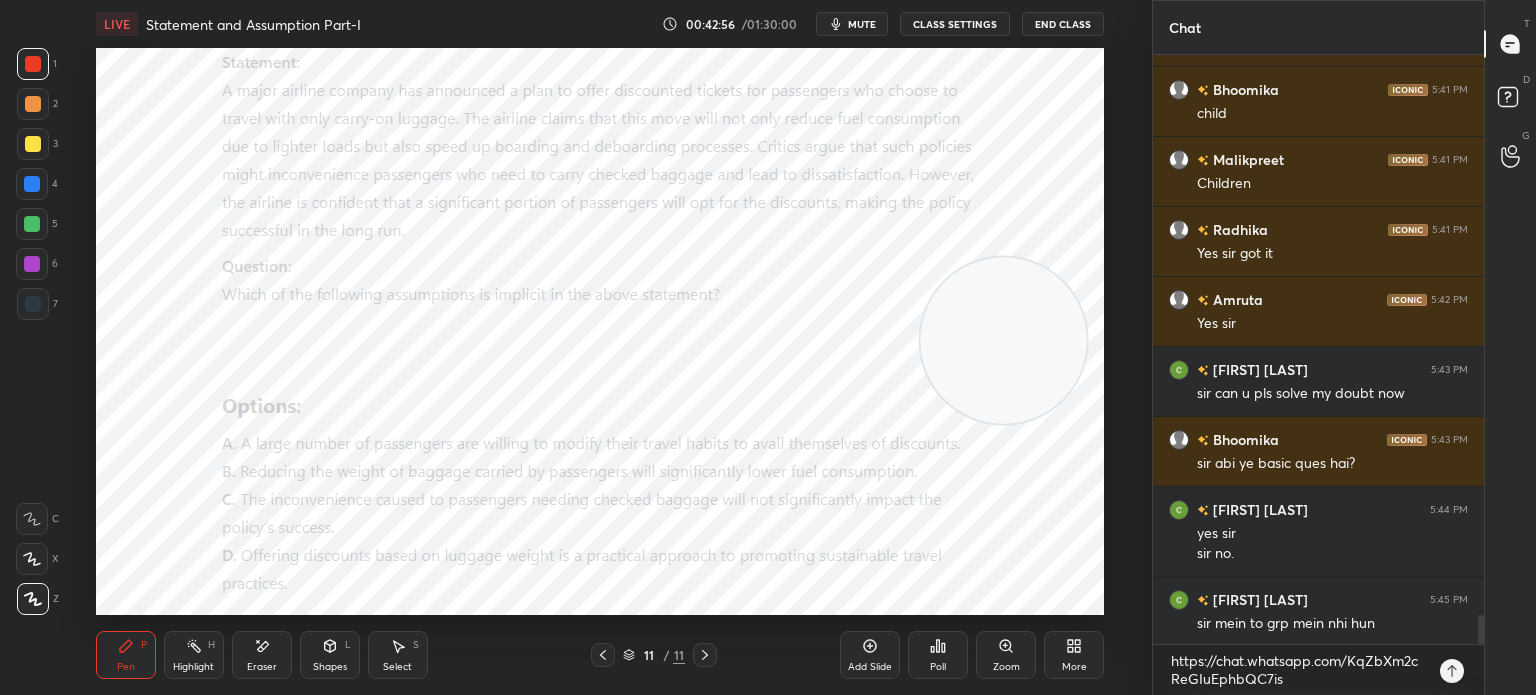 type on "x" 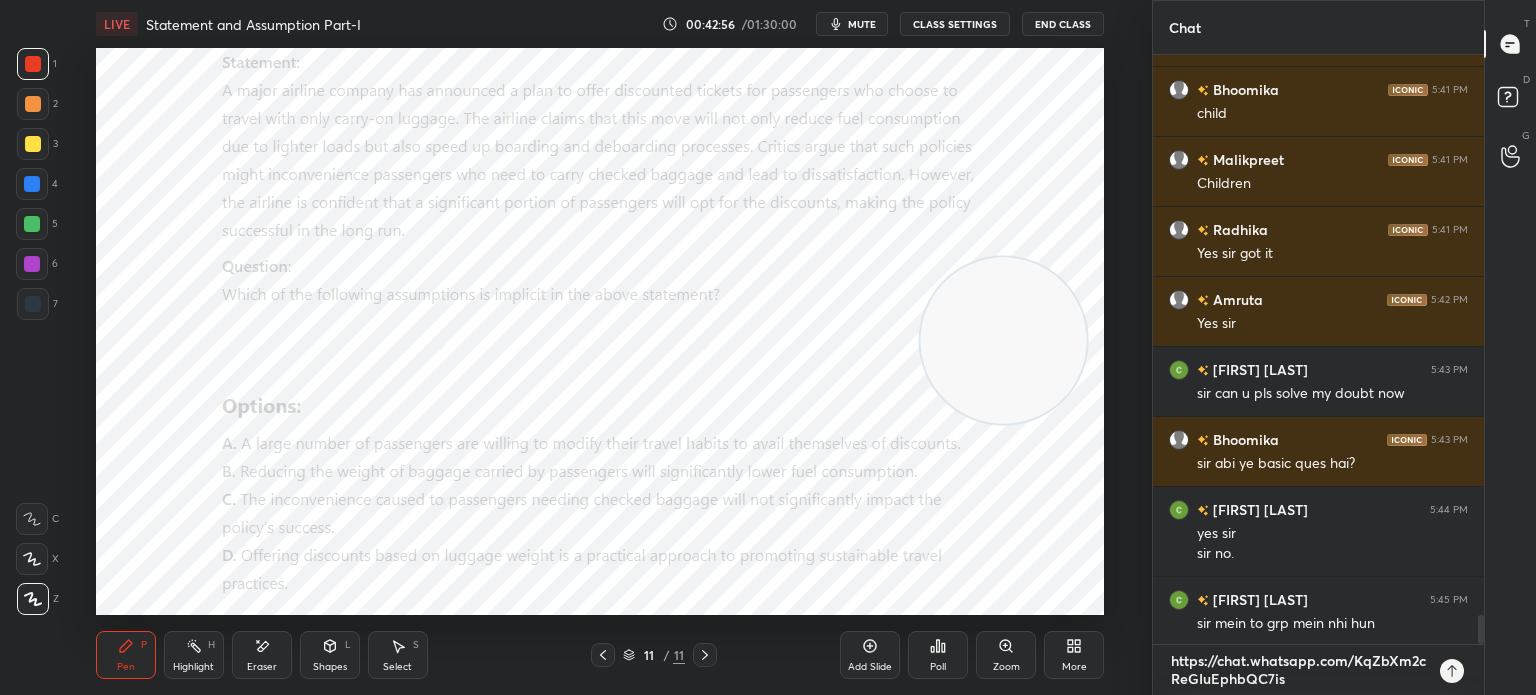 type 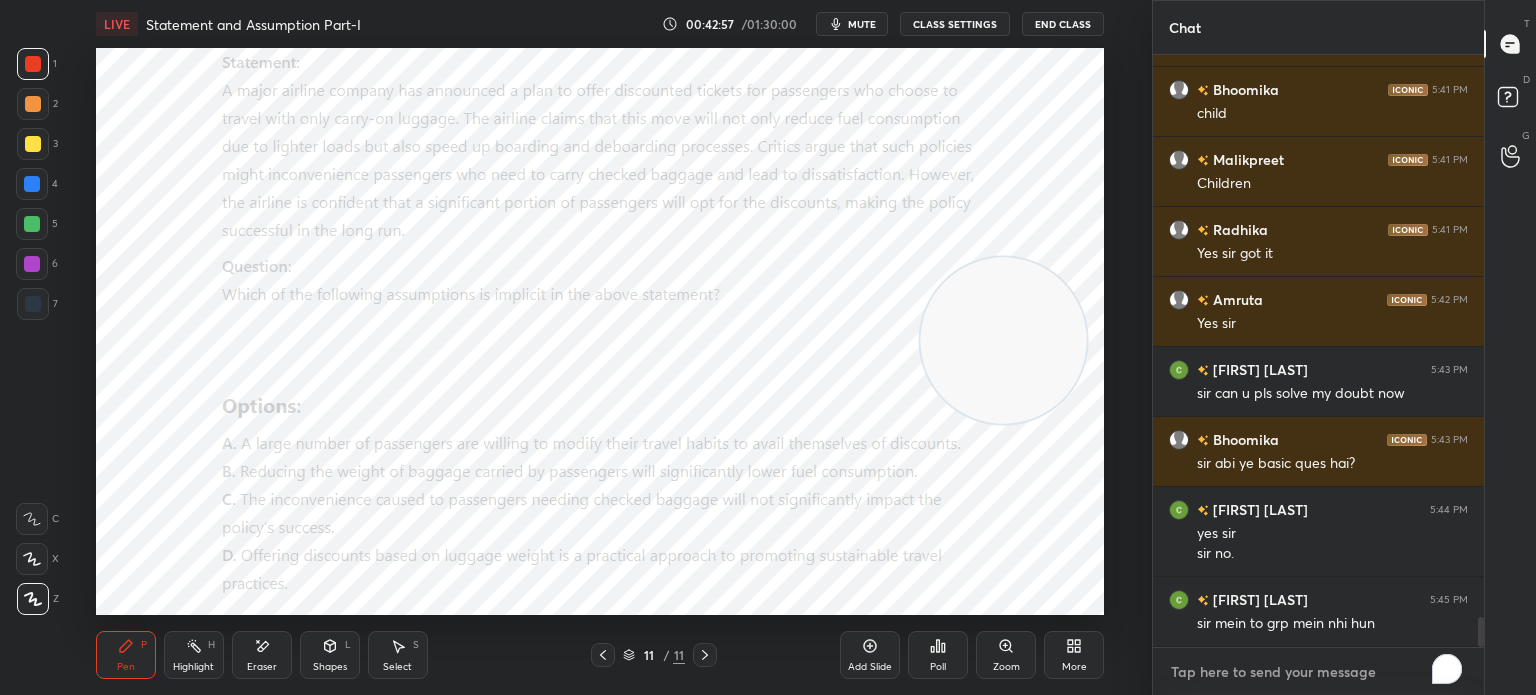 scroll, scrollTop: 5, scrollLeft: 6, axis: both 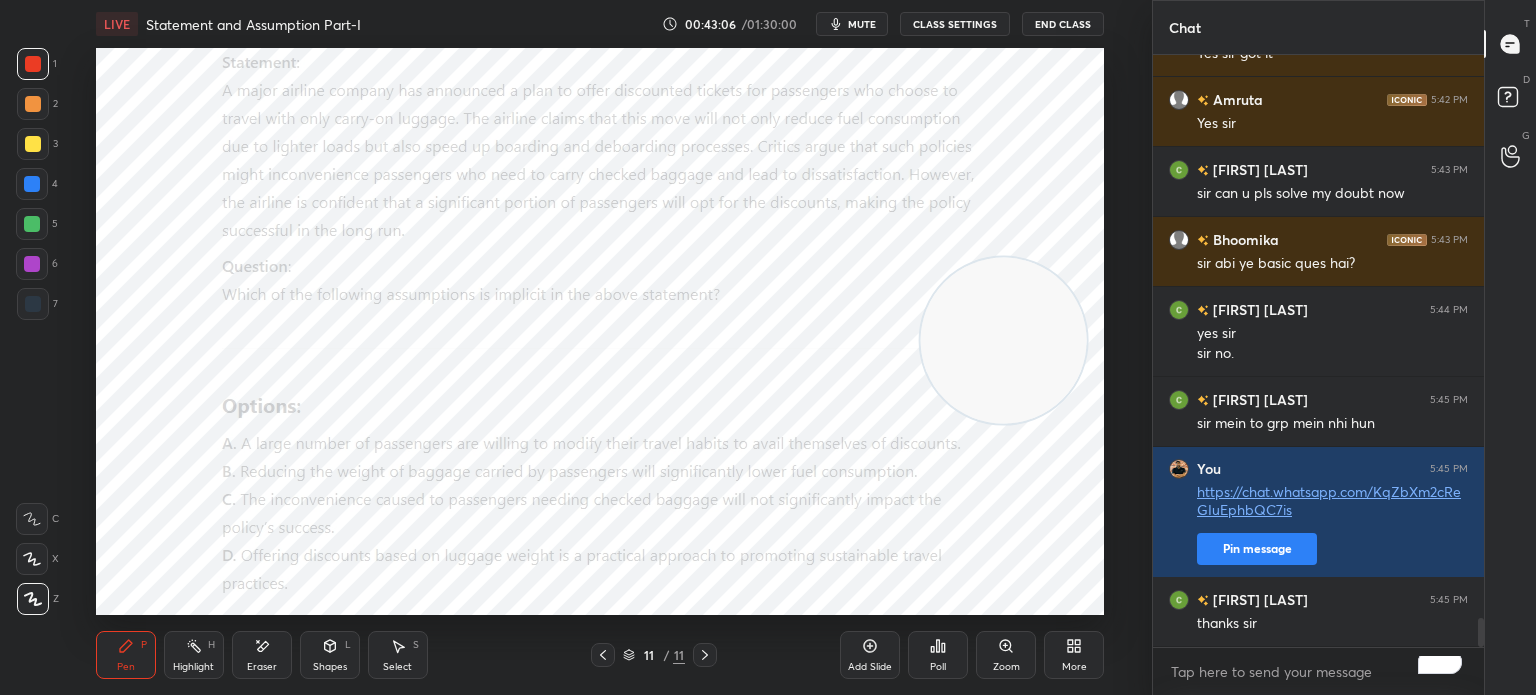 click on "Poll" at bounding box center (938, 655) 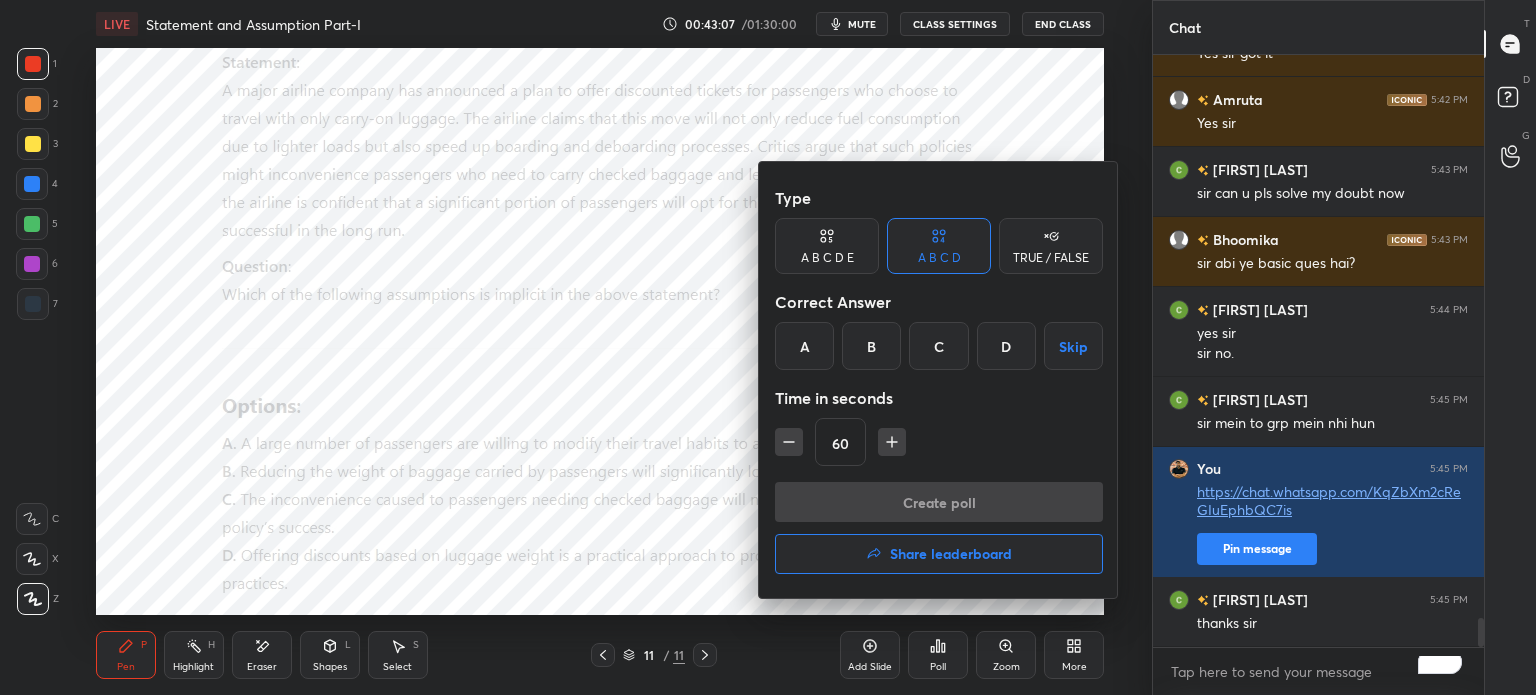 click on "A" at bounding box center (804, 346) 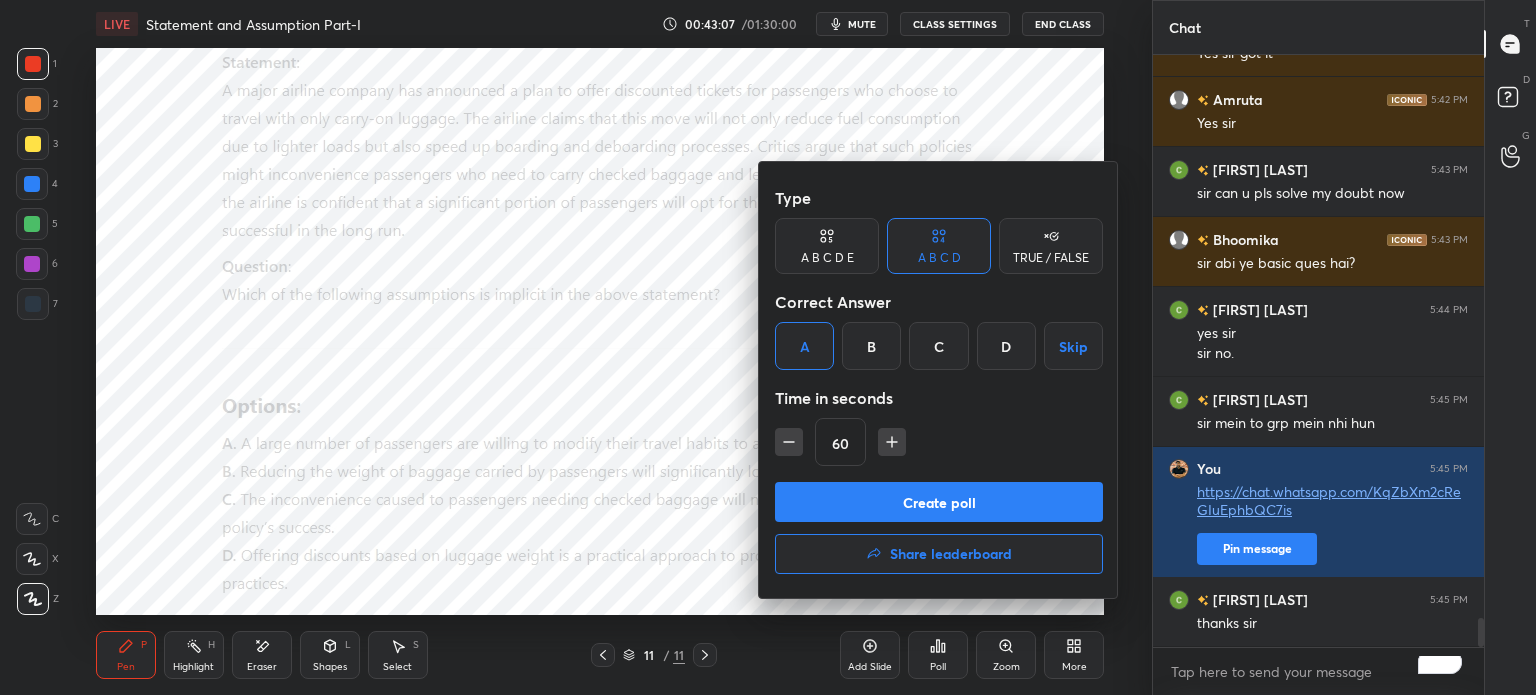 click on "Create poll" at bounding box center (939, 502) 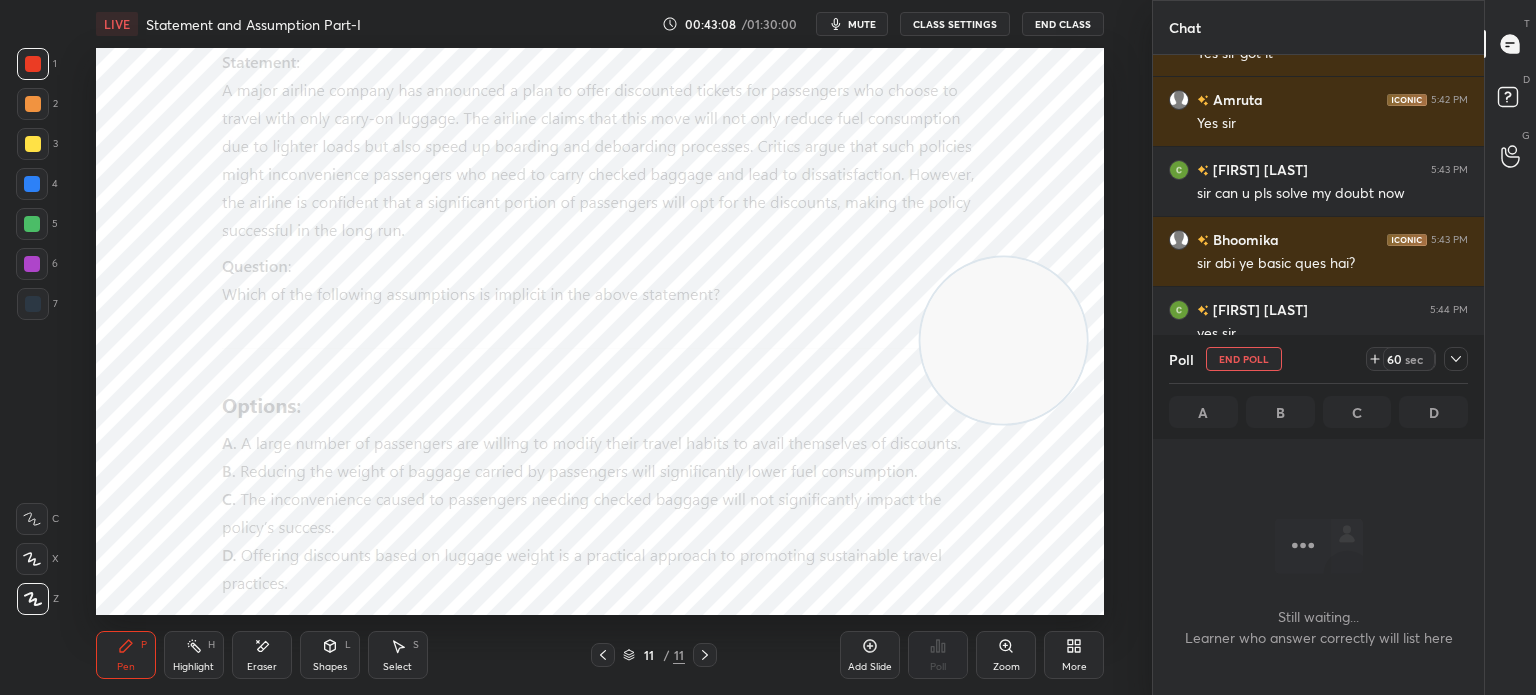 scroll, scrollTop: 503, scrollLeft: 325, axis: both 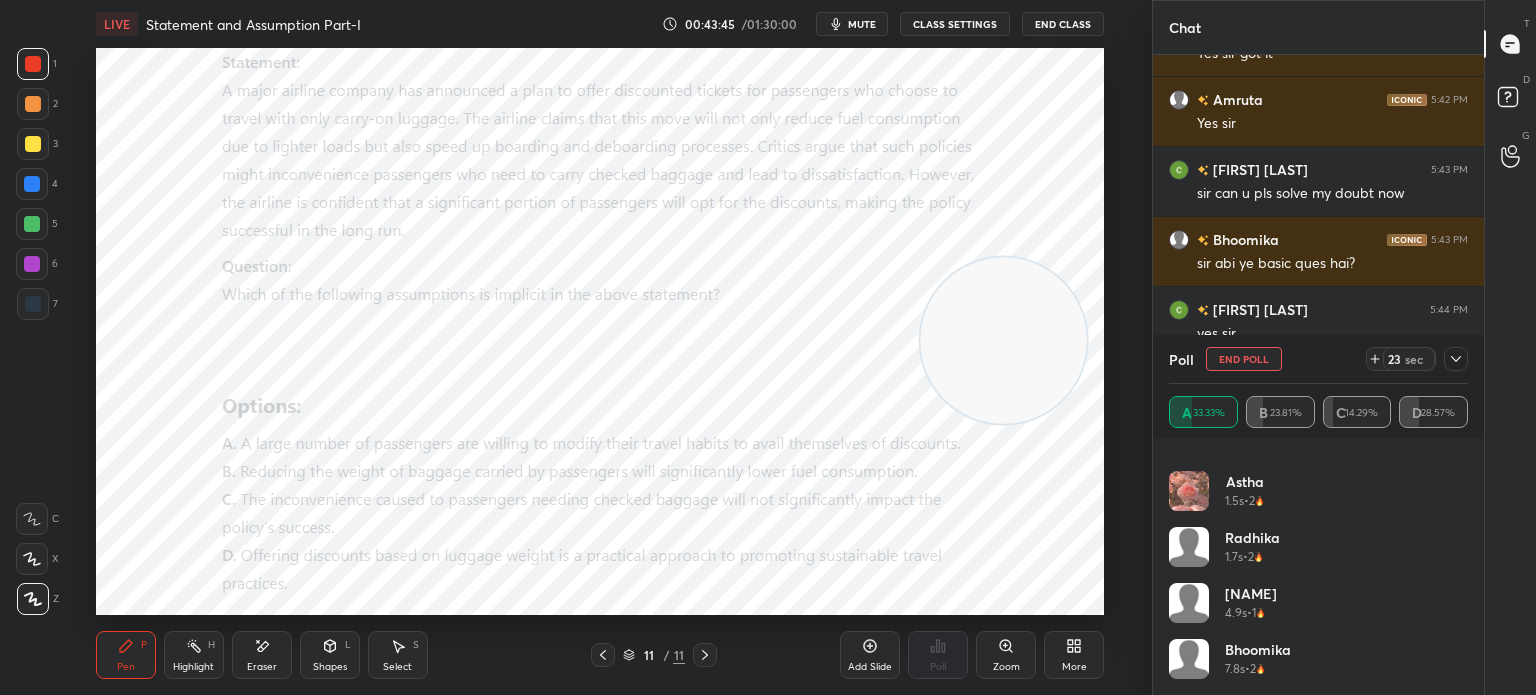 click 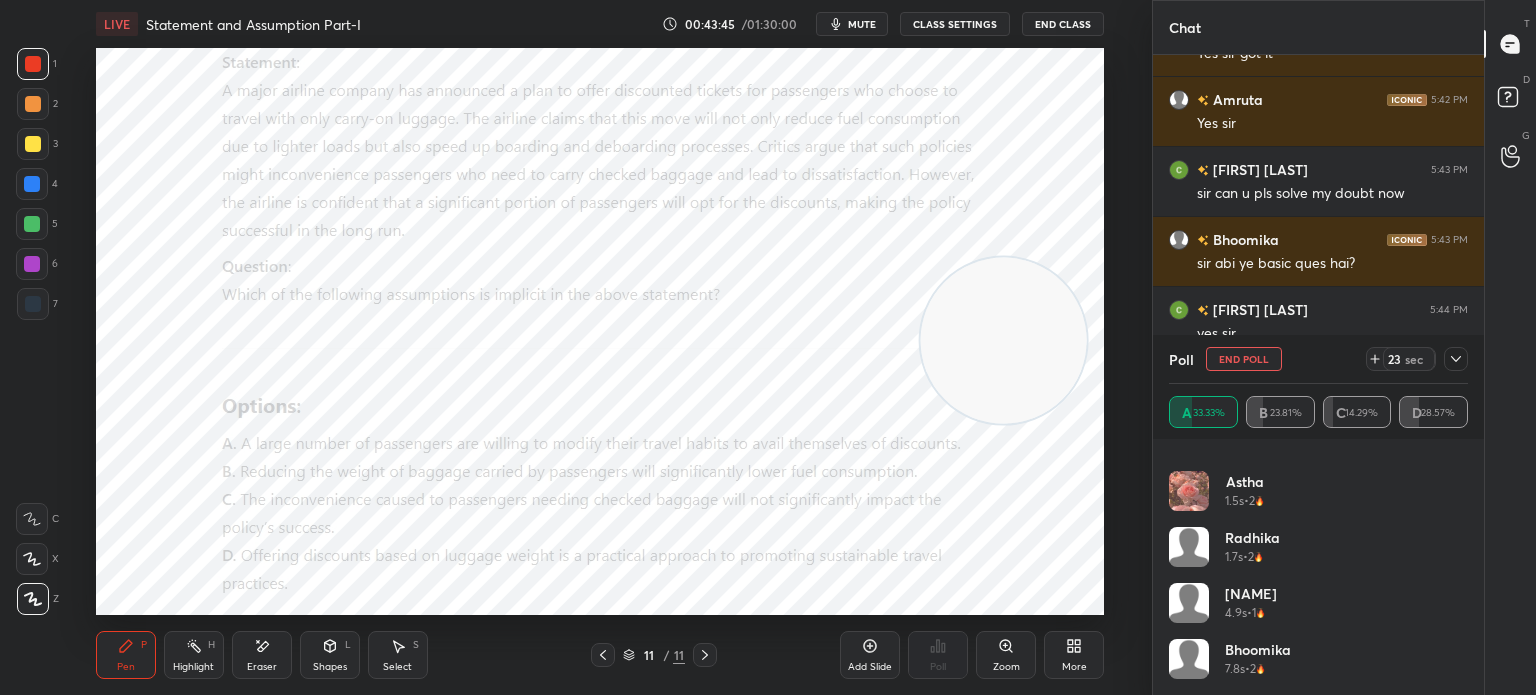 scroll, scrollTop: 48, scrollLeft: 293, axis: both 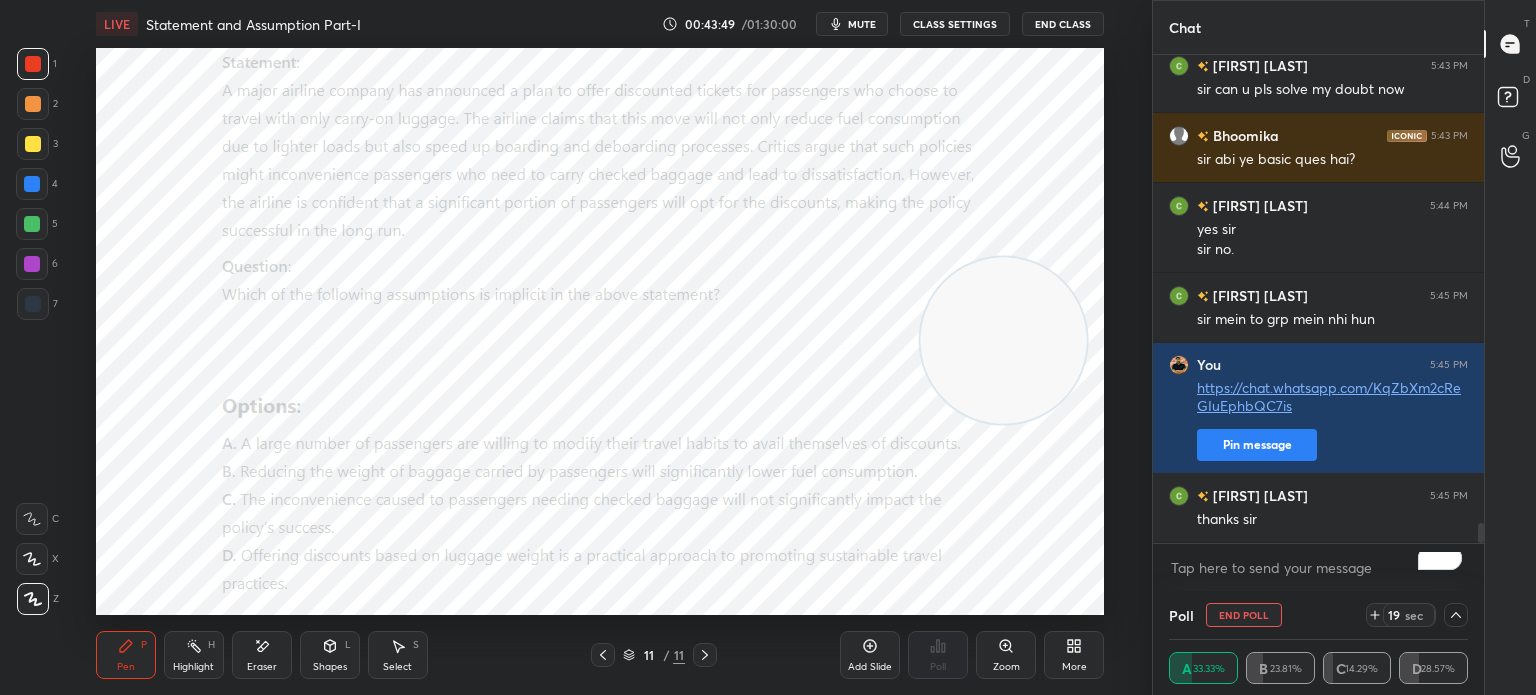 click 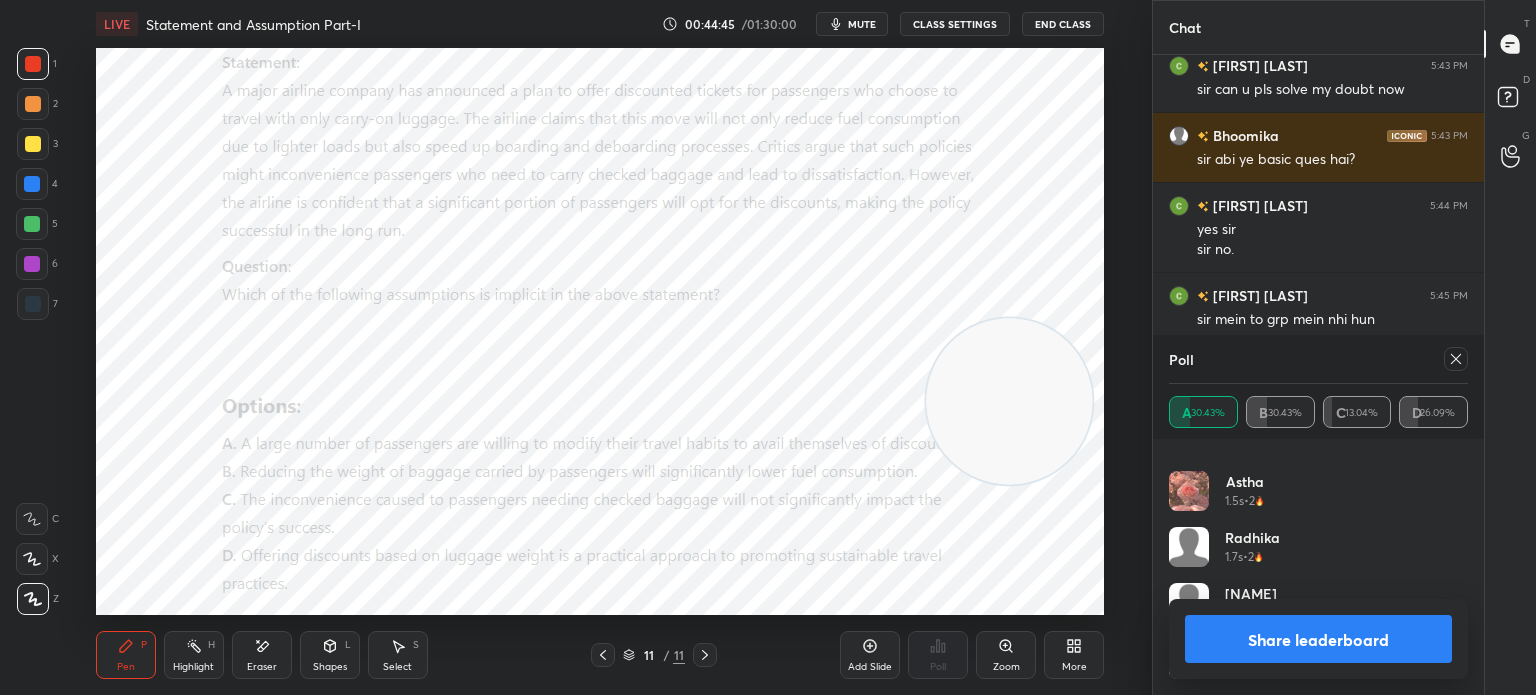 click 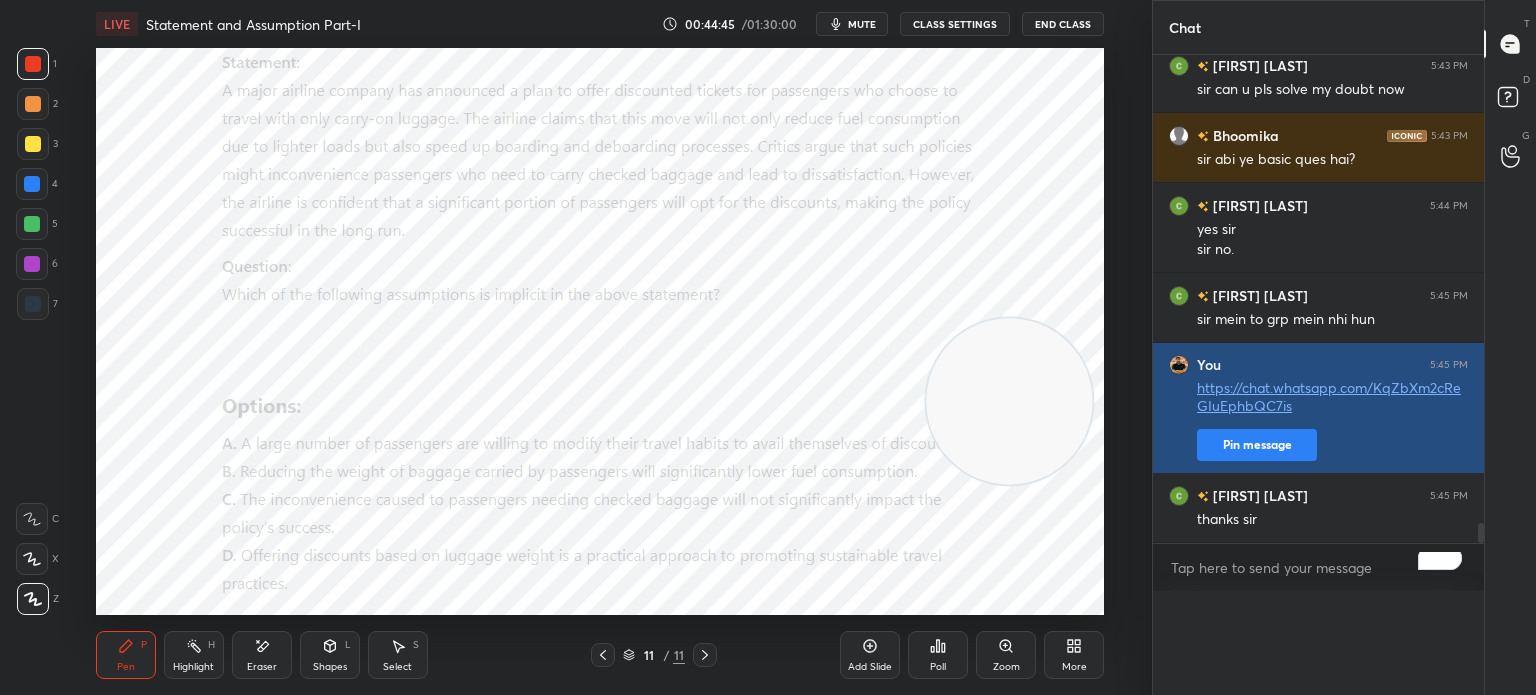 scroll, scrollTop: 7, scrollLeft: 6, axis: both 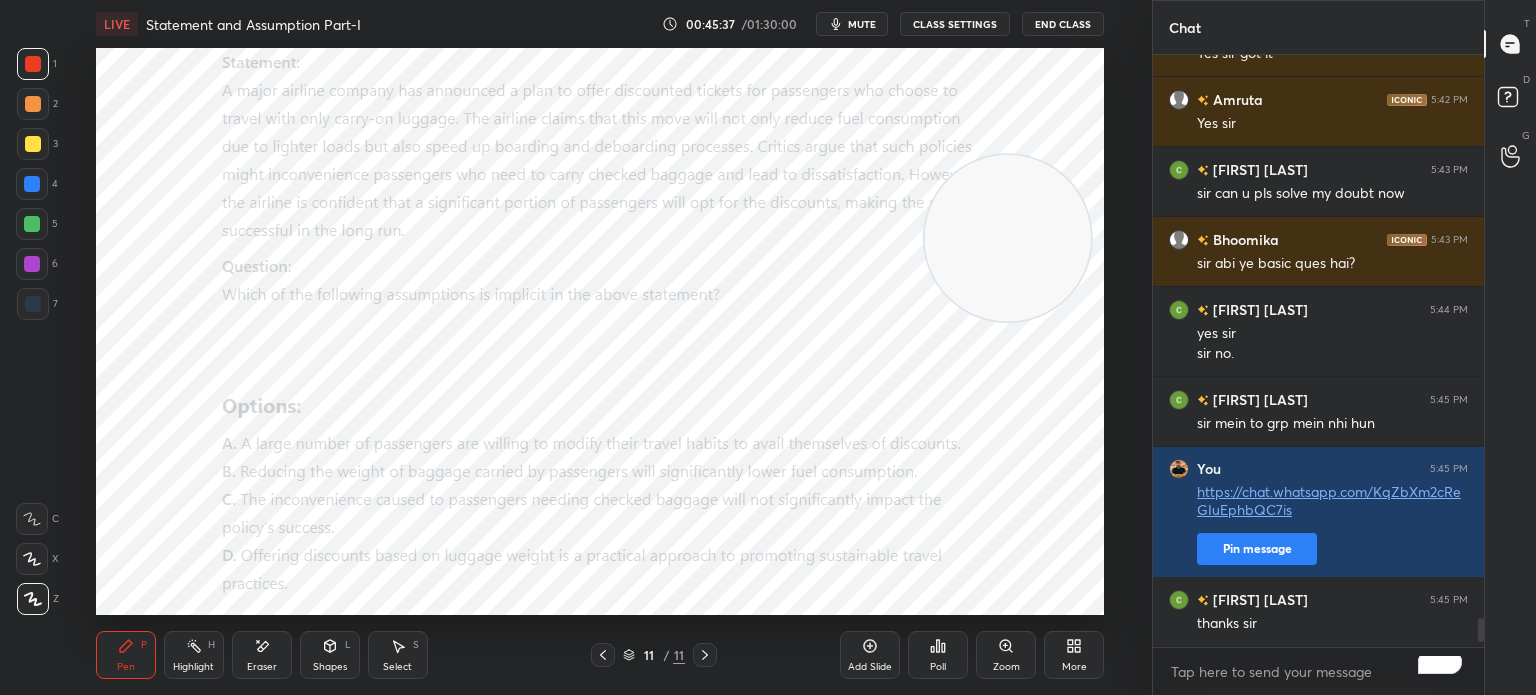 click 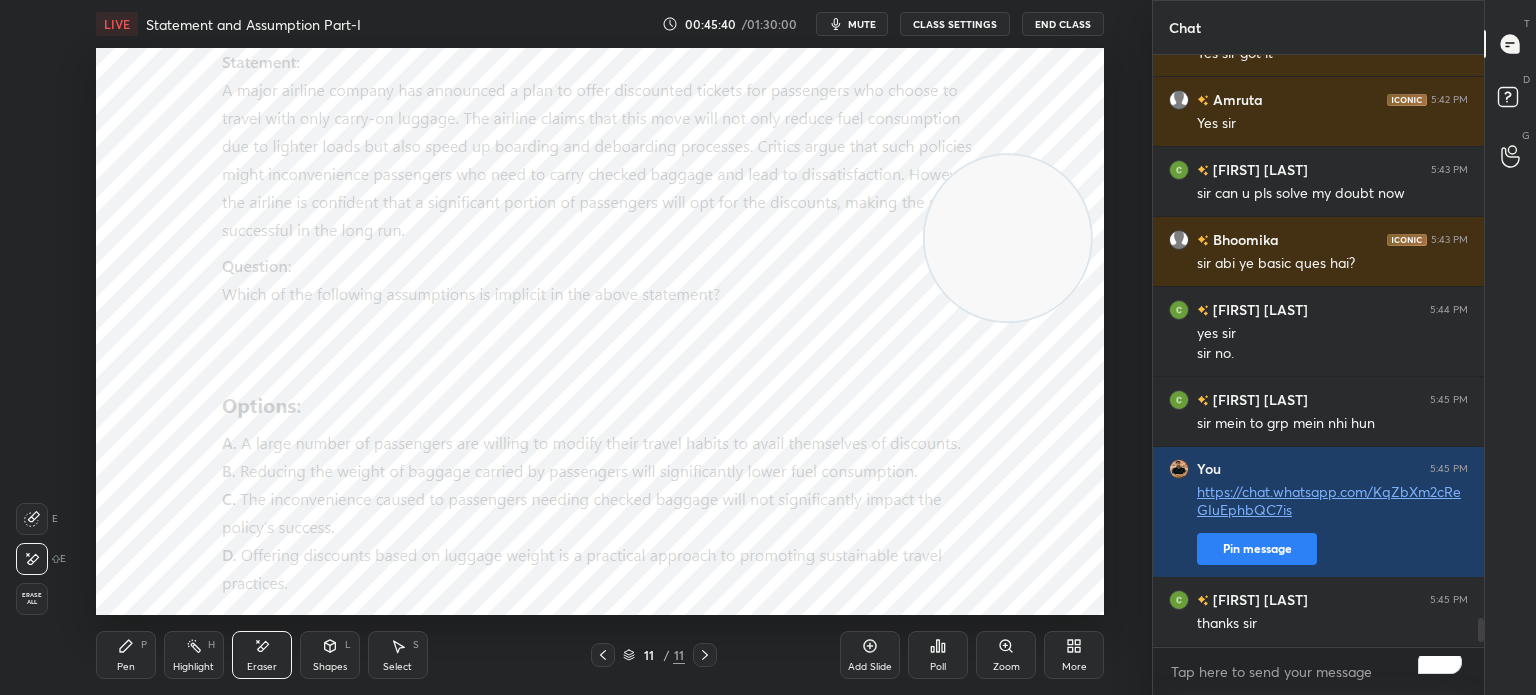 click on "Pen P" at bounding box center (126, 655) 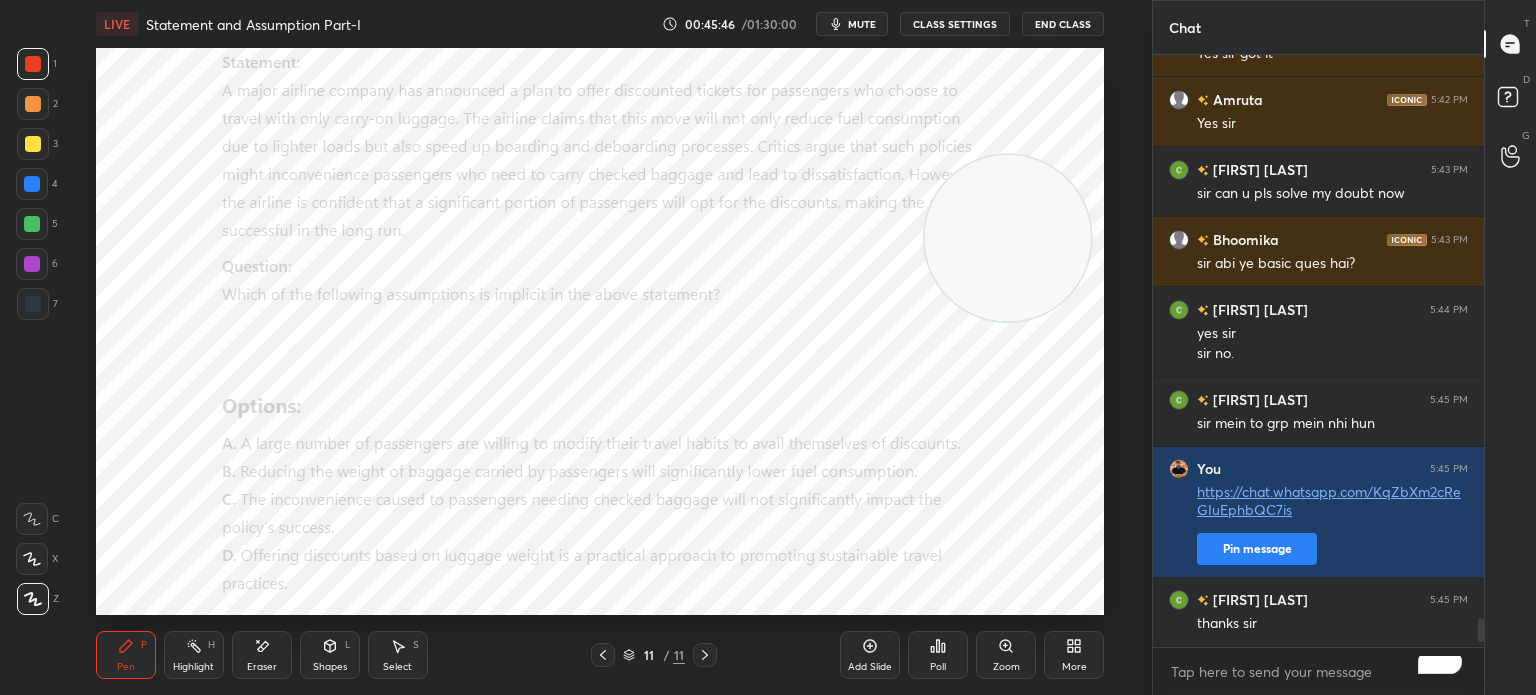 scroll, scrollTop: 11540, scrollLeft: 0, axis: vertical 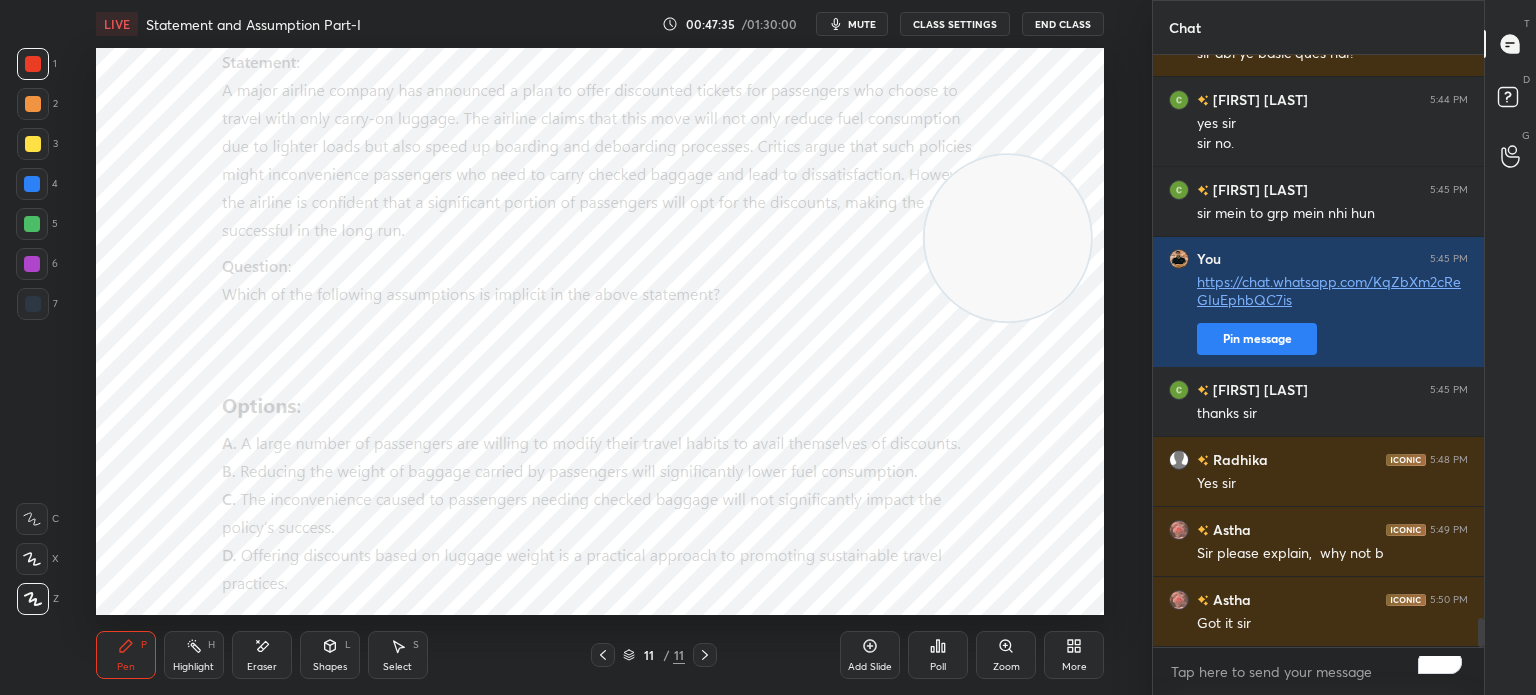 click on "More" at bounding box center (1074, 655) 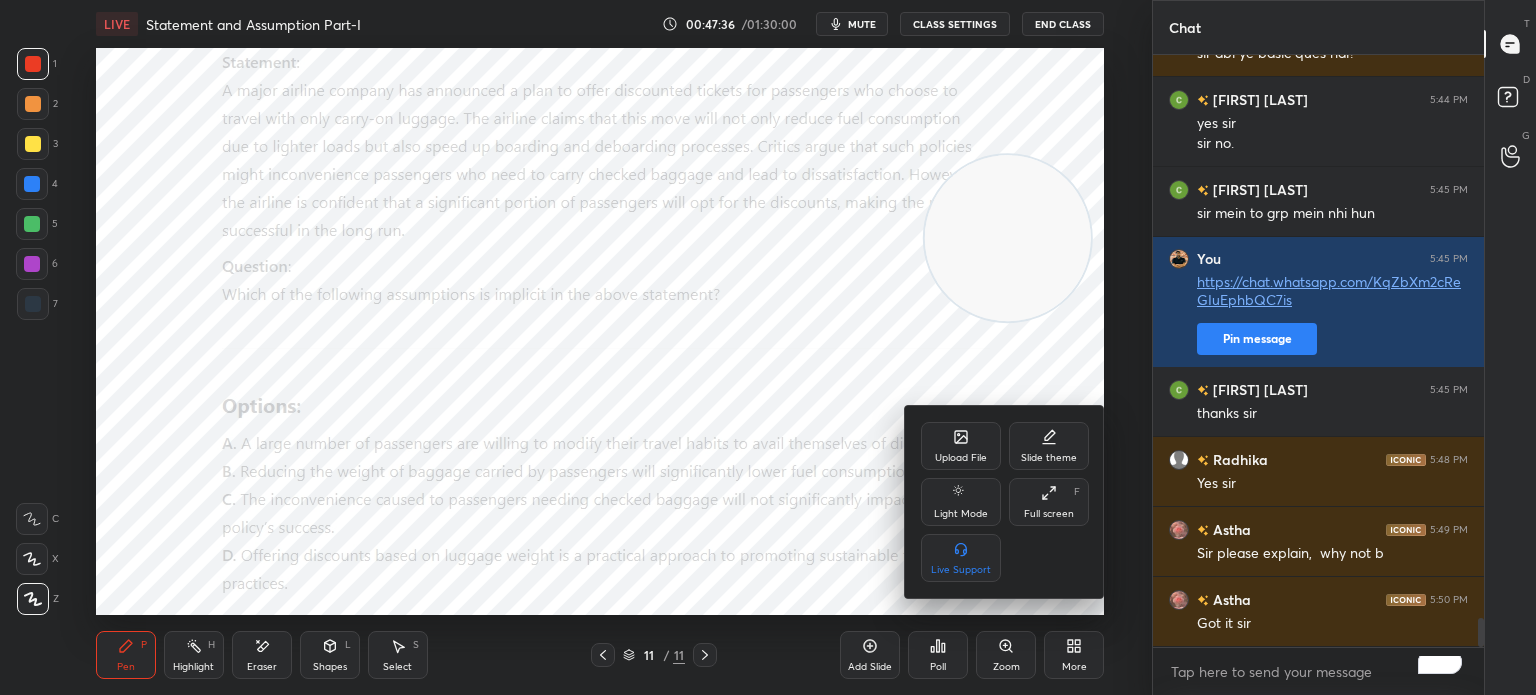 click on "Upload File" at bounding box center [961, 458] 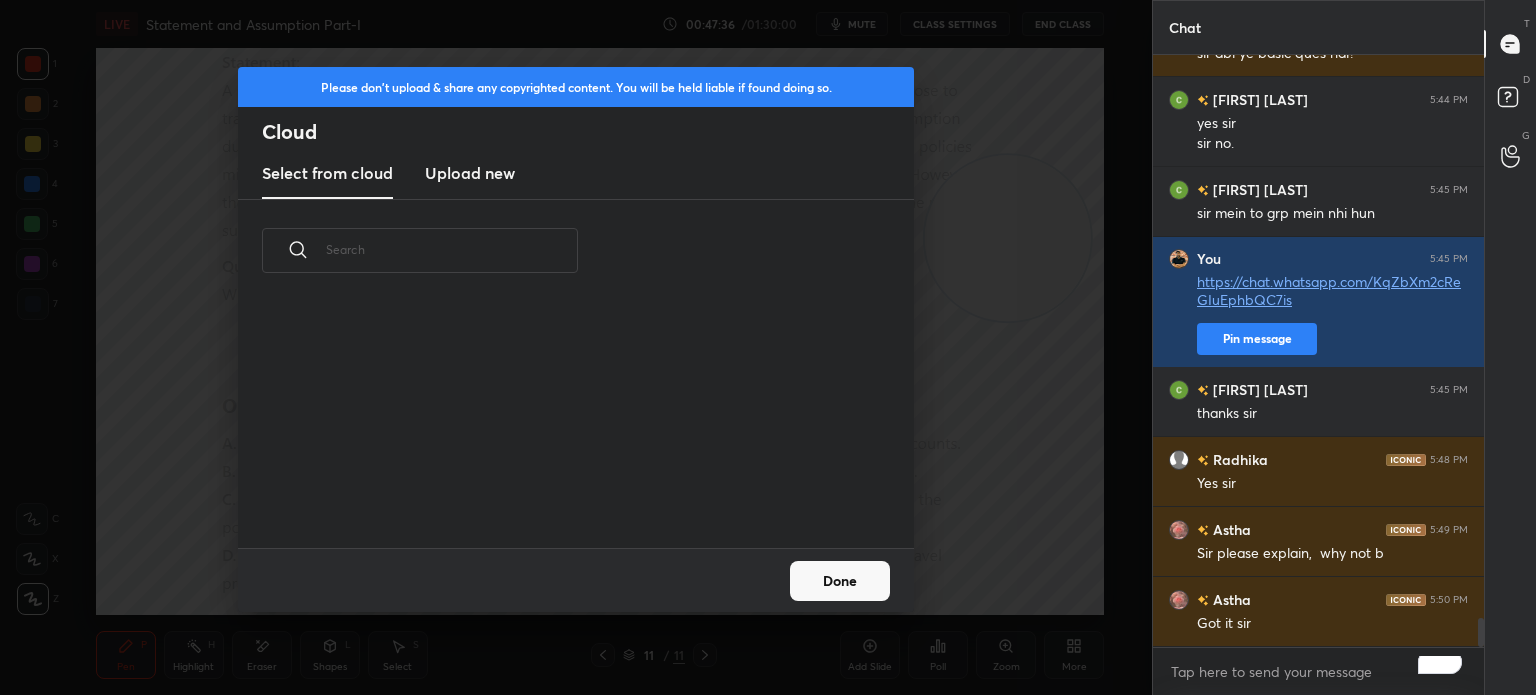 scroll, scrollTop: 5, scrollLeft: 10, axis: both 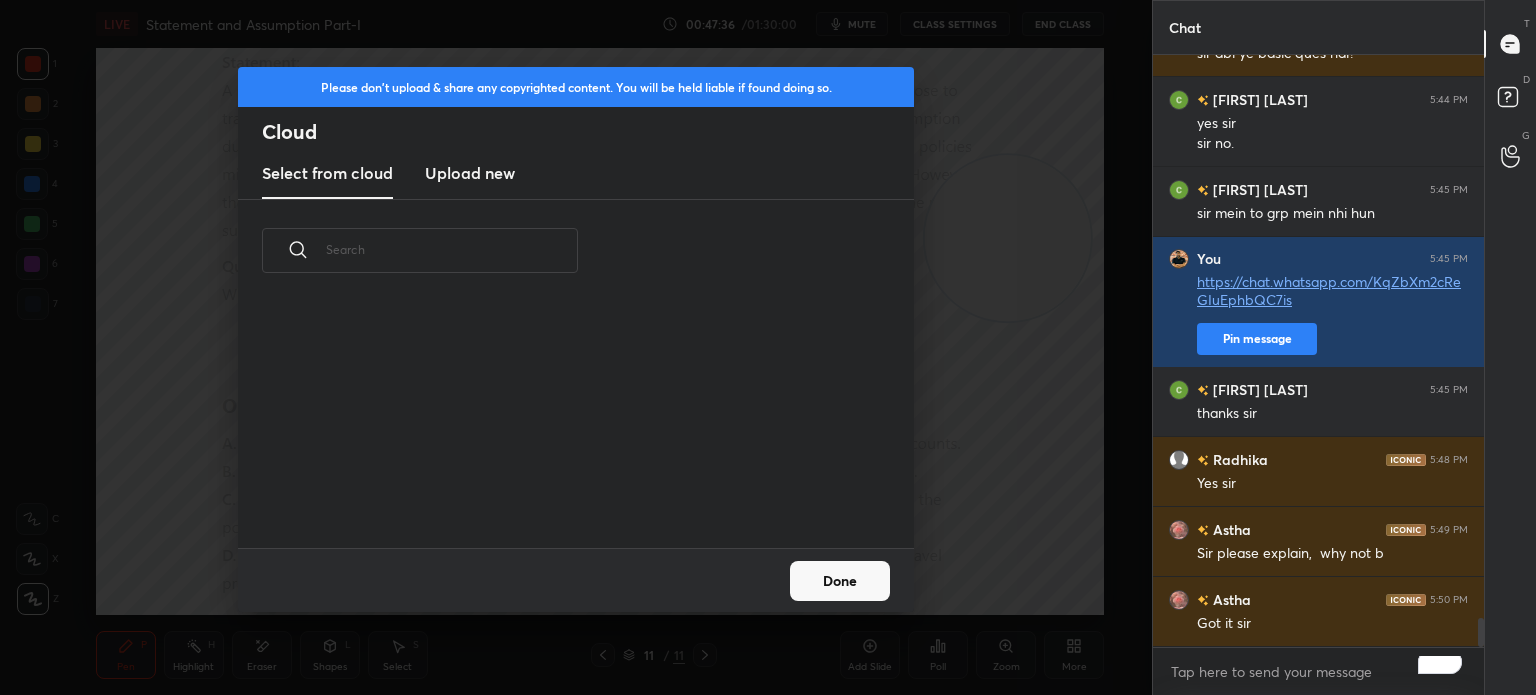 click on "Upload new" at bounding box center (470, 173) 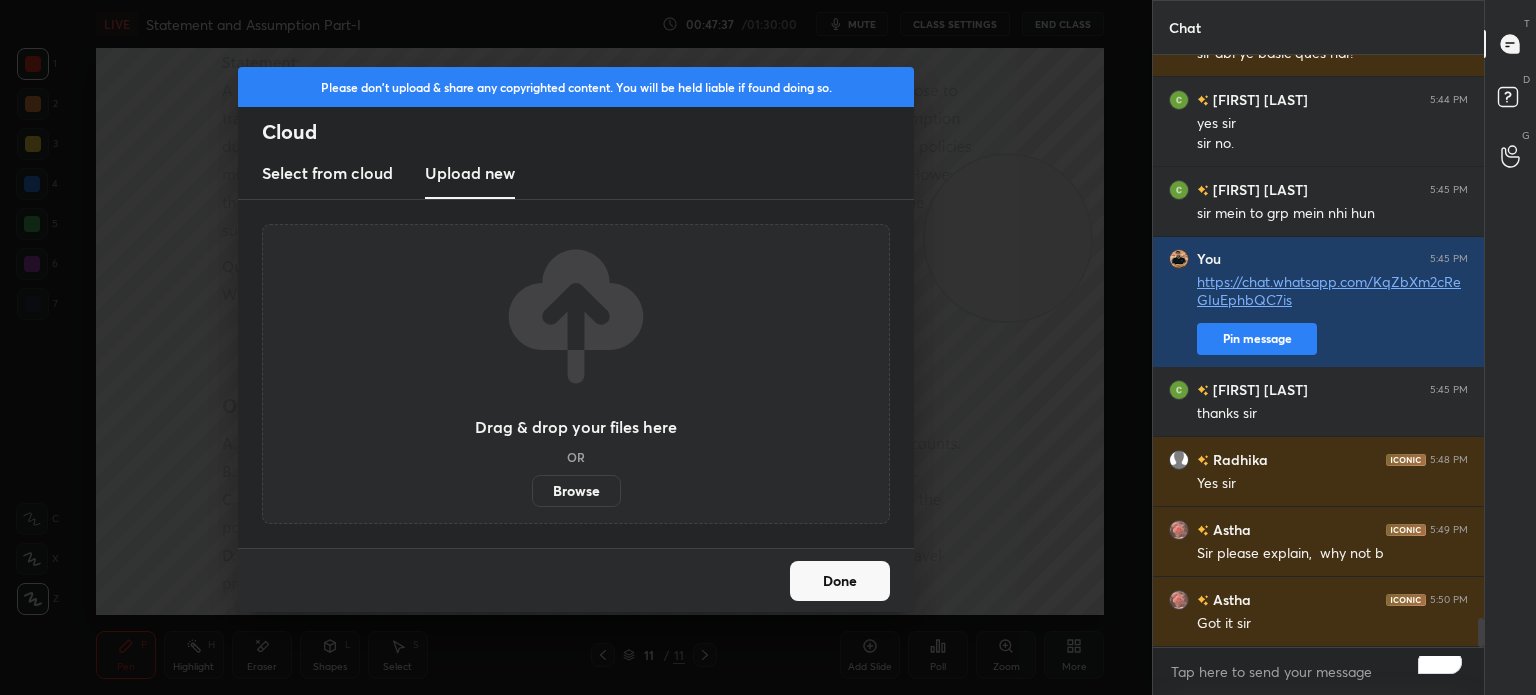 click on "Browse" at bounding box center (576, 491) 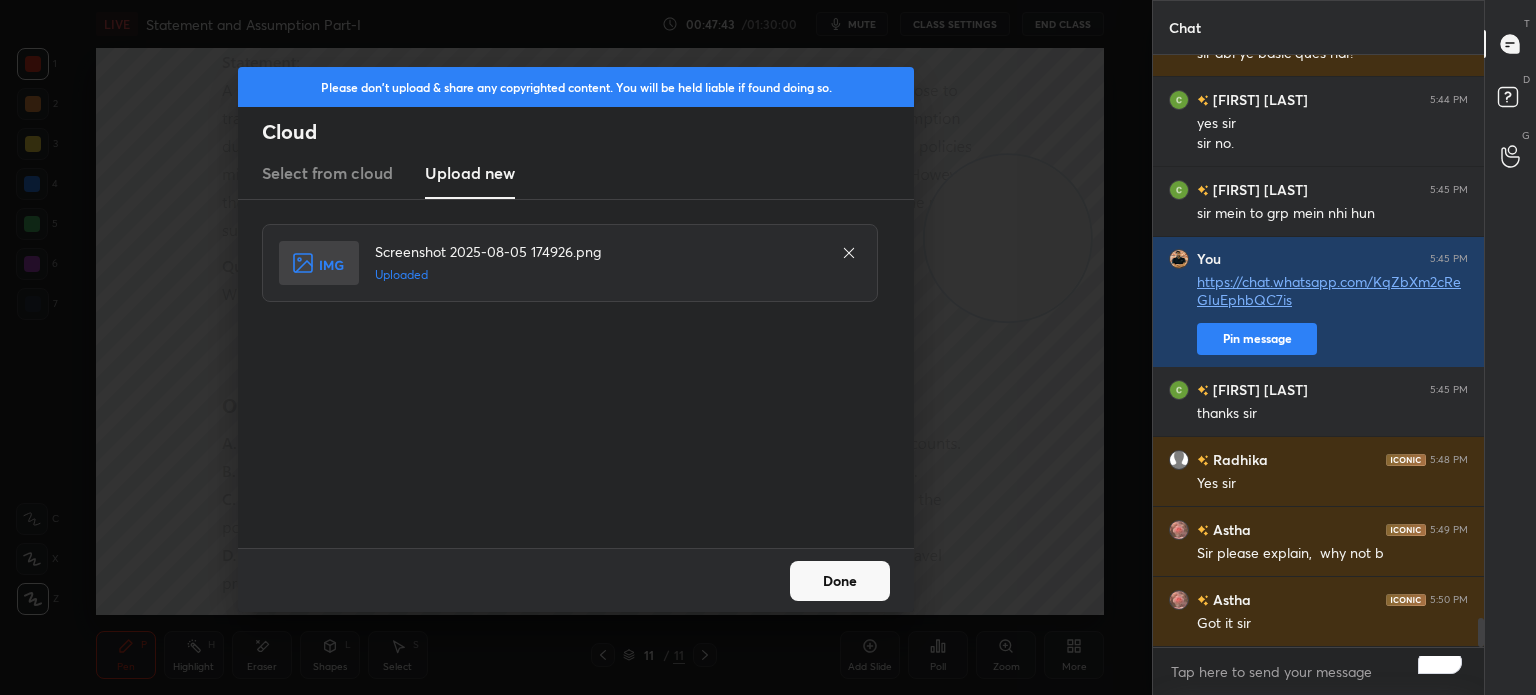 click on "Done" at bounding box center [840, 581] 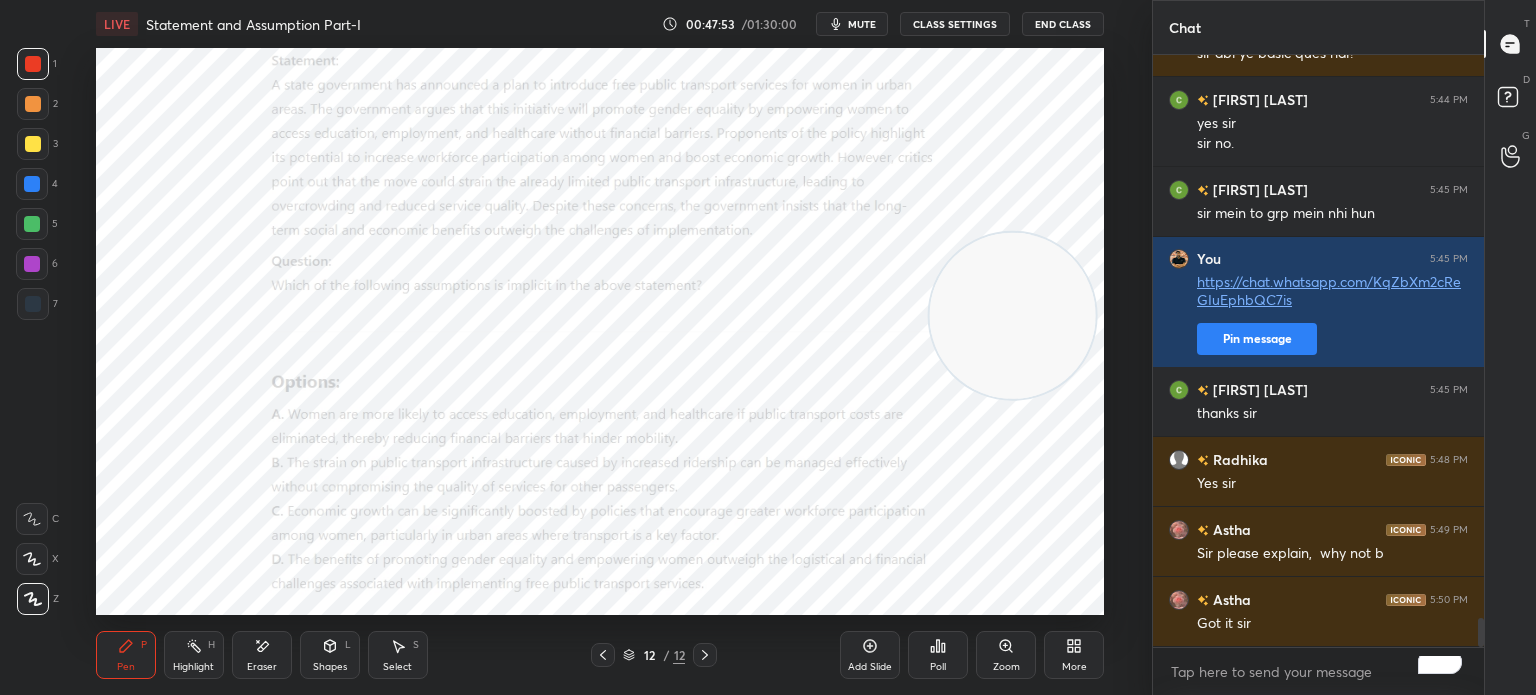 click on "mute" at bounding box center (862, 24) 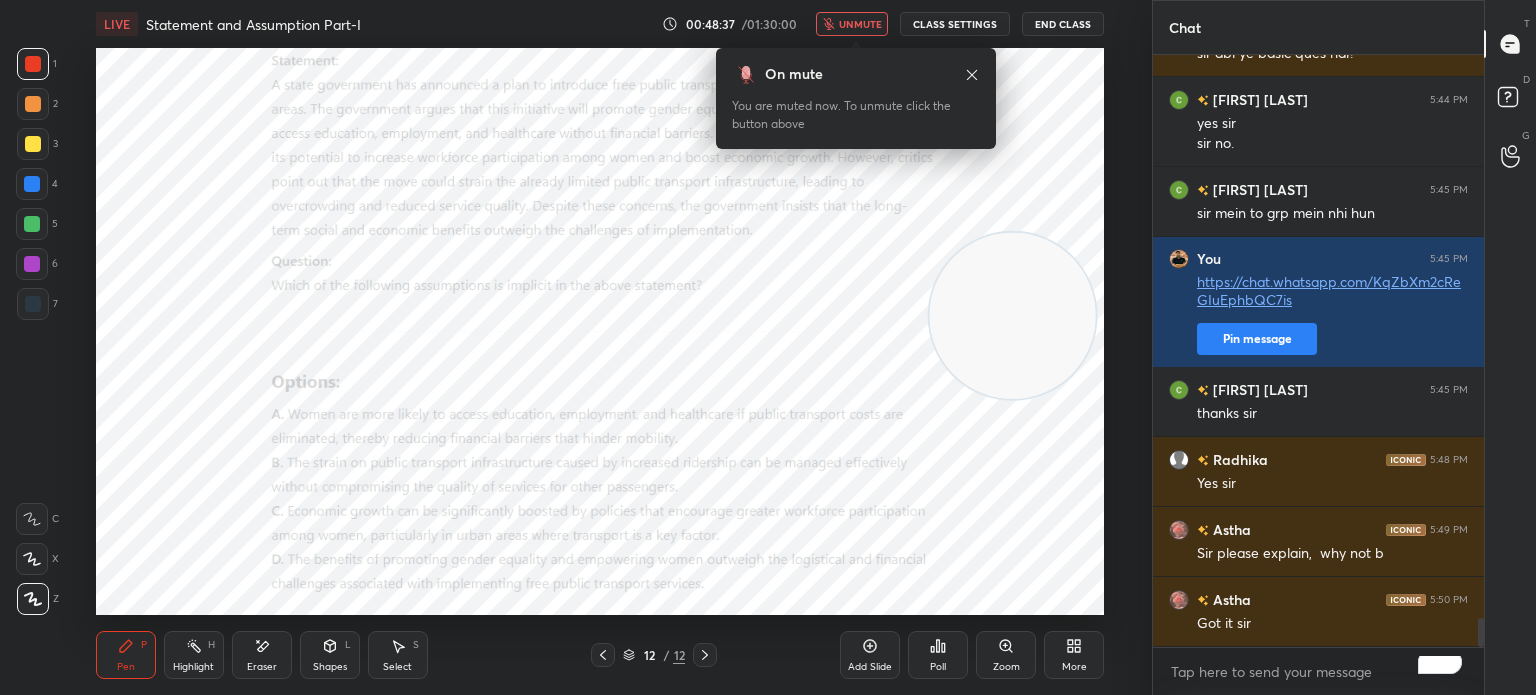 click on "unmute" at bounding box center (852, 24) 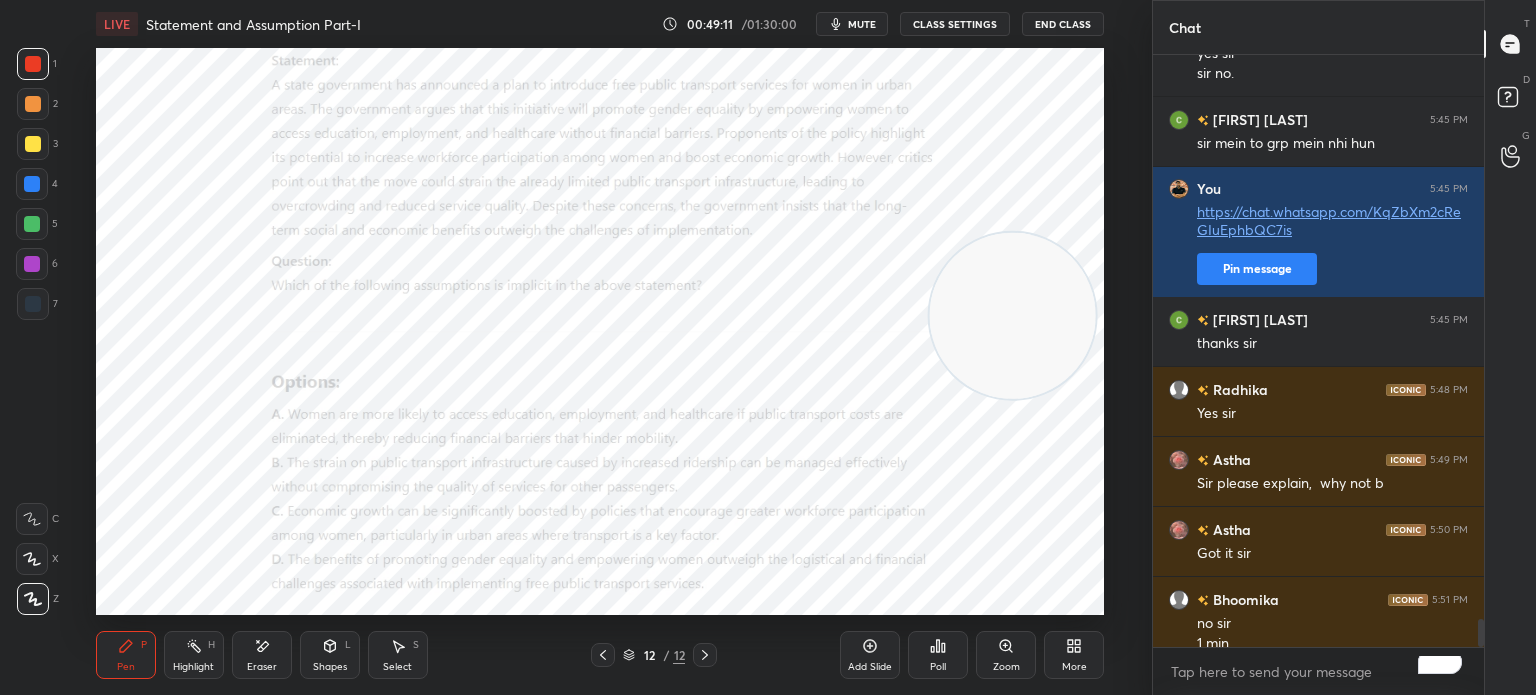 scroll, scrollTop: 11770, scrollLeft: 0, axis: vertical 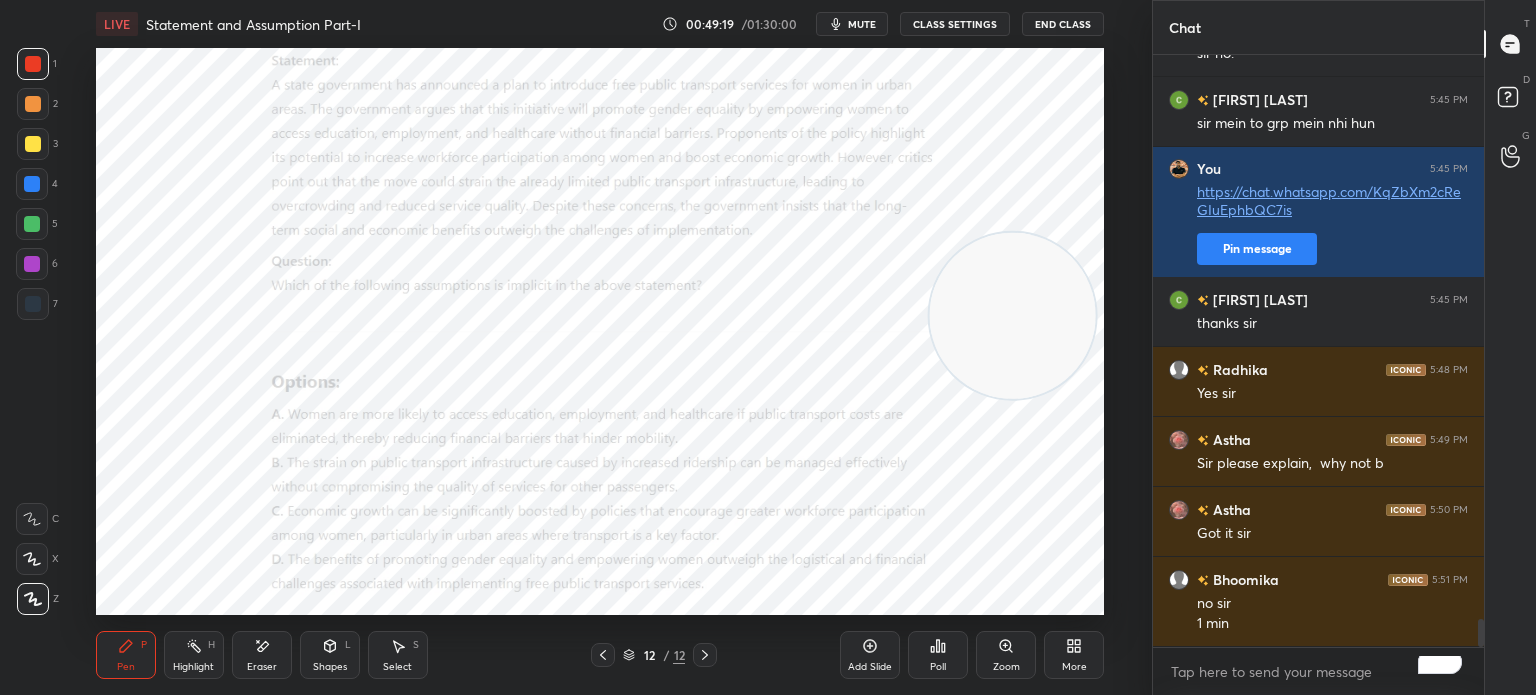 click on "mute" at bounding box center [862, 24] 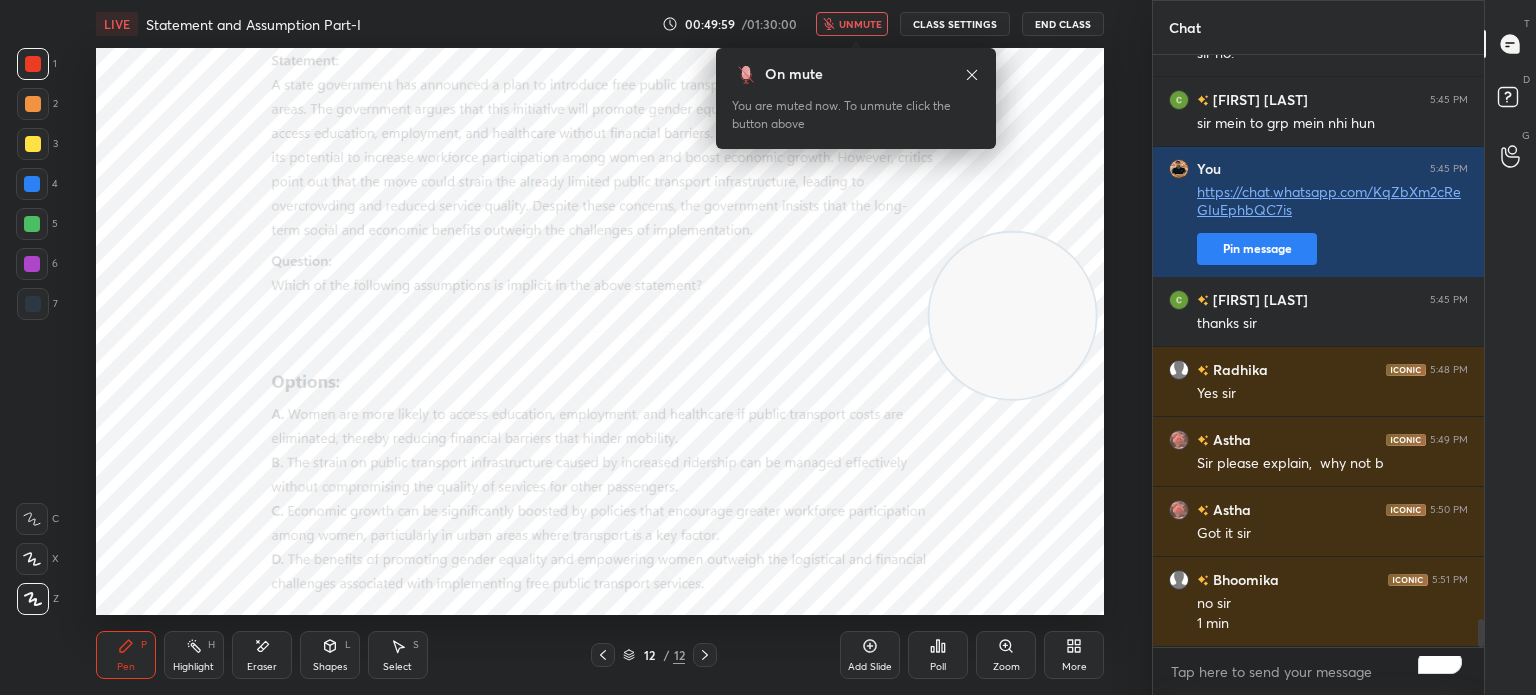 scroll, scrollTop: 11840, scrollLeft: 0, axis: vertical 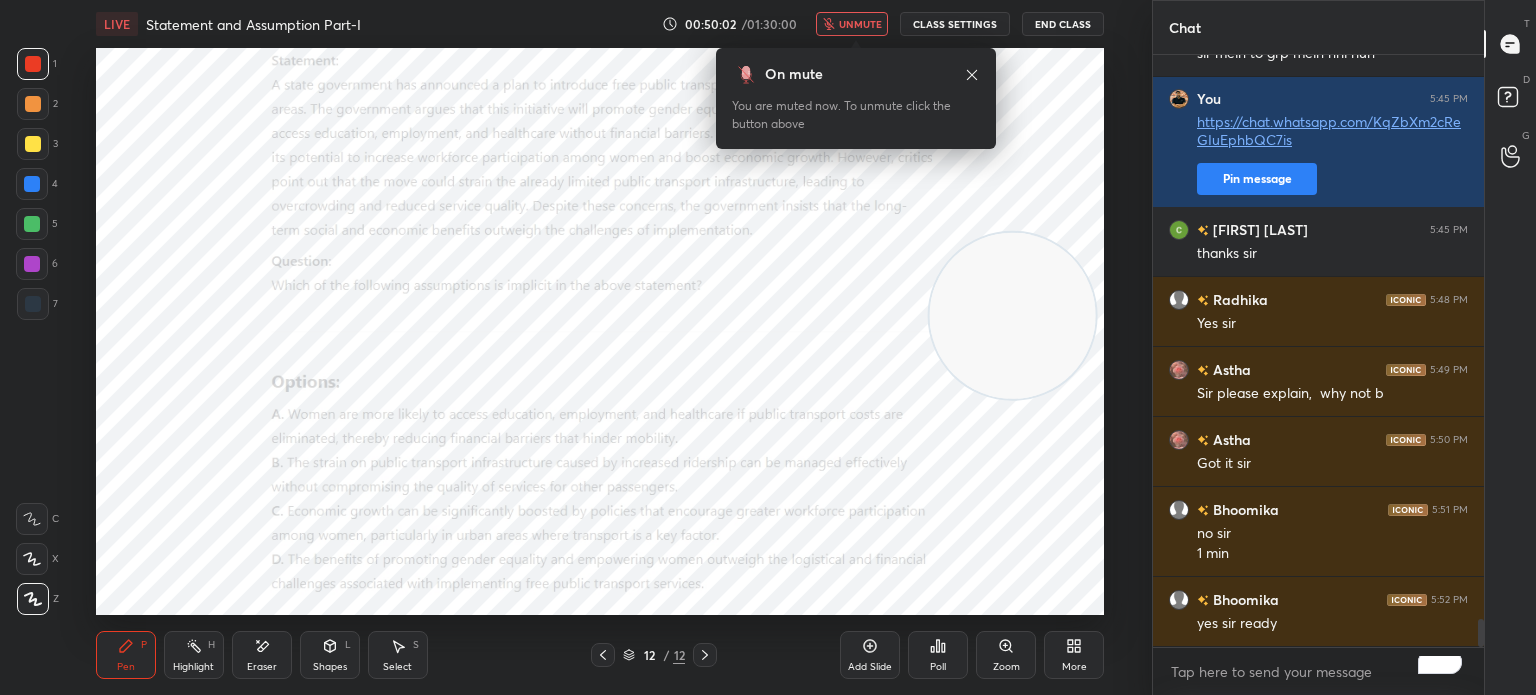 click on "unmute" at bounding box center [860, 24] 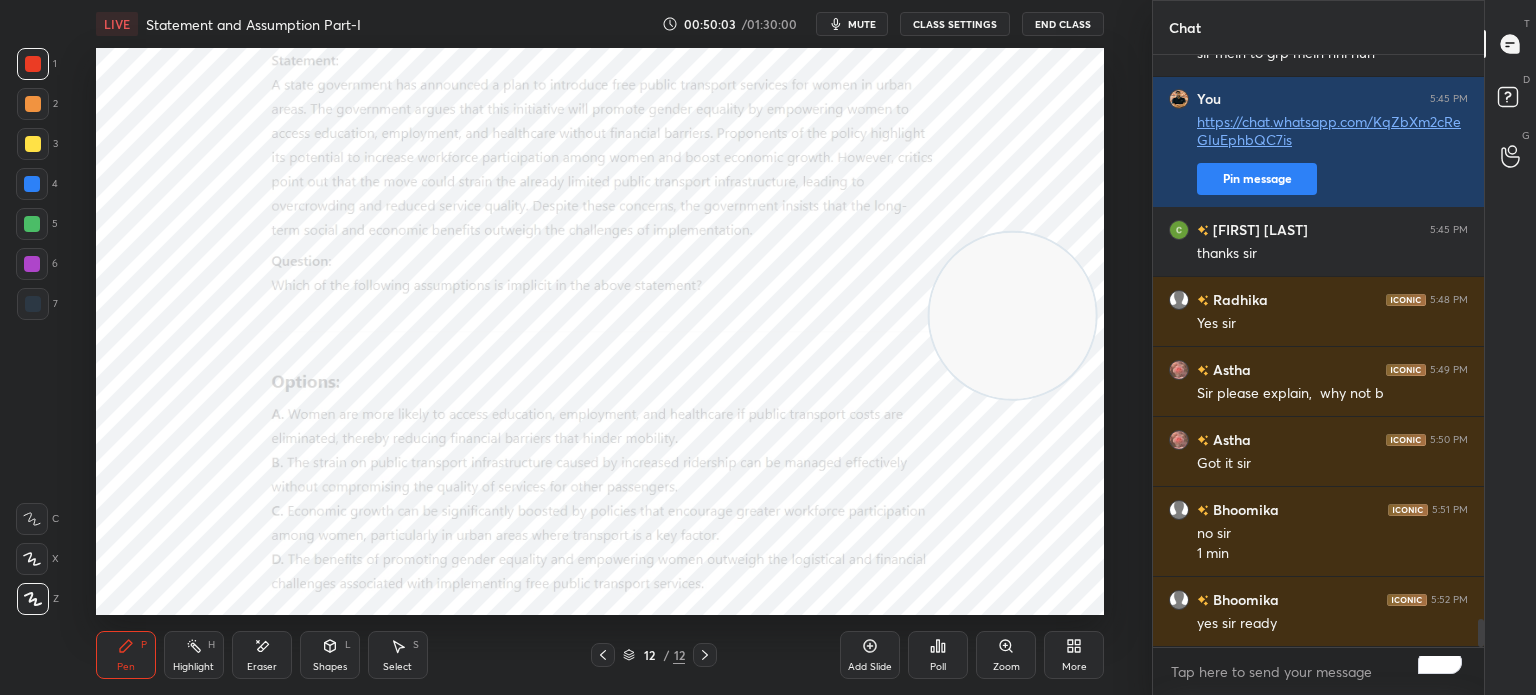 click on "Poll" at bounding box center (938, 667) 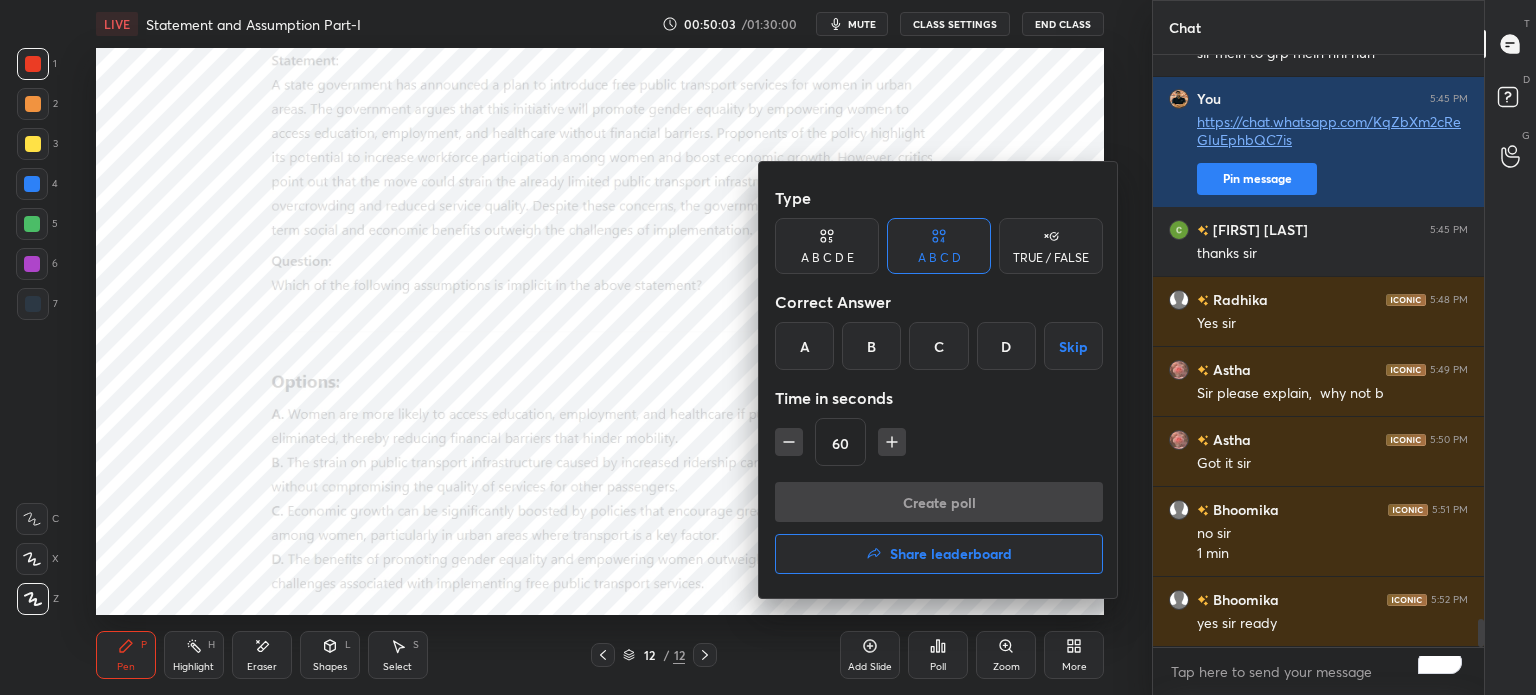 click on "A" at bounding box center (804, 346) 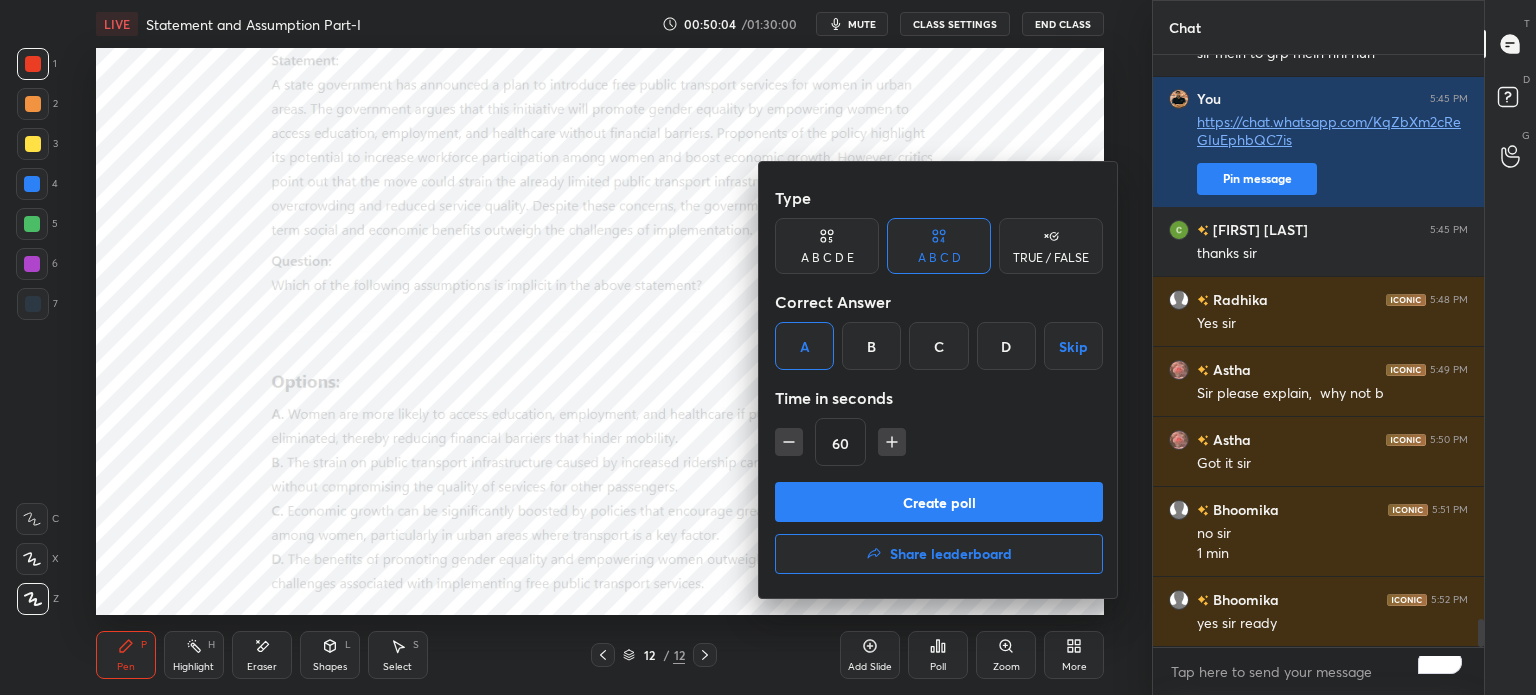 click on "Create poll" at bounding box center (939, 502) 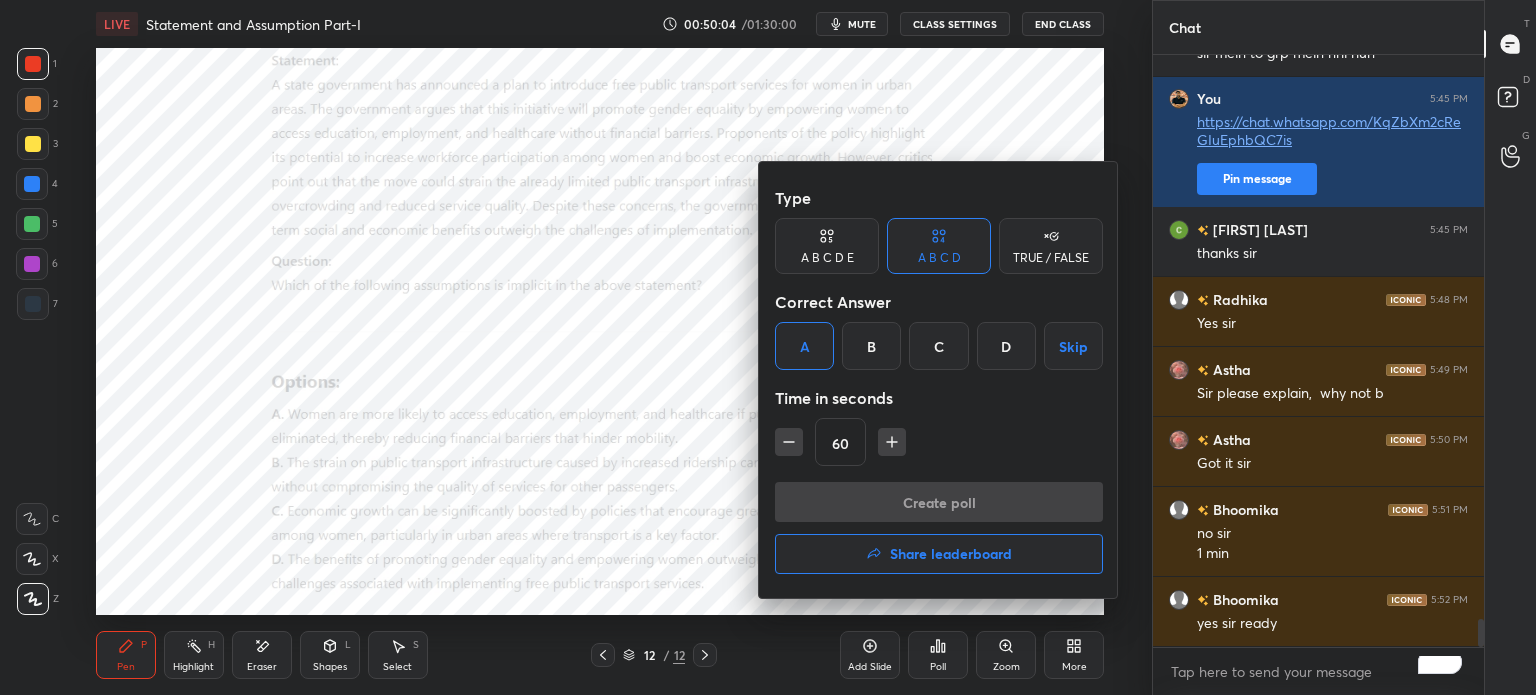 scroll, scrollTop: 563, scrollLeft: 325, axis: both 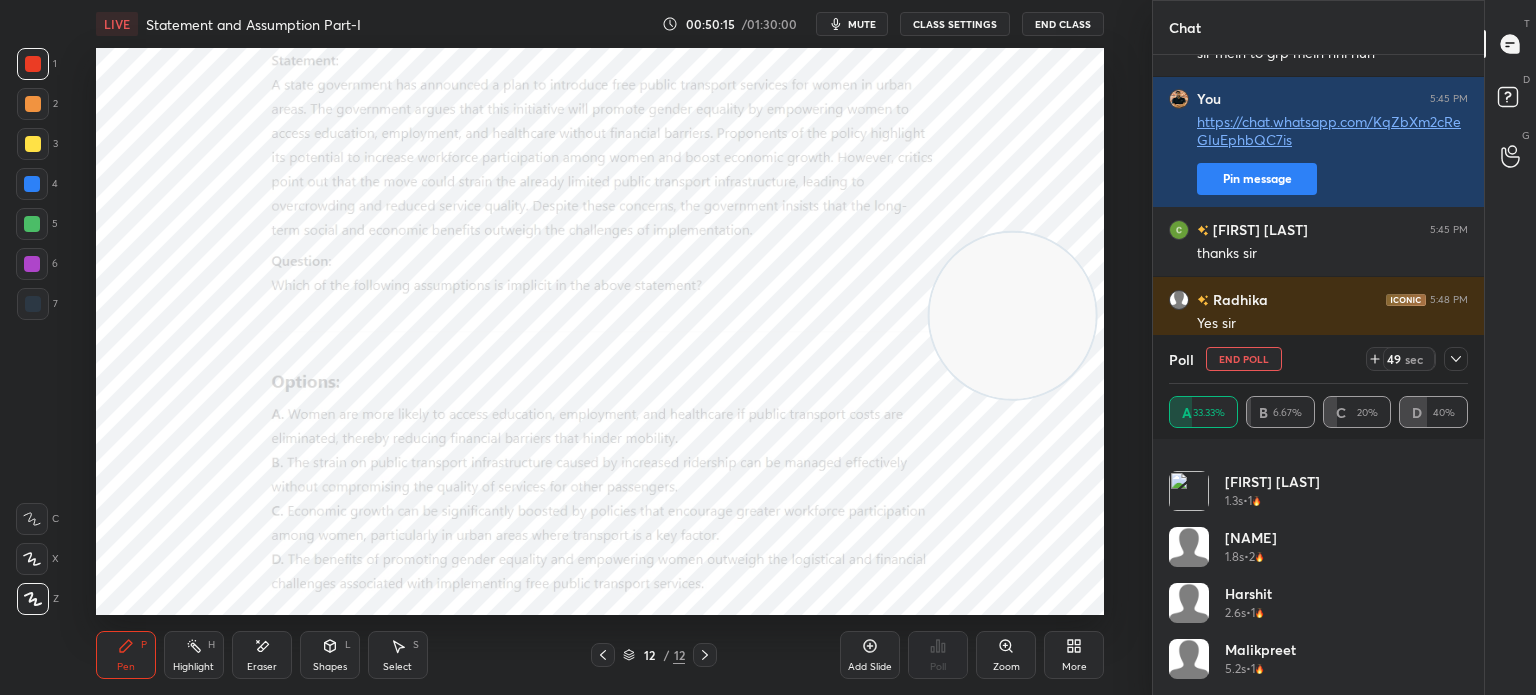 click on "mute" at bounding box center (862, 24) 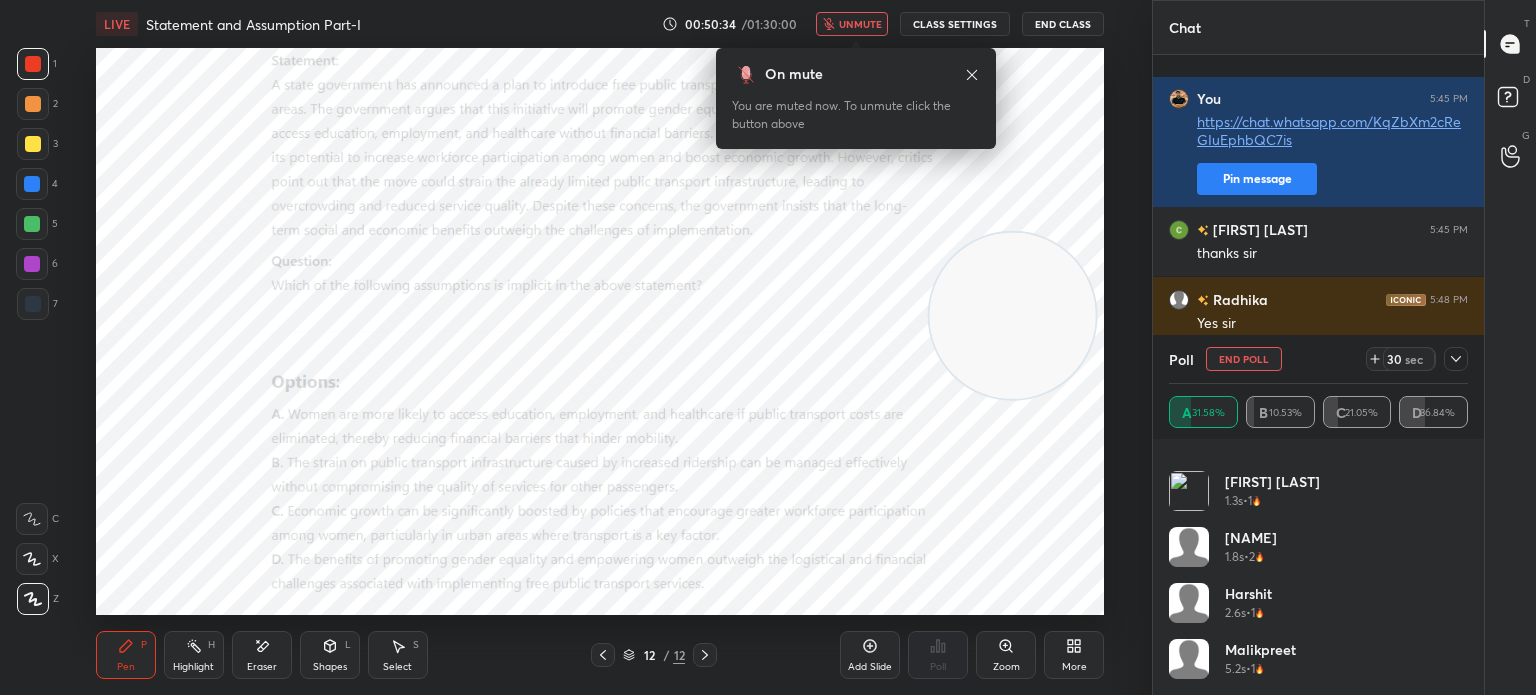 scroll, scrollTop: 12014, scrollLeft: 0, axis: vertical 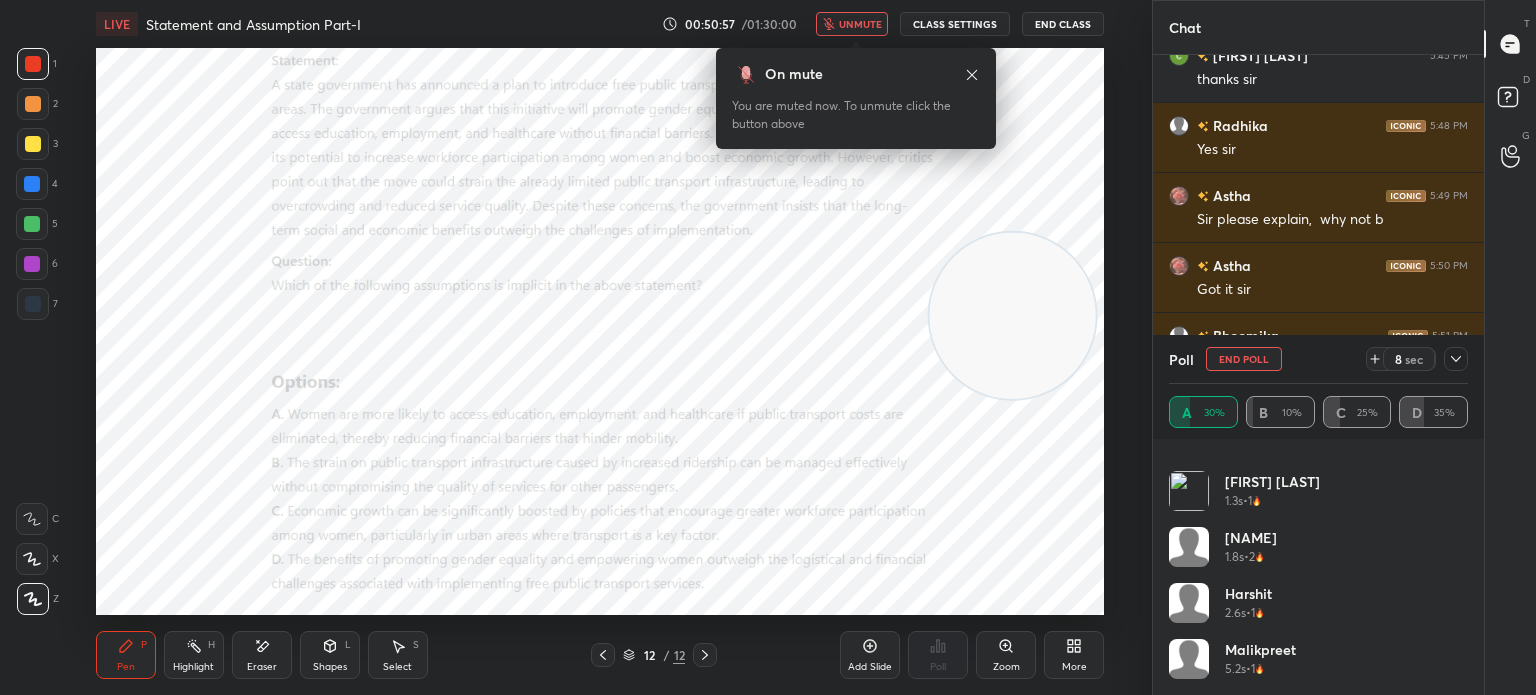 click on "unmute" at bounding box center [860, 24] 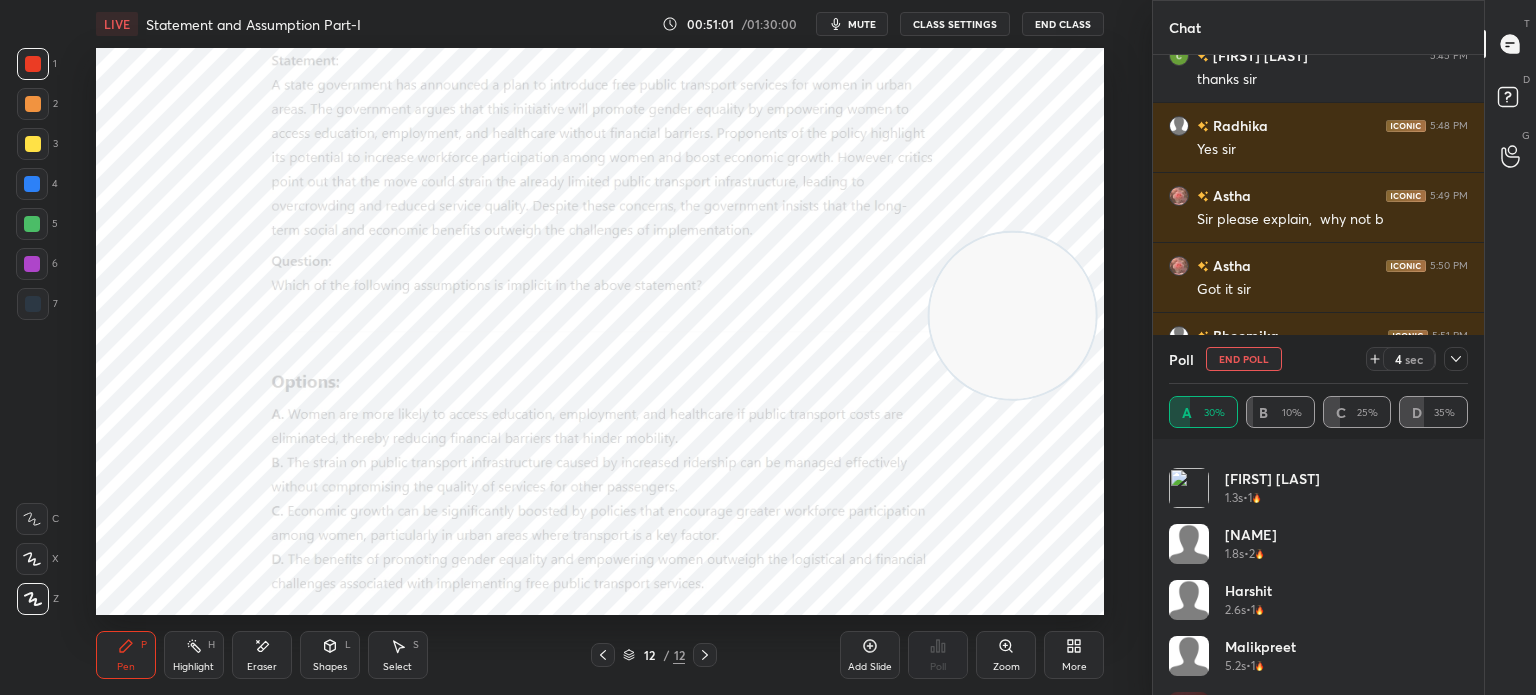 scroll, scrollTop: 0, scrollLeft: 0, axis: both 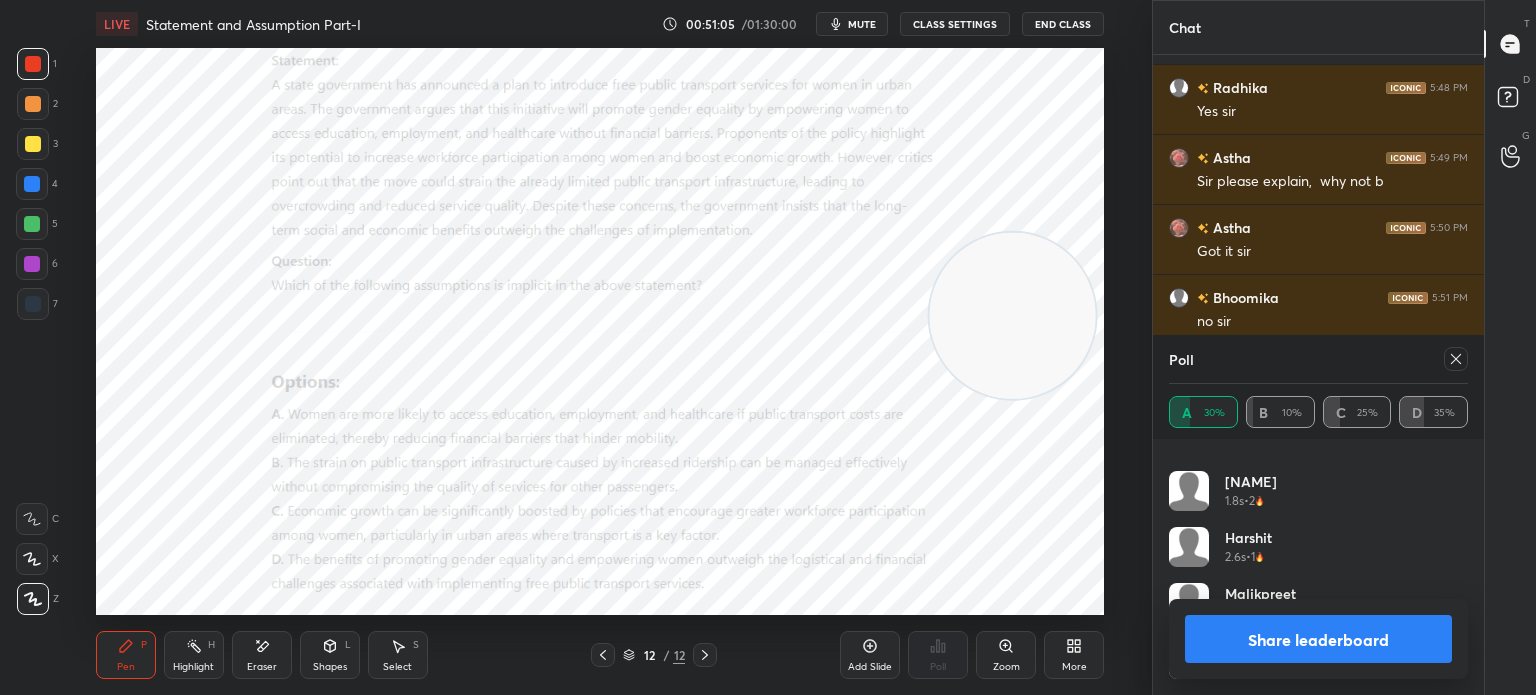 click on "Share leaderboard" at bounding box center (1318, 639) 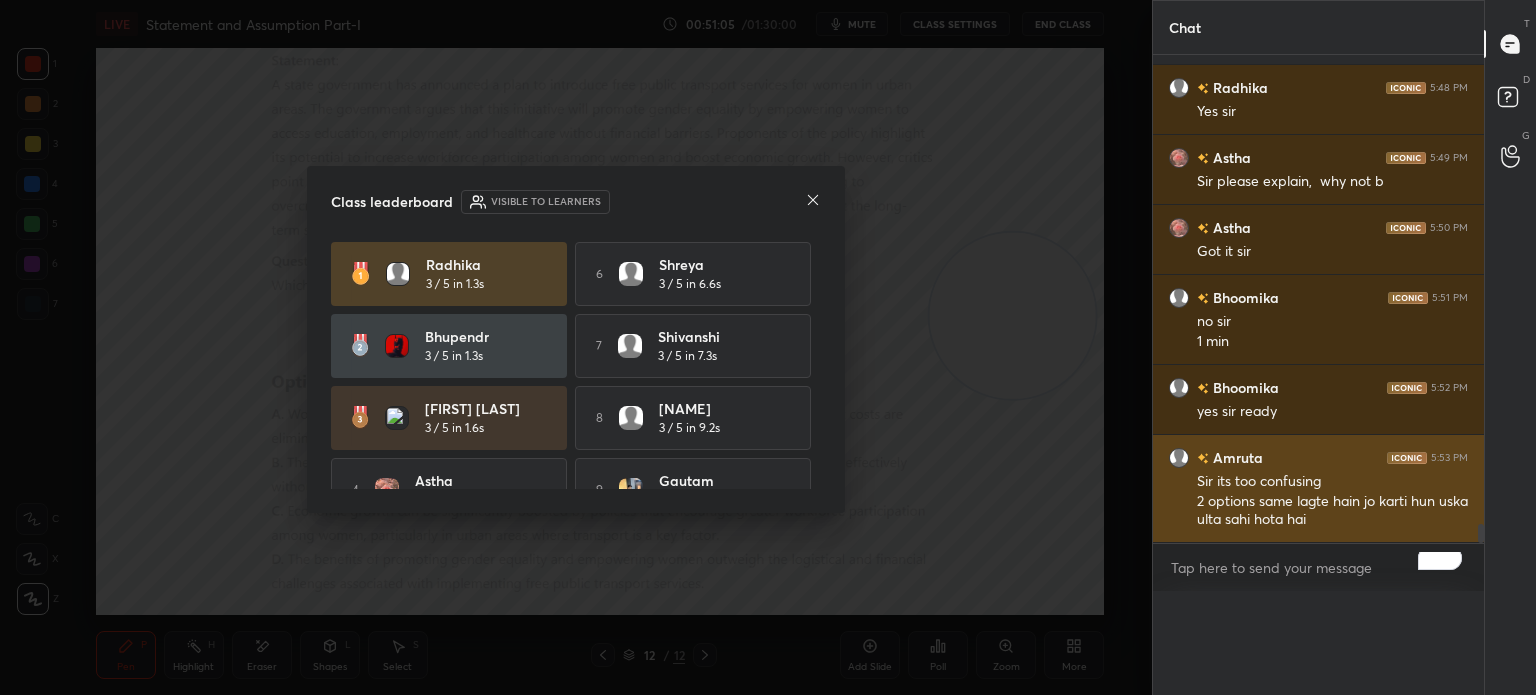 scroll, scrollTop: 0, scrollLeft: 0, axis: both 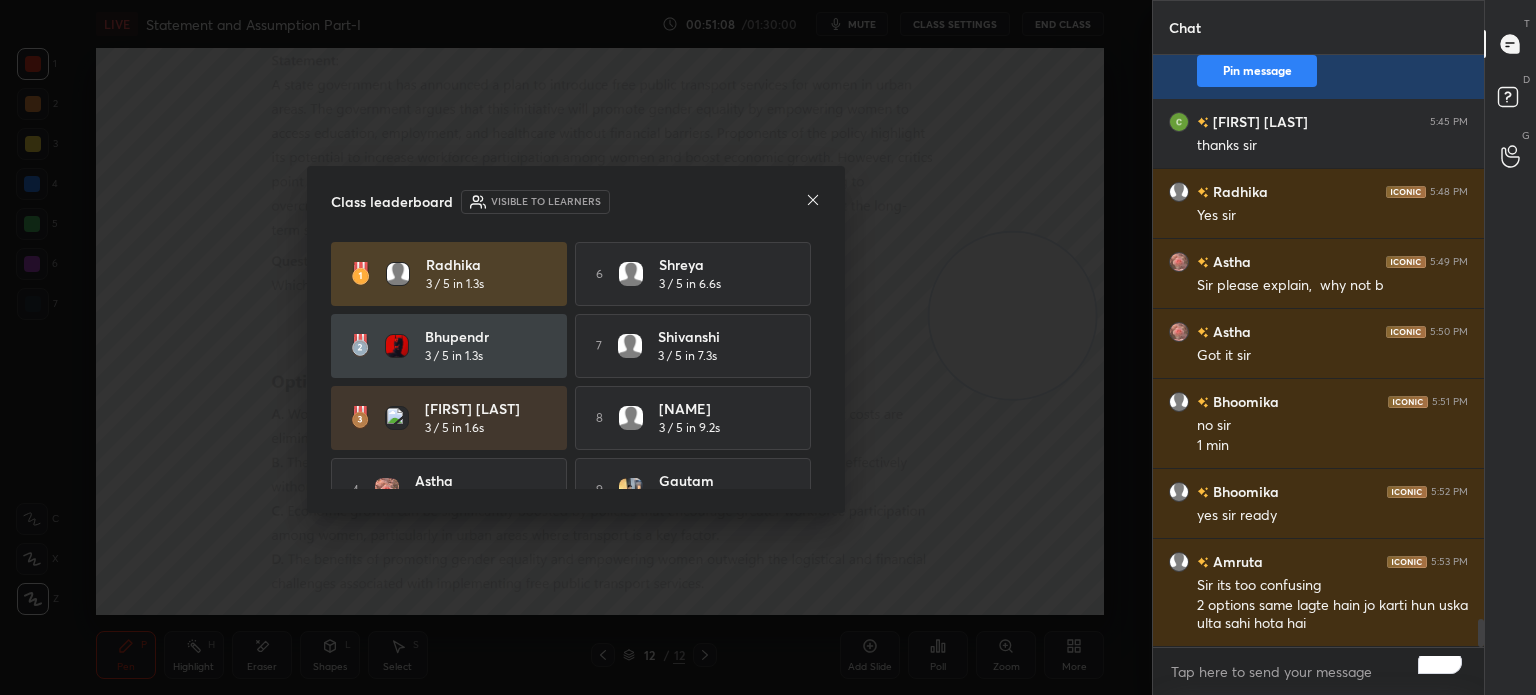click 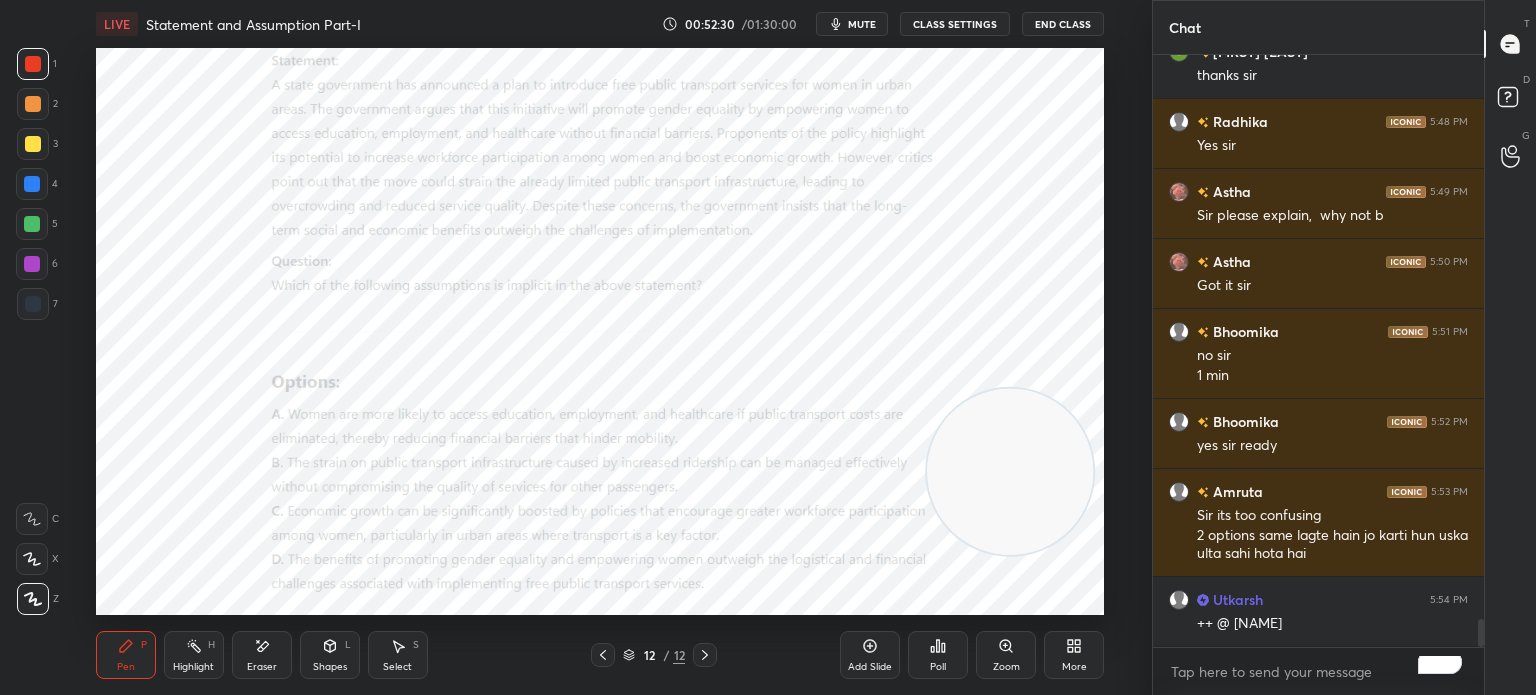 scroll, scrollTop: 12088, scrollLeft: 0, axis: vertical 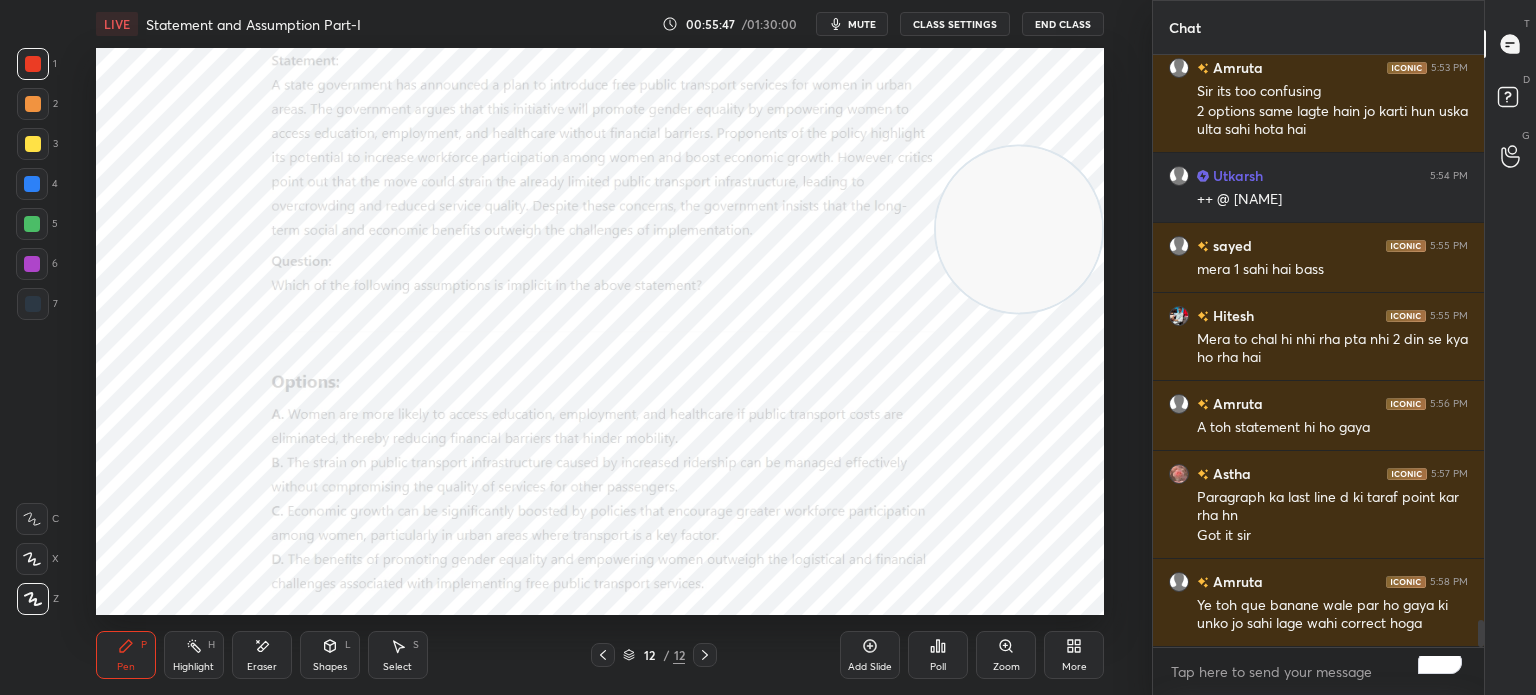 click on "Eraser" at bounding box center (262, 667) 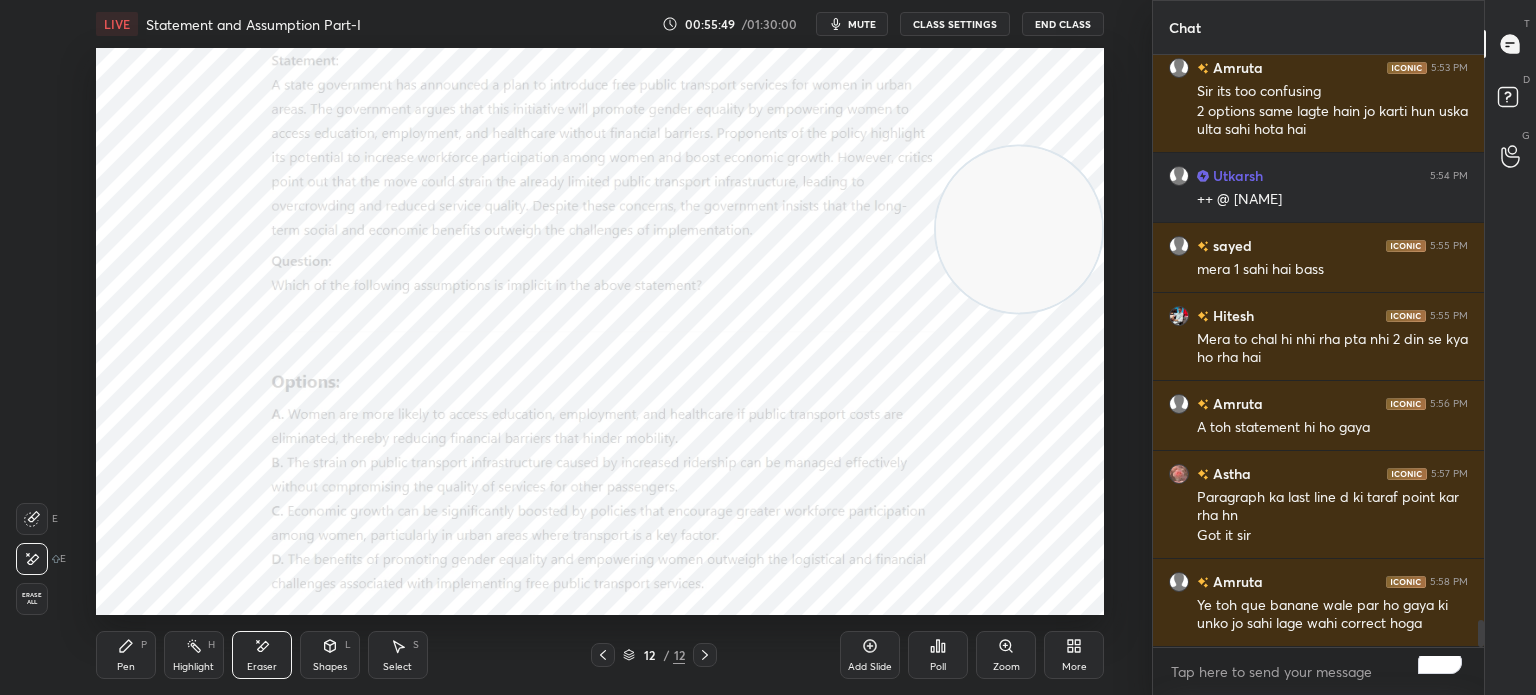 click on "Pen P" at bounding box center (126, 655) 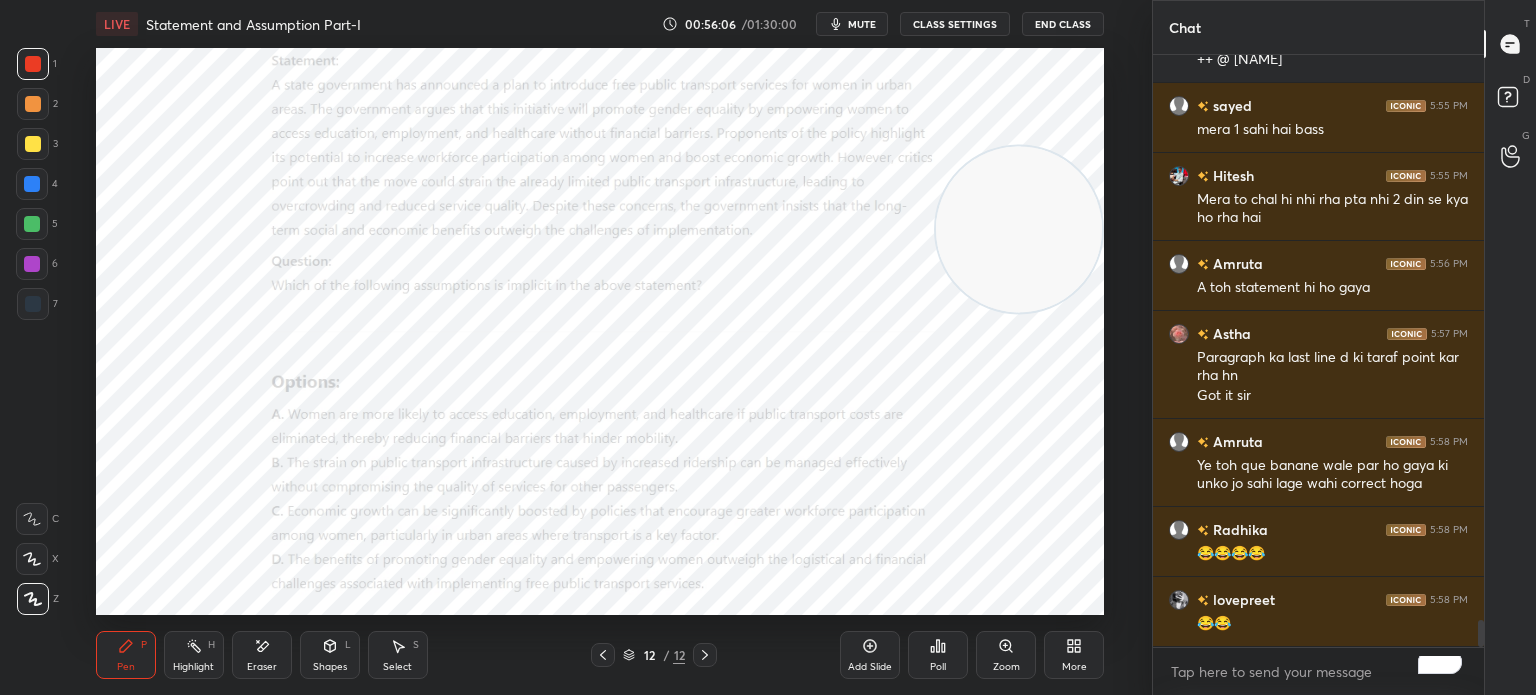 scroll, scrollTop: 12652, scrollLeft: 0, axis: vertical 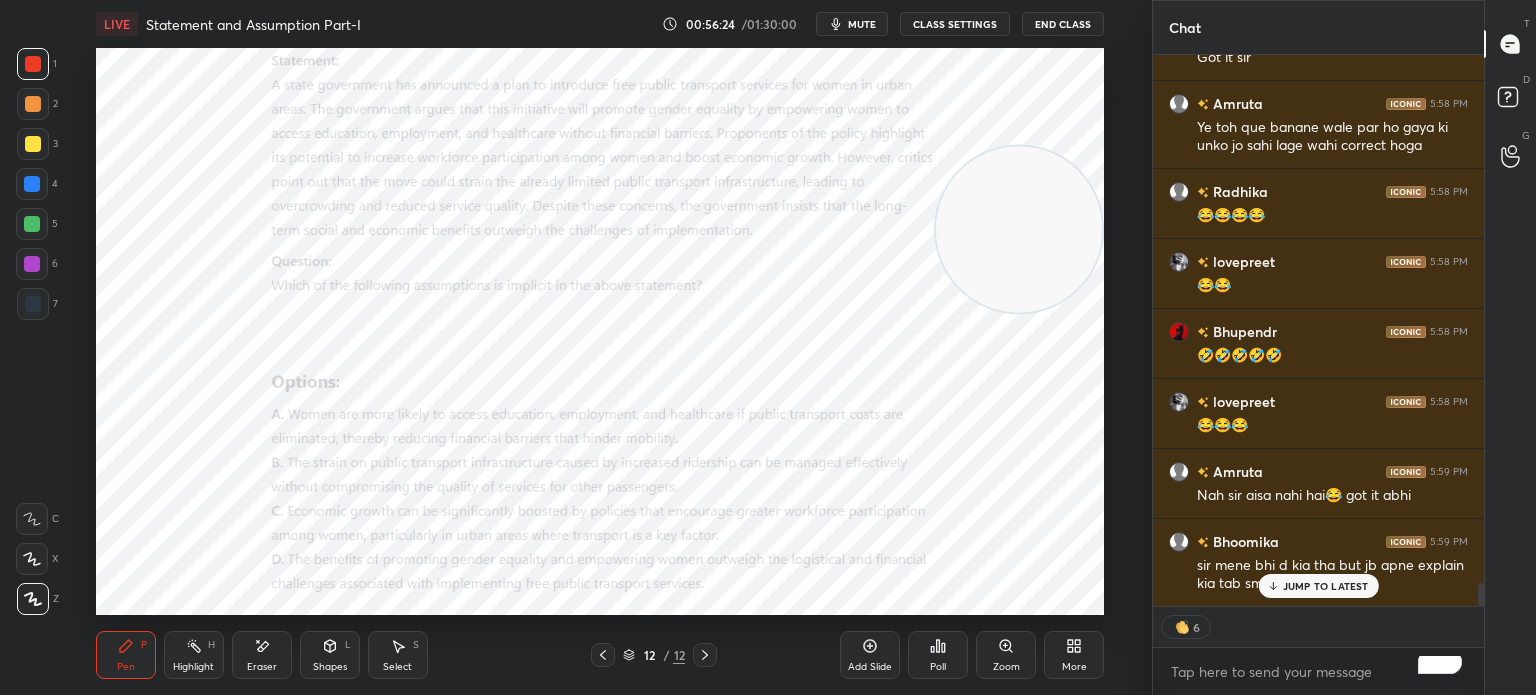 click on "JUMP TO LATEST" at bounding box center (1326, 586) 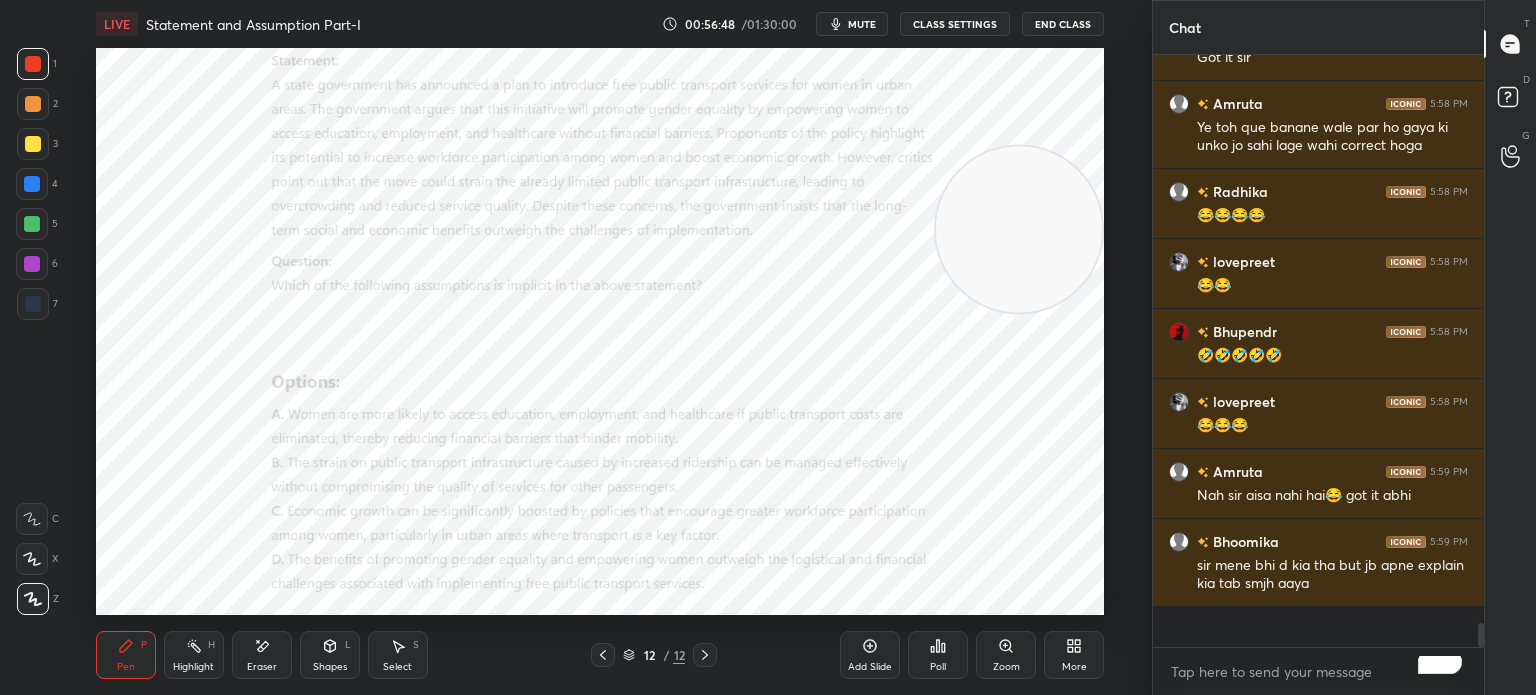 scroll, scrollTop: 5, scrollLeft: 6, axis: both 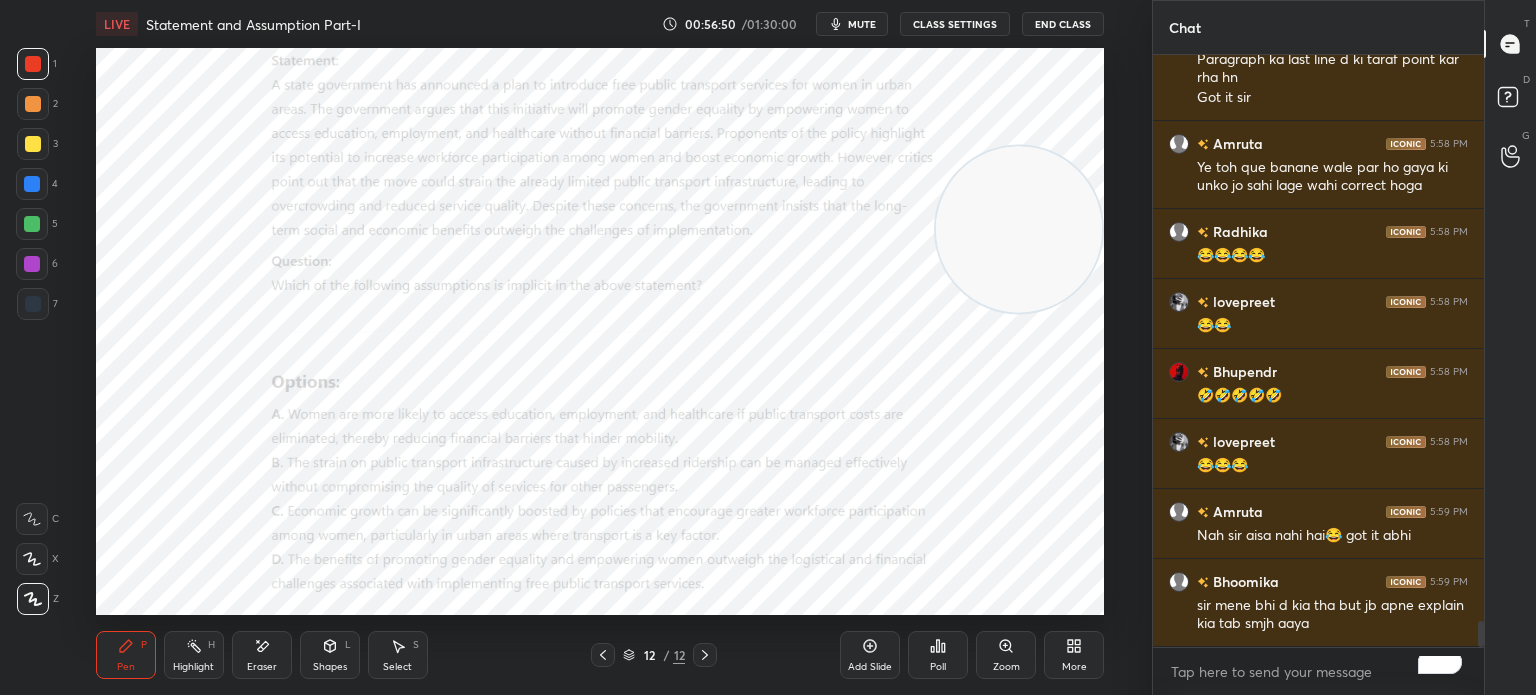 click on "More" at bounding box center [1074, 655] 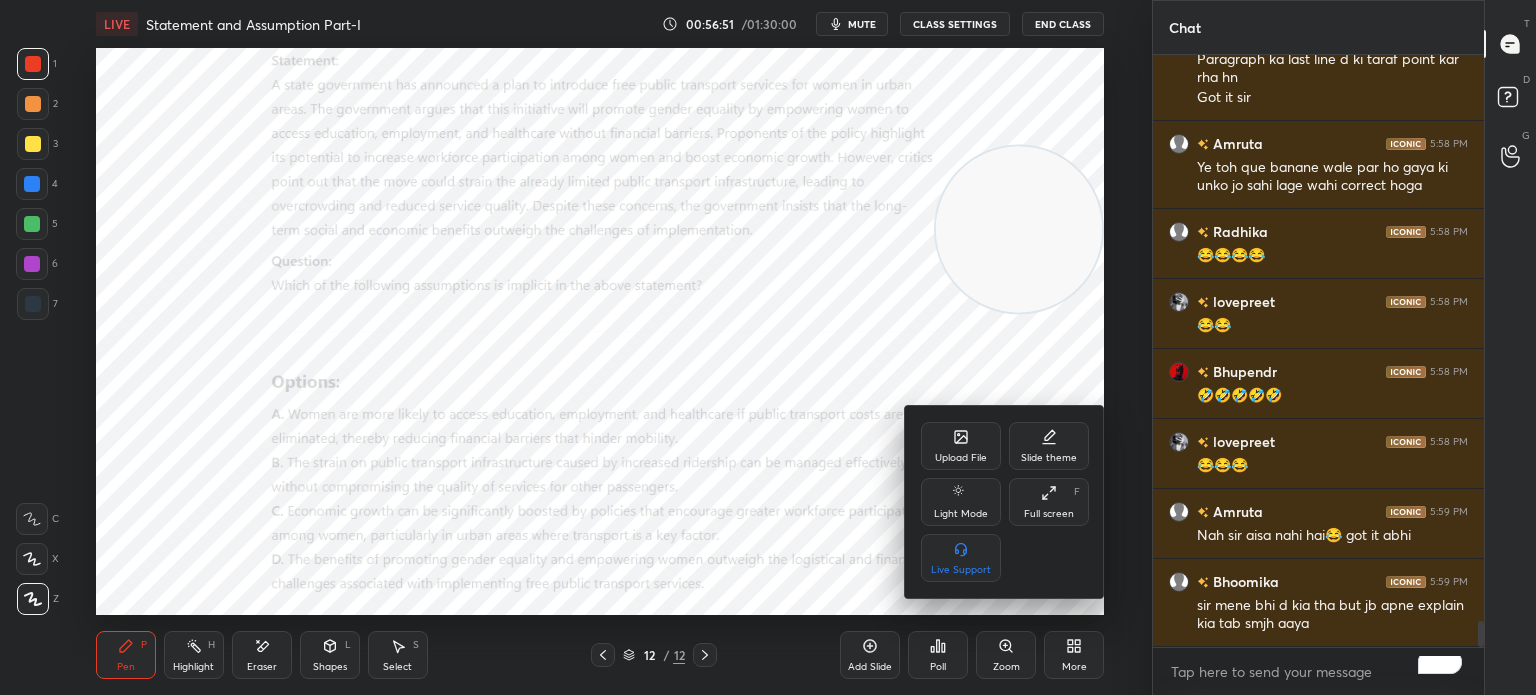 click on "Upload File" at bounding box center (961, 458) 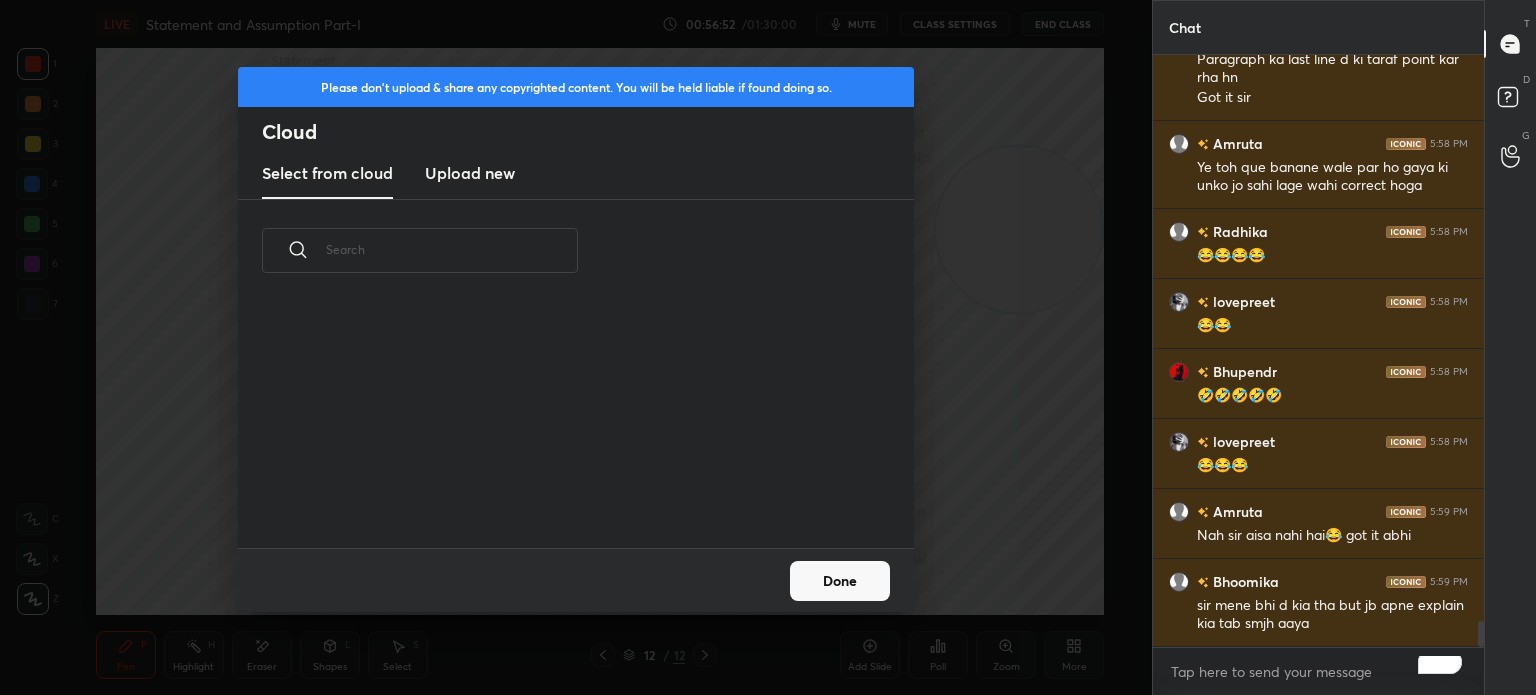 scroll, scrollTop: 5, scrollLeft: 10, axis: both 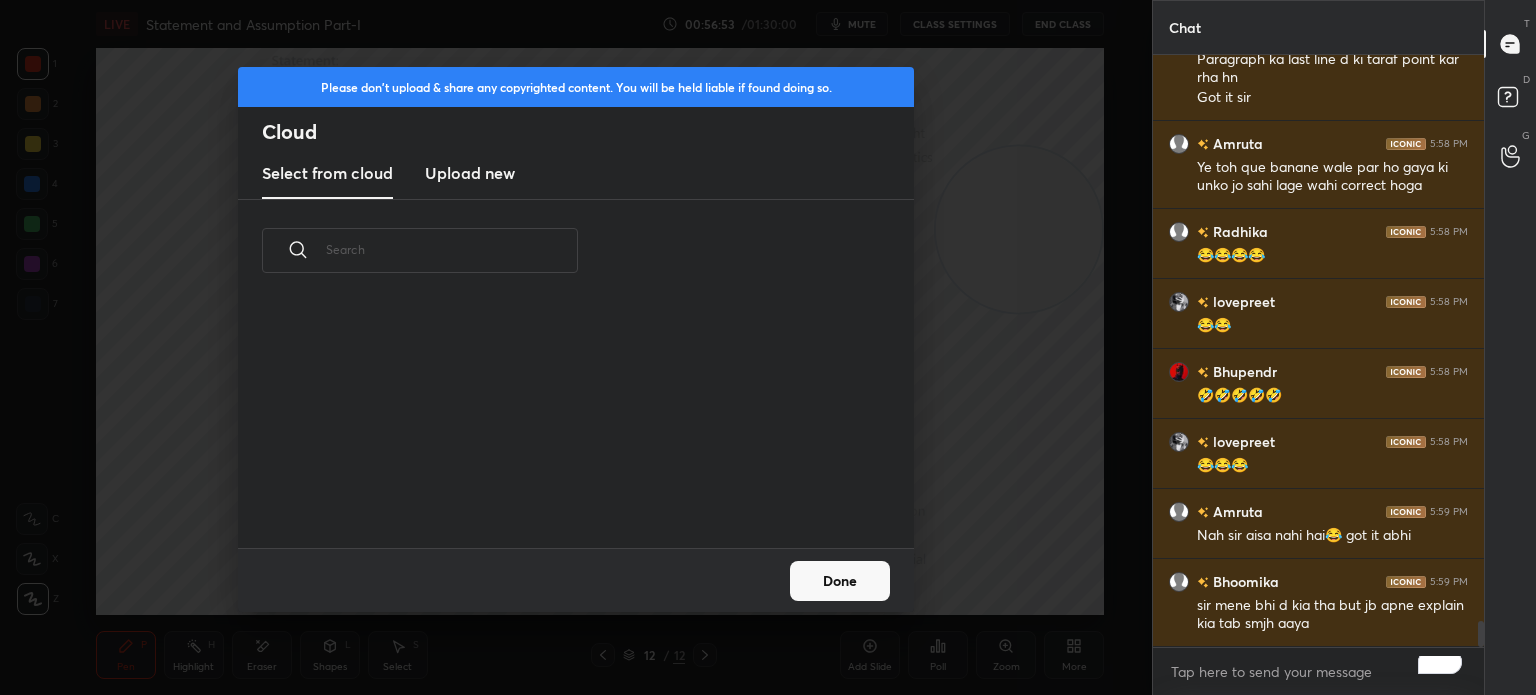 click on "Upload new" at bounding box center [470, 173] 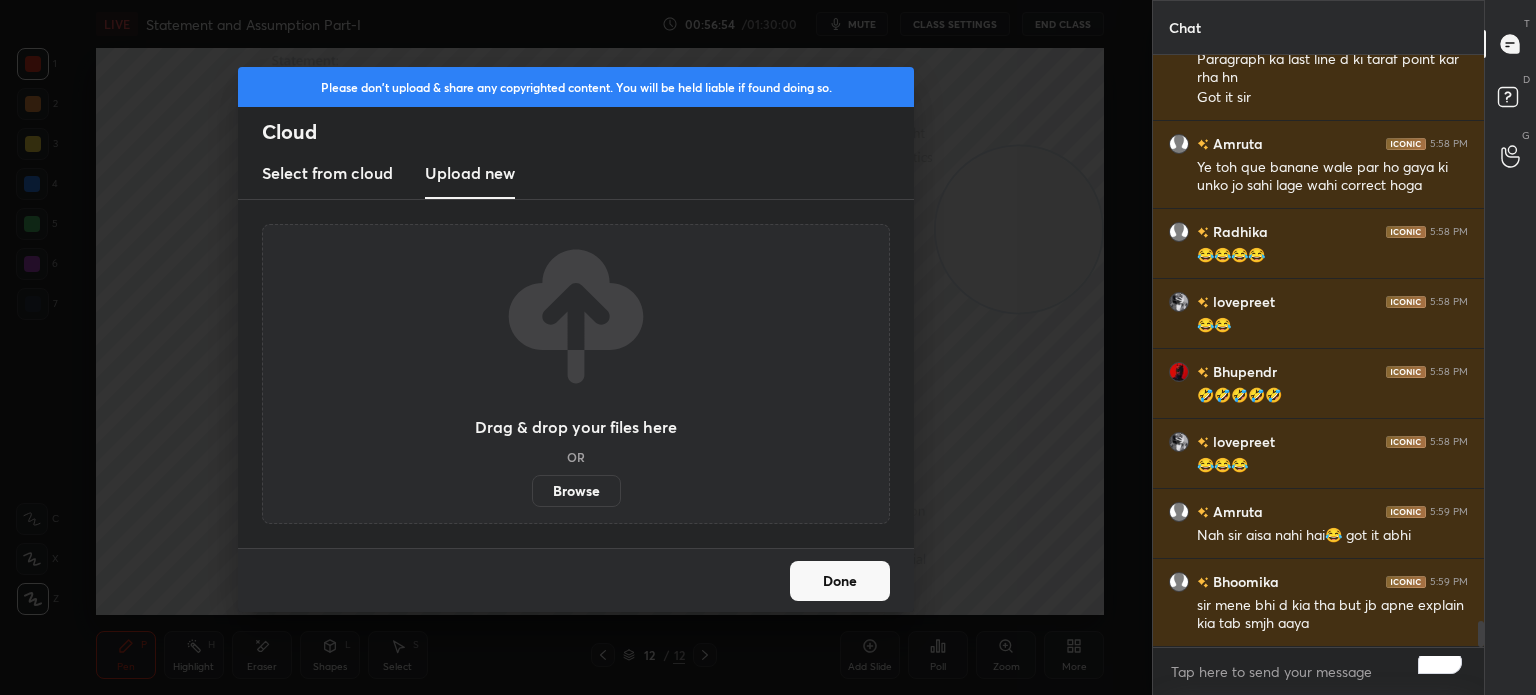 click on "Browse" at bounding box center [576, 491] 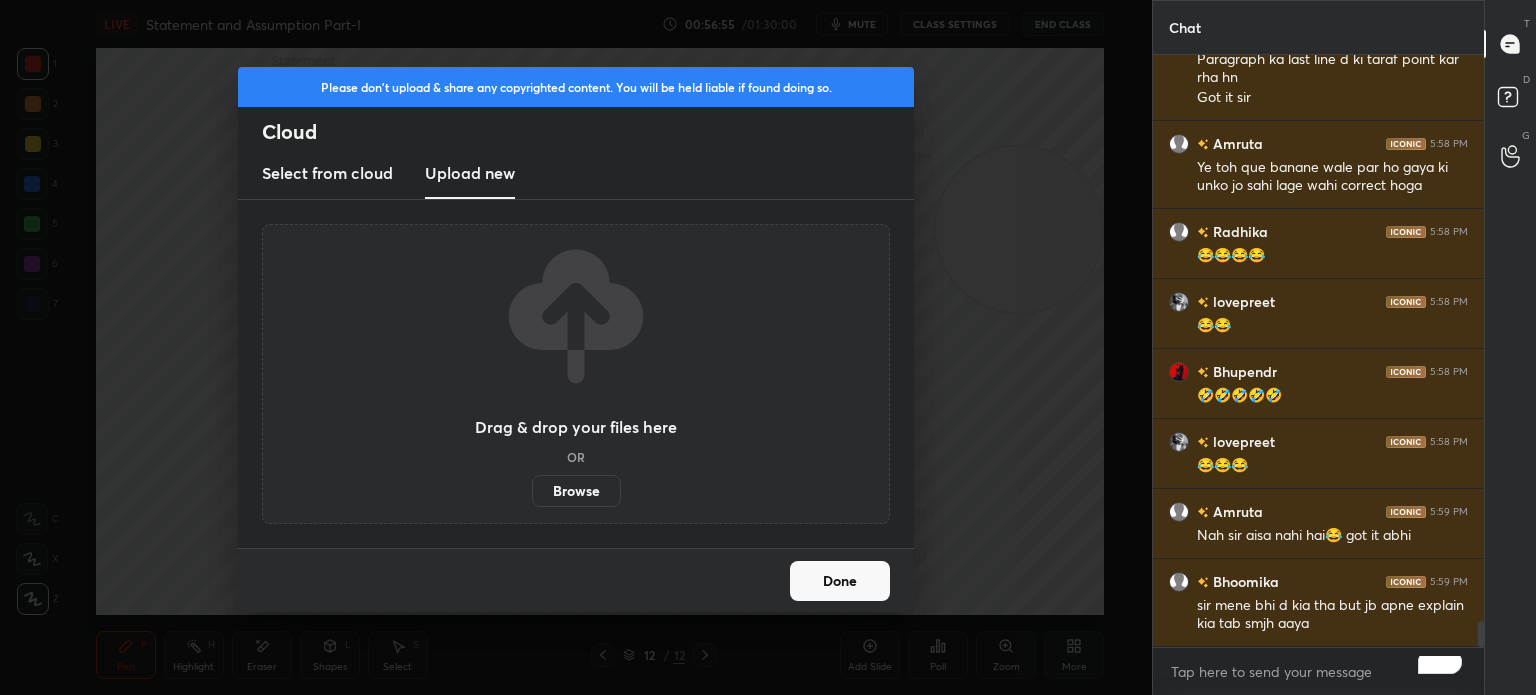 scroll, scrollTop: 12968, scrollLeft: 0, axis: vertical 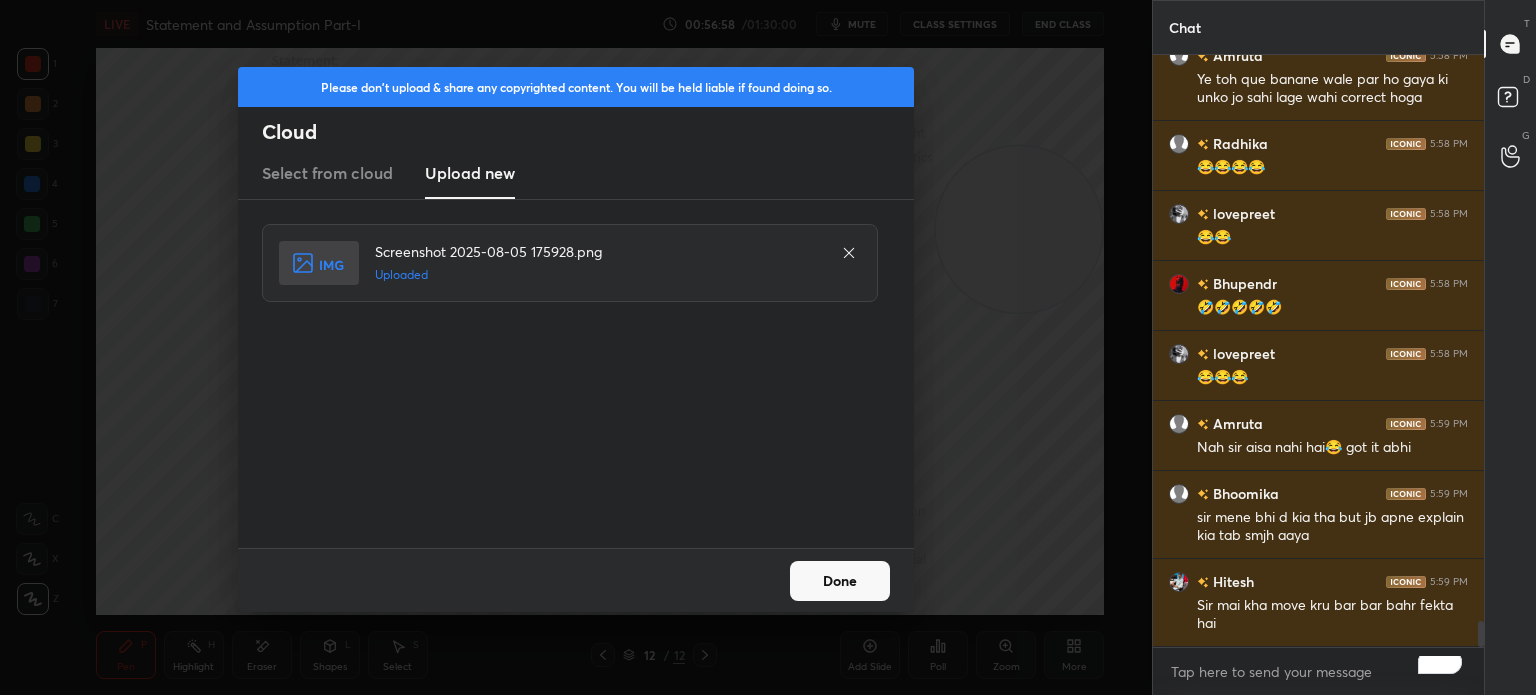 click on "Done" at bounding box center [840, 581] 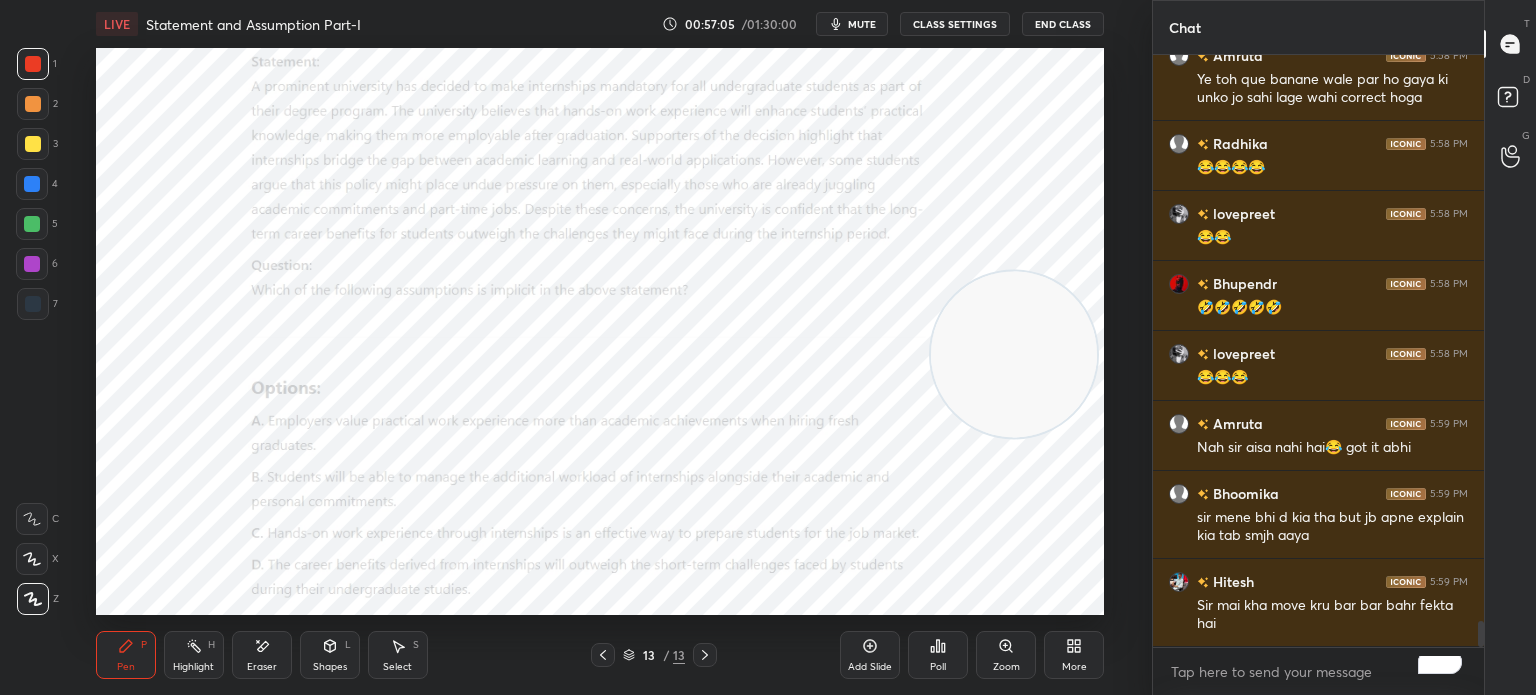 drag, startPoint x: 1002, startPoint y: 285, endPoint x: 997, endPoint y: 411, distance: 126.09917 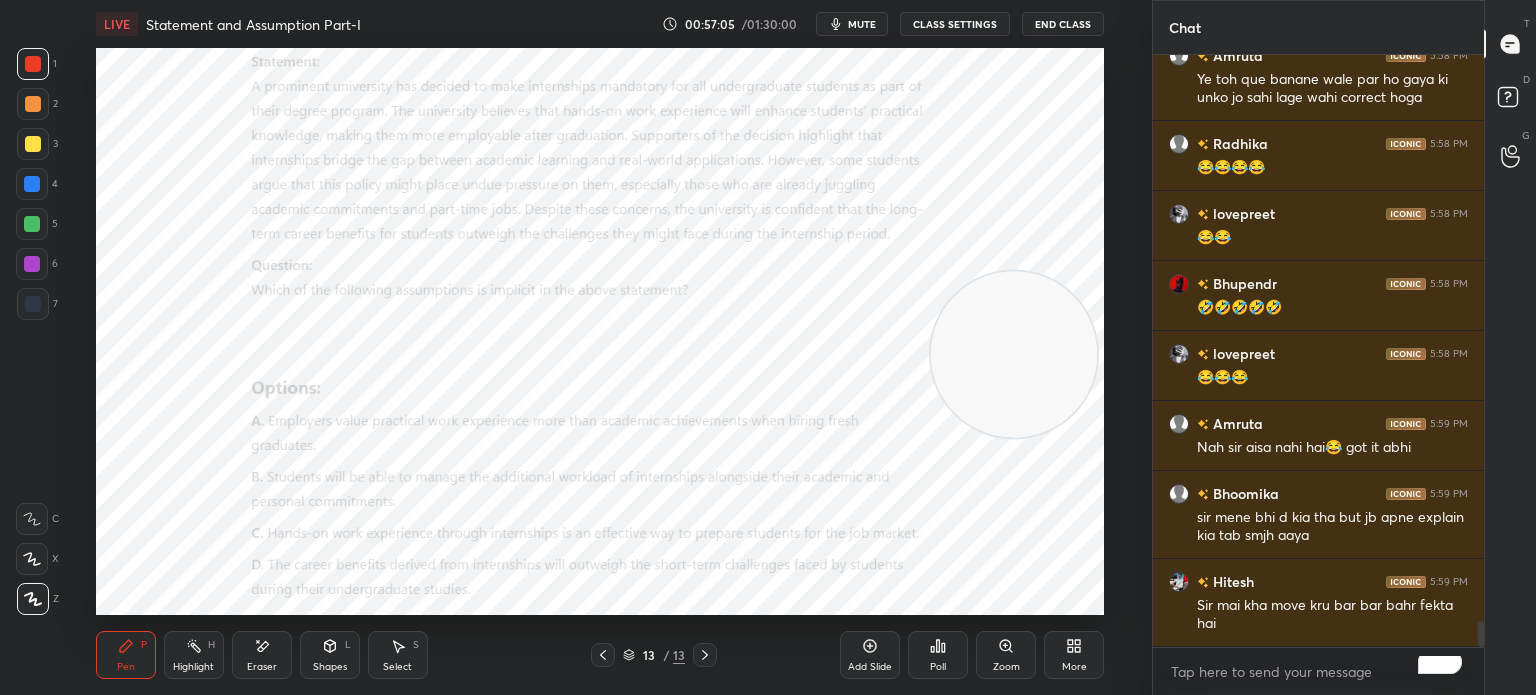 click at bounding box center [1014, 354] 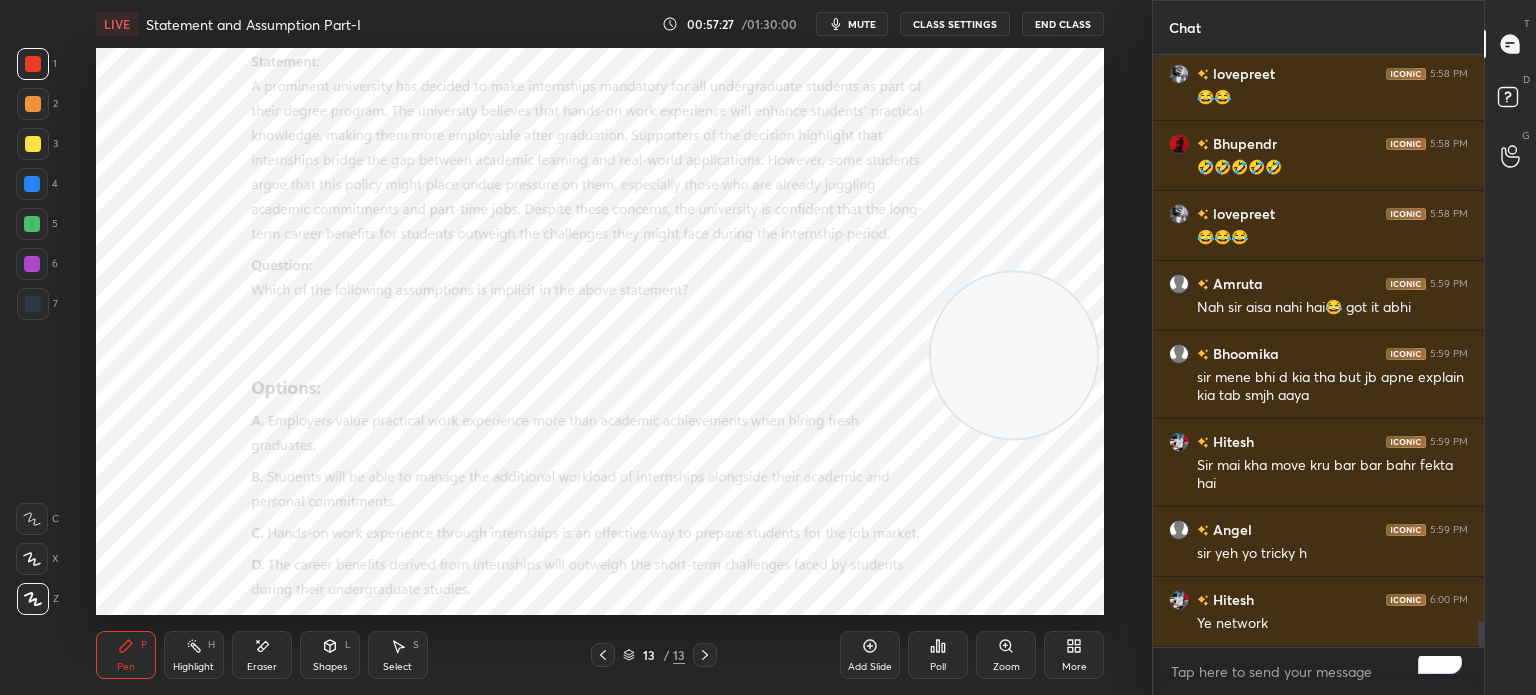 scroll, scrollTop: 13178, scrollLeft: 0, axis: vertical 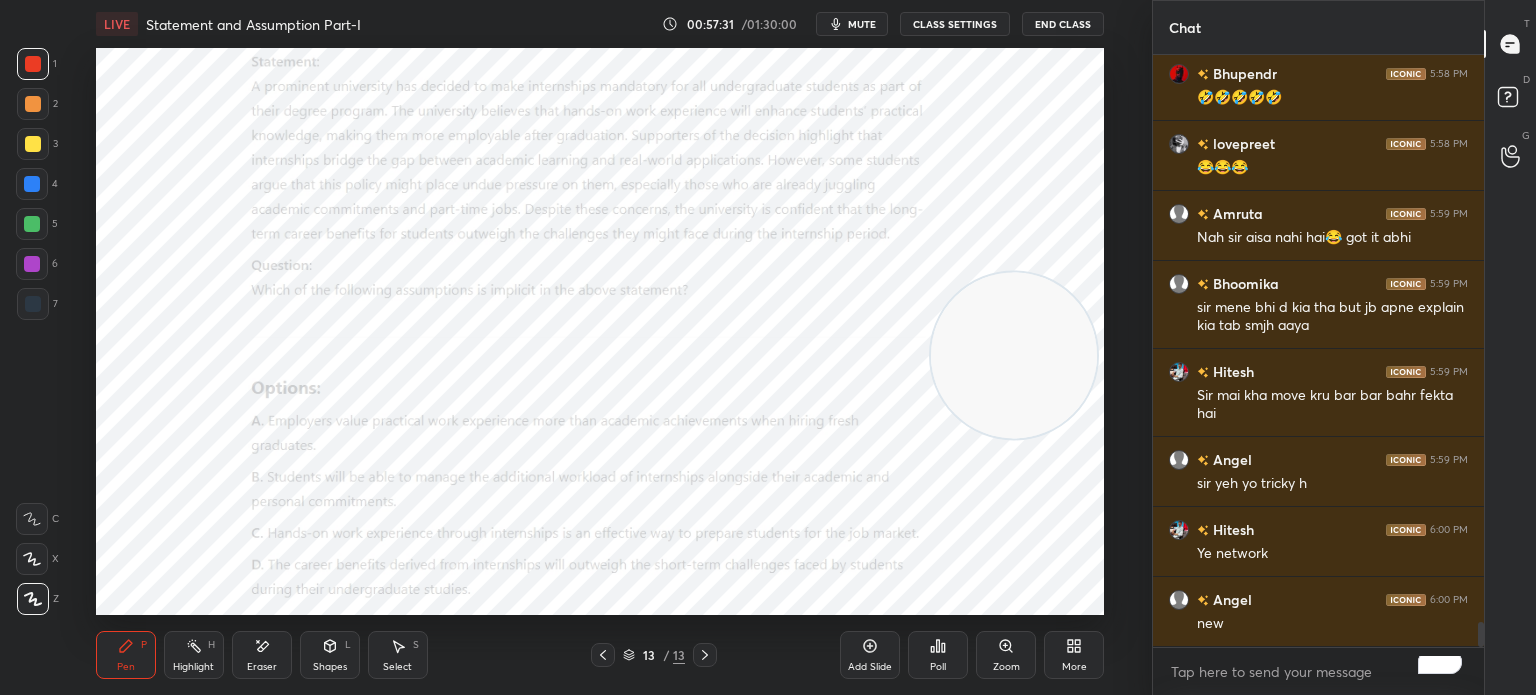 click 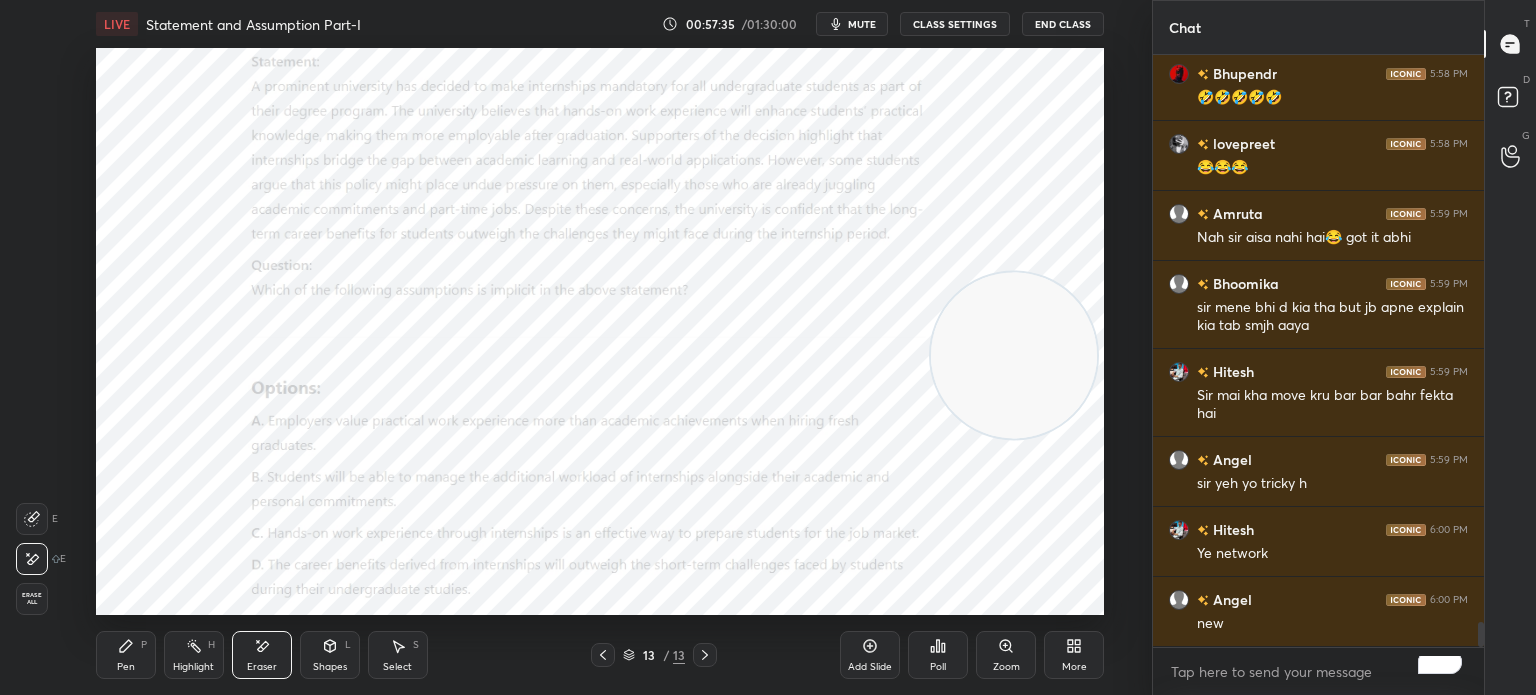 click 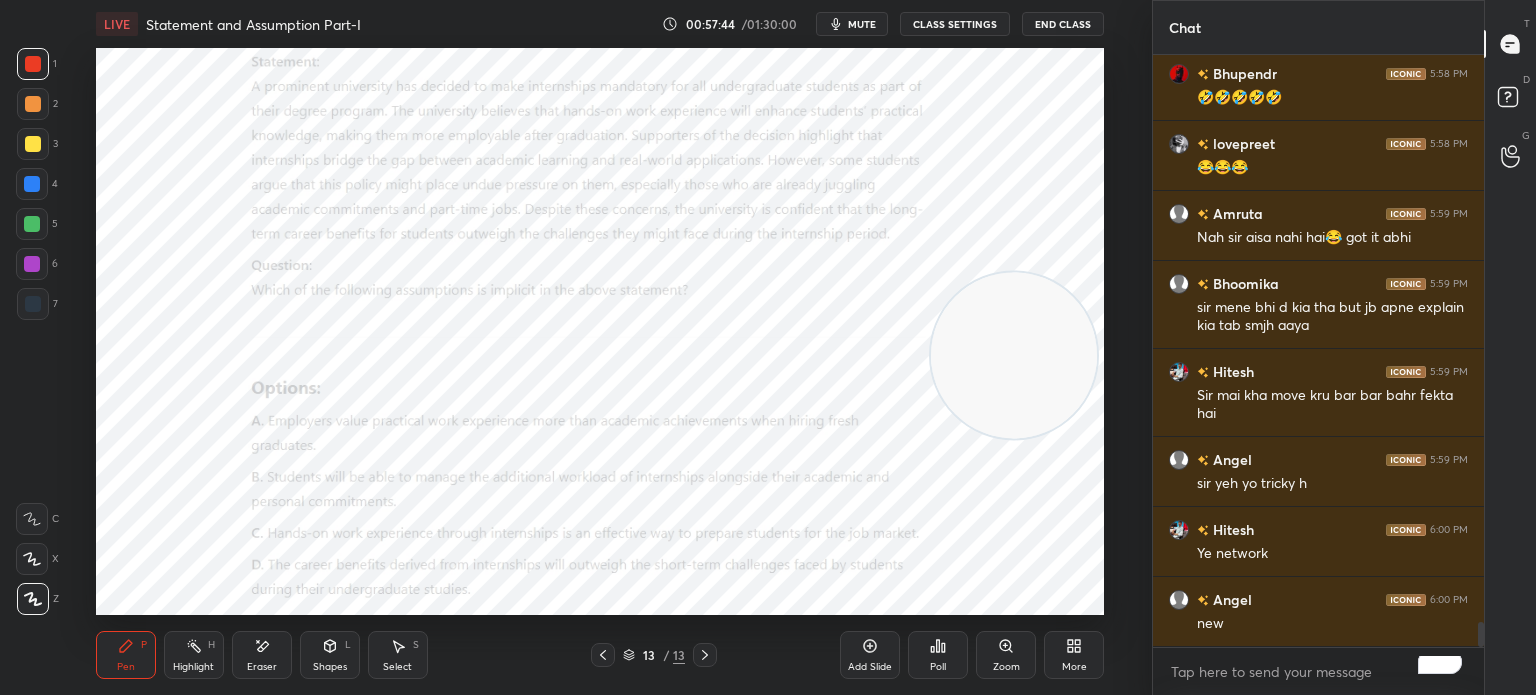 click on "mute" at bounding box center [862, 24] 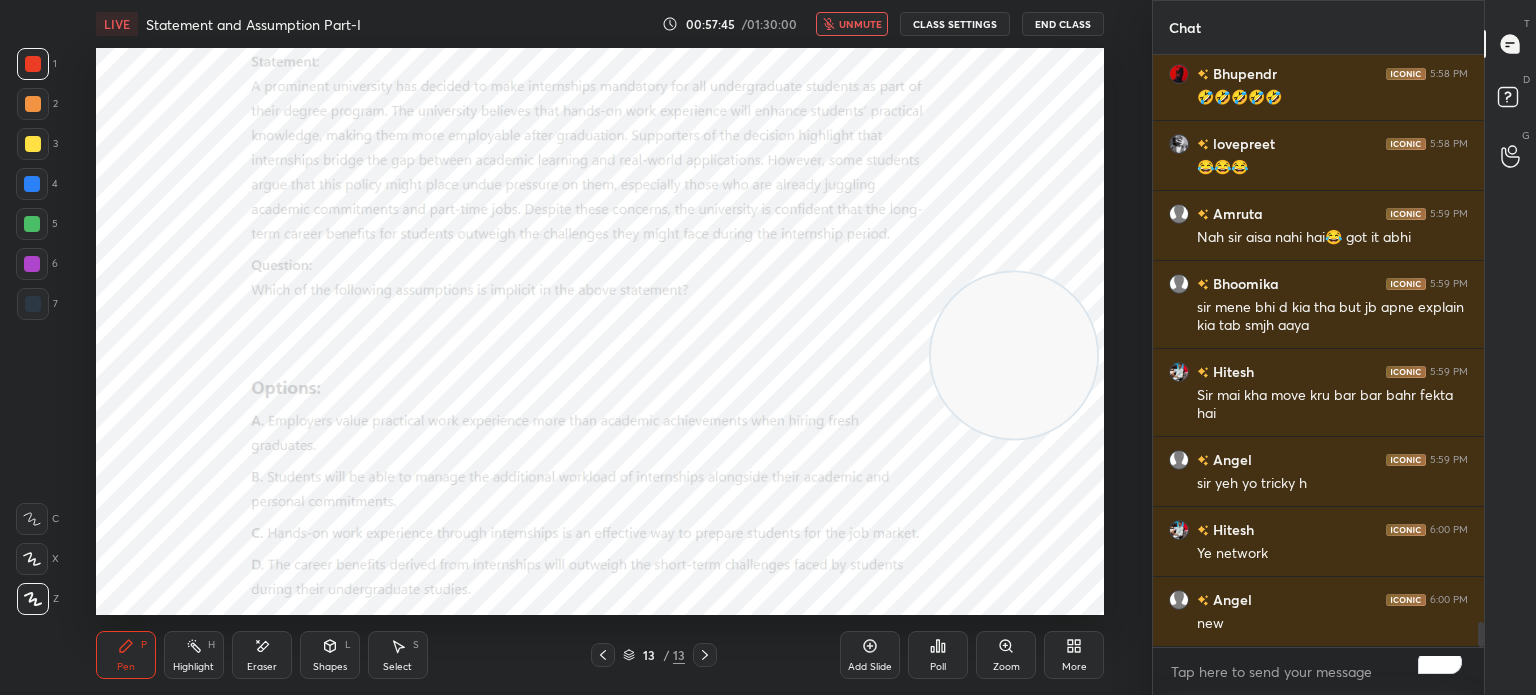 scroll, scrollTop: 13198, scrollLeft: 0, axis: vertical 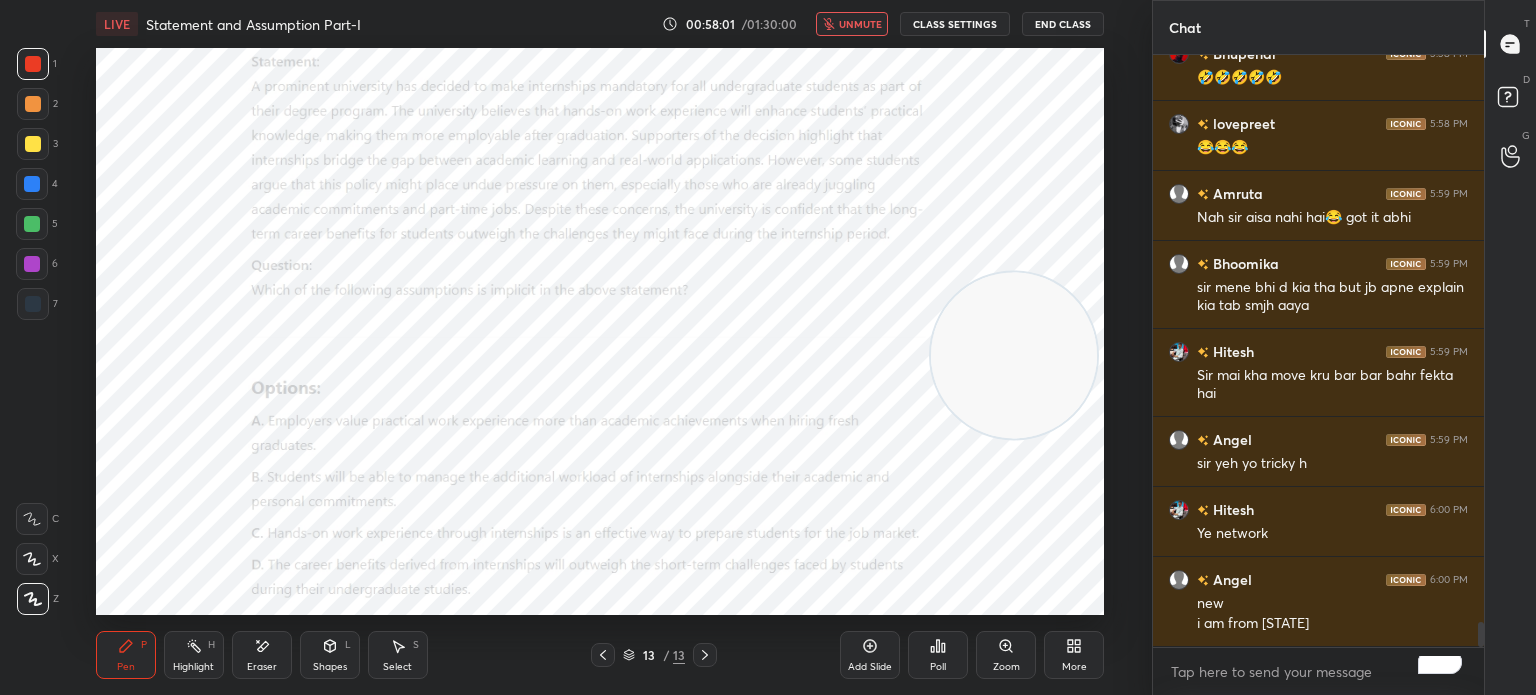 click on "unmute" at bounding box center [852, 24] 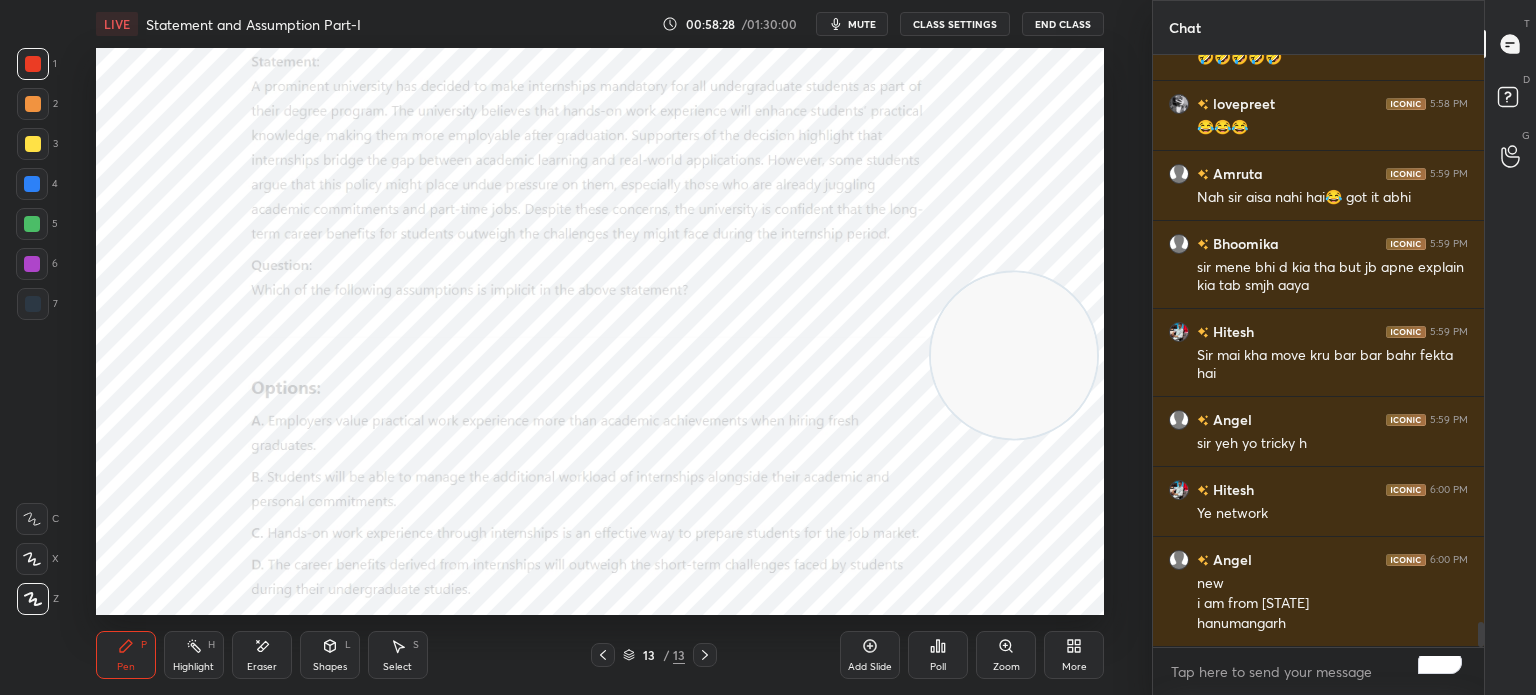 scroll, scrollTop: 13288, scrollLeft: 0, axis: vertical 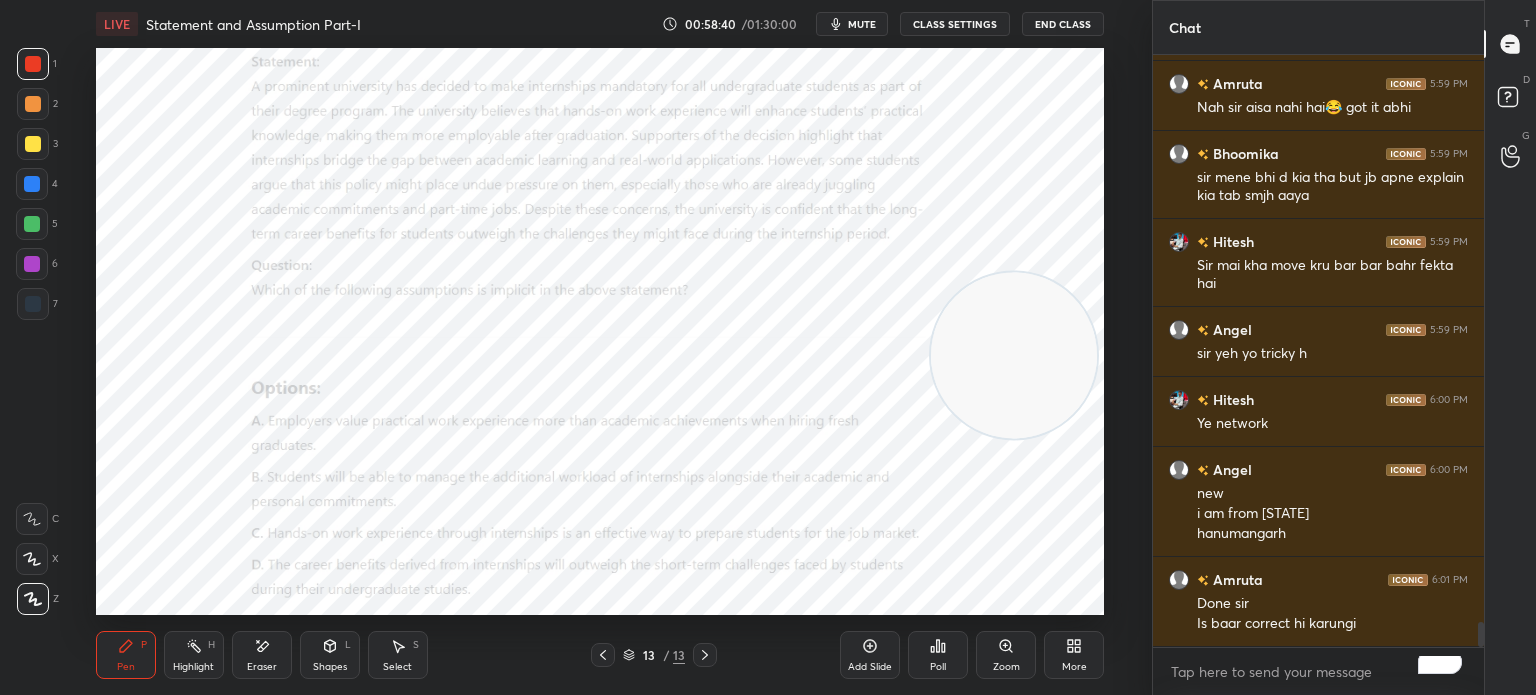 click on "Poll" at bounding box center (938, 667) 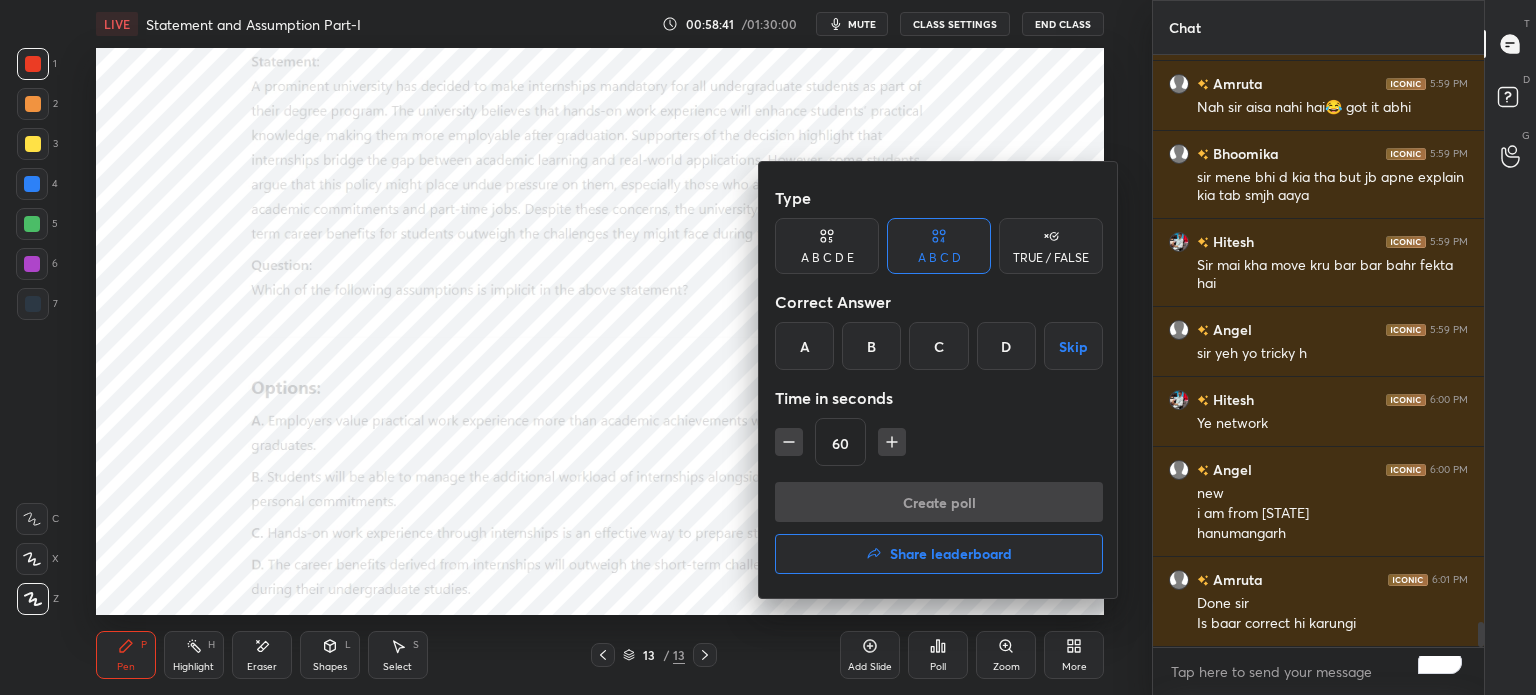 click on "C" at bounding box center (938, 346) 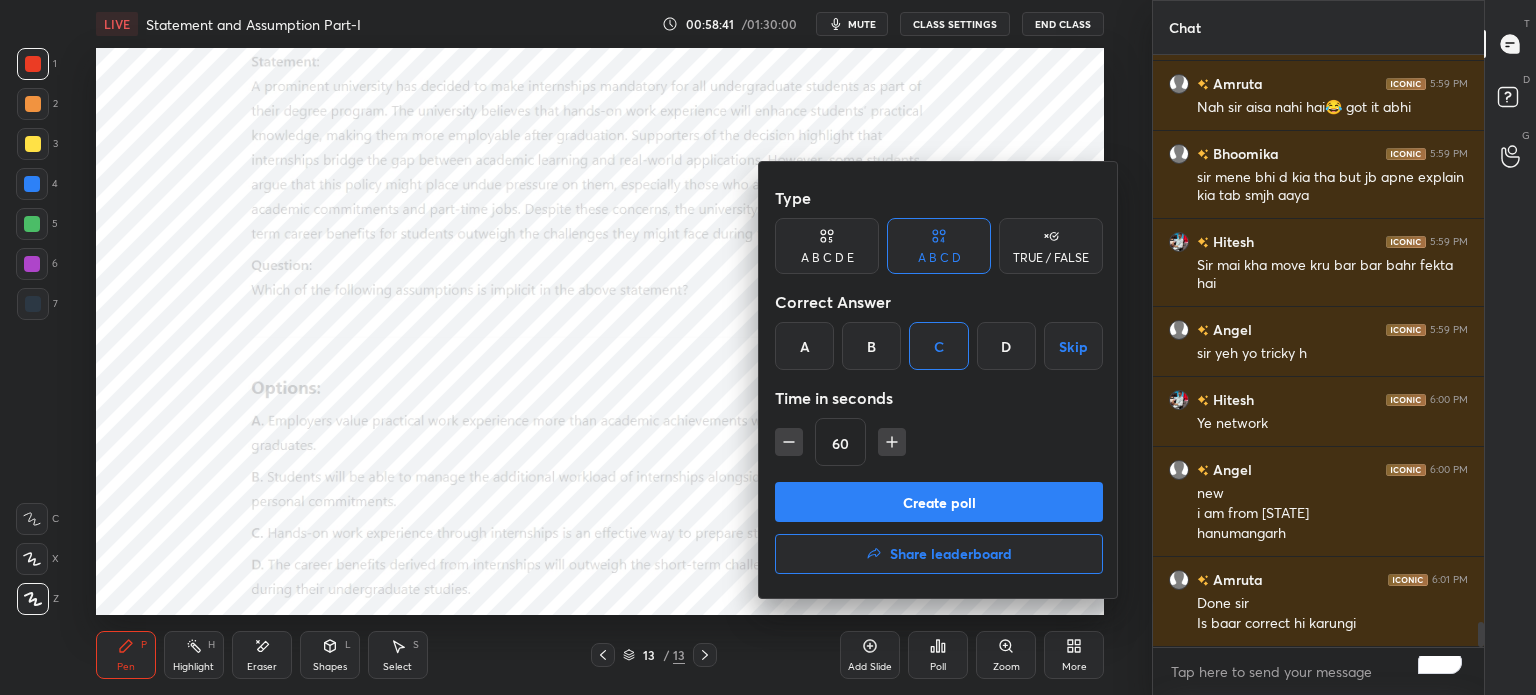 click on "Create poll" at bounding box center (939, 502) 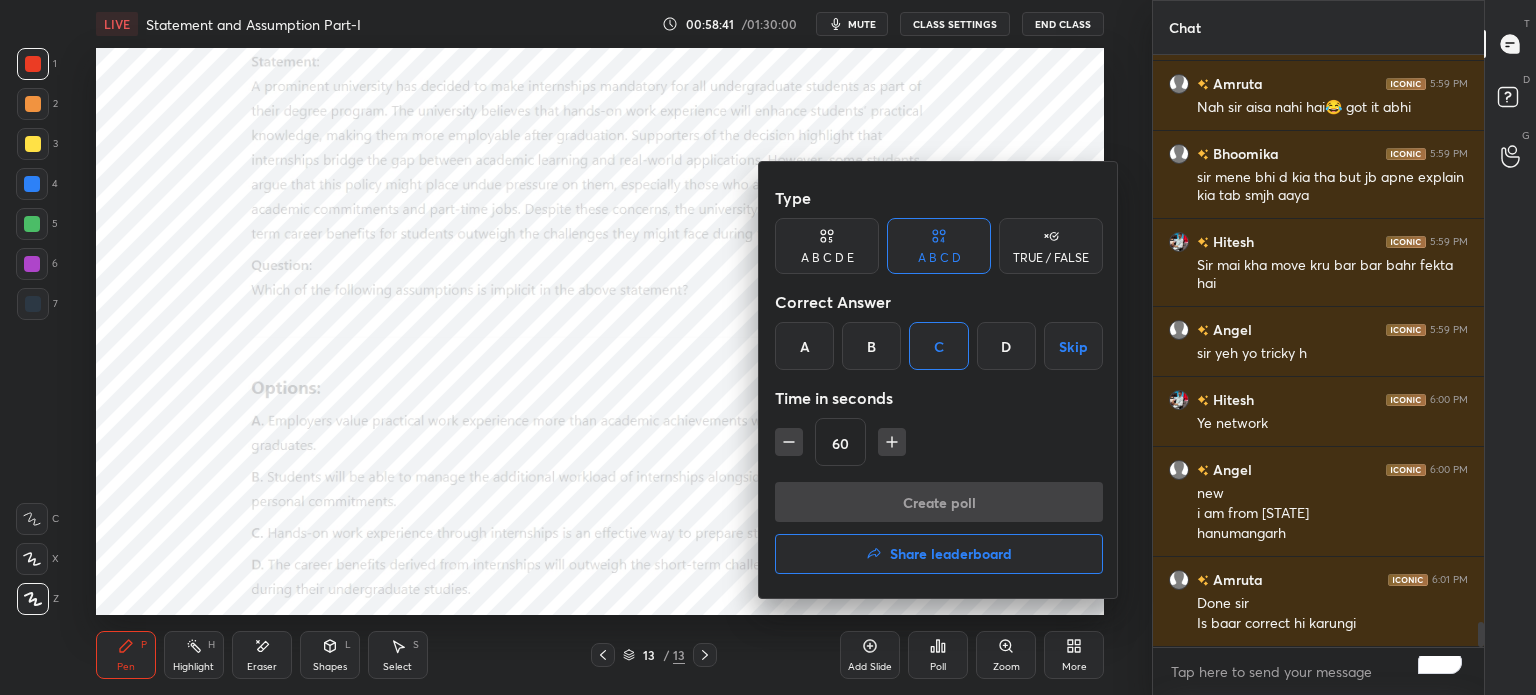 scroll, scrollTop: 566, scrollLeft: 325, axis: both 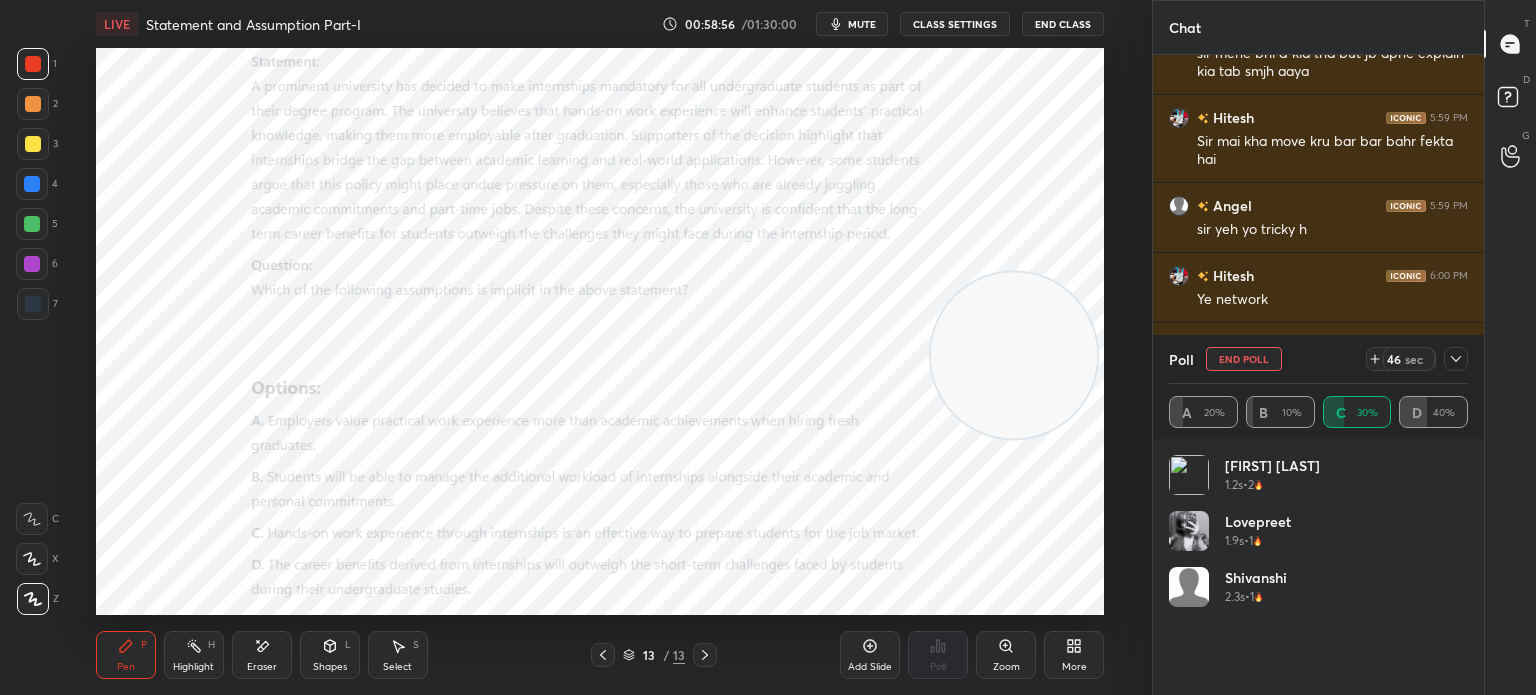 click 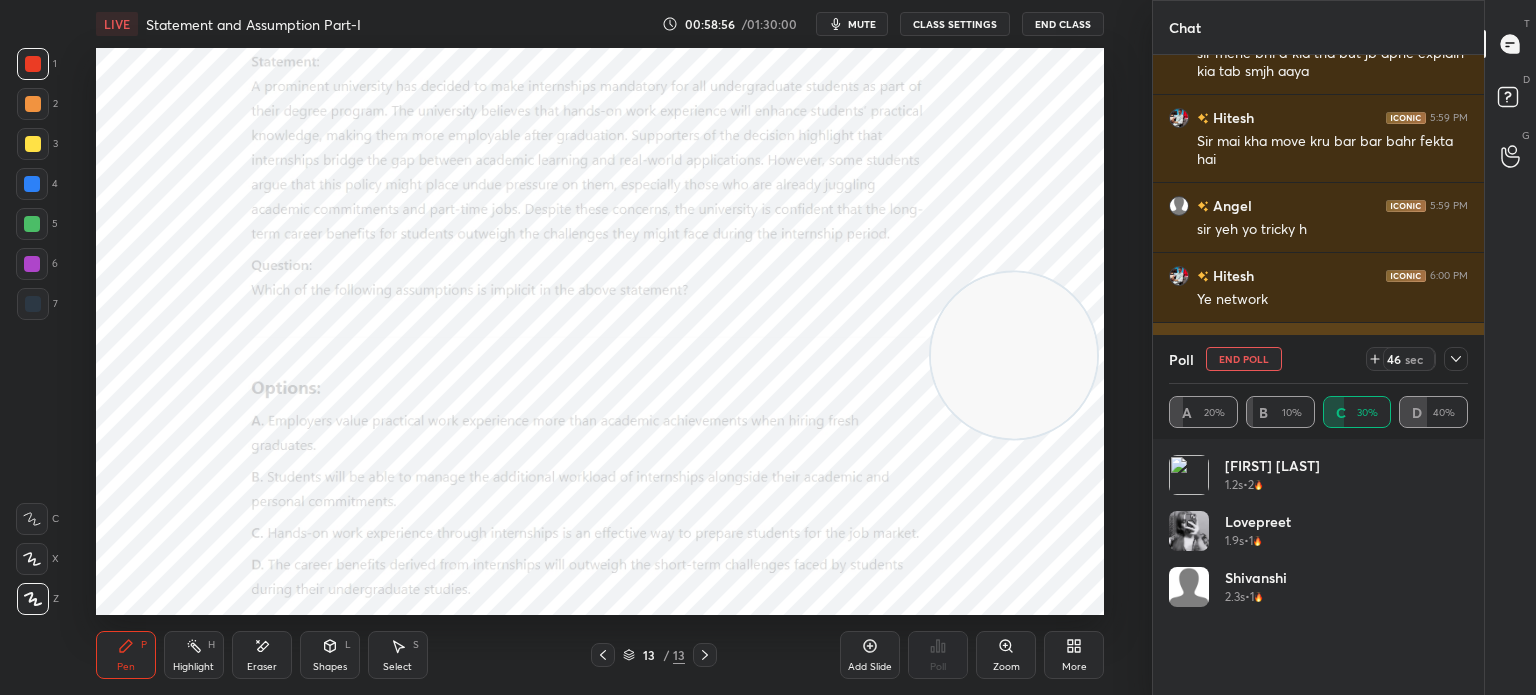 scroll, scrollTop: 175, scrollLeft: 293, axis: both 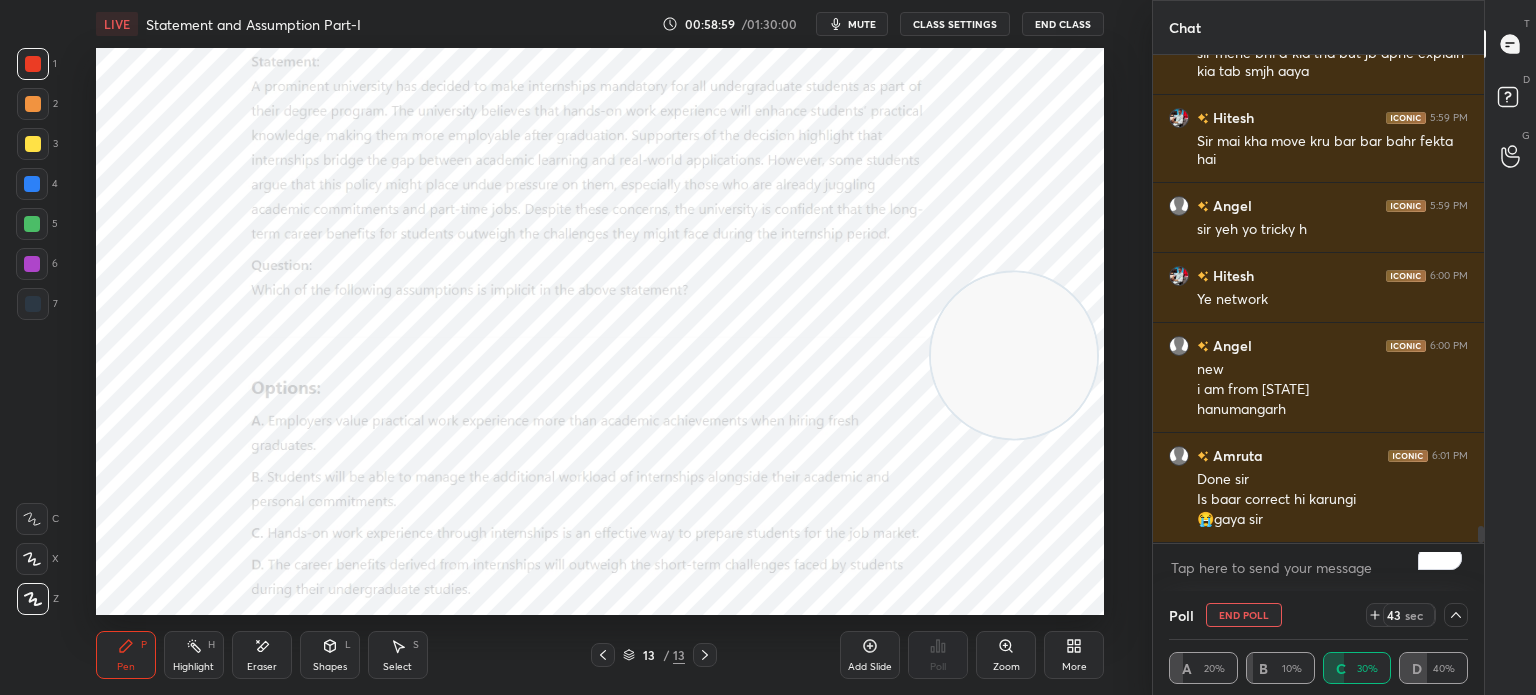 click 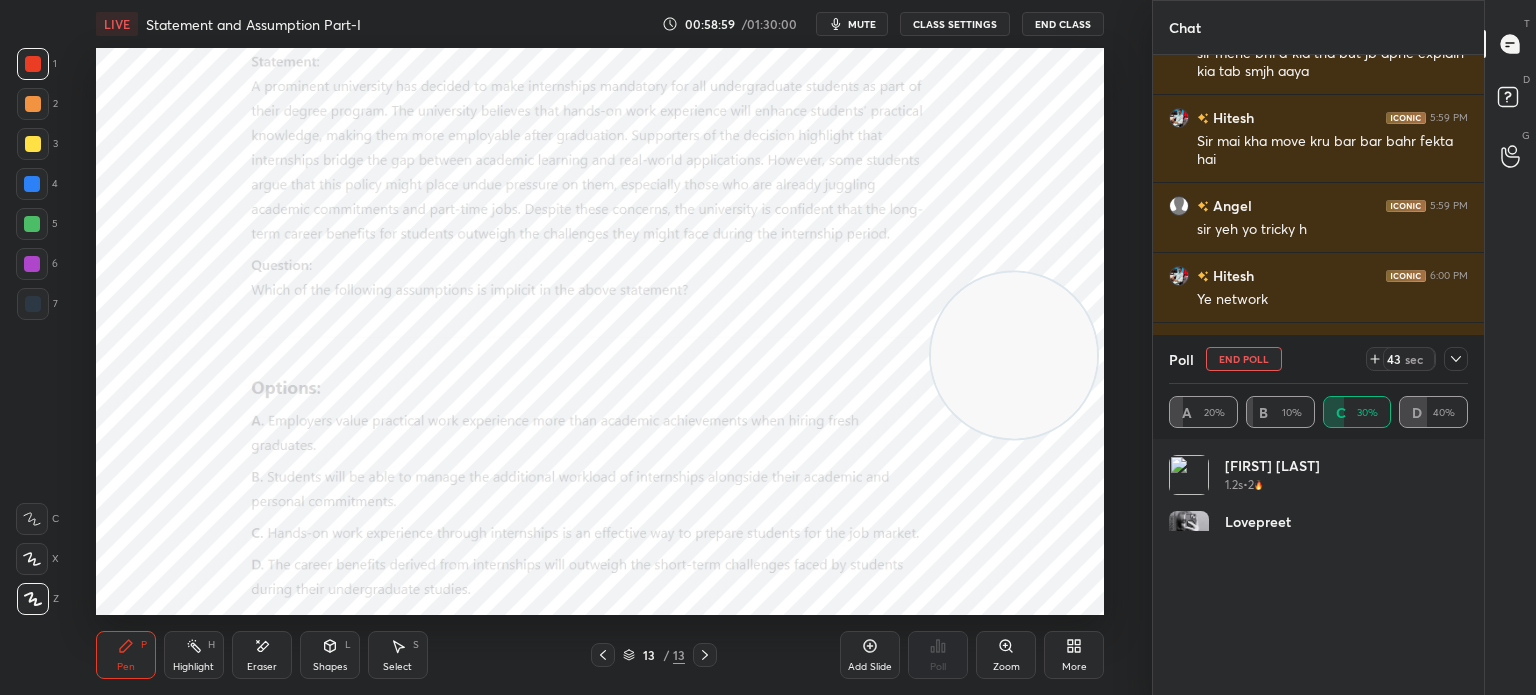 scroll, scrollTop: 0, scrollLeft: 0, axis: both 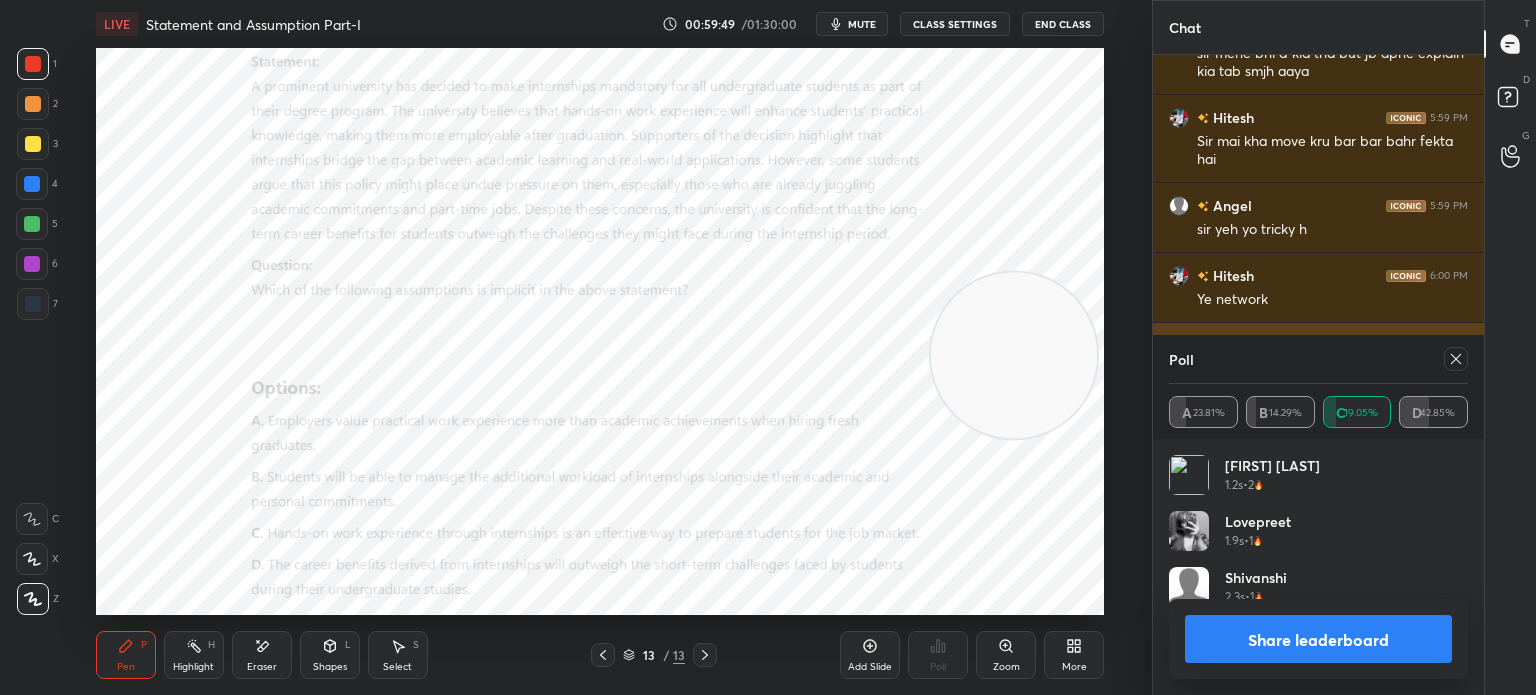 click 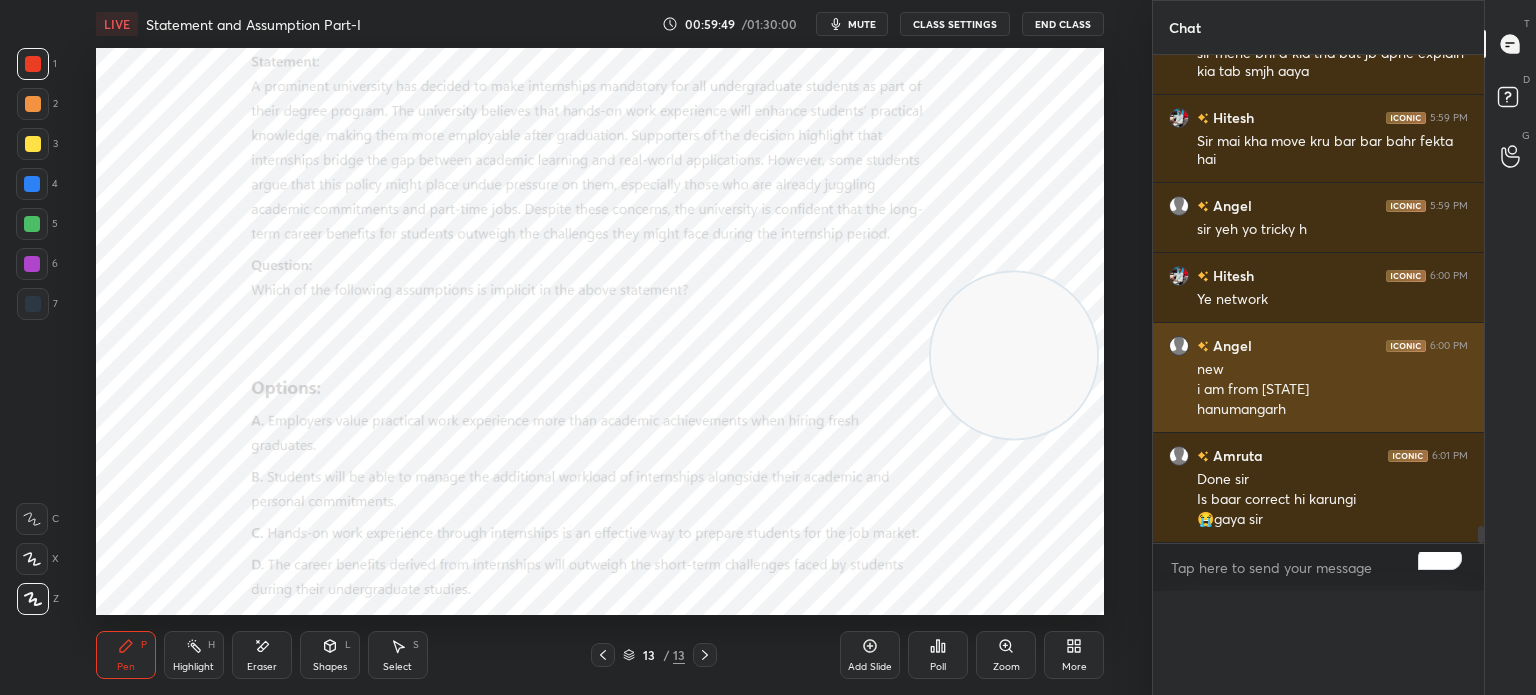 scroll, scrollTop: 0, scrollLeft: 0, axis: both 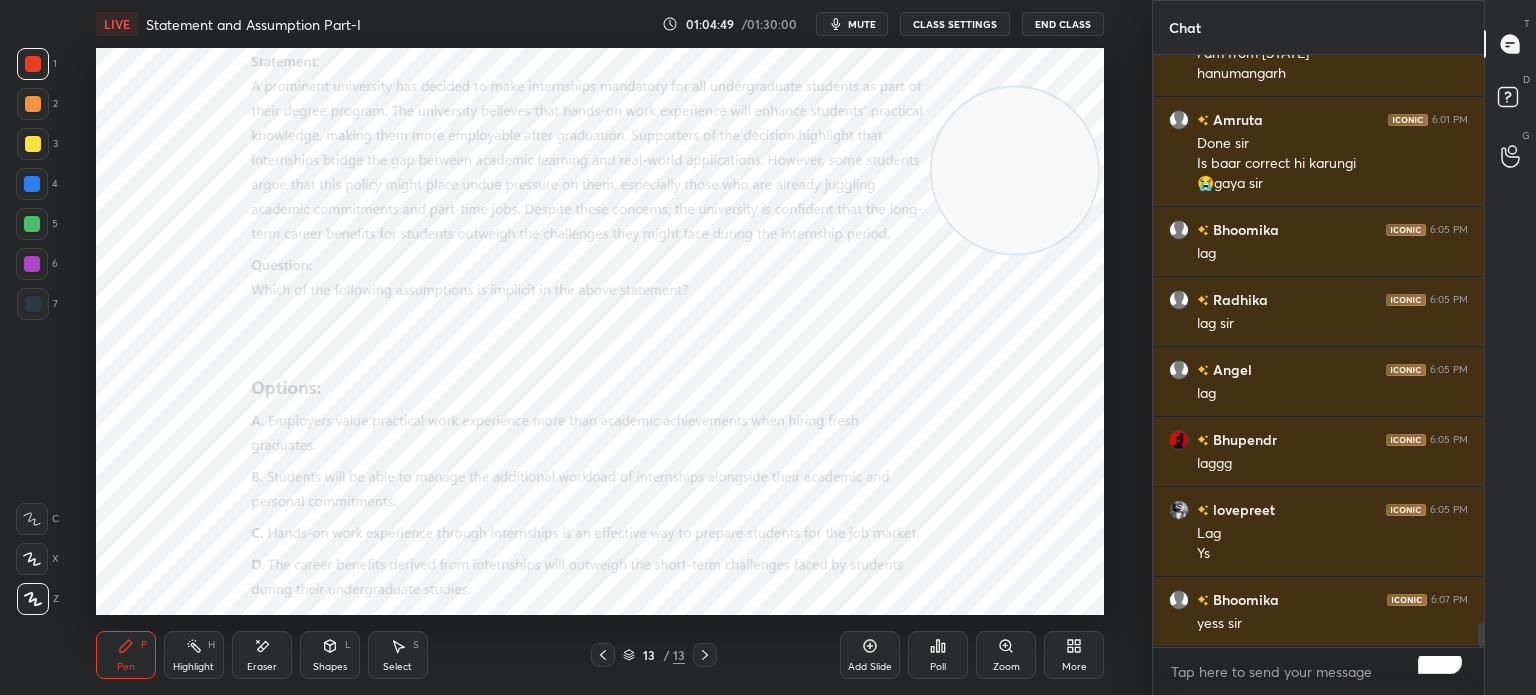 click on "More" at bounding box center (1074, 655) 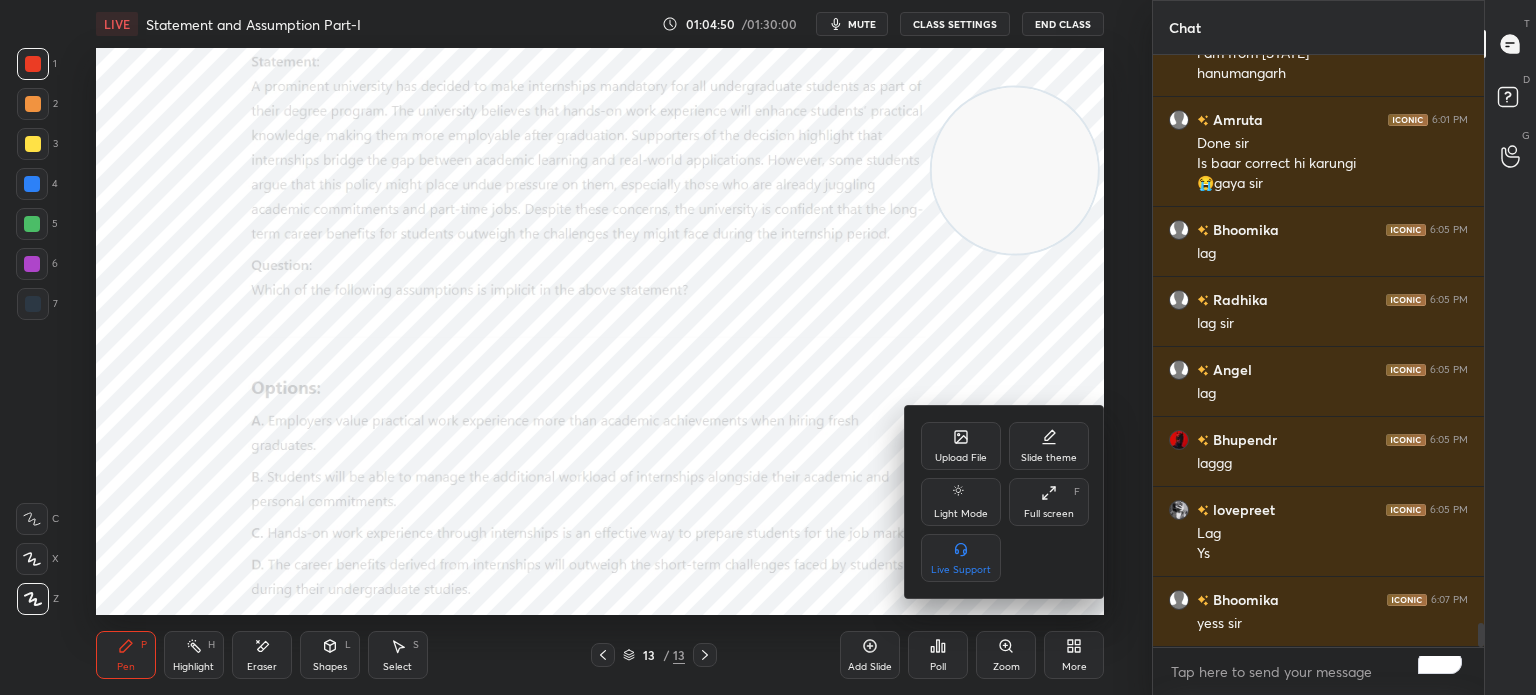 click on "Upload File" at bounding box center [961, 458] 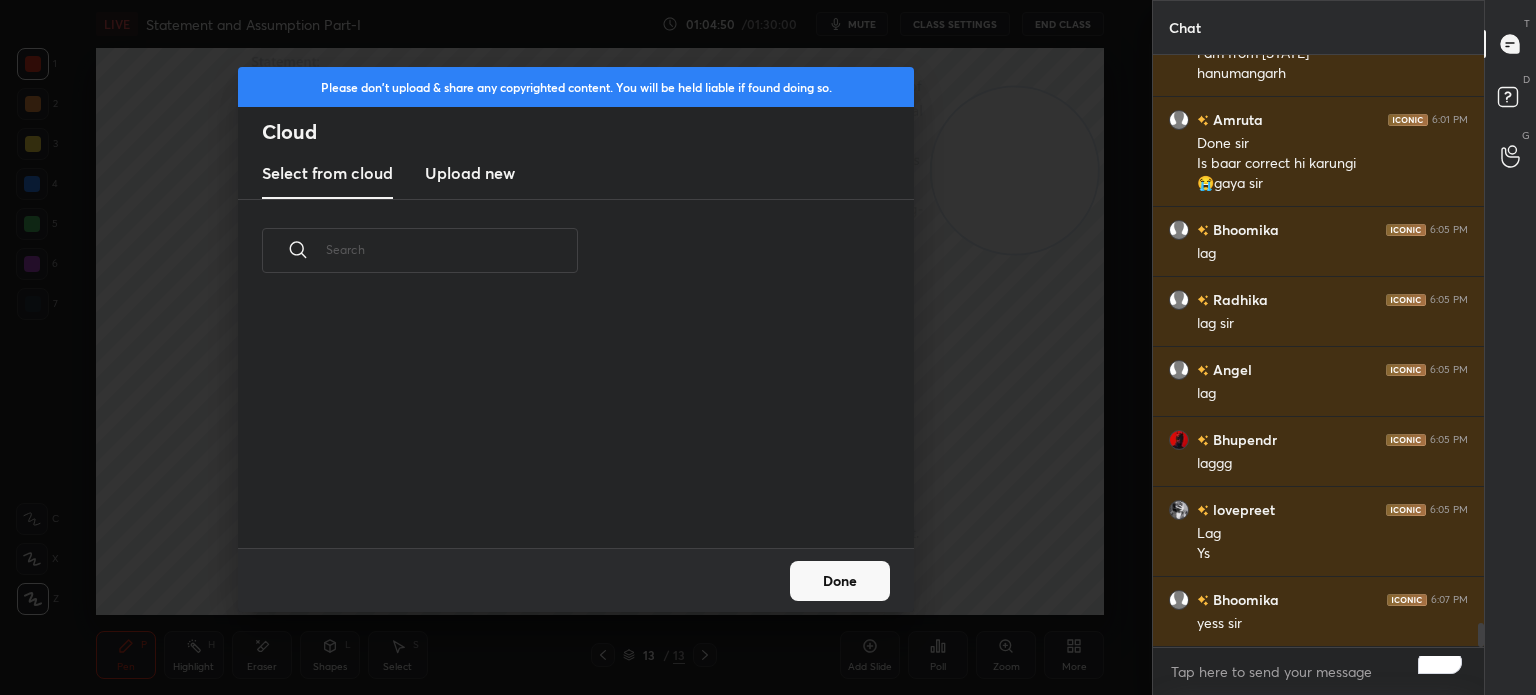 scroll, scrollTop: 5, scrollLeft: 10, axis: both 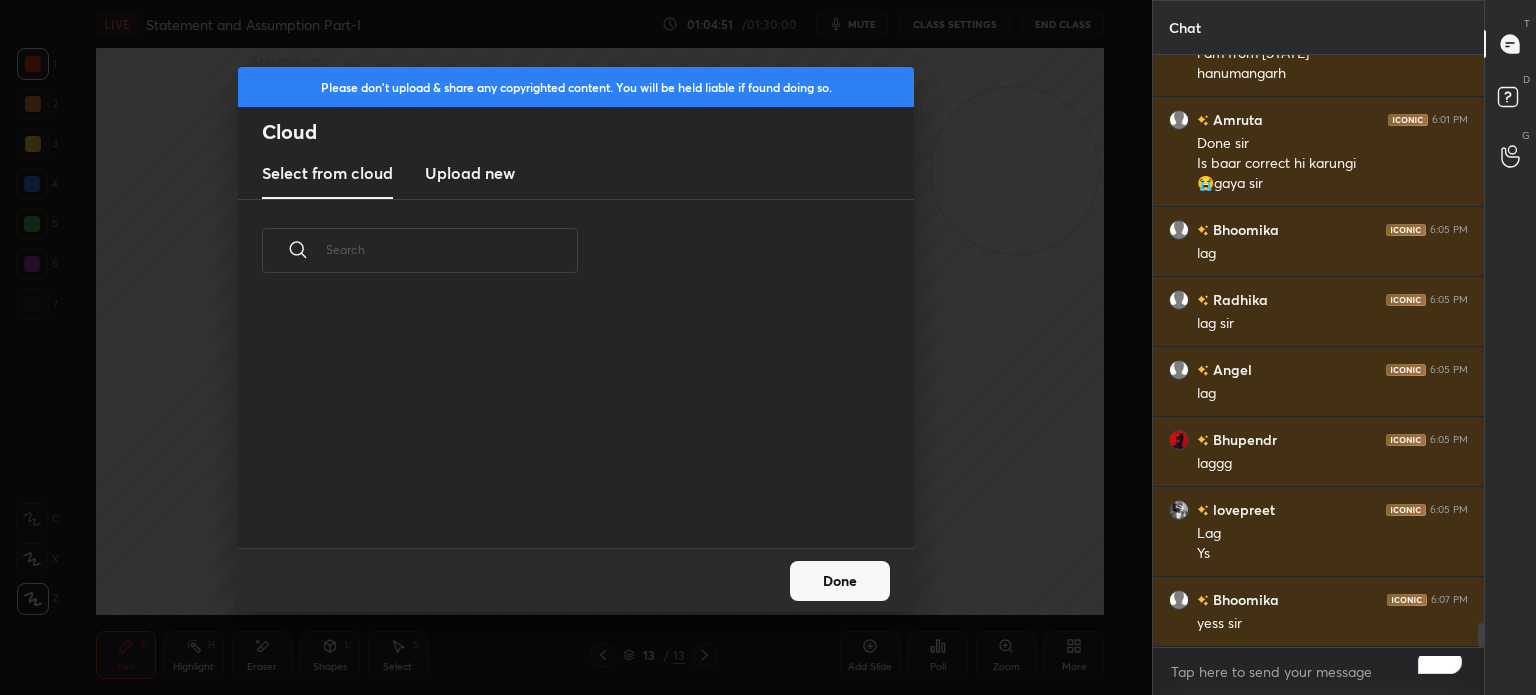 click on "Upload new" at bounding box center (470, 173) 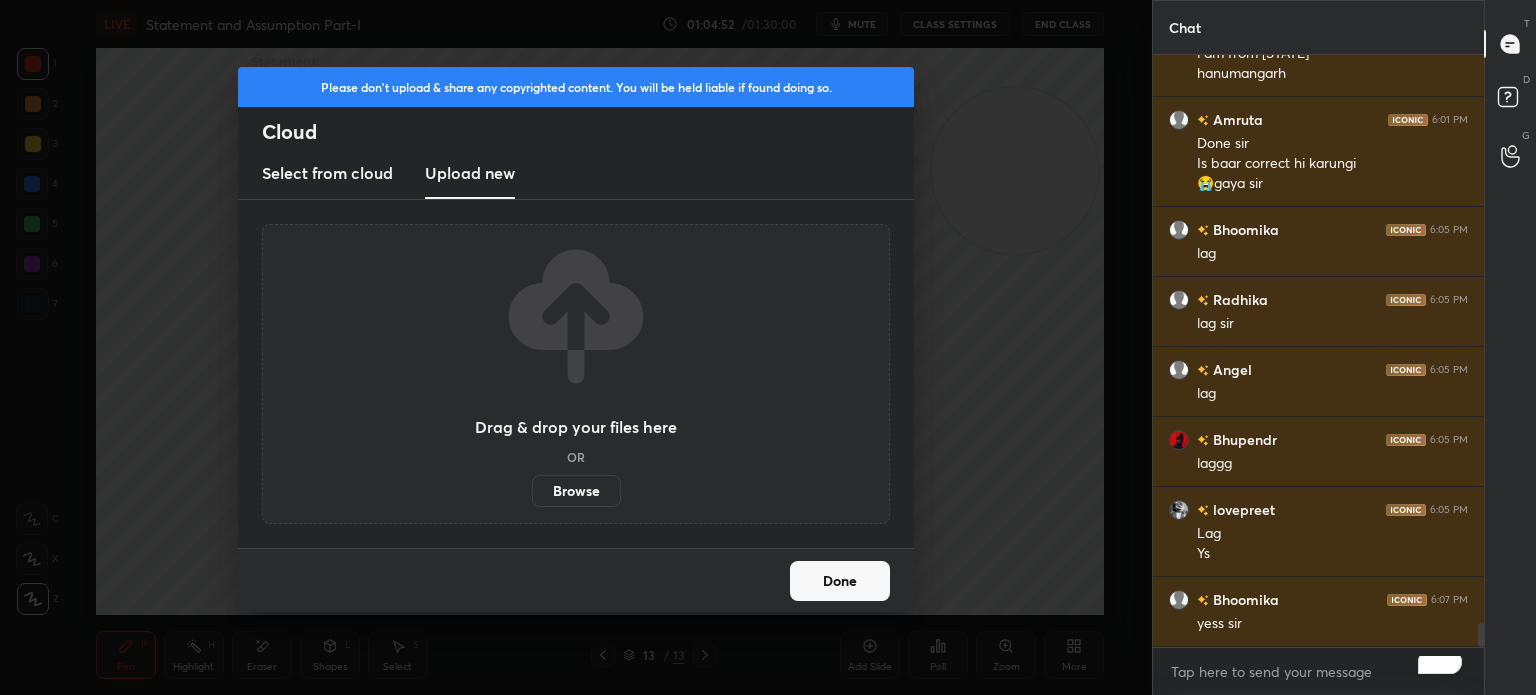 scroll, scrollTop: 13838, scrollLeft: 0, axis: vertical 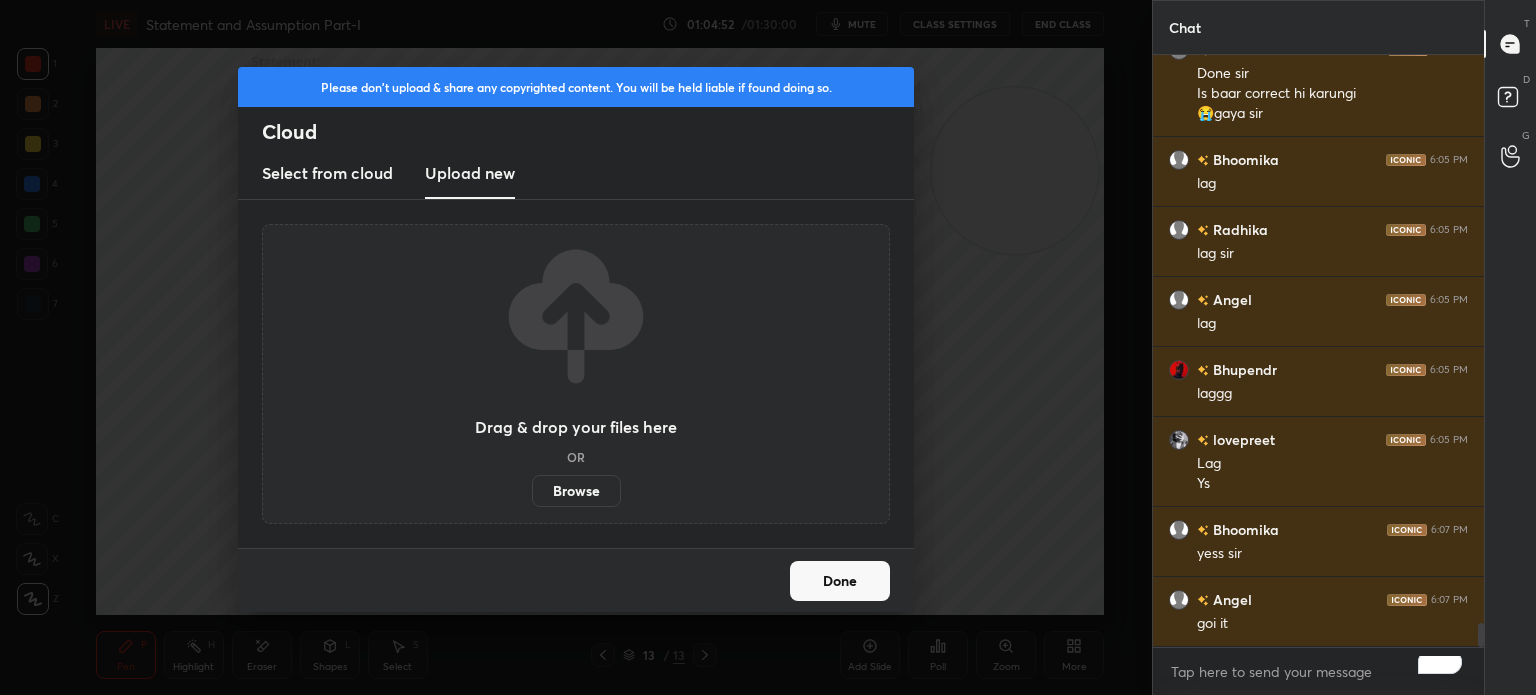 click on "Browse" at bounding box center (576, 491) 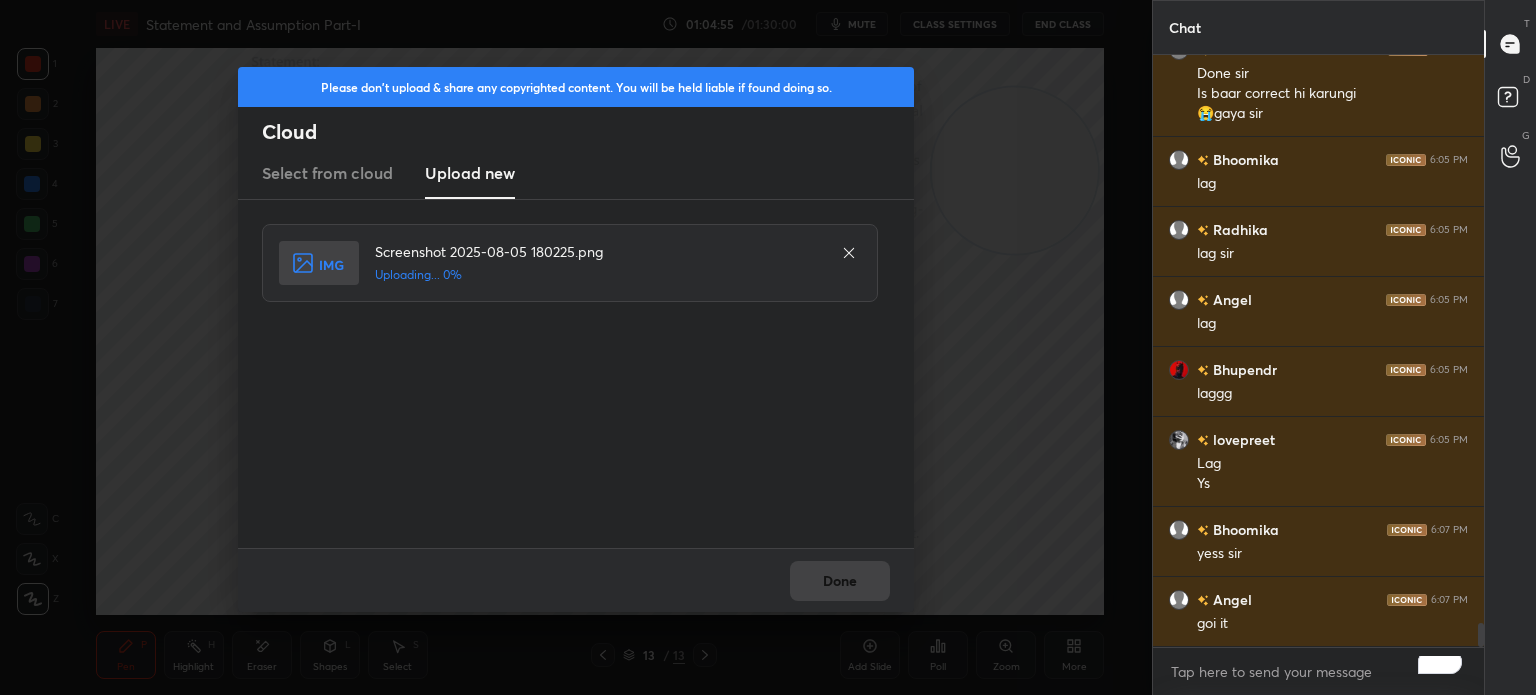 scroll, scrollTop: 13908, scrollLeft: 0, axis: vertical 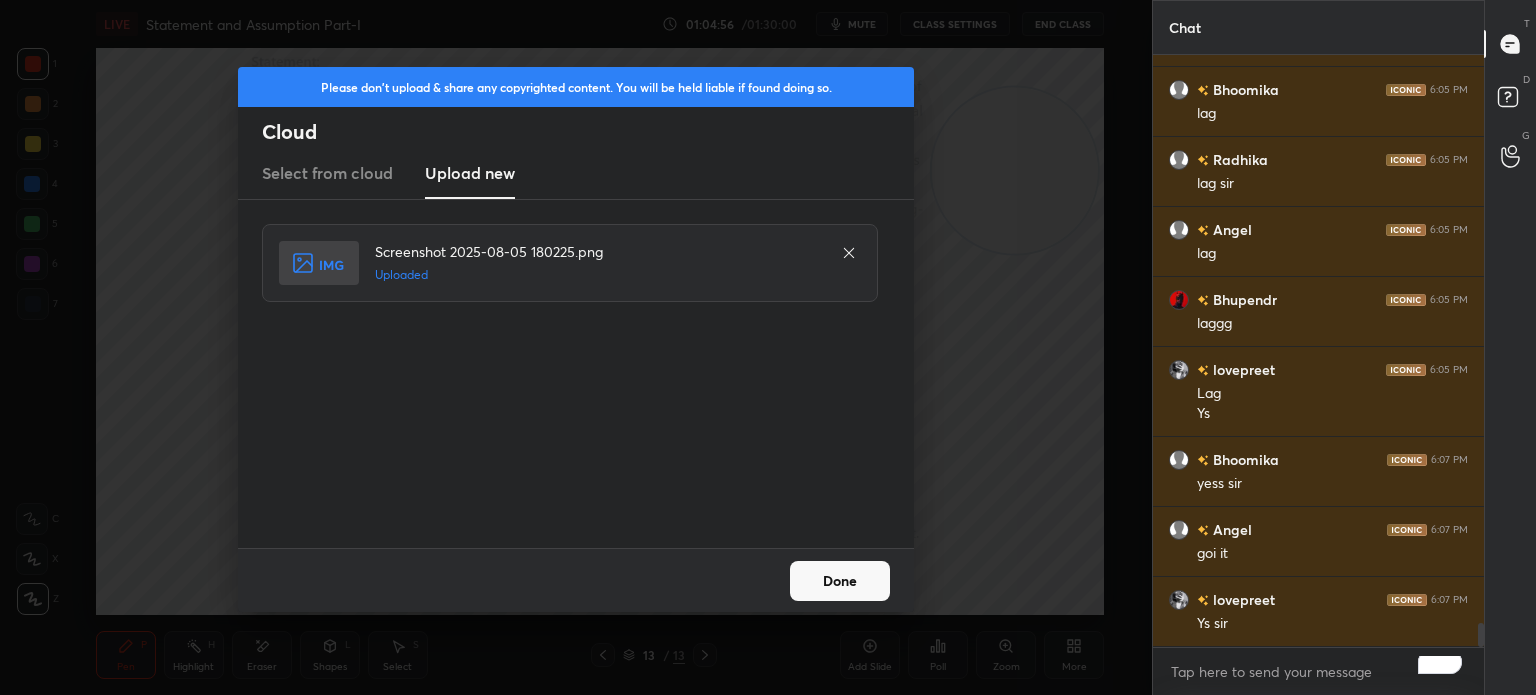 click on "Done" at bounding box center [840, 581] 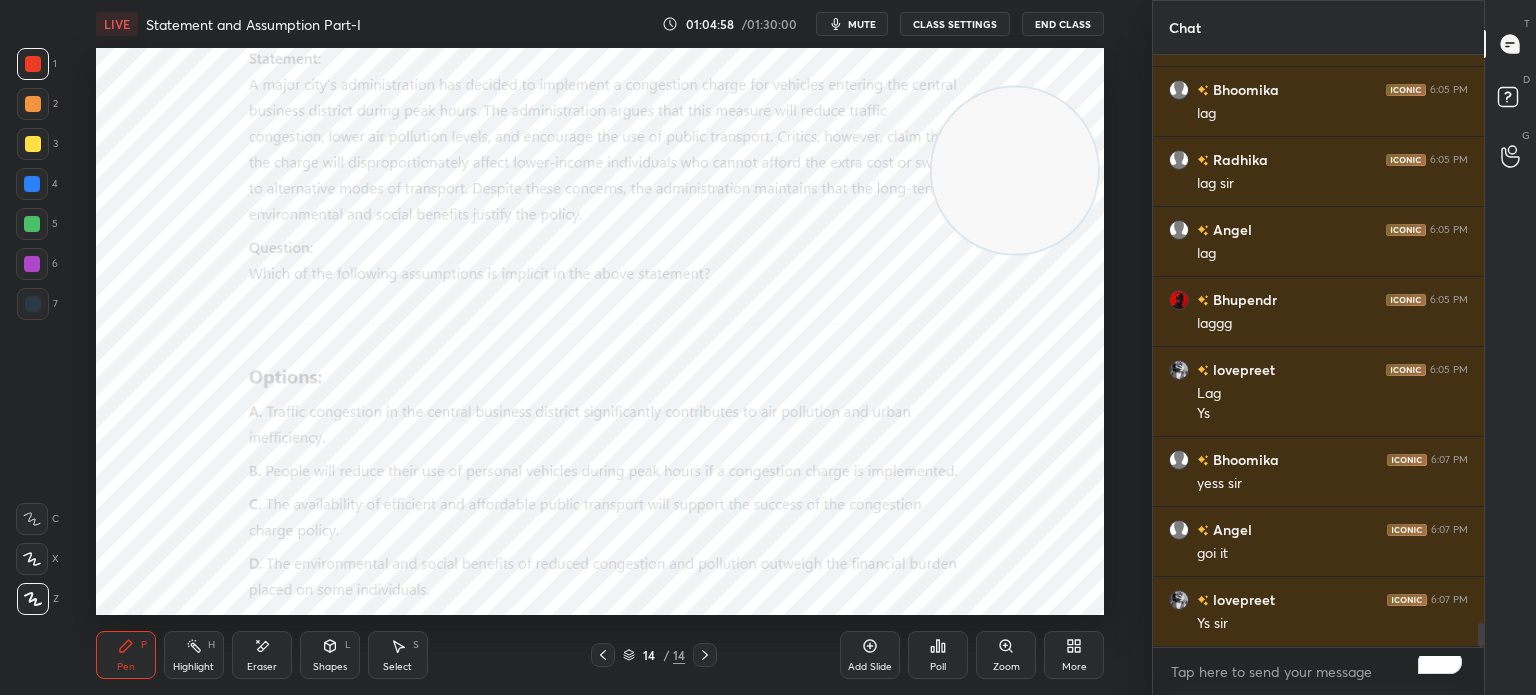 scroll, scrollTop: 13978, scrollLeft: 0, axis: vertical 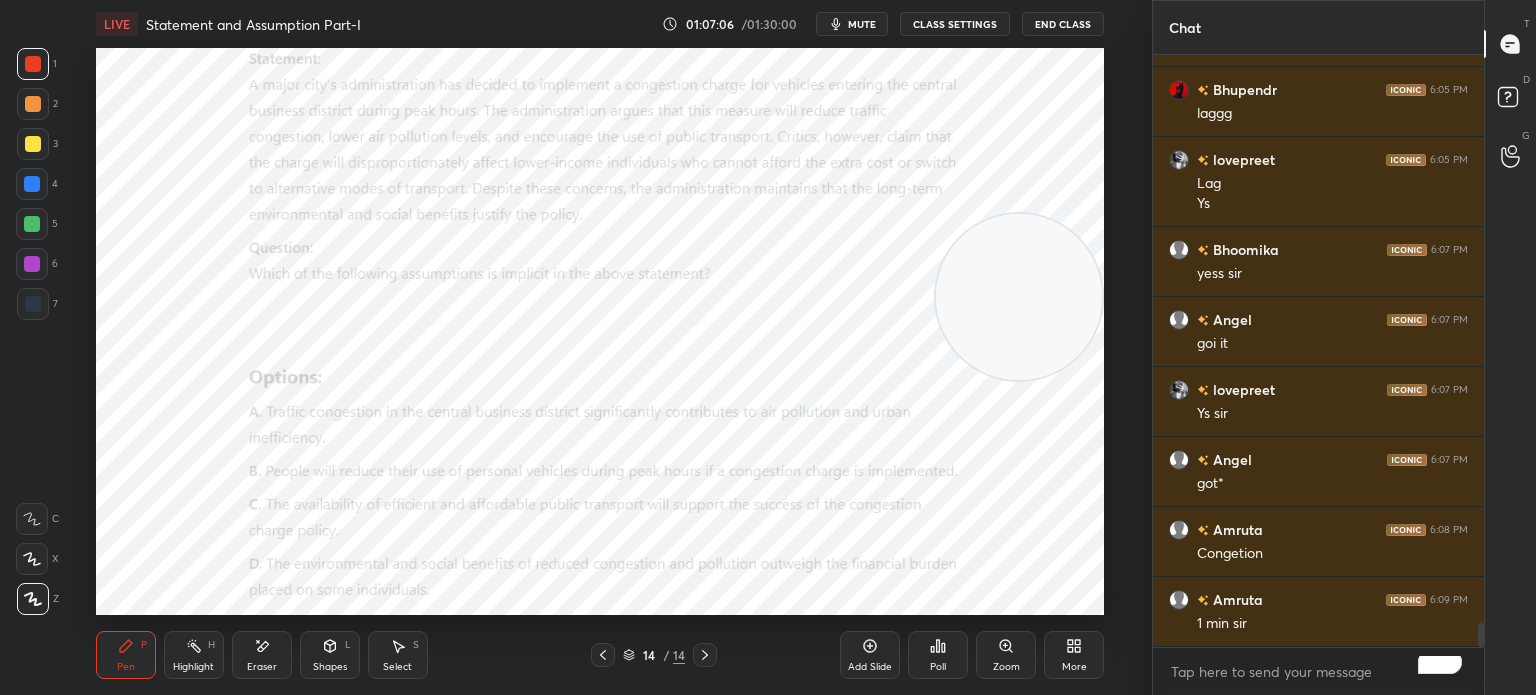 click on "mute" at bounding box center (862, 24) 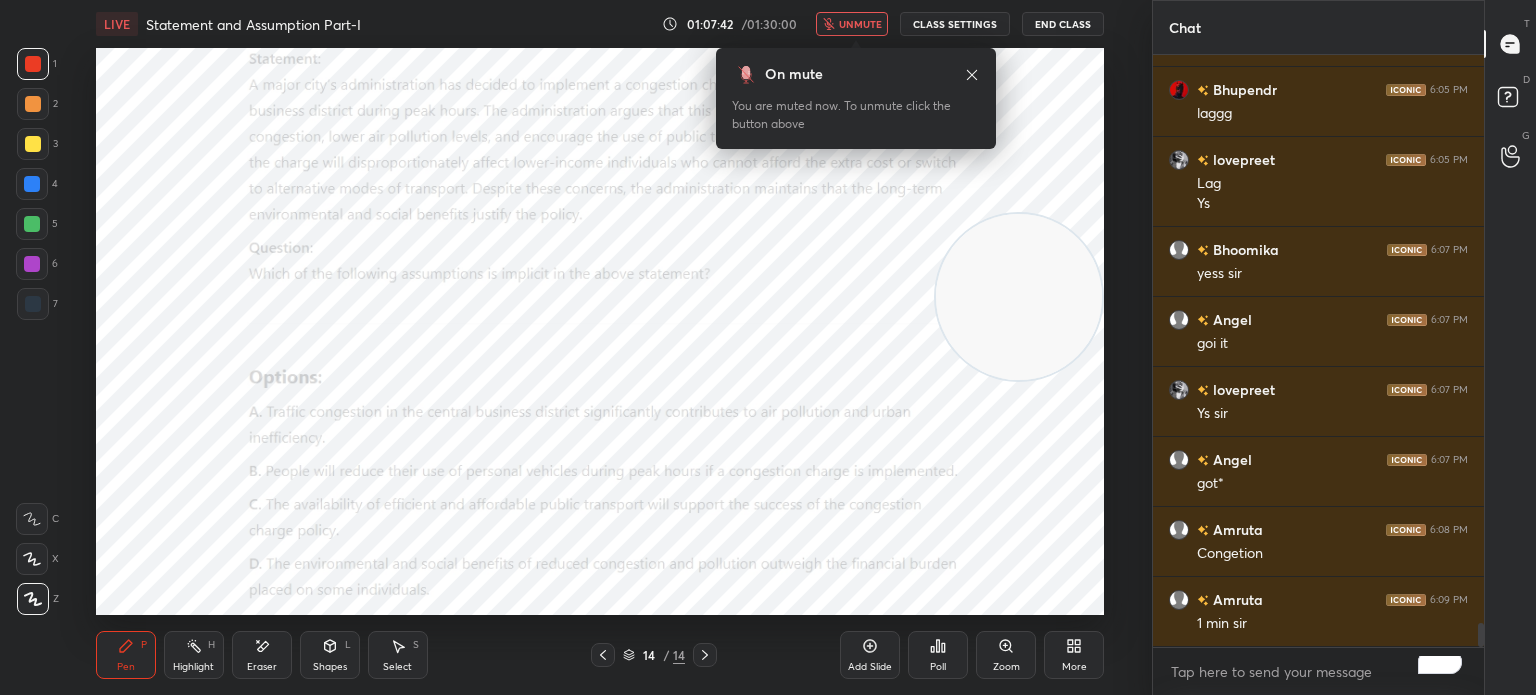scroll, scrollTop: 14188, scrollLeft: 0, axis: vertical 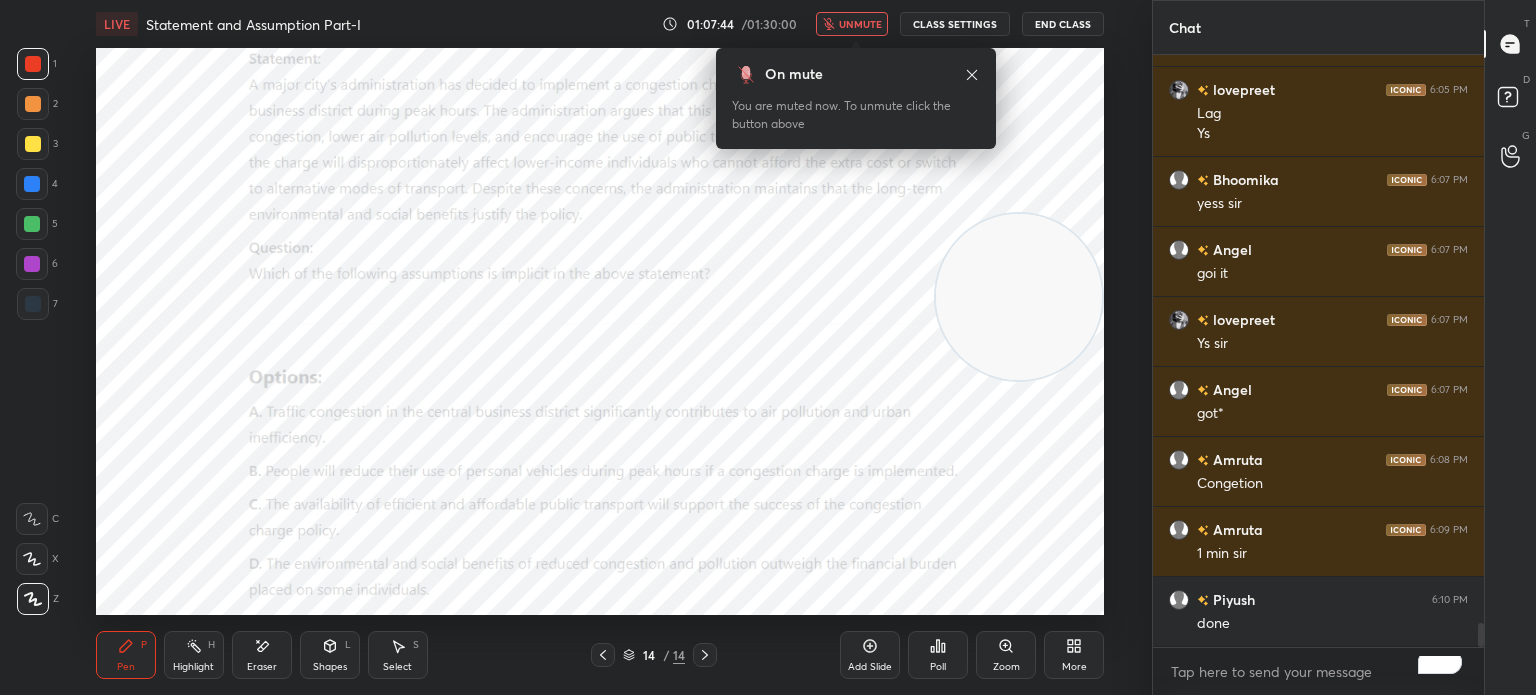 click on "Poll" at bounding box center (938, 655) 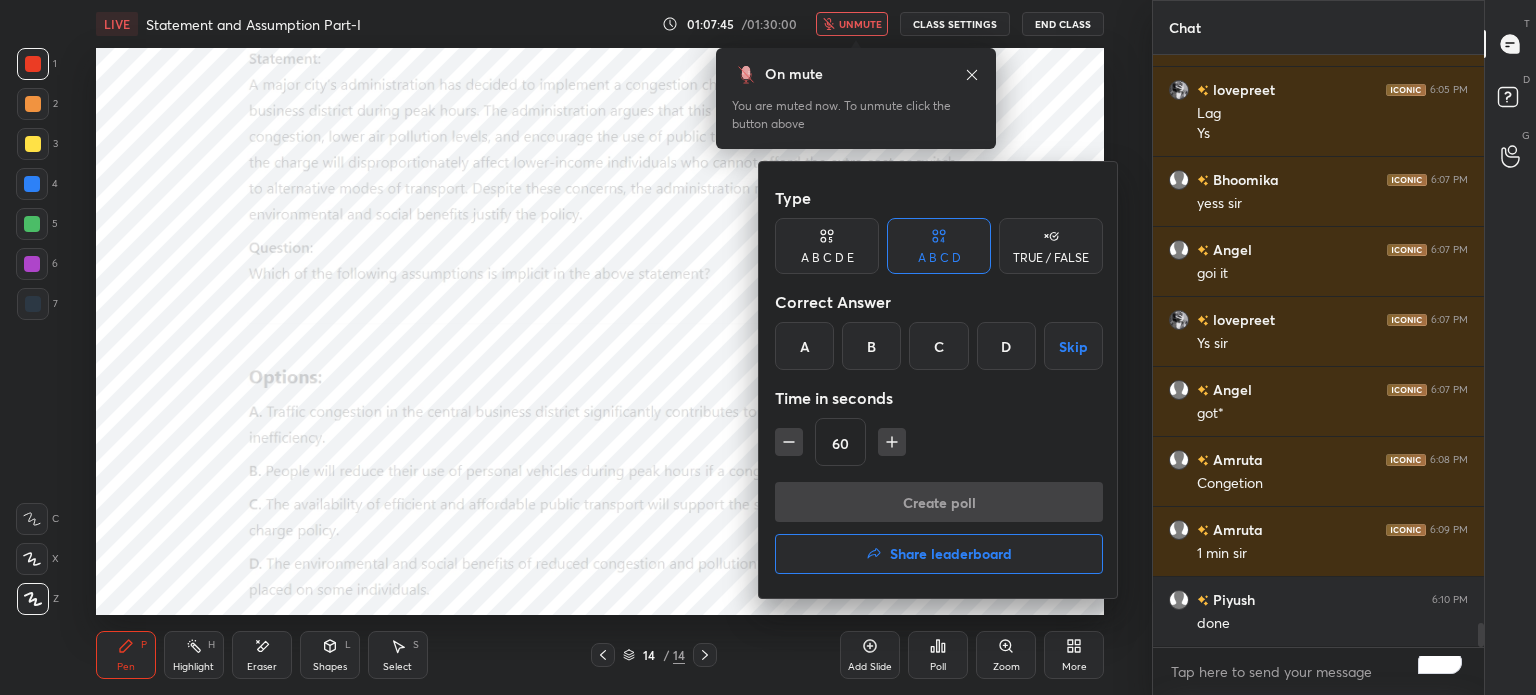 click on "B" at bounding box center [871, 346] 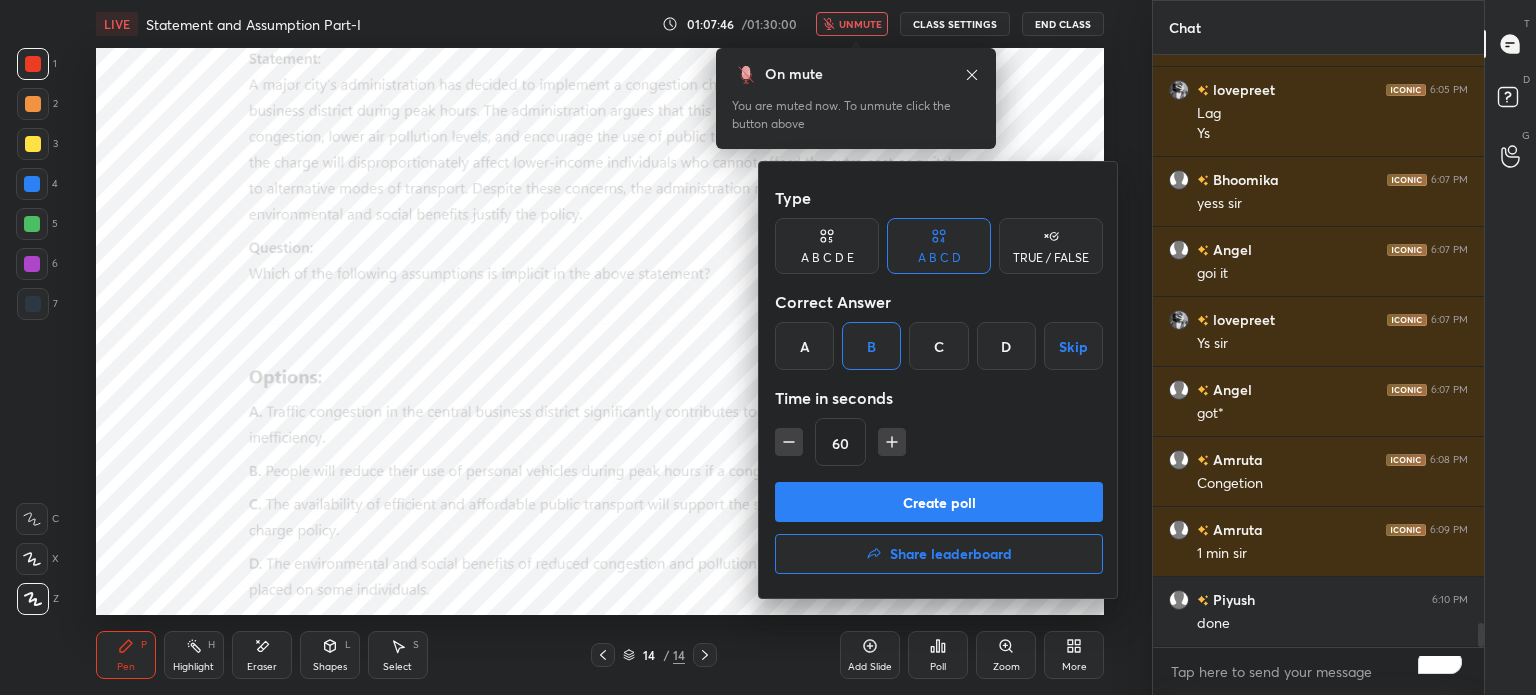 click on "Create poll" at bounding box center (939, 502) 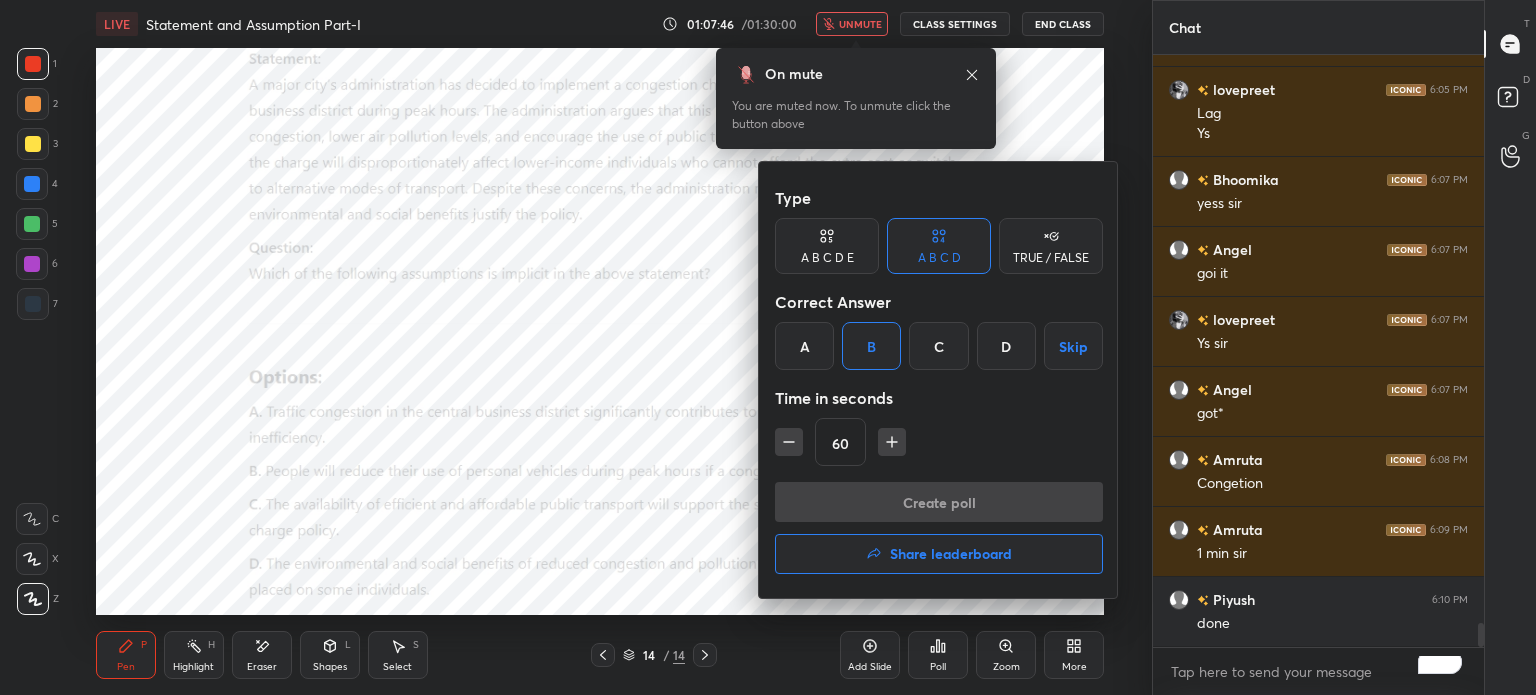 scroll, scrollTop: 562, scrollLeft: 325, axis: both 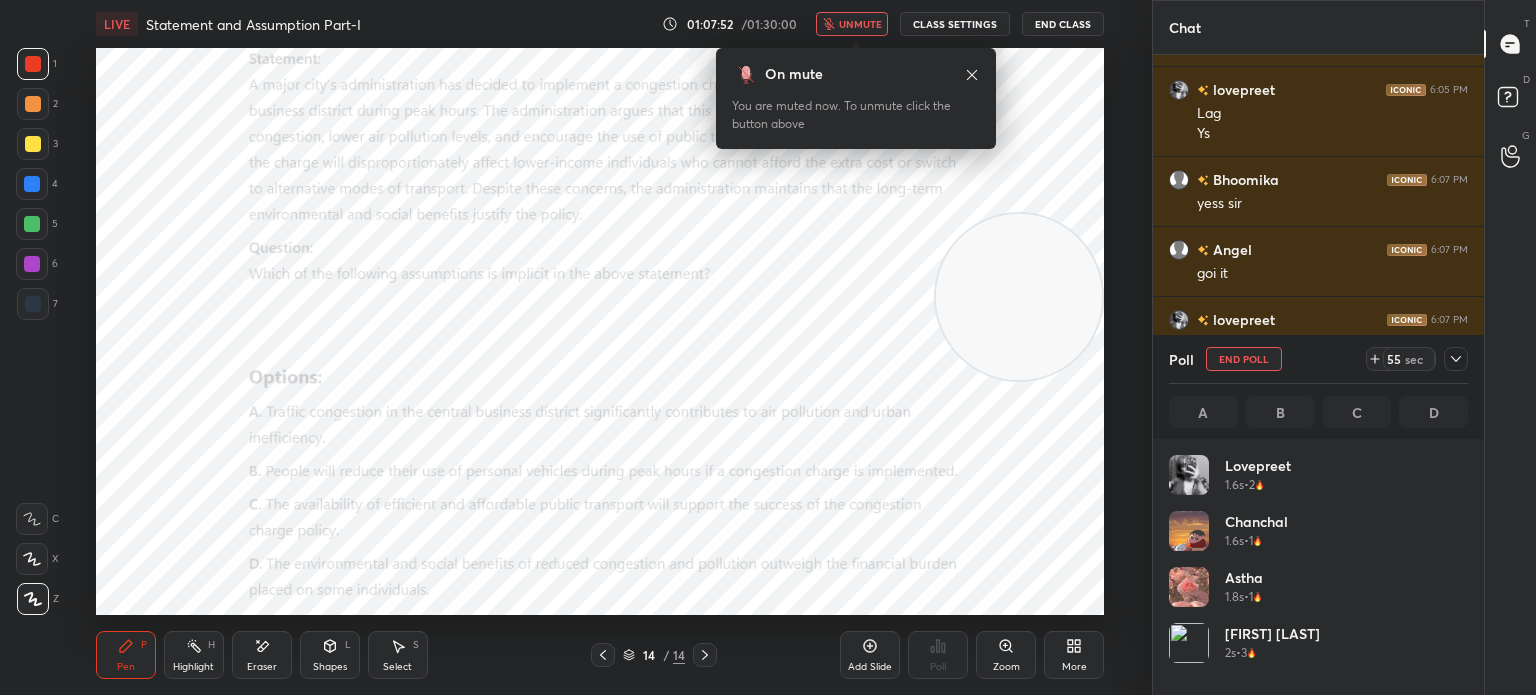 click on "unmute" at bounding box center [860, 24] 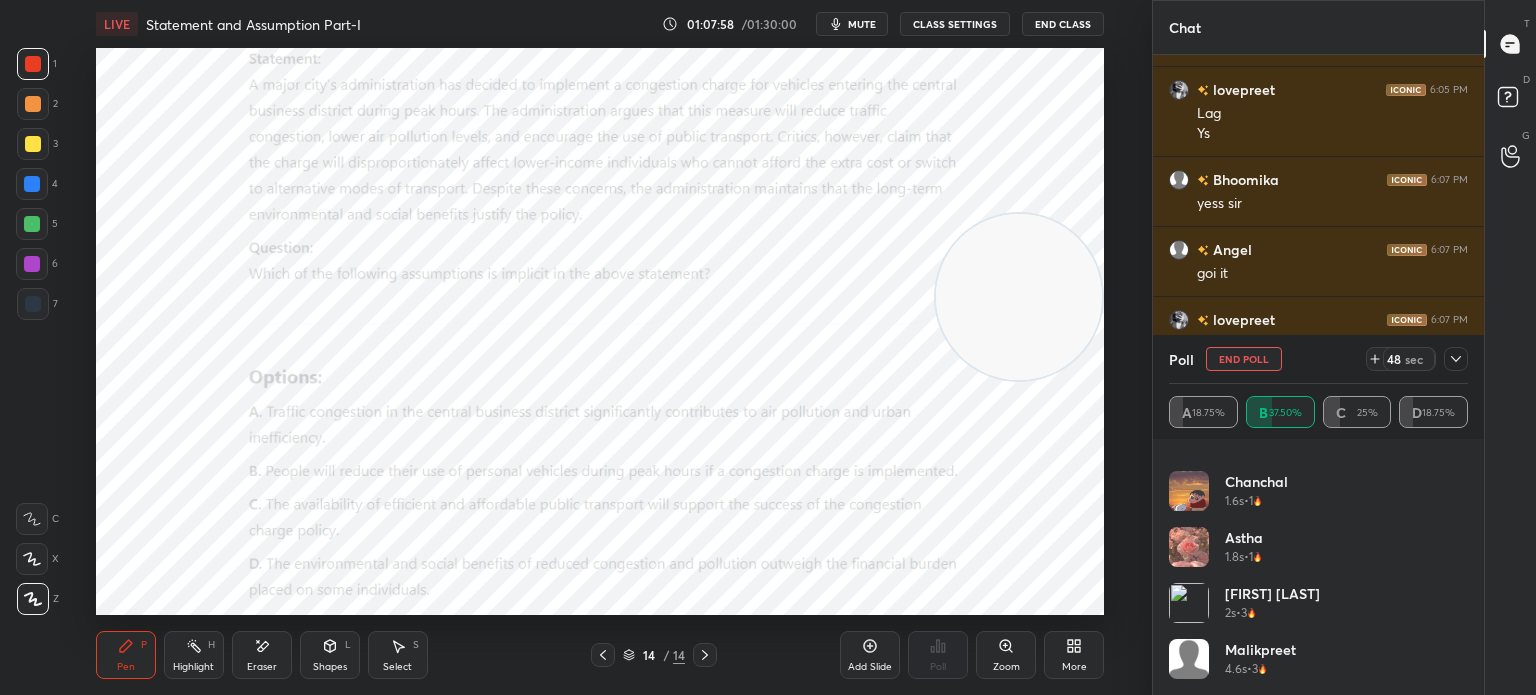 scroll, scrollTop: 96, scrollLeft: 0, axis: vertical 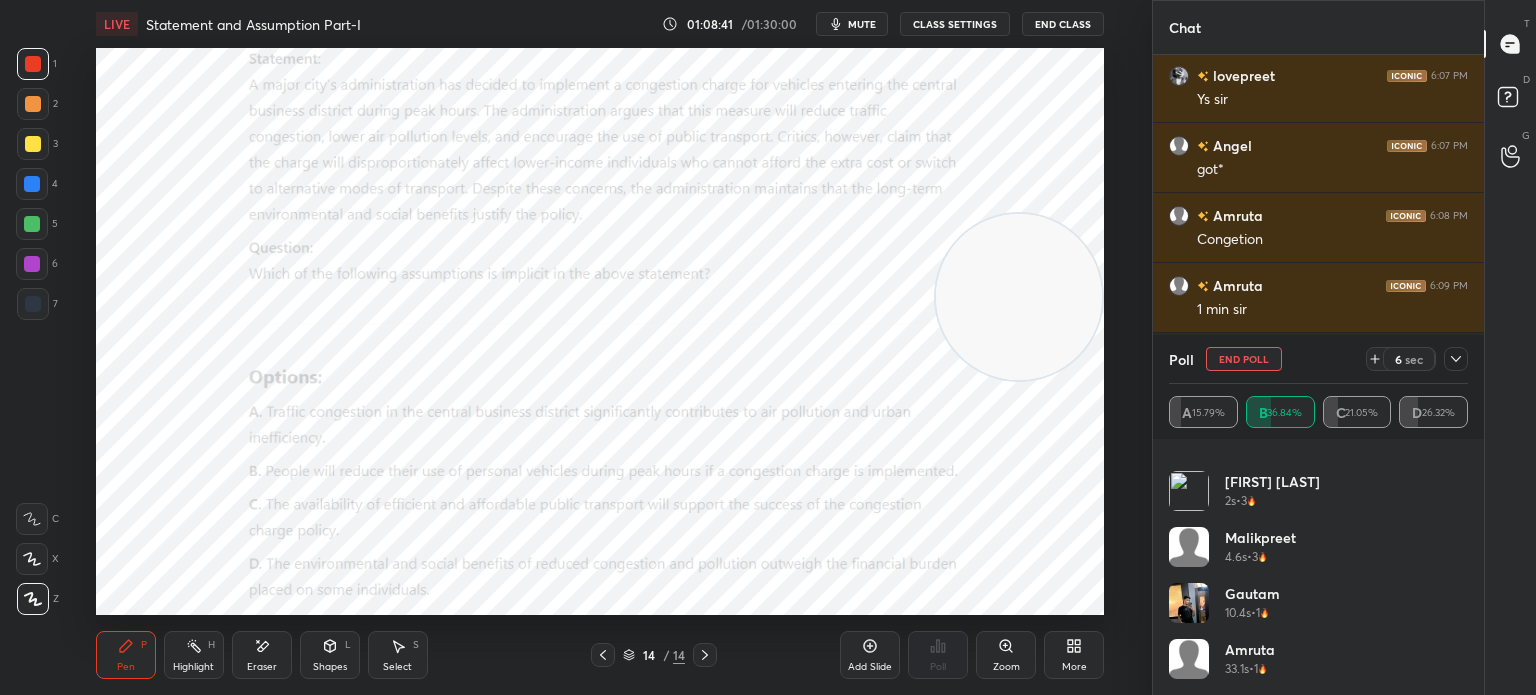 click 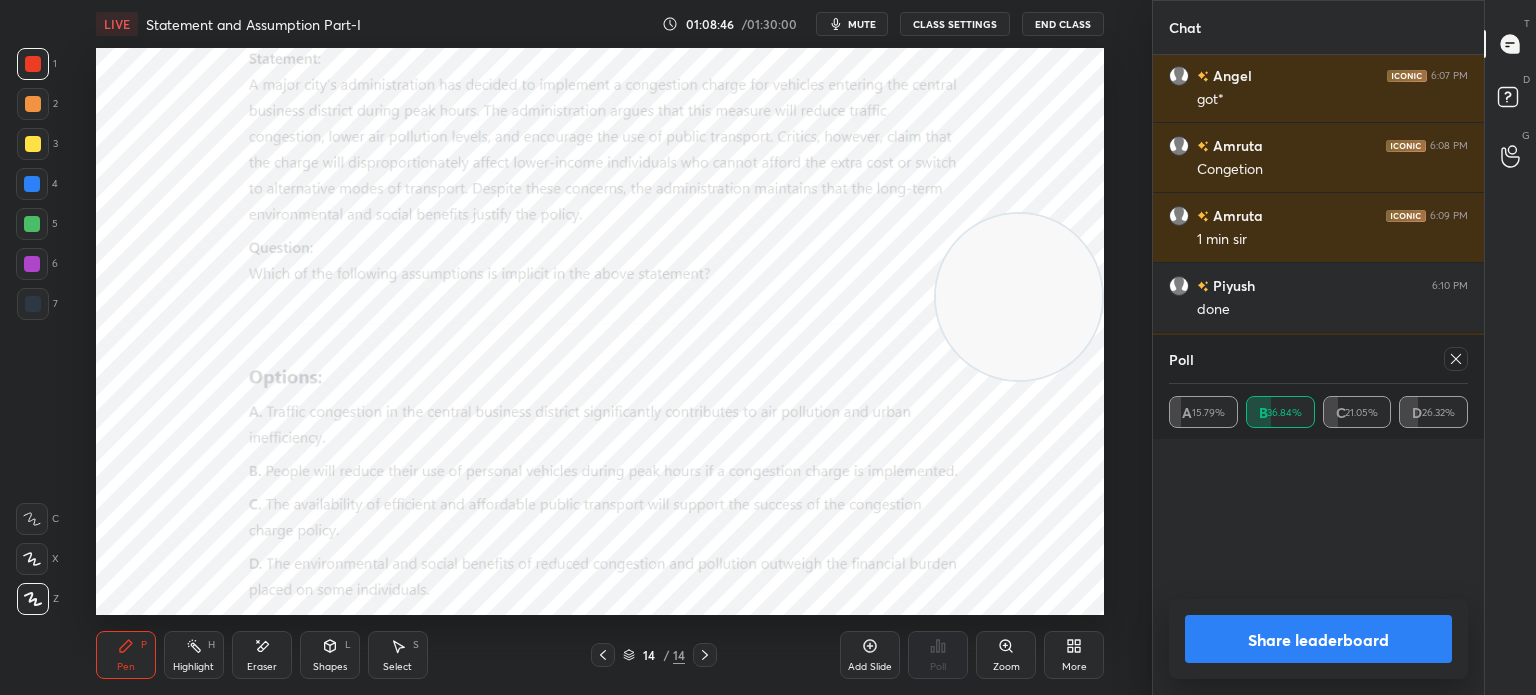 scroll, scrollTop: 0, scrollLeft: 0, axis: both 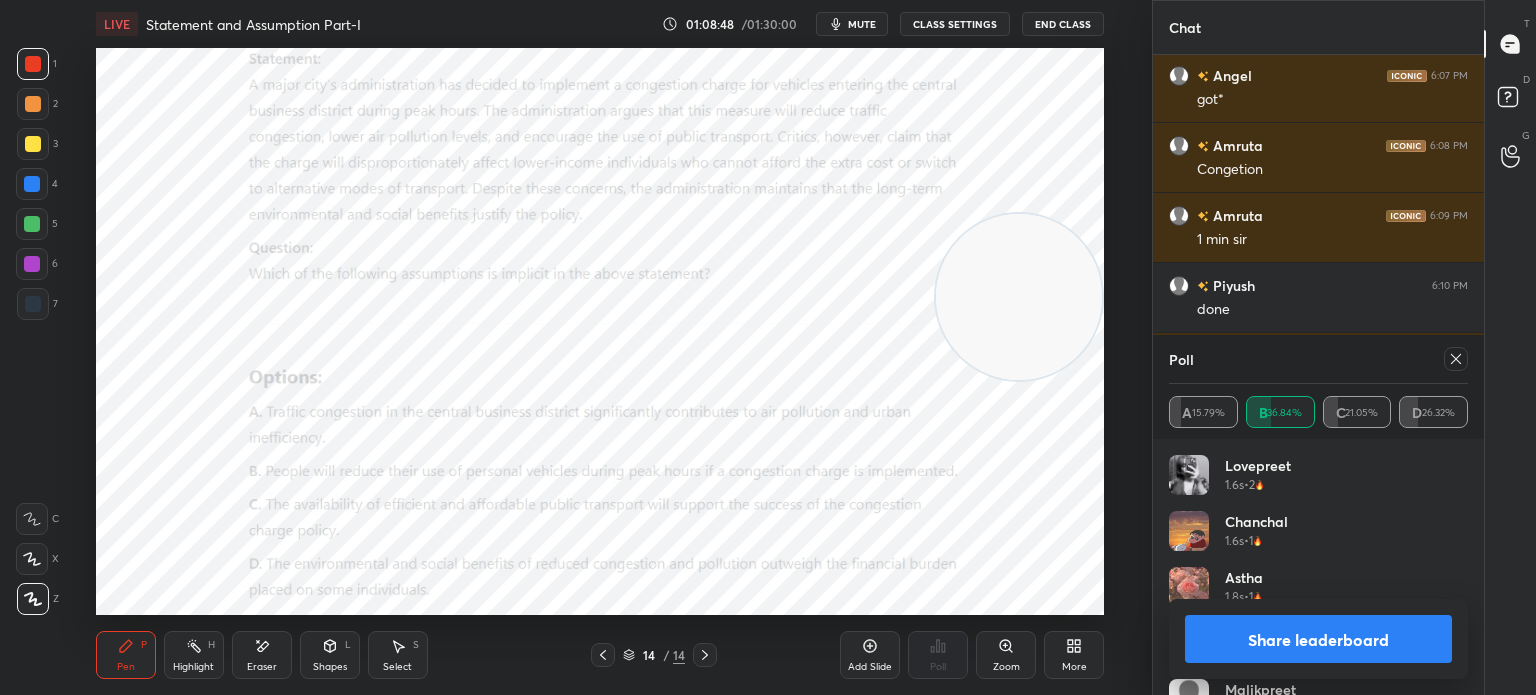 click 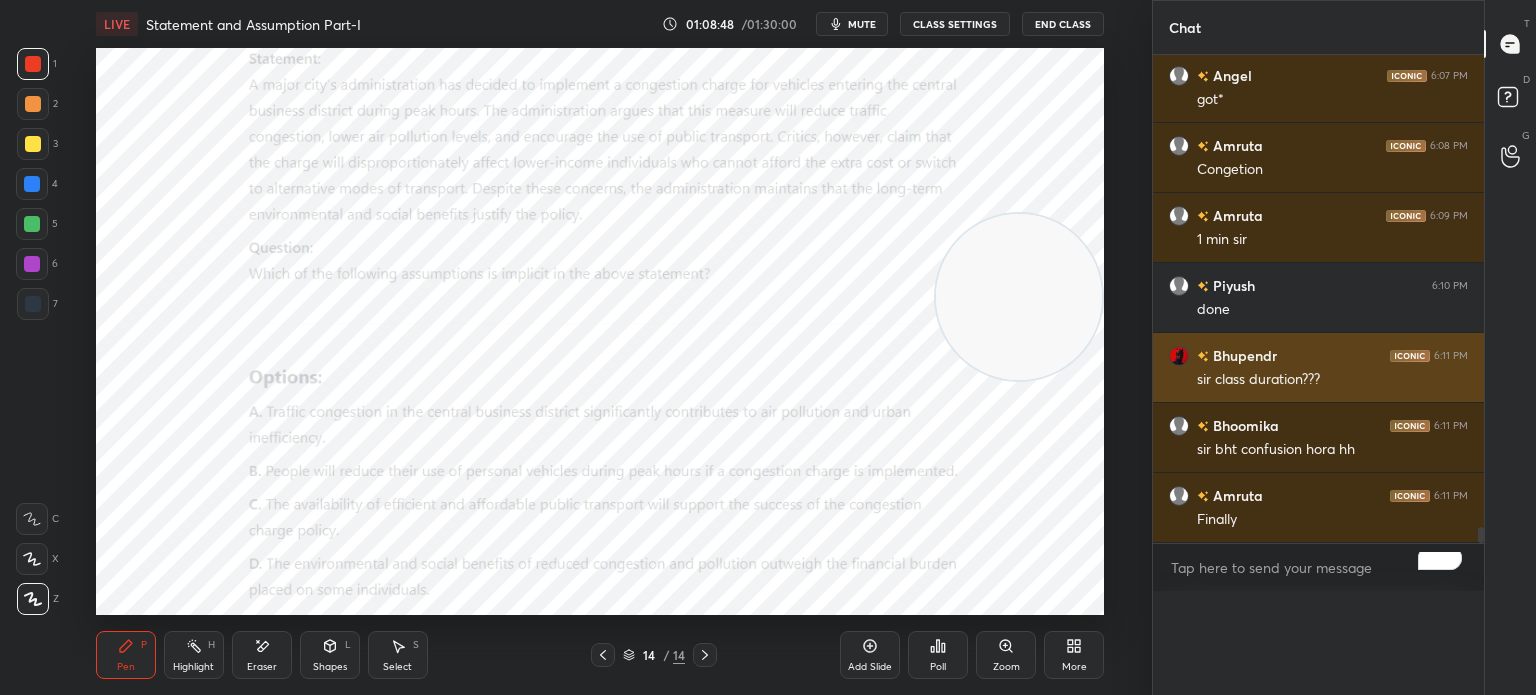 scroll, scrollTop: 6, scrollLeft: 6, axis: both 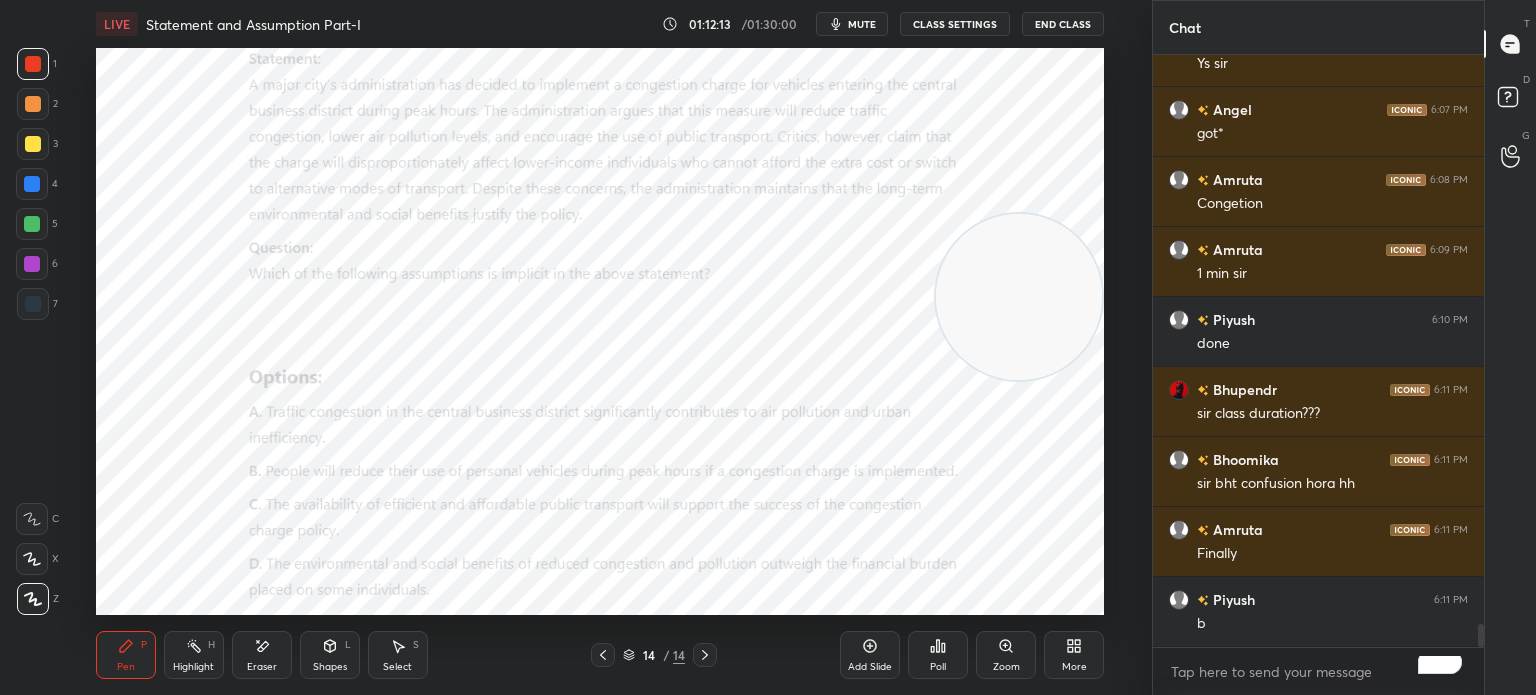 click on "More" at bounding box center (1074, 667) 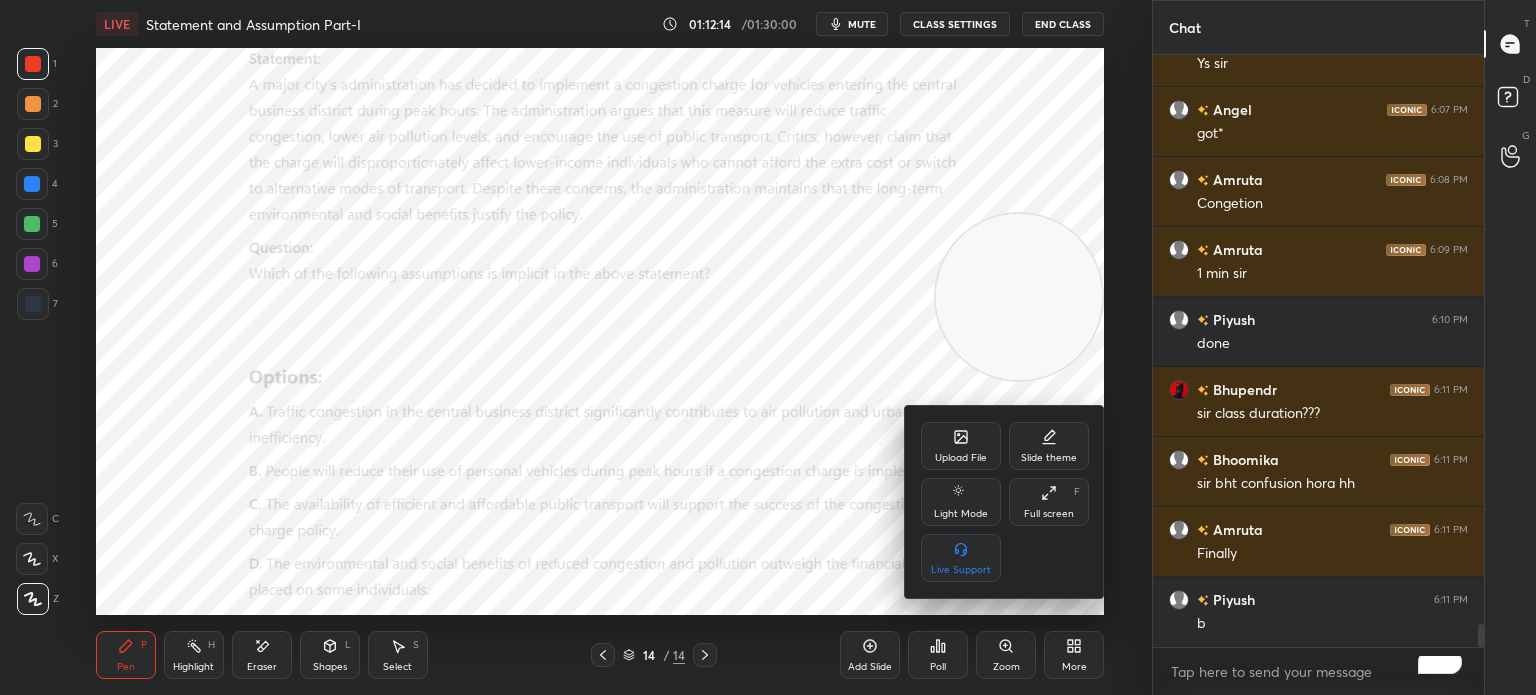 click on "Upload File" at bounding box center (961, 446) 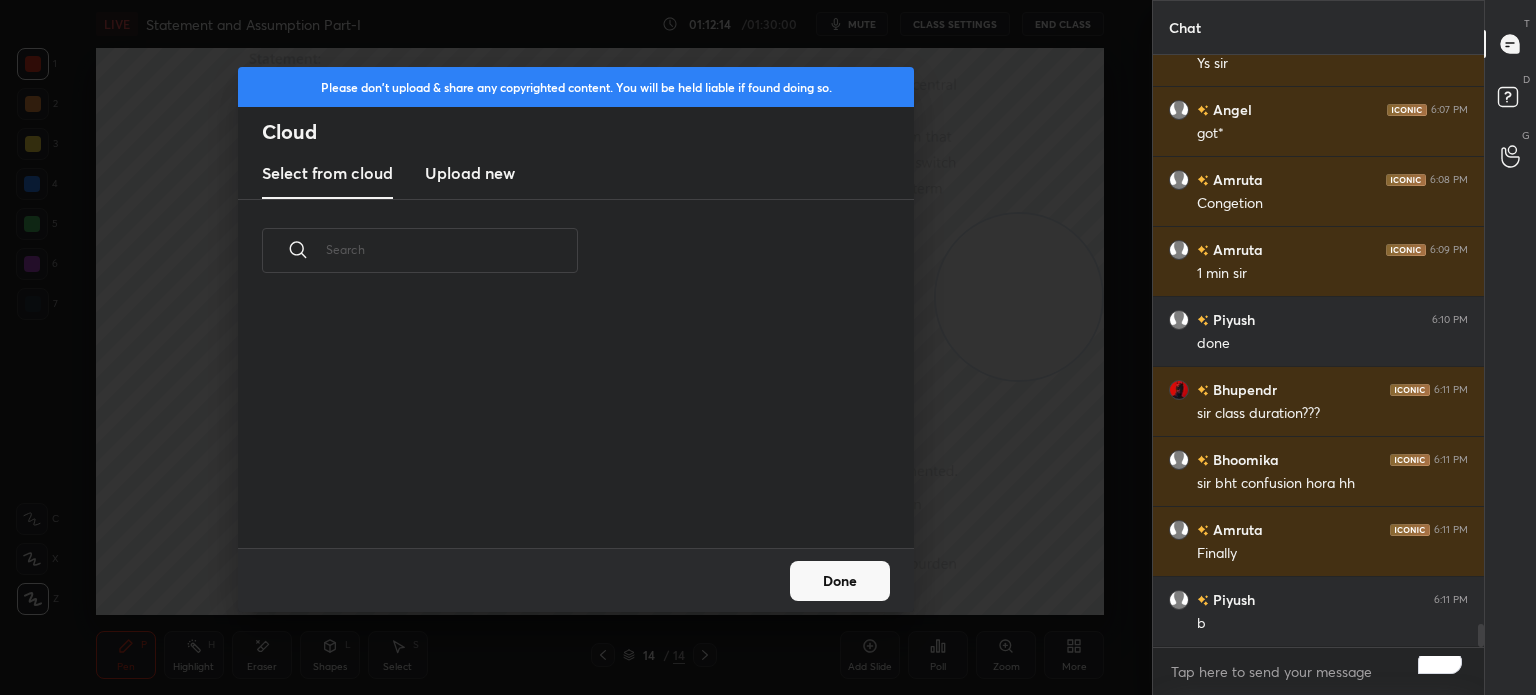 scroll, scrollTop: 5, scrollLeft: 10, axis: both 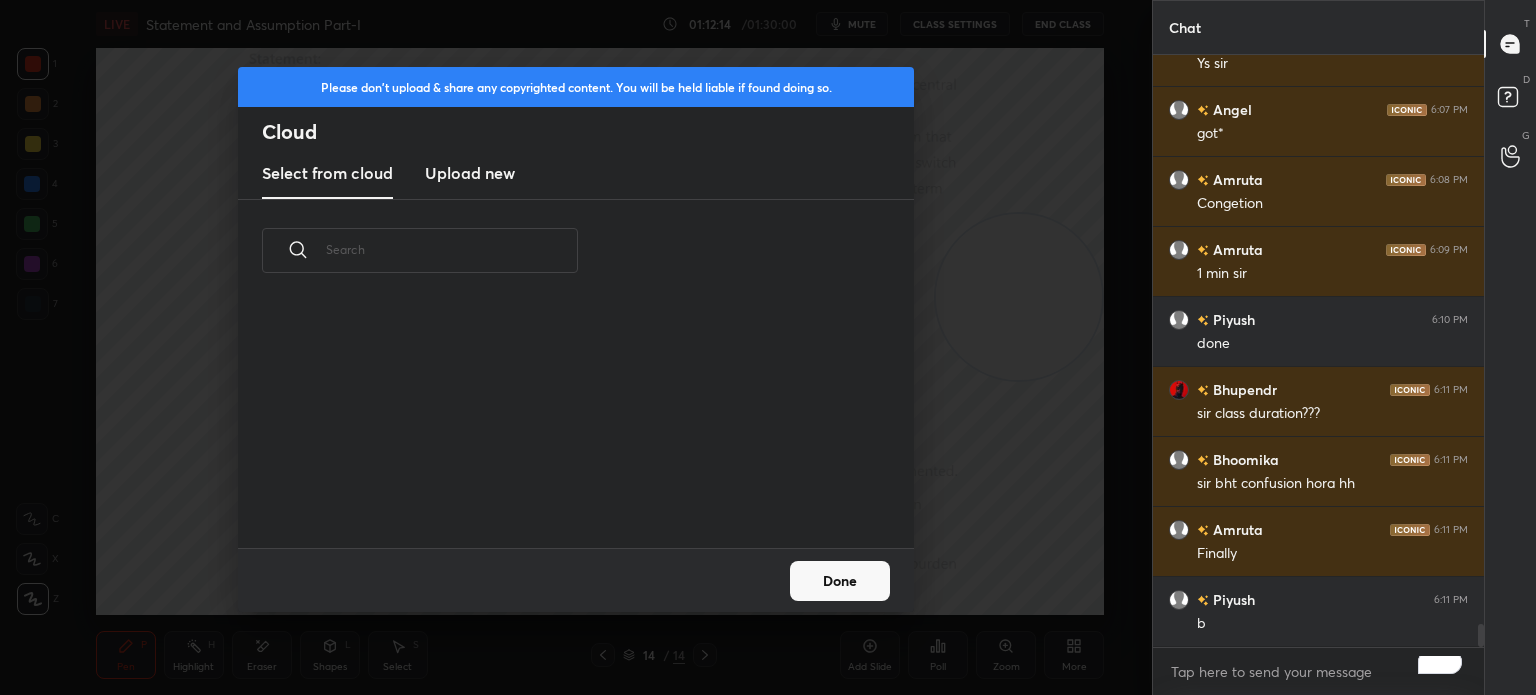 click on "Upload new" at bounding box center (470, 173) 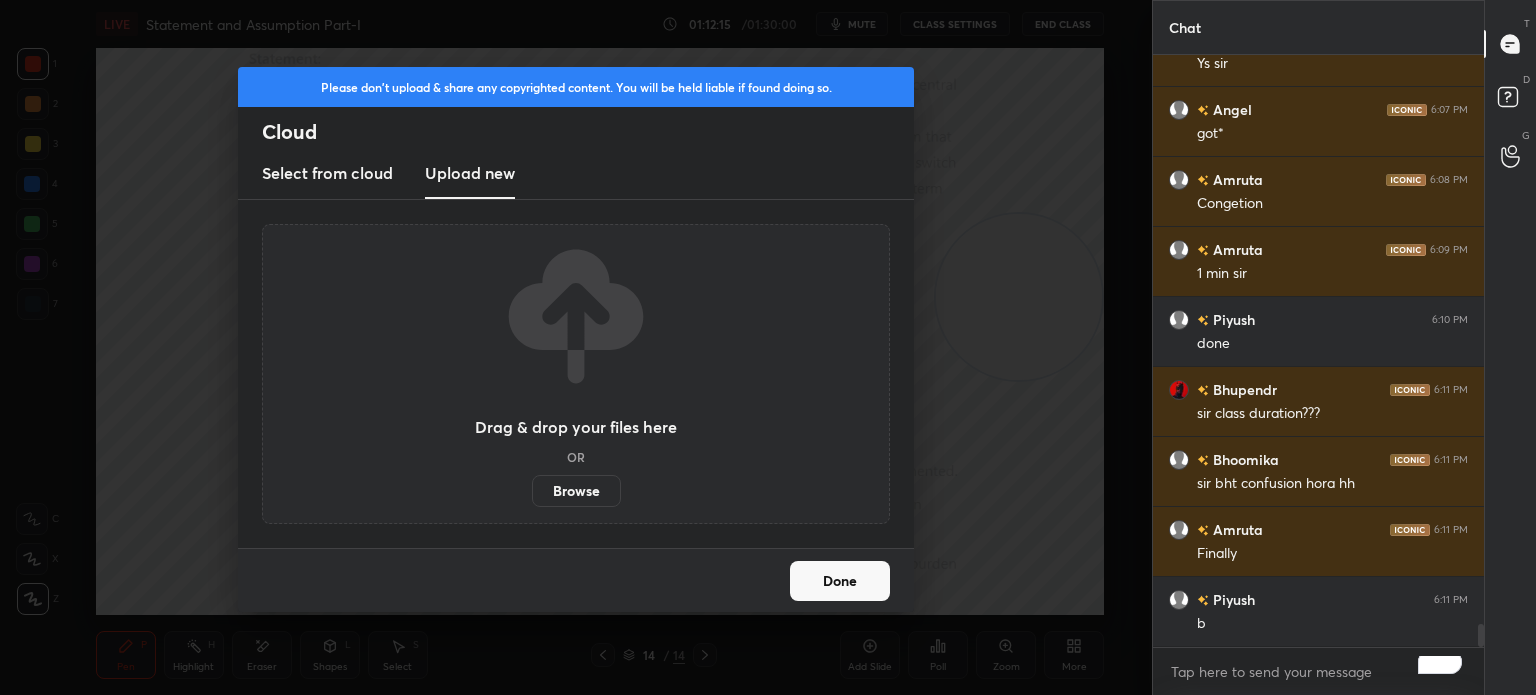 click on "Browse" at bounding box center (576, 491) 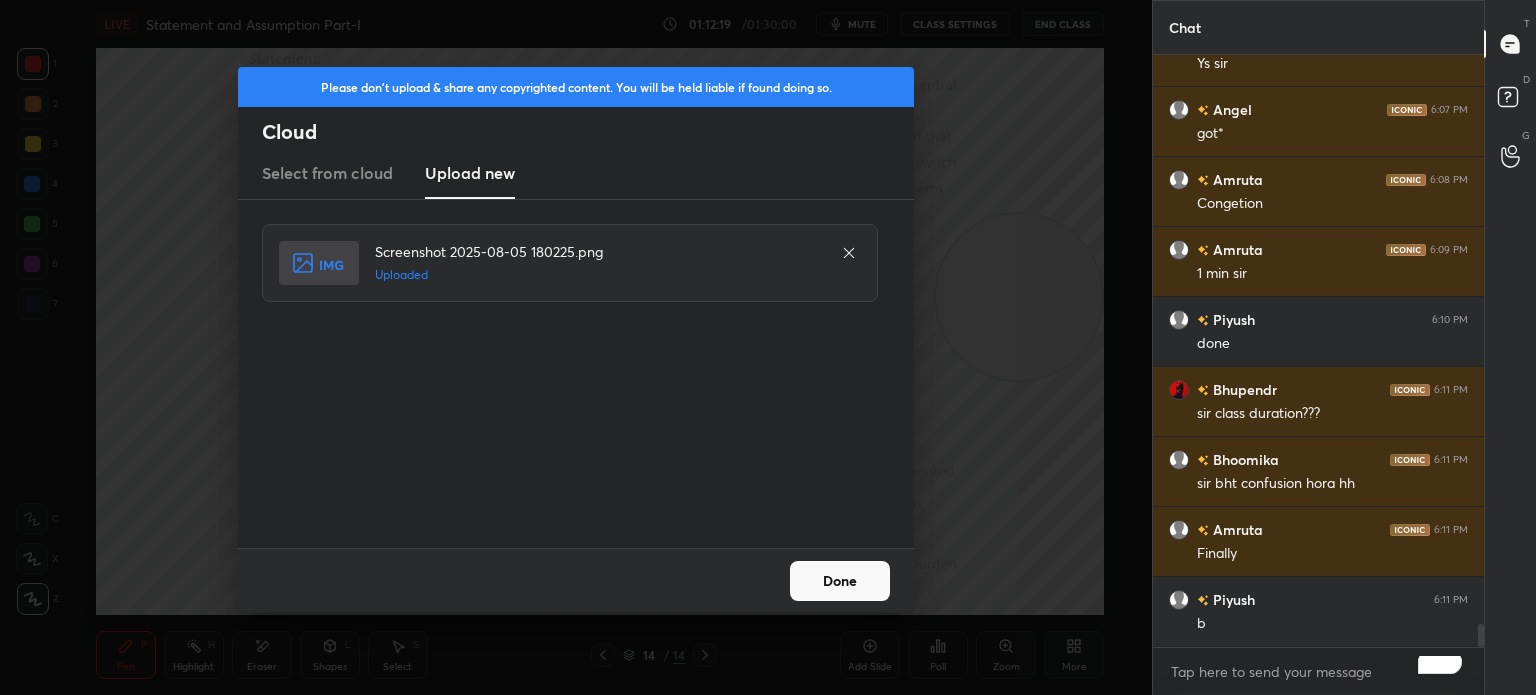 click on "Done" at bounding box center (840, 581) 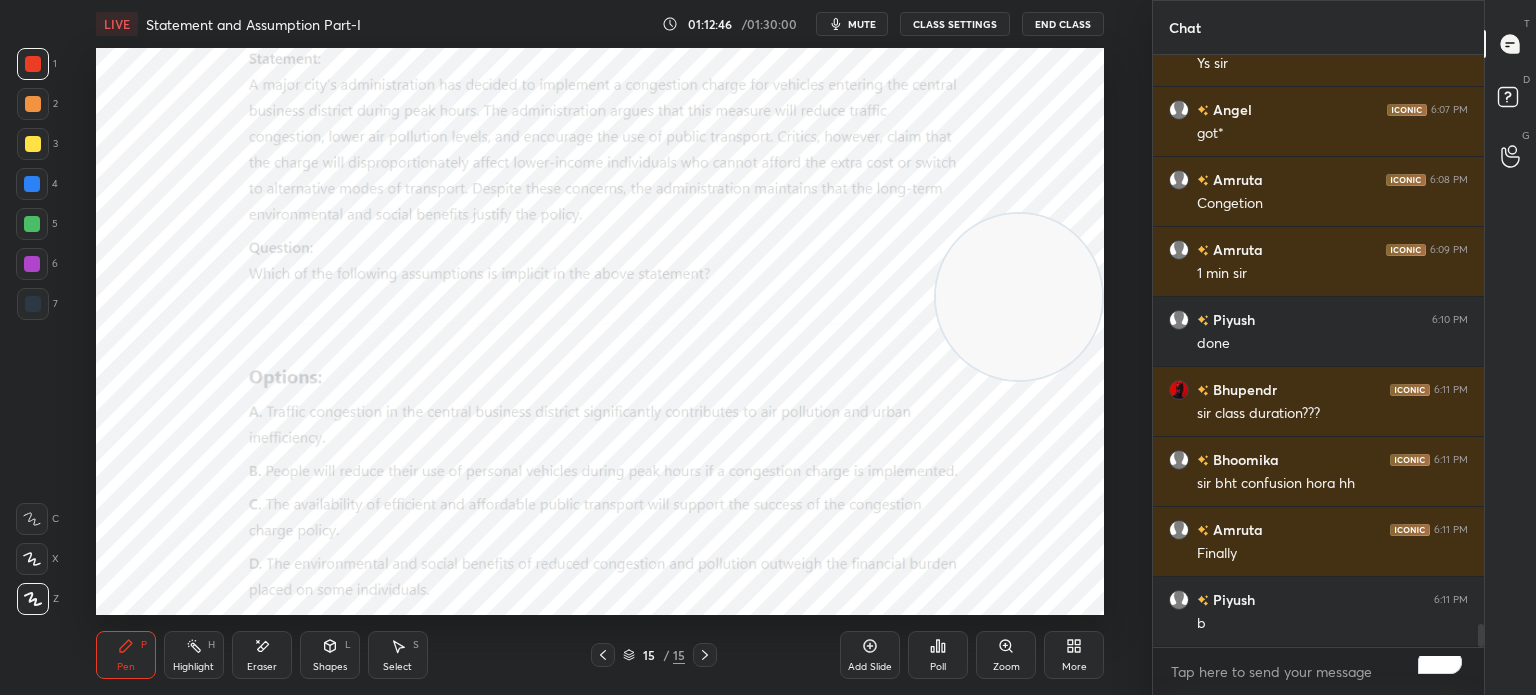click 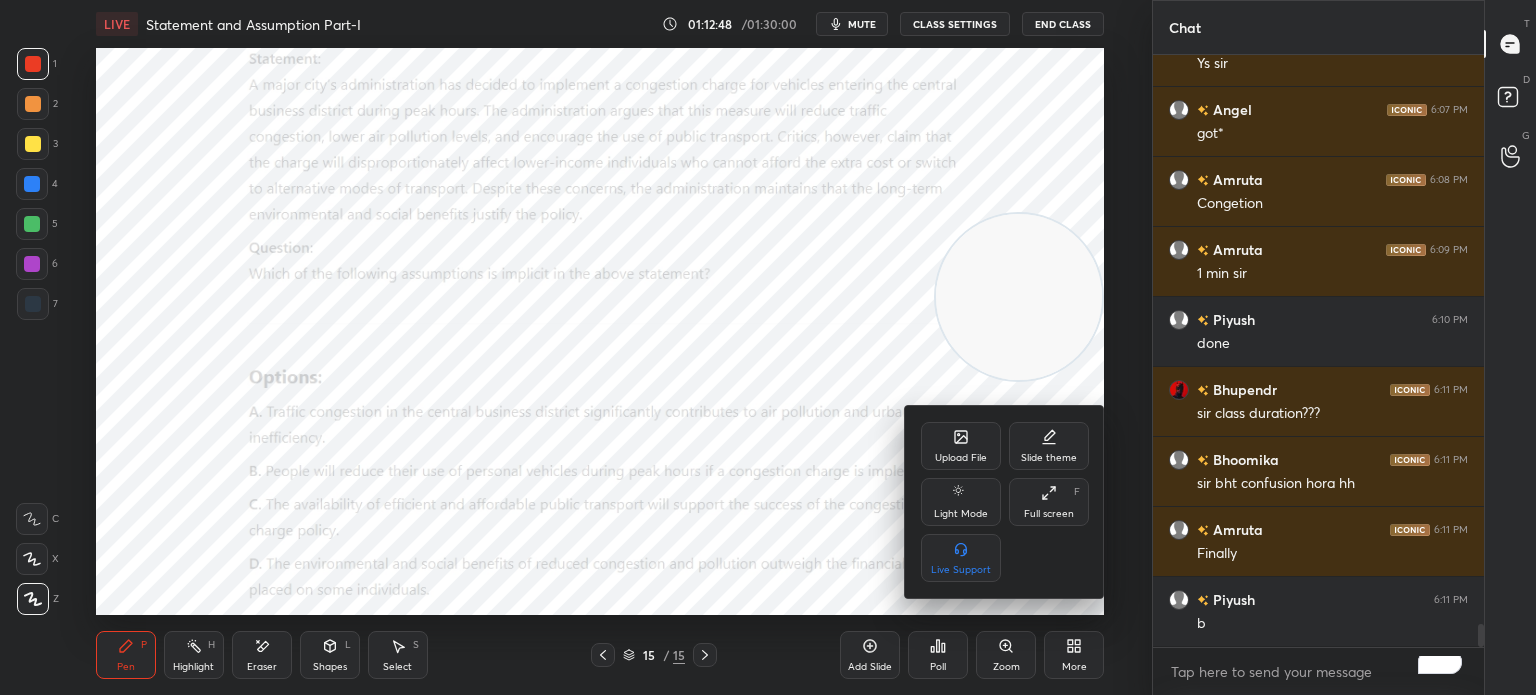 click on "Upload File" at bounding box center [961, 446] 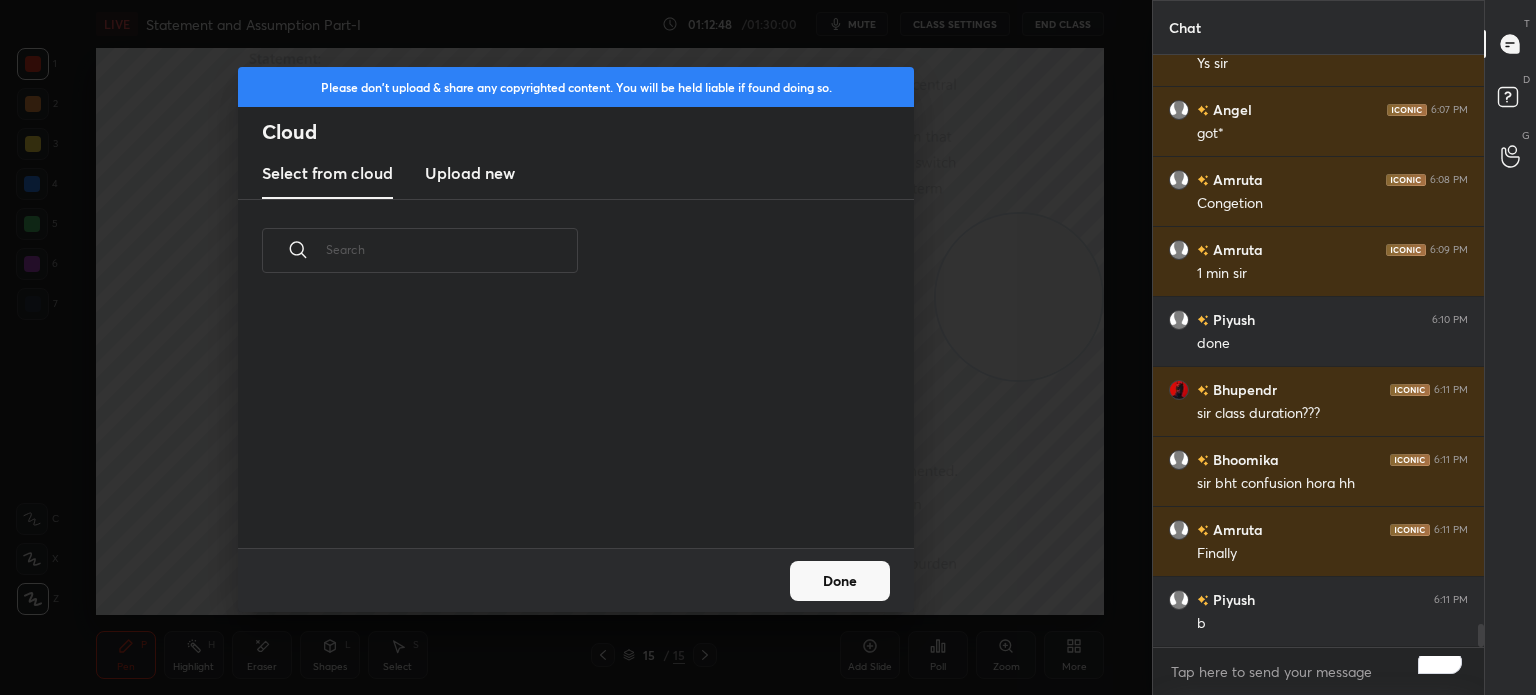 scroll, scrollTop: 5, scrollLeft: 10, axis: both 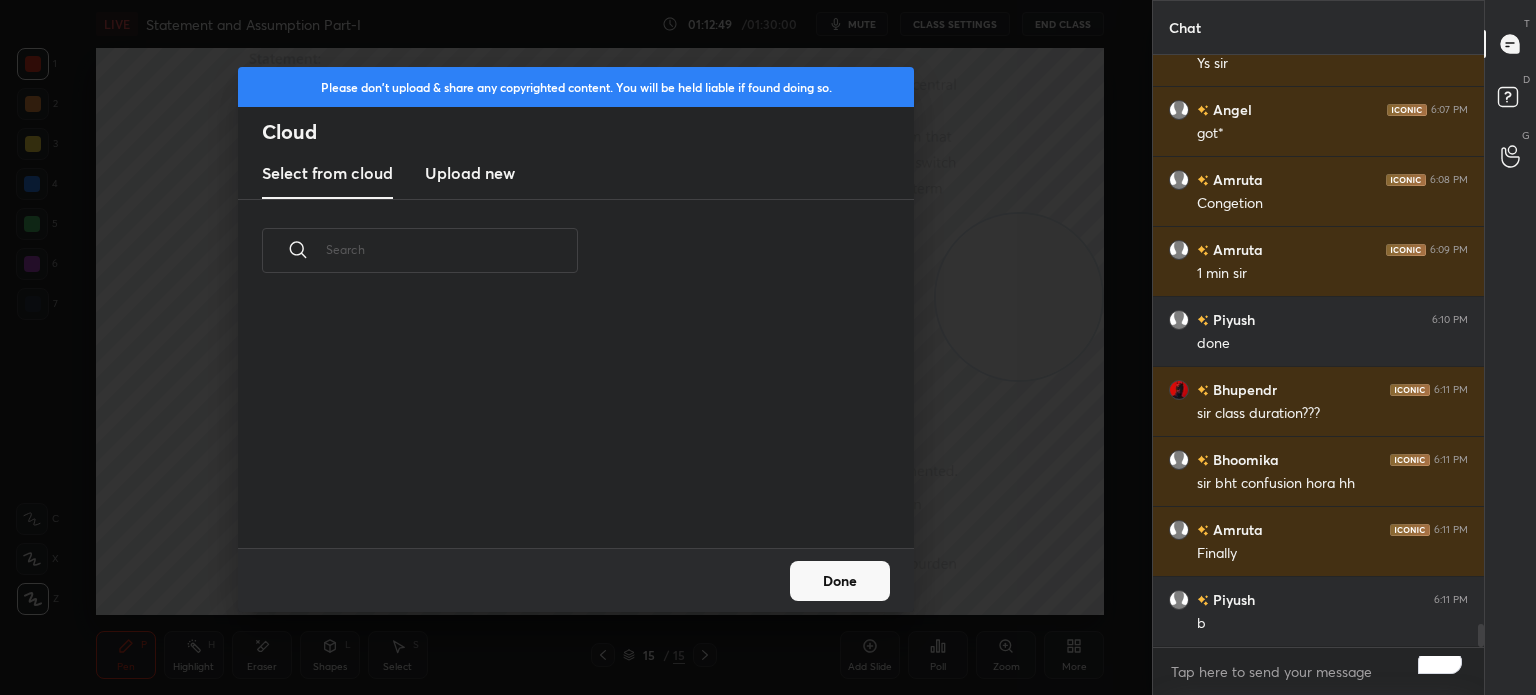 click on "Upload new" at bounding box center [470, 173] 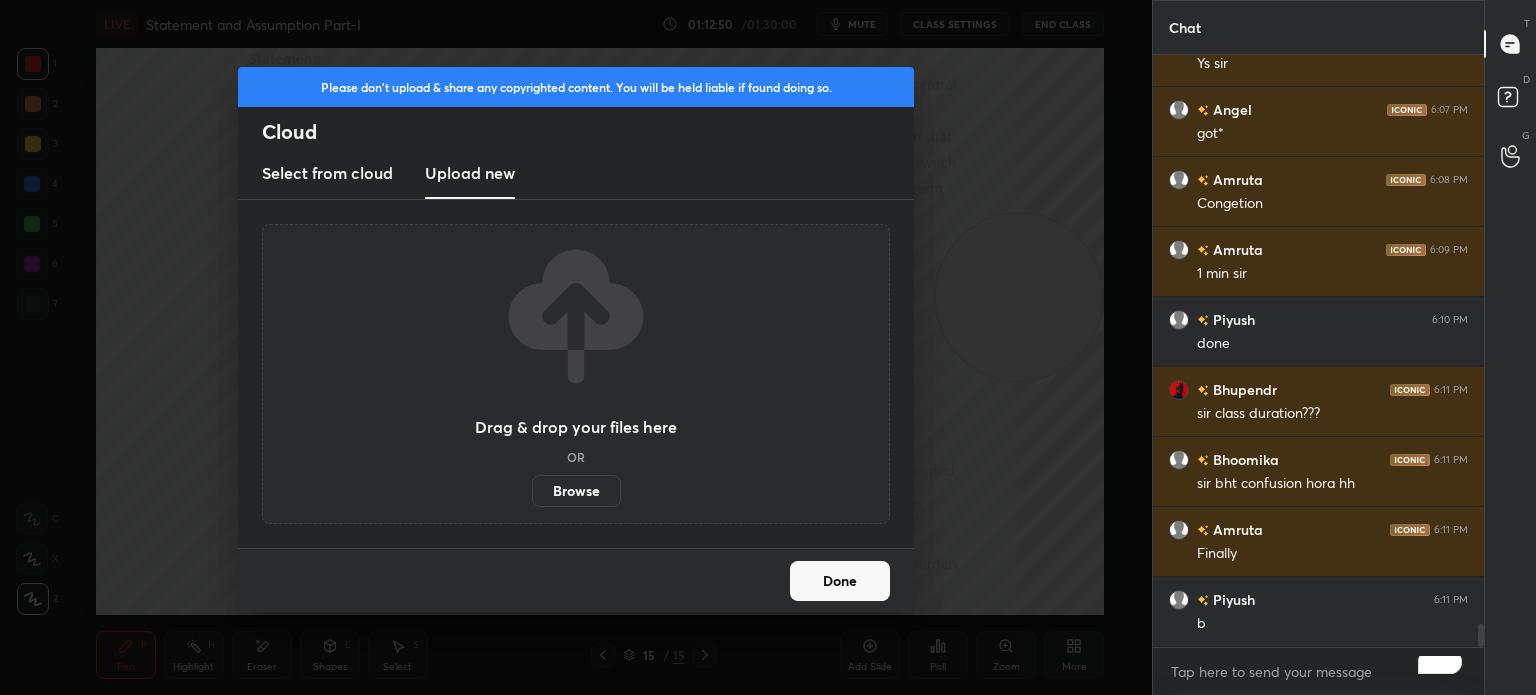 click on "Browse" at bounding box center (576, 491) 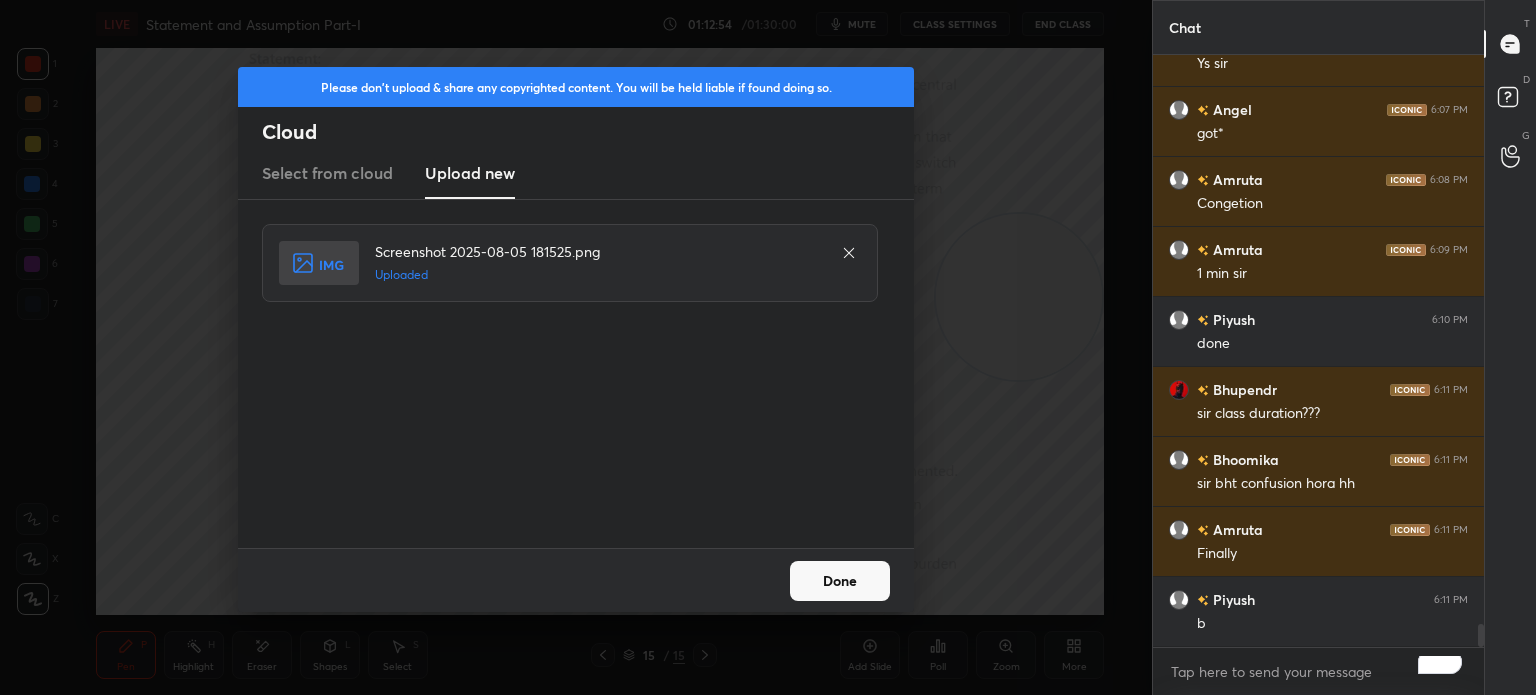 click on "Done" at bounding box center (840, 581) 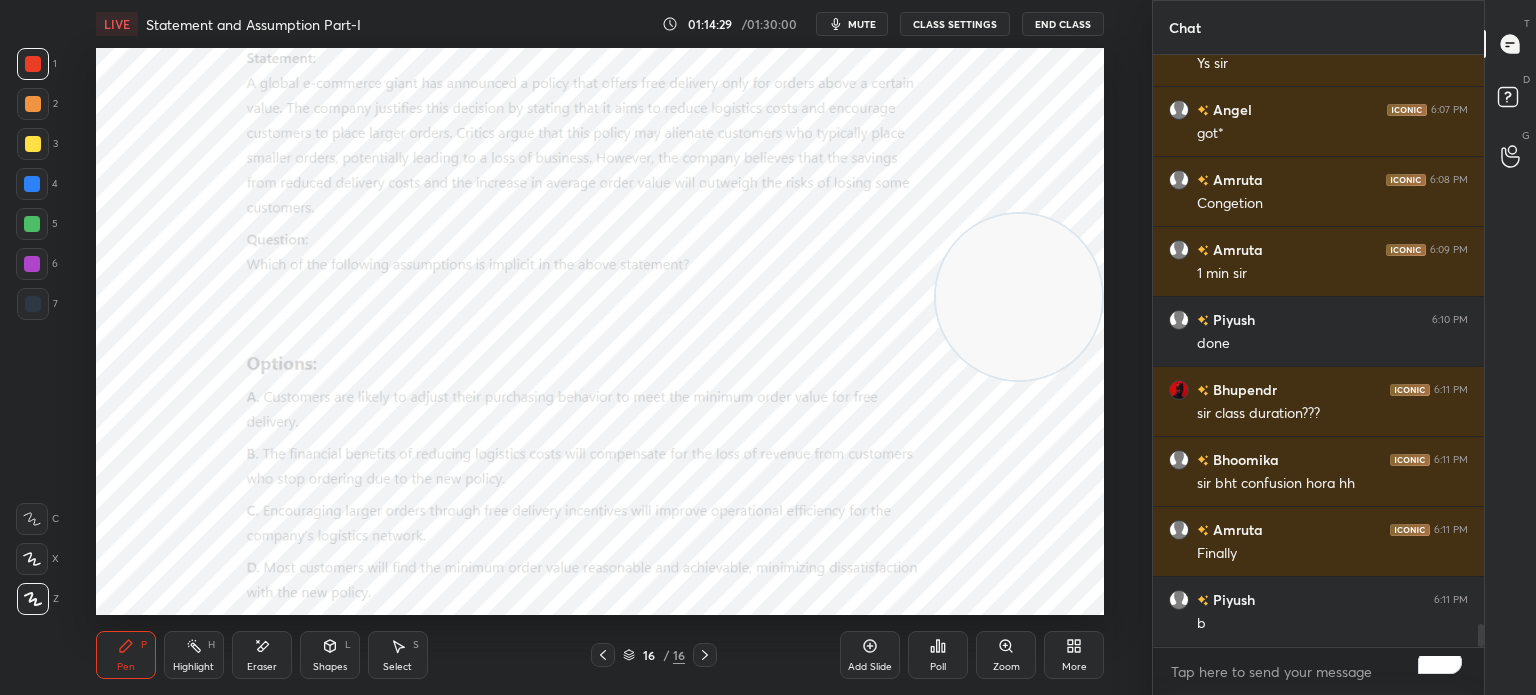 scroll, scrollTop: 14538, scrollLeft: 0, axis: vertical 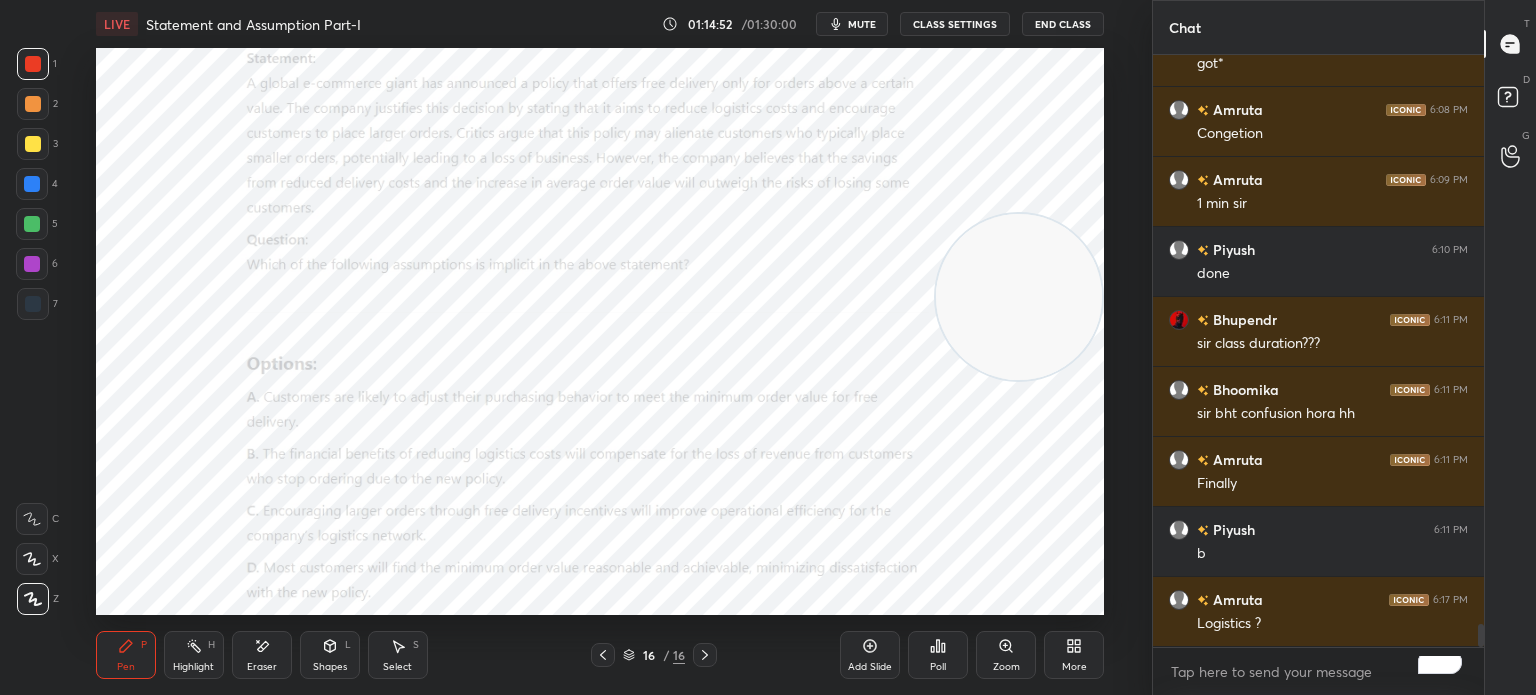 click on "mute" at bounding box center [862, 24] 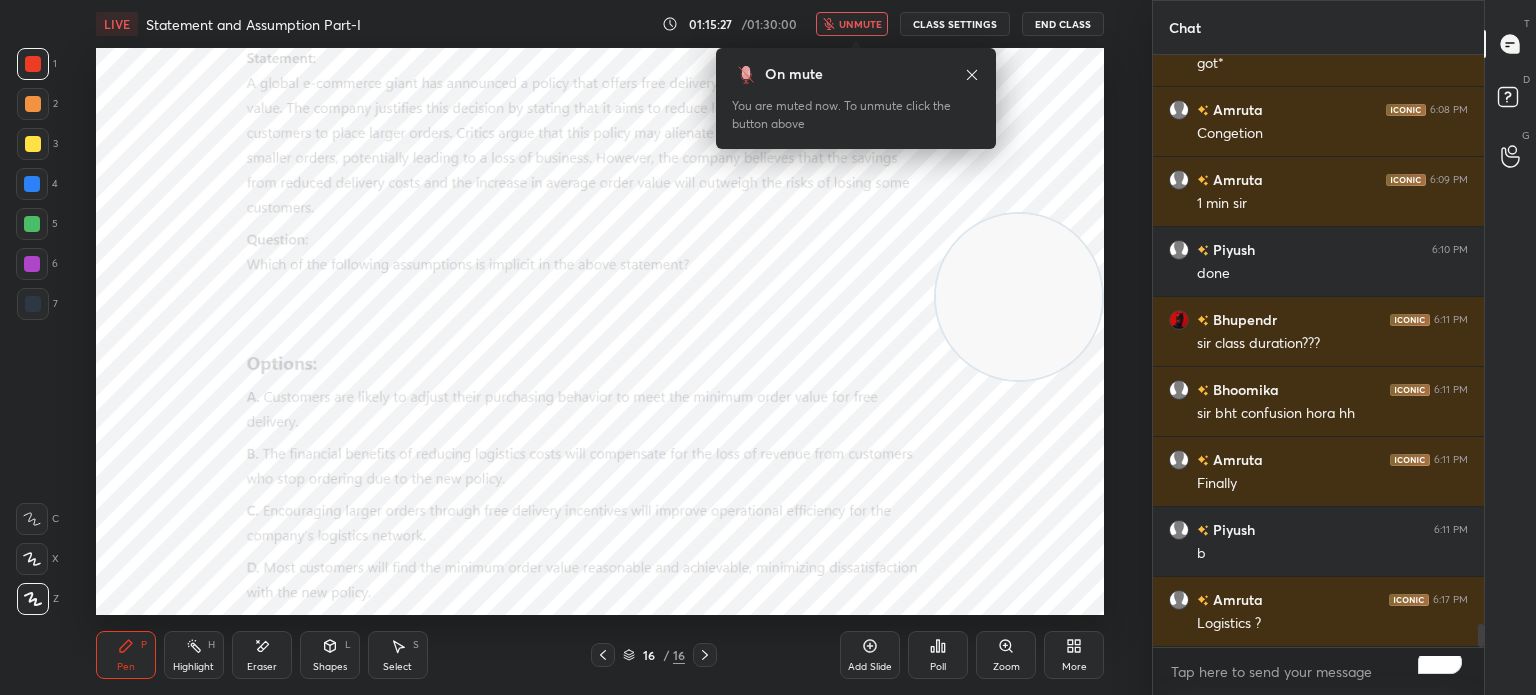 click on "unmute" at bounding box center (860, 24) 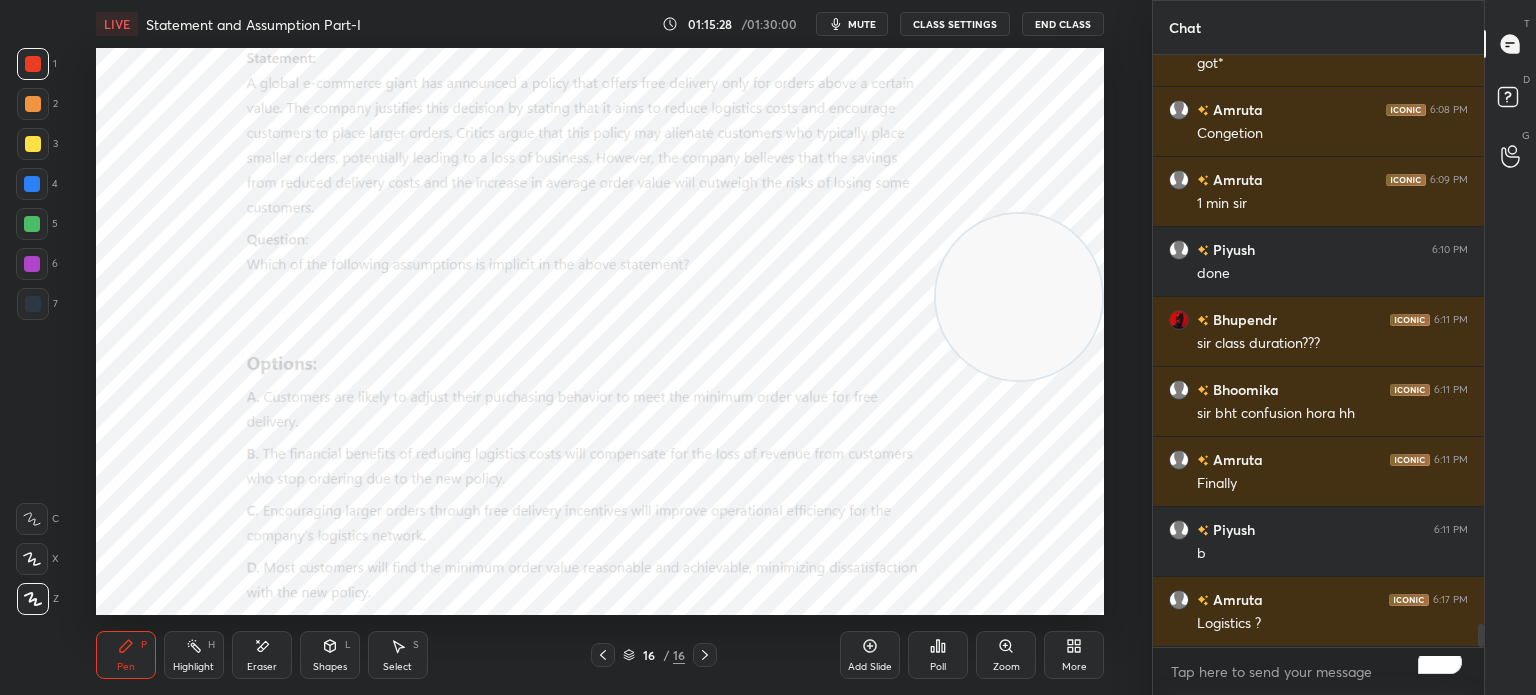 click on "Poll" at bounding box center (938, 667) 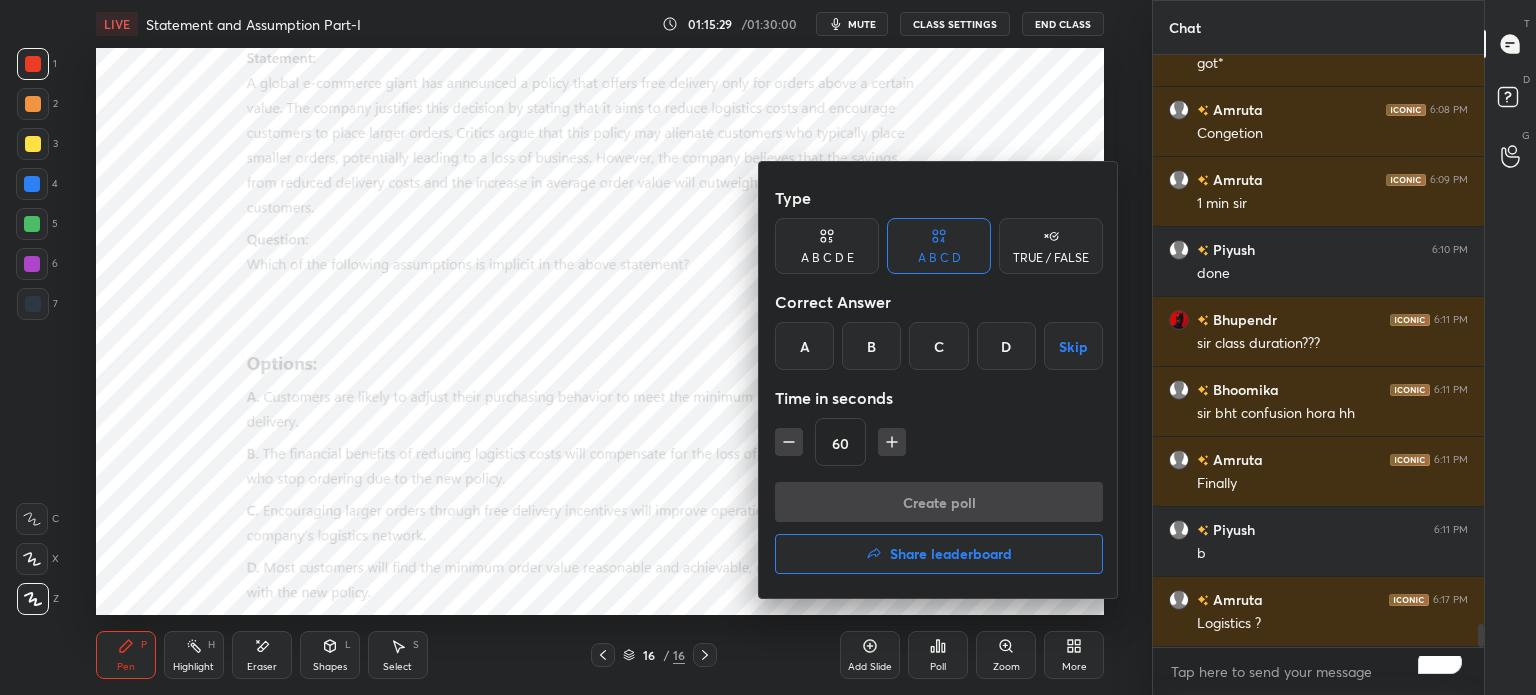 click on "A" at bounding box center [804, 346] 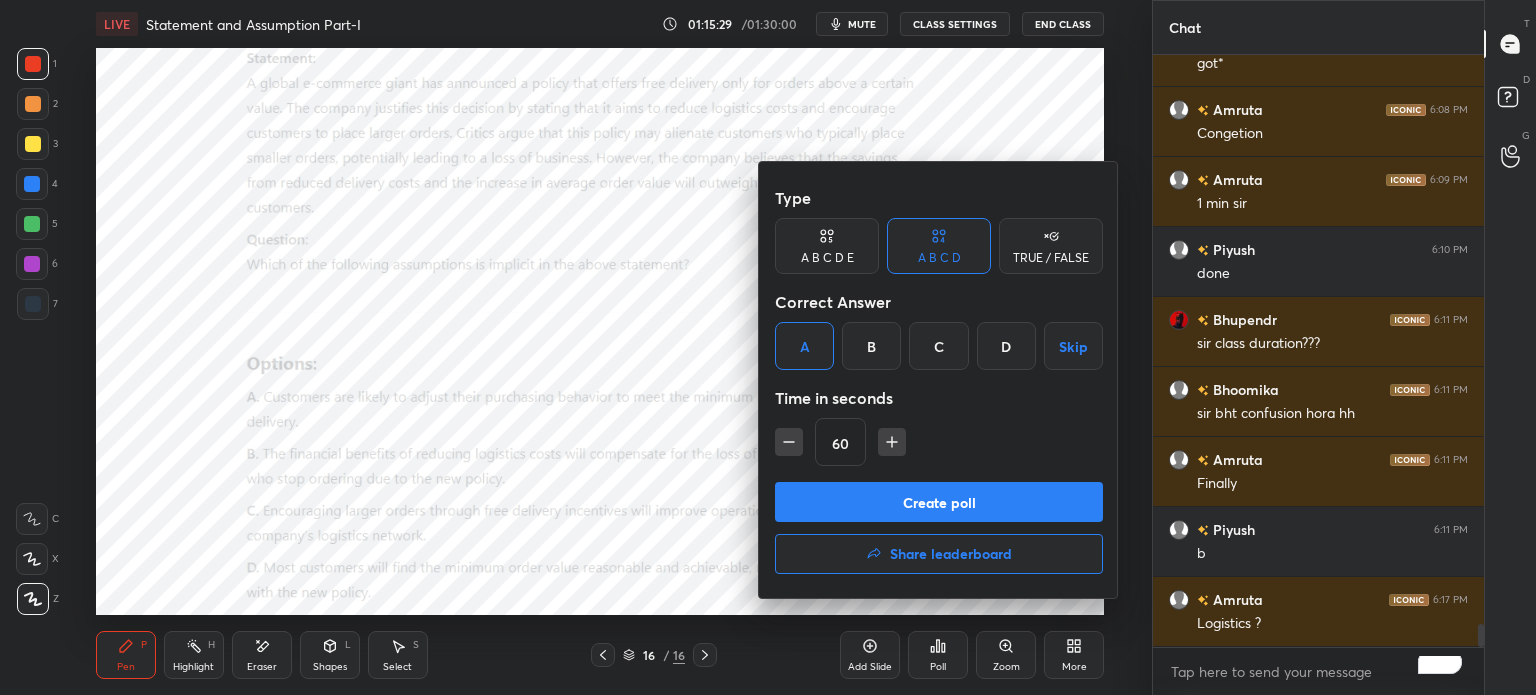 click on "Create poll" at bounding box center (939, 502) 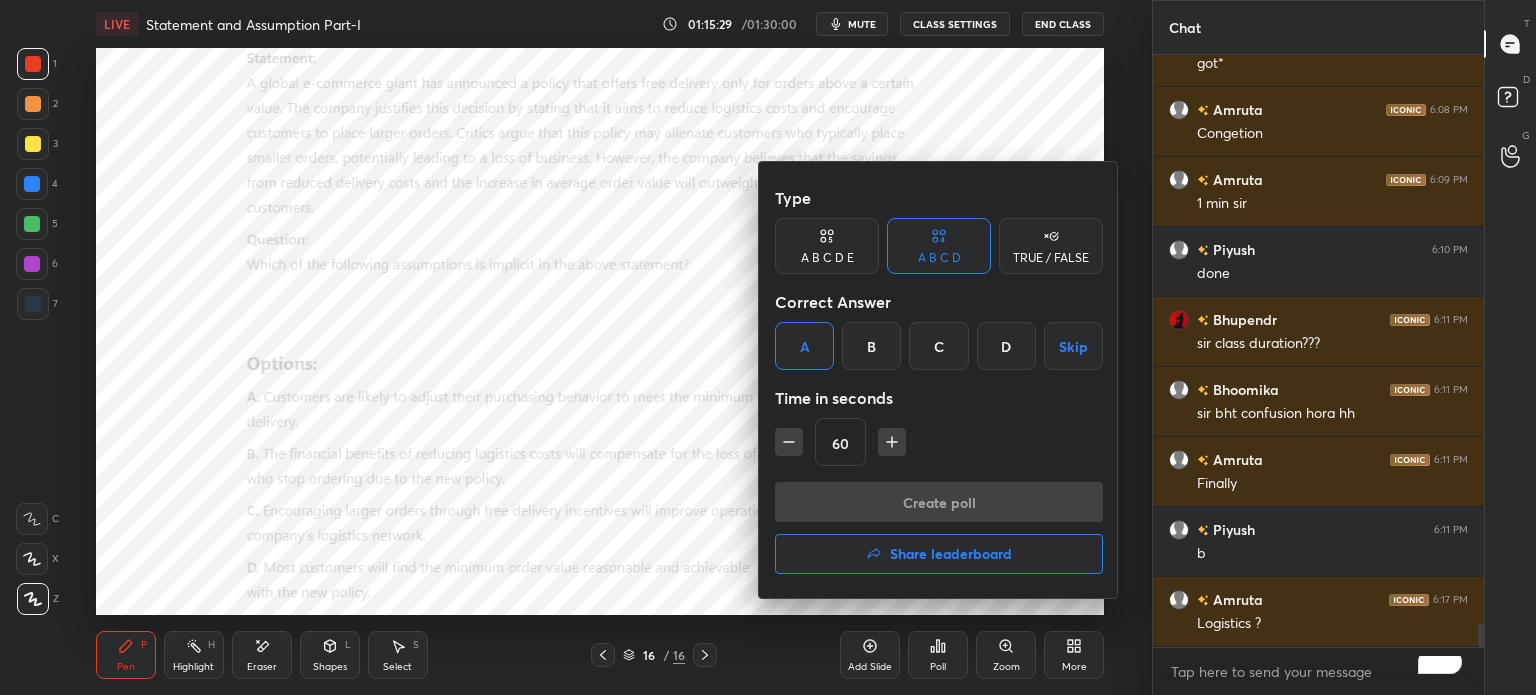 scroll, scrollTop: 6, scrollLeft: 6, axis: both 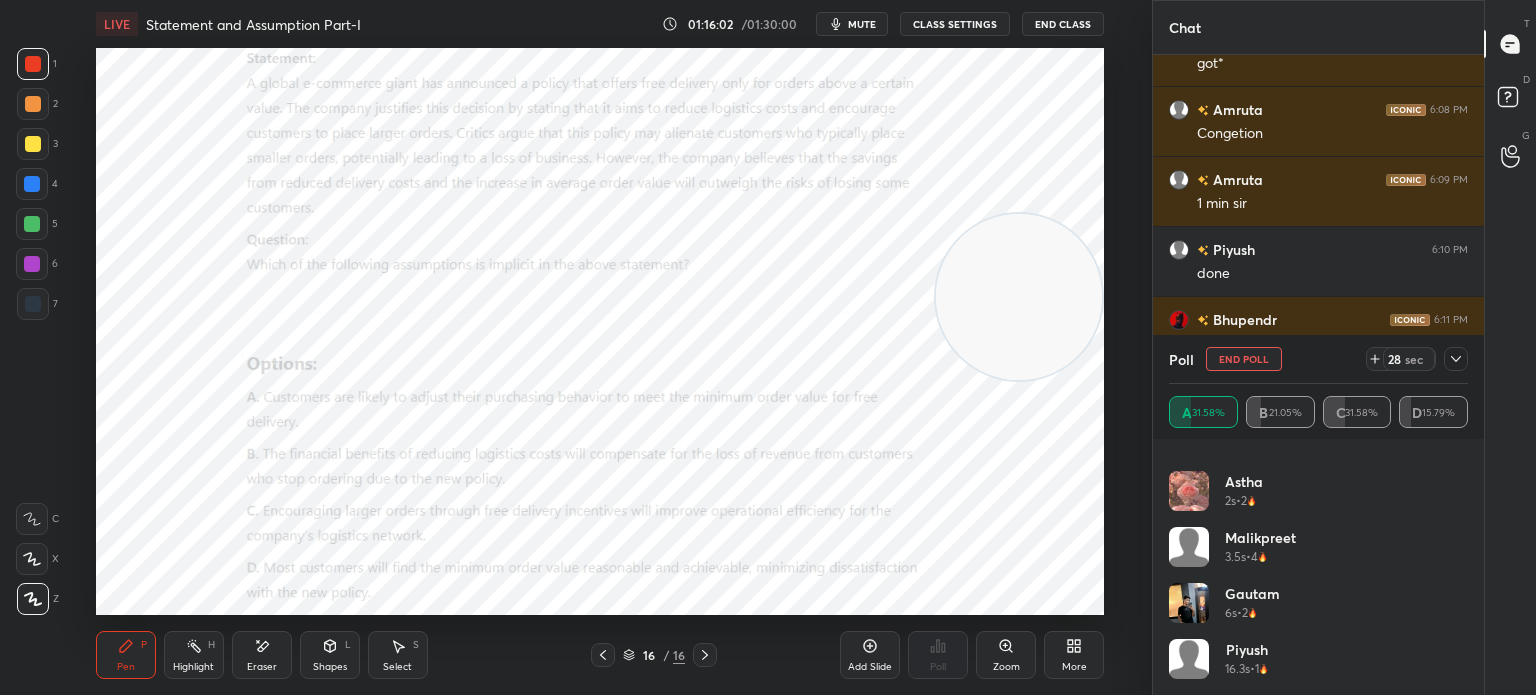 click on "Eraser" at bounding box center [262, 667] 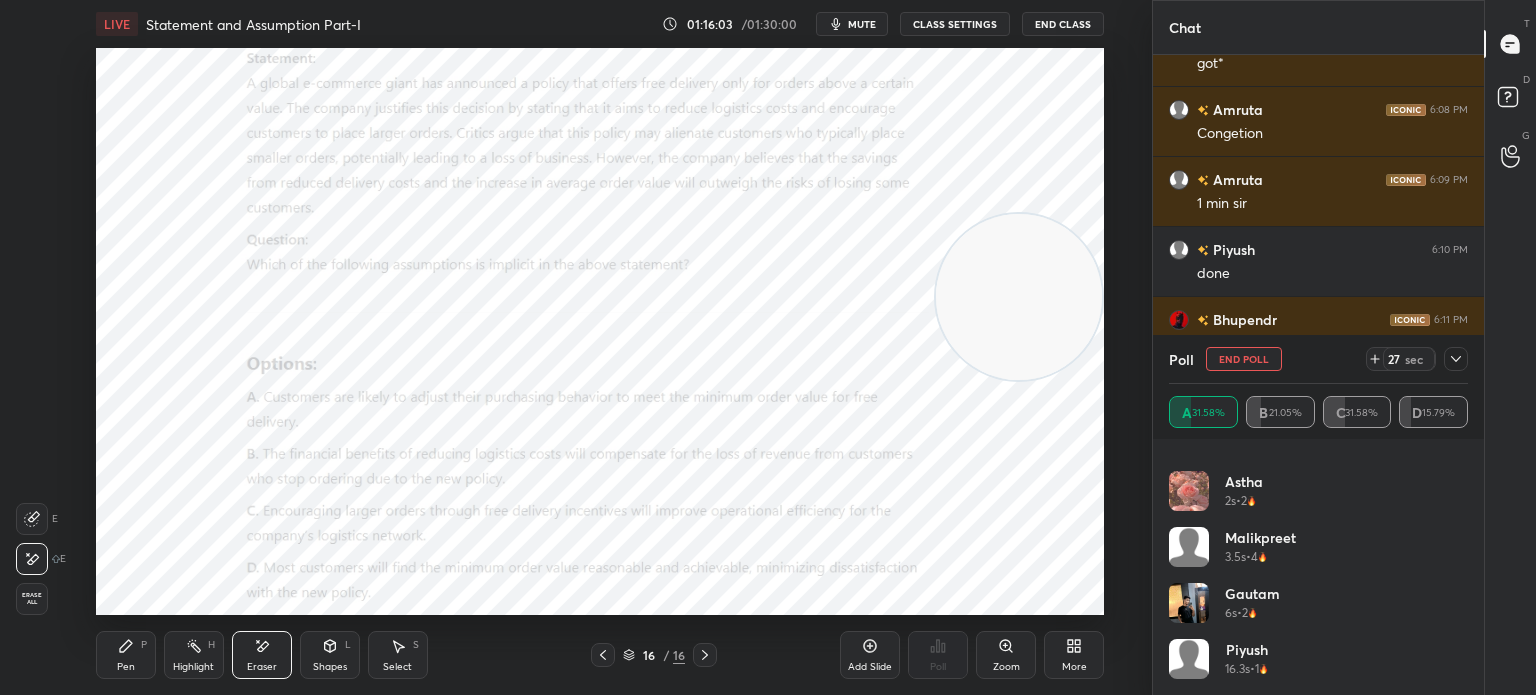 click on "Erase all" at bounding box center [32, 599] 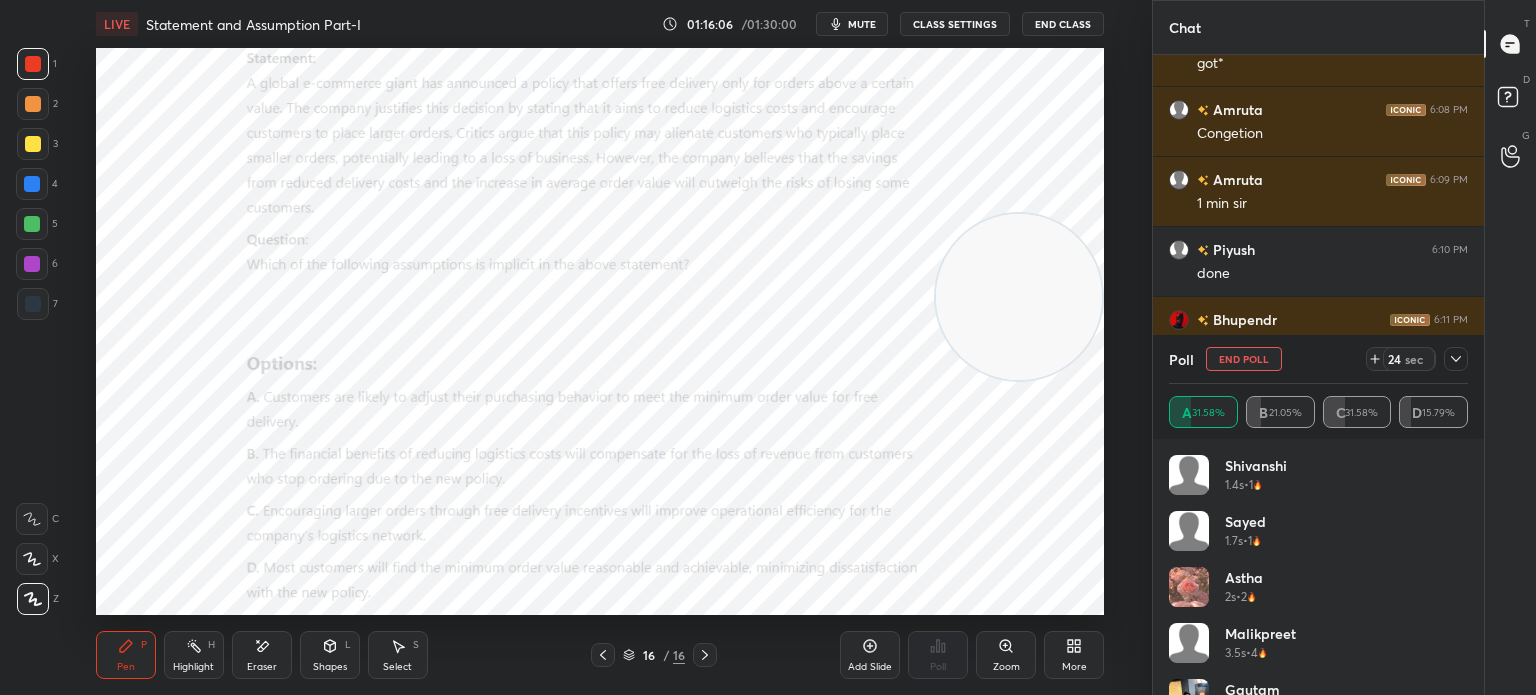 scroll, scrollTop: 96, scrollLeft: 0, axis: vertical 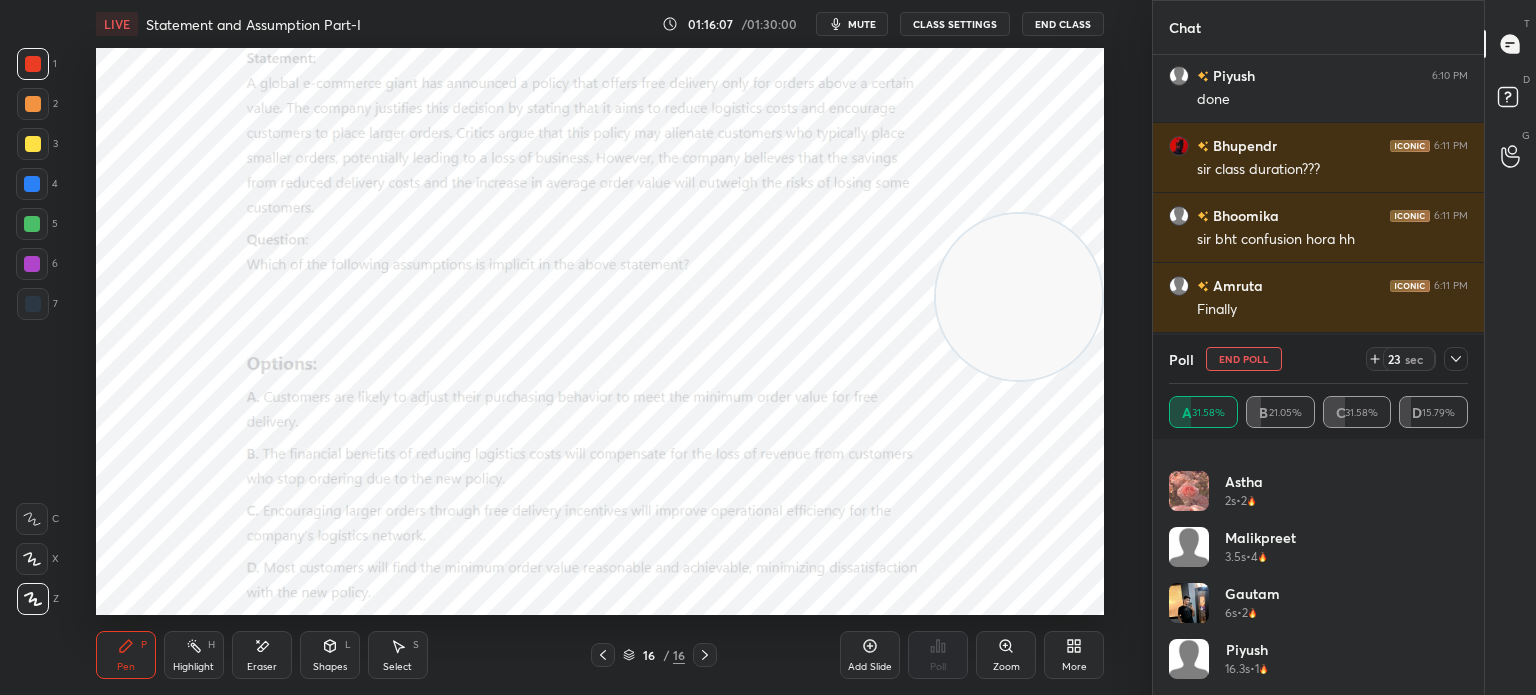 click 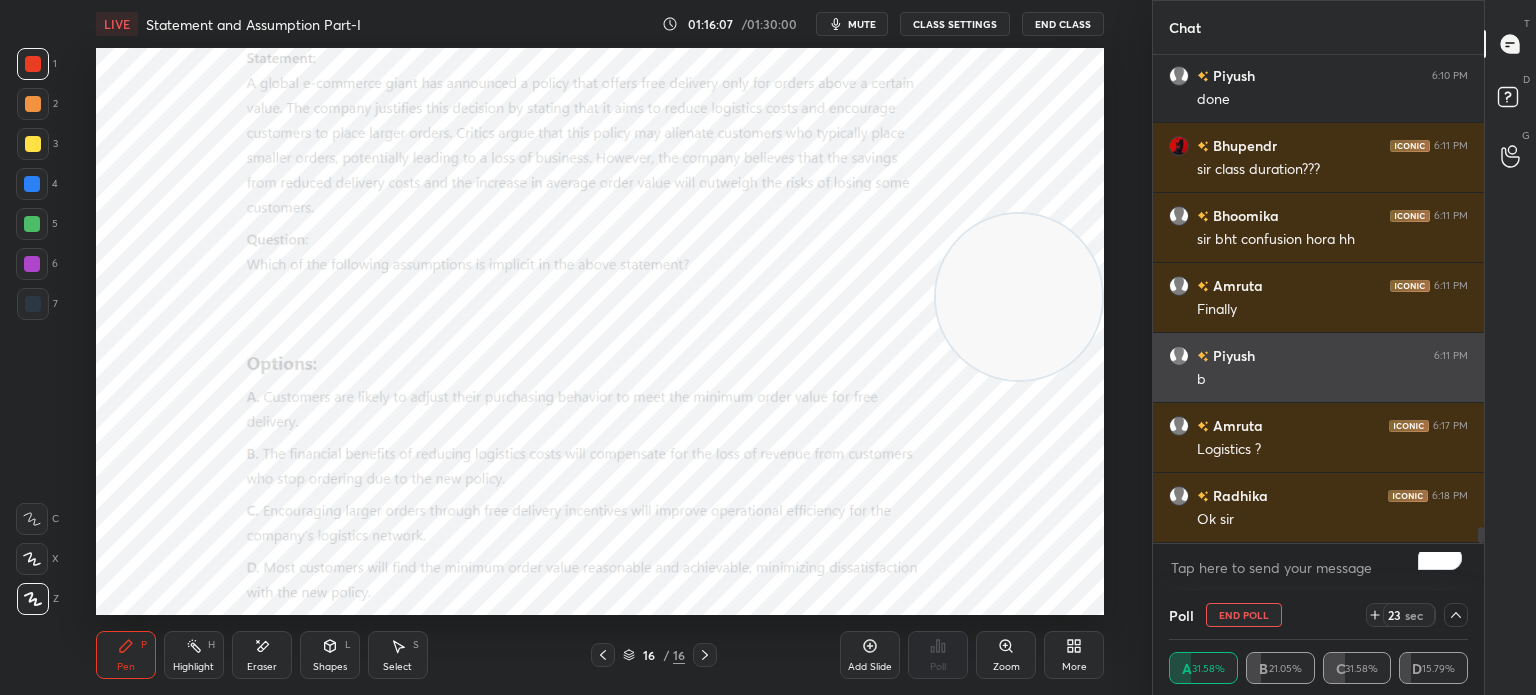 scroll, scrollTop: 59, scrollLeft: 293, axis: both 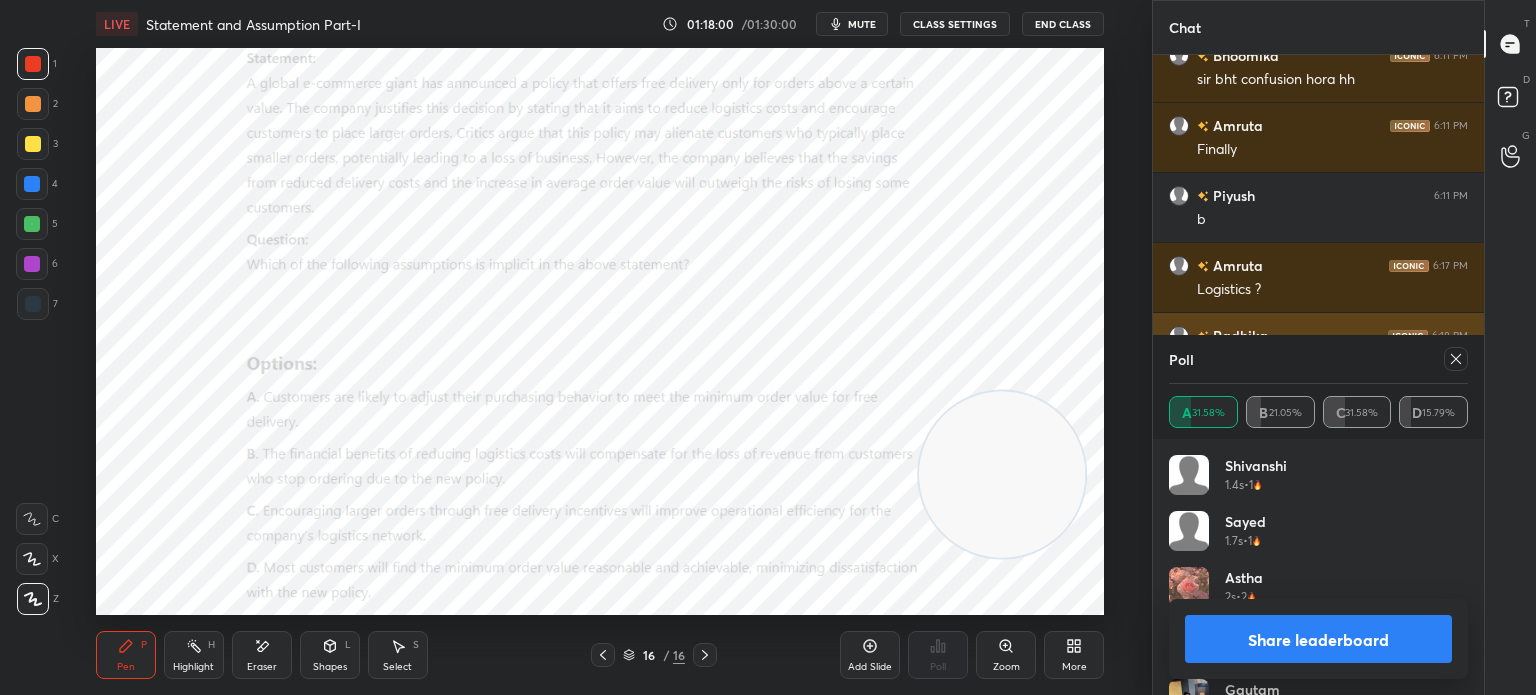click 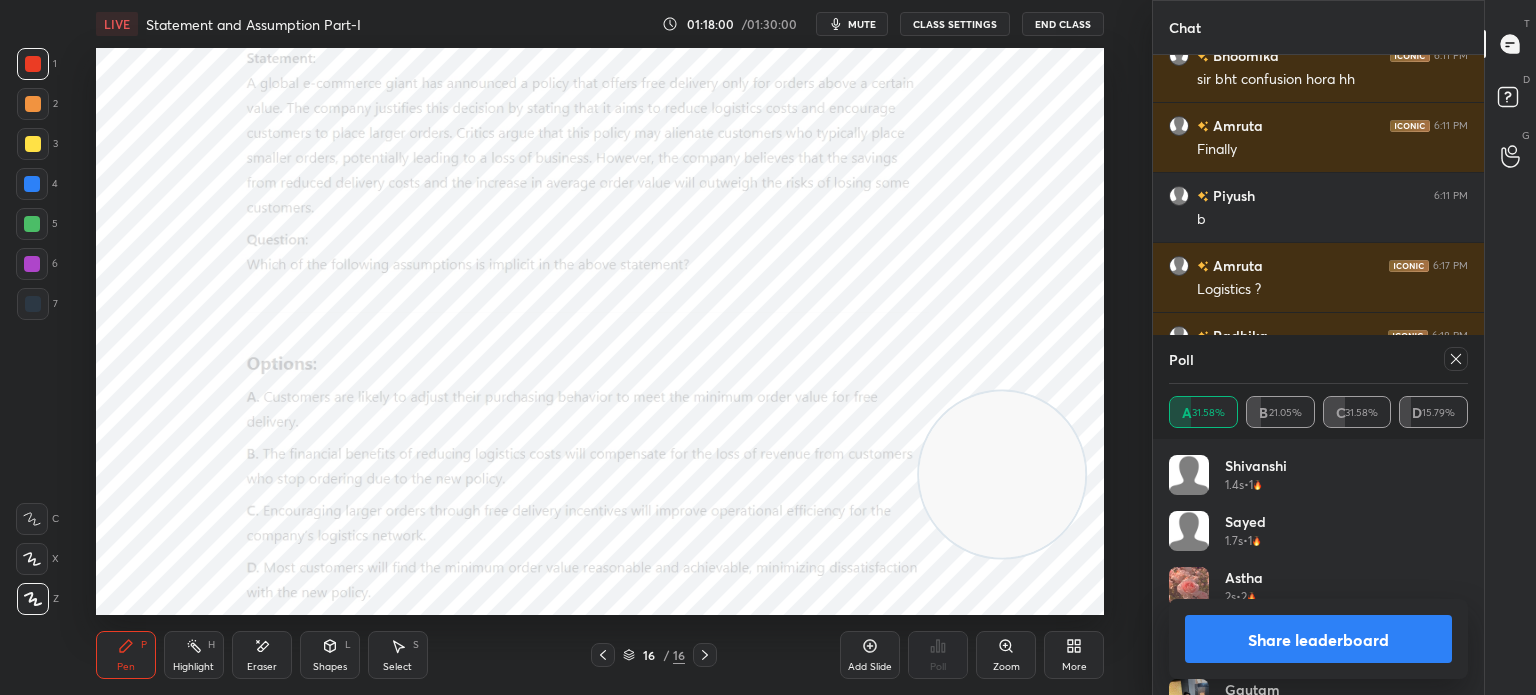 scroll, scrollTop: 7, scrollLeft: 6, axis: both 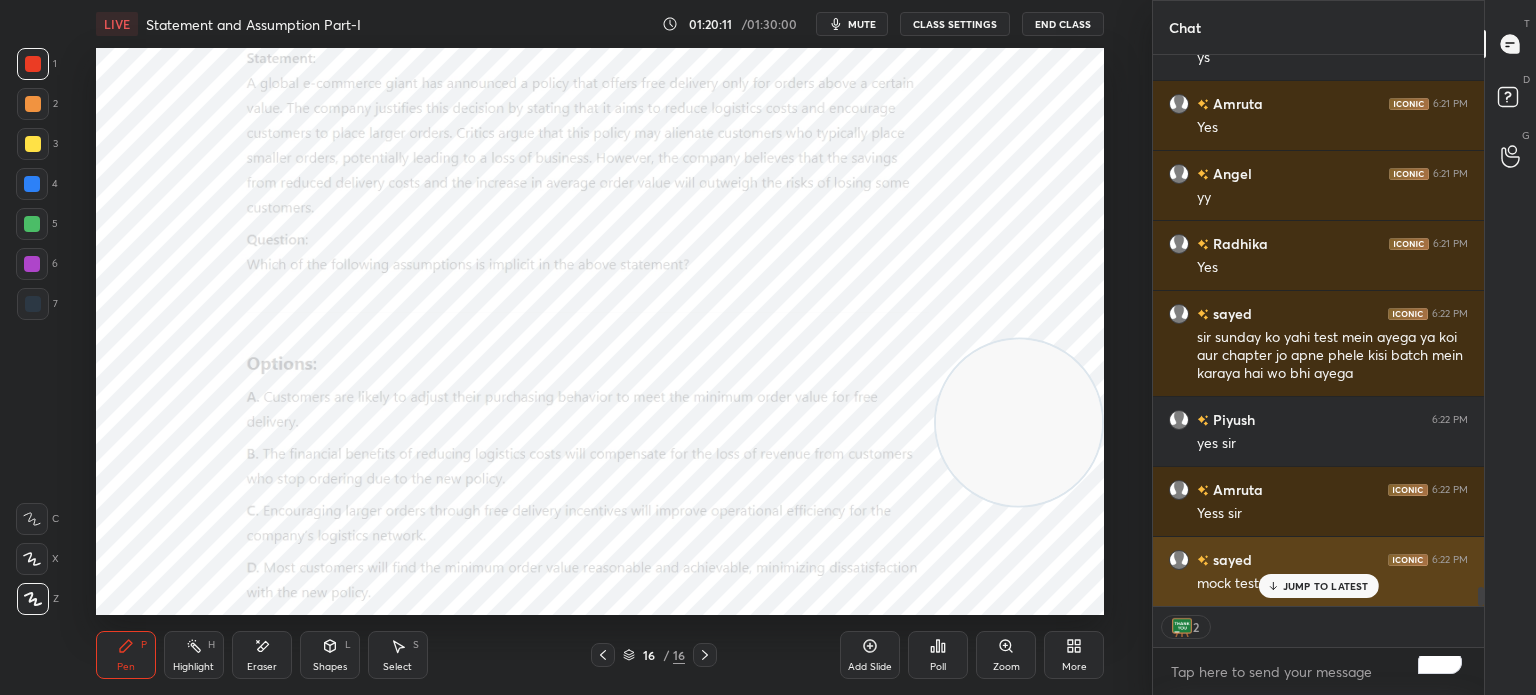 click on "JUMP TO LATEST" at bounding box center [1326, 586] 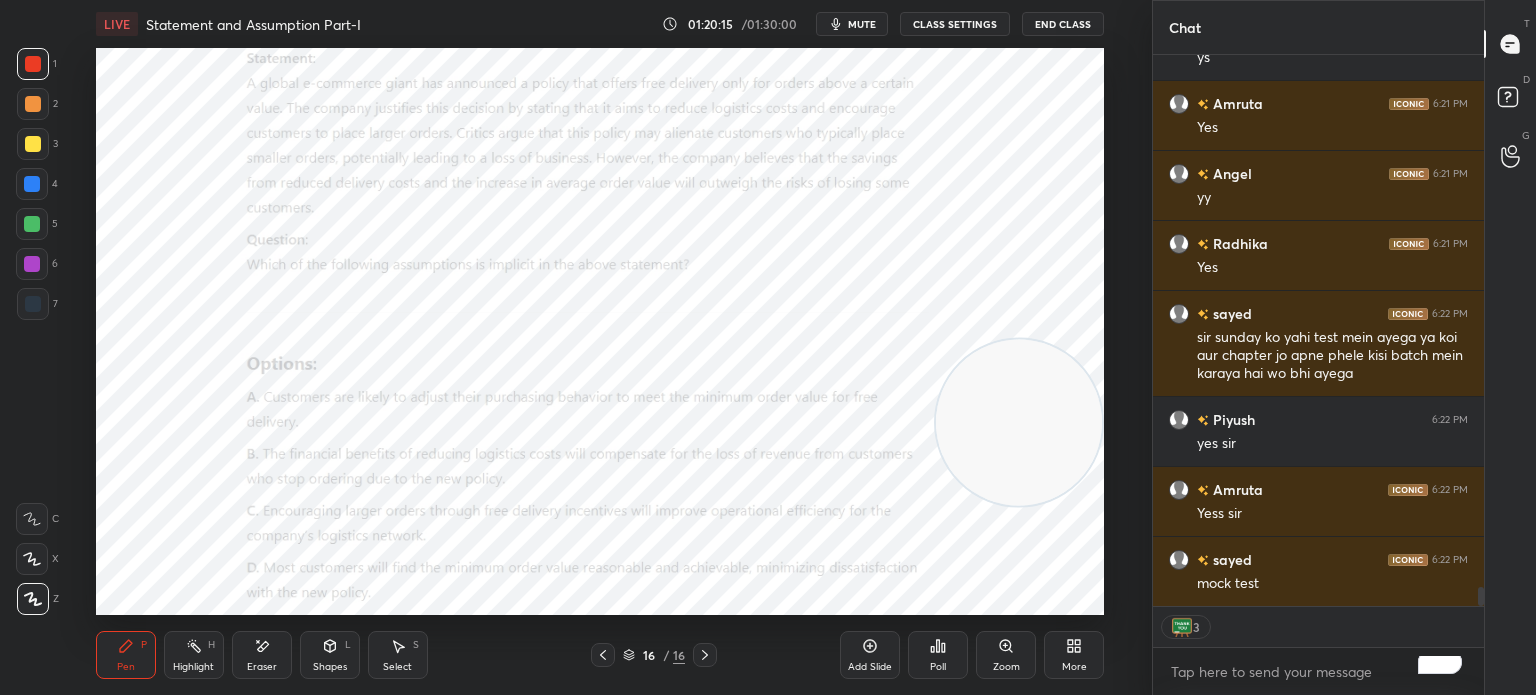 click on "Add Slide" at bounding box center (870, 667) 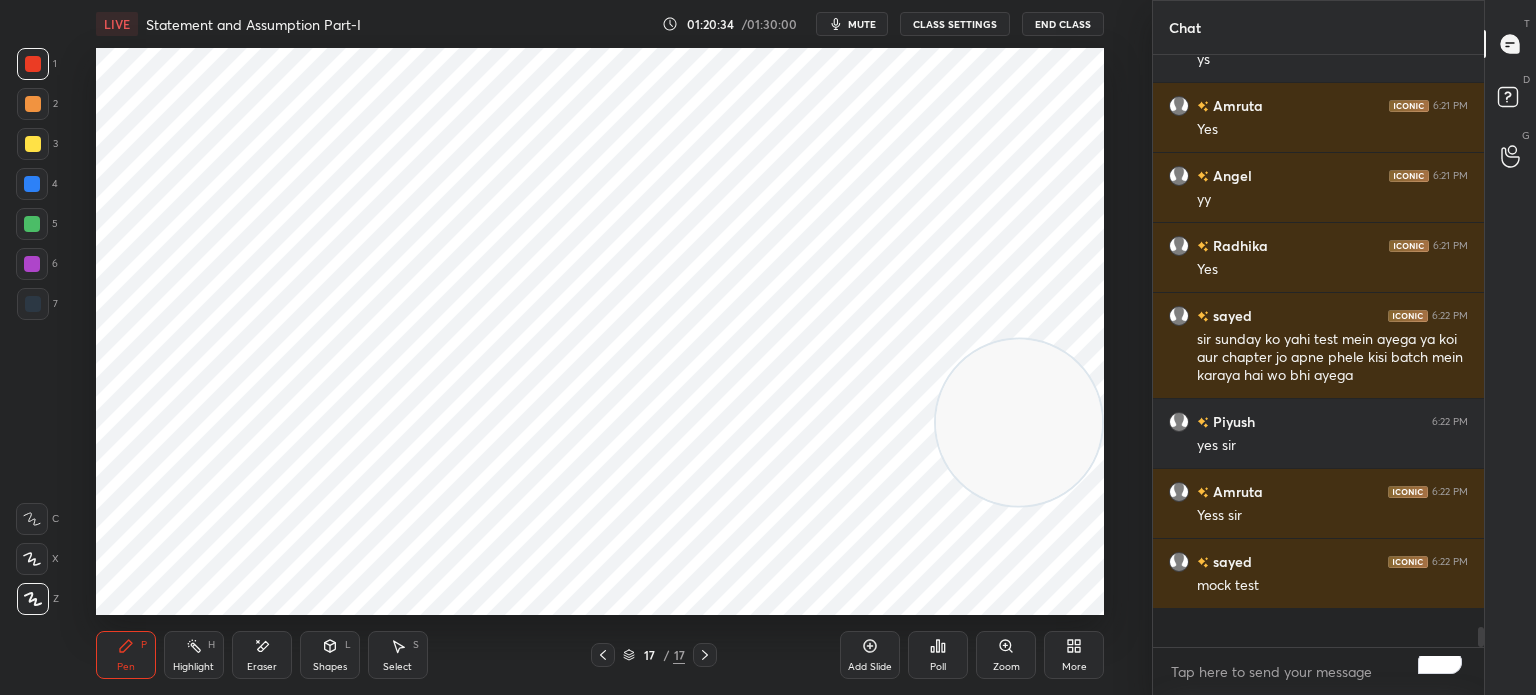 scroll, scrollTop: 5, scrollLeft: 6, axis: both 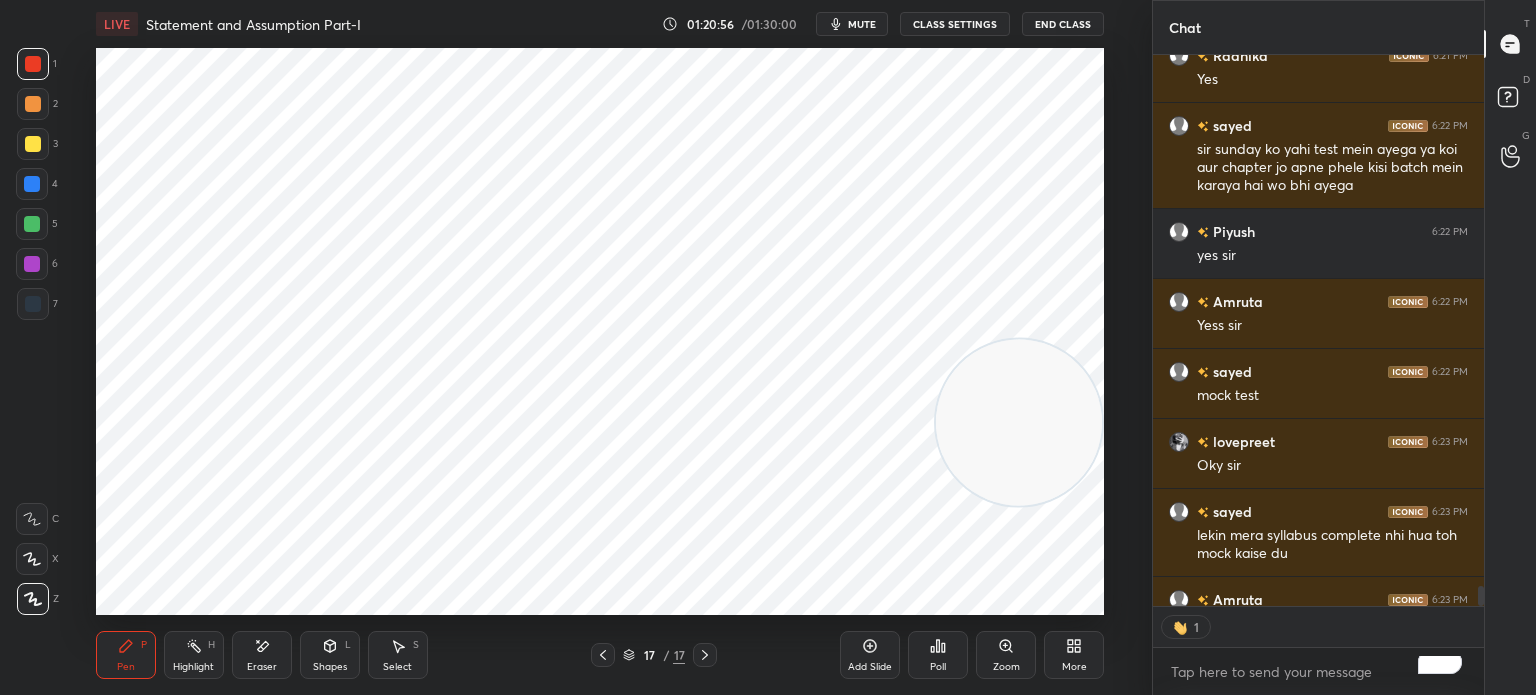 click on "End Class" at bounding box center [1063, 24] 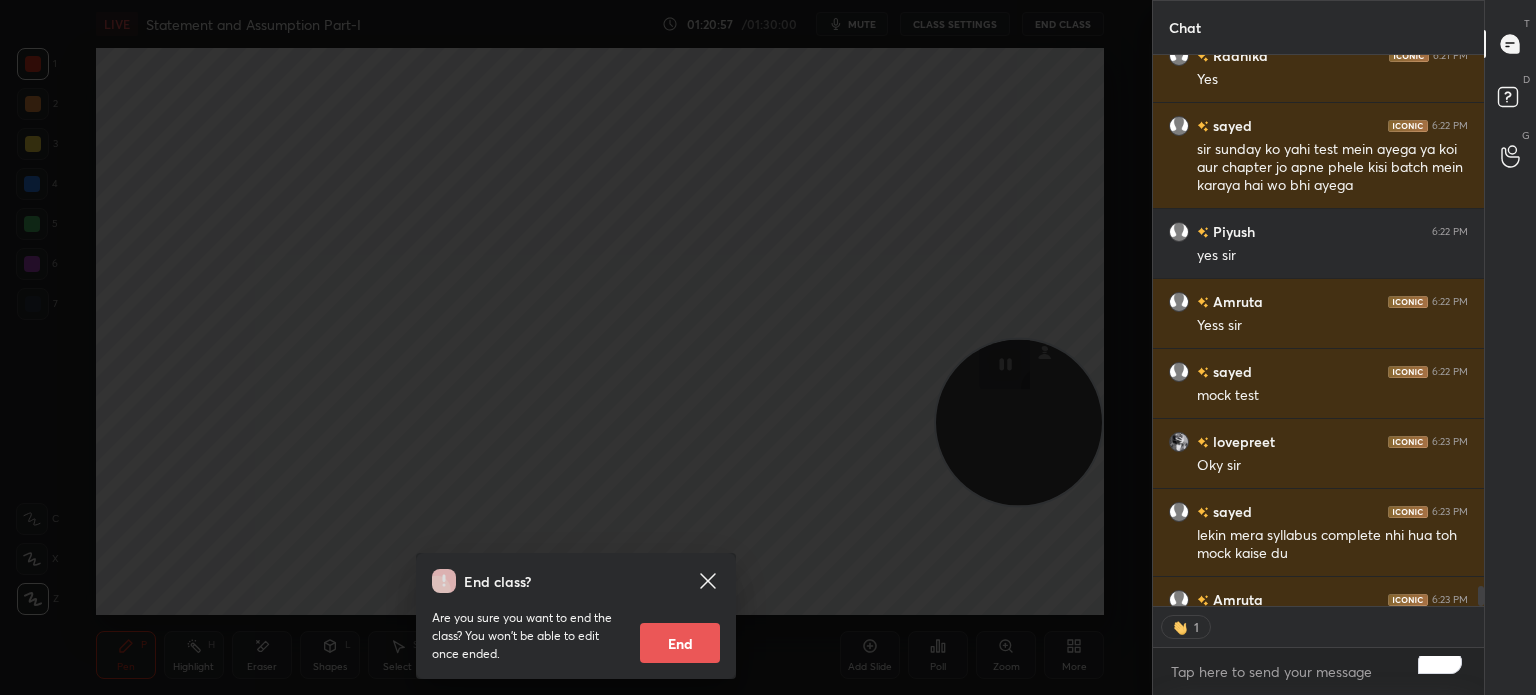 click on "End" at bounding box center [680, 643] 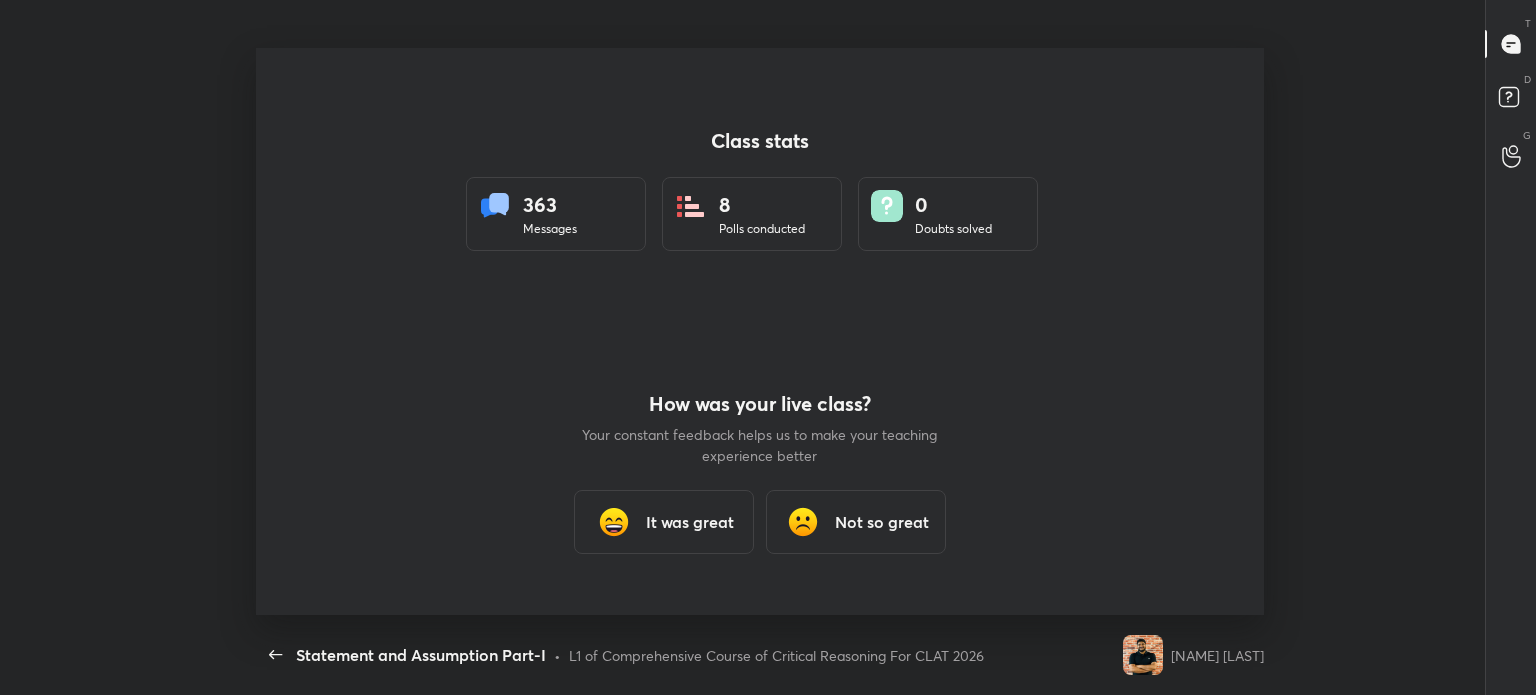 scroll, scrollTop: 567, scrollLeft: 1178, axis: both 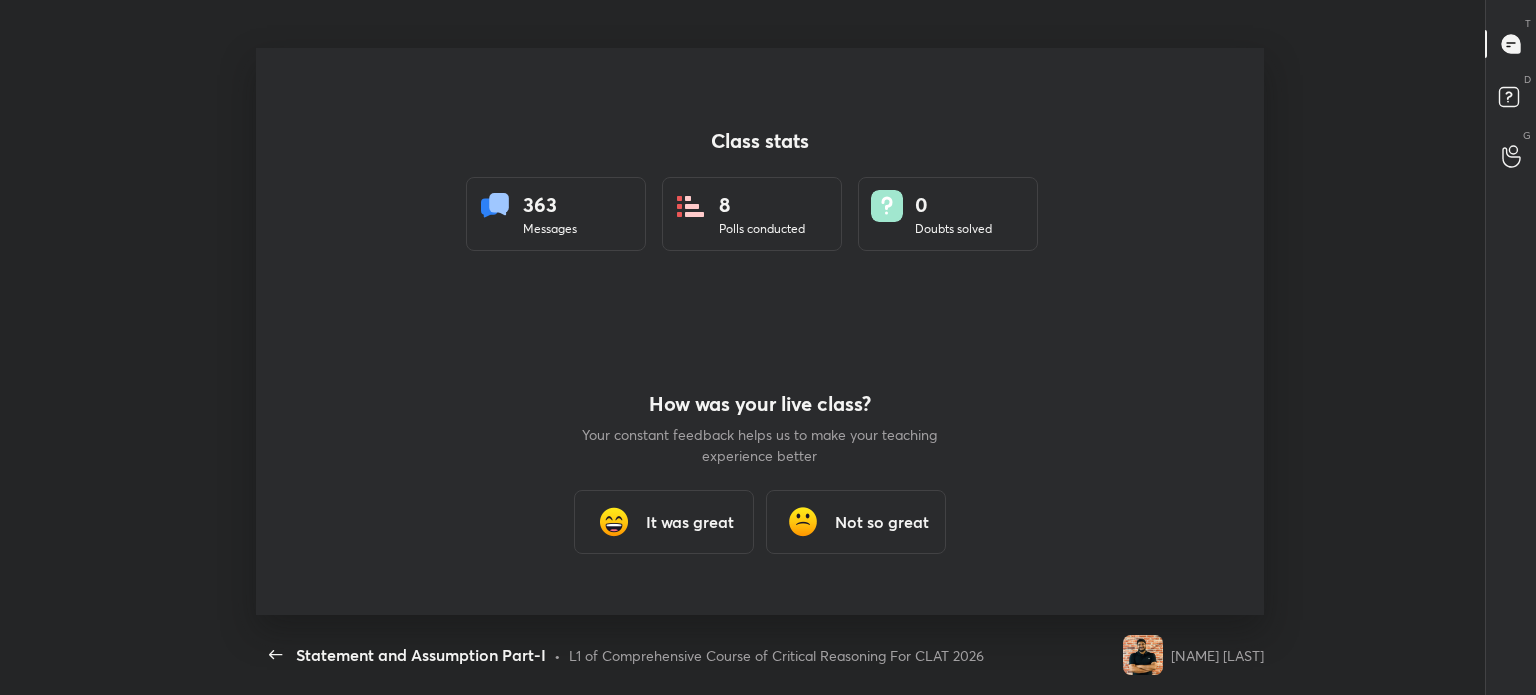 type on "x" 